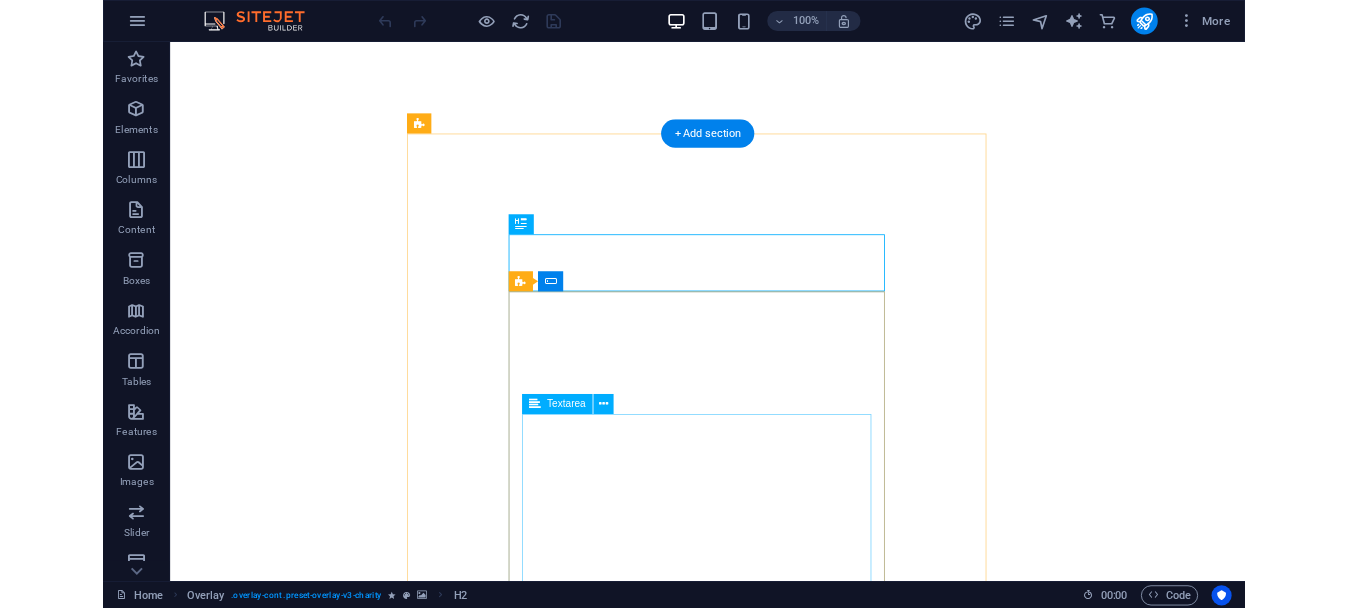 scroll, scrollTop: 0, scrollLeft: 0, axis: both 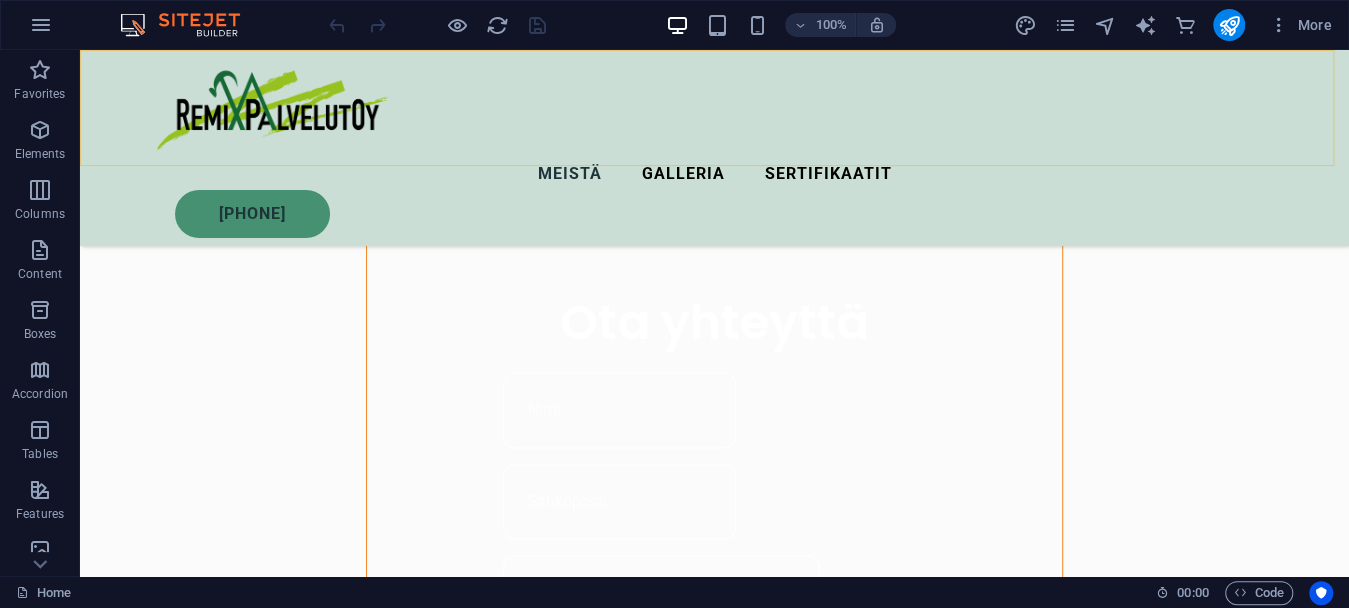 click on "Meistä Galleria Sertifikaatit [PHONE]" at bounding box center [714, 148] 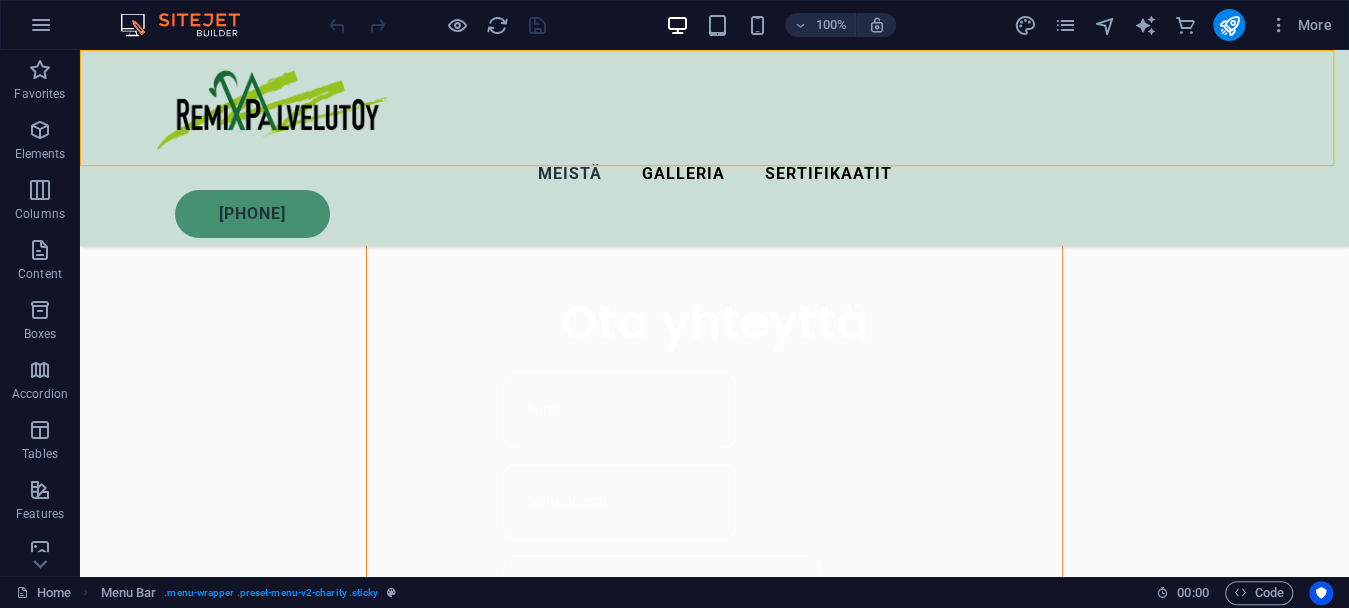 click on "Meistä Galleria Sertifikaatit [PHONE]" at bounding box center [714, 148] 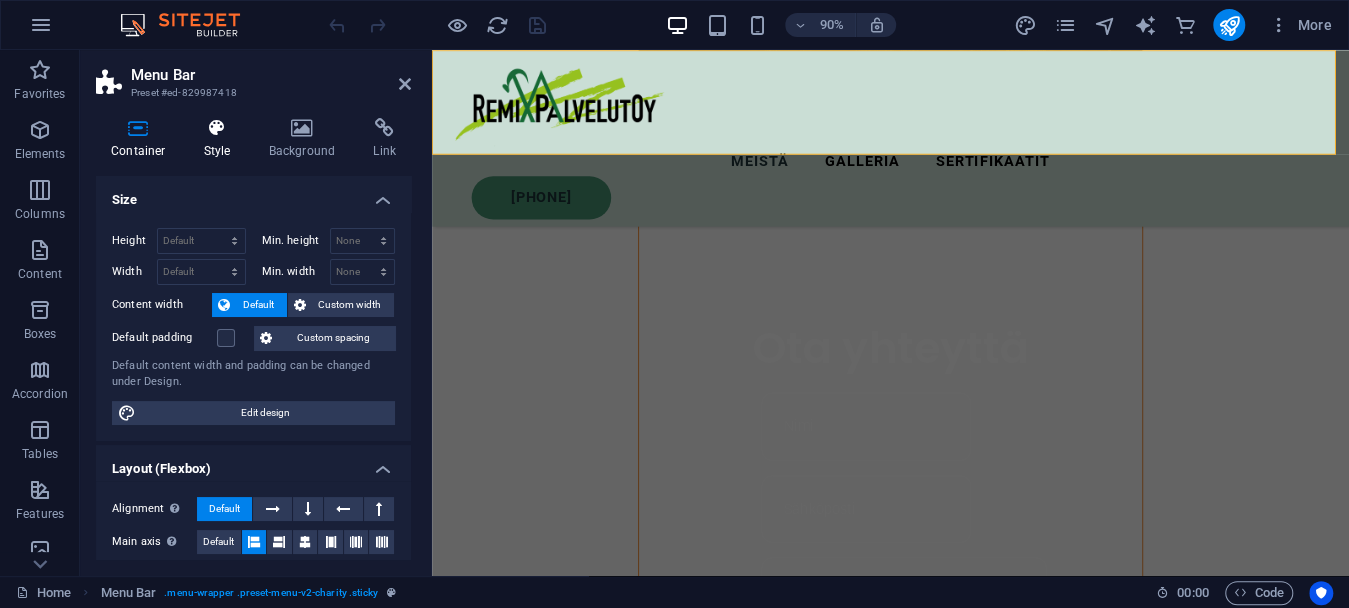 click on "Style" at bounding box center [221, 139] 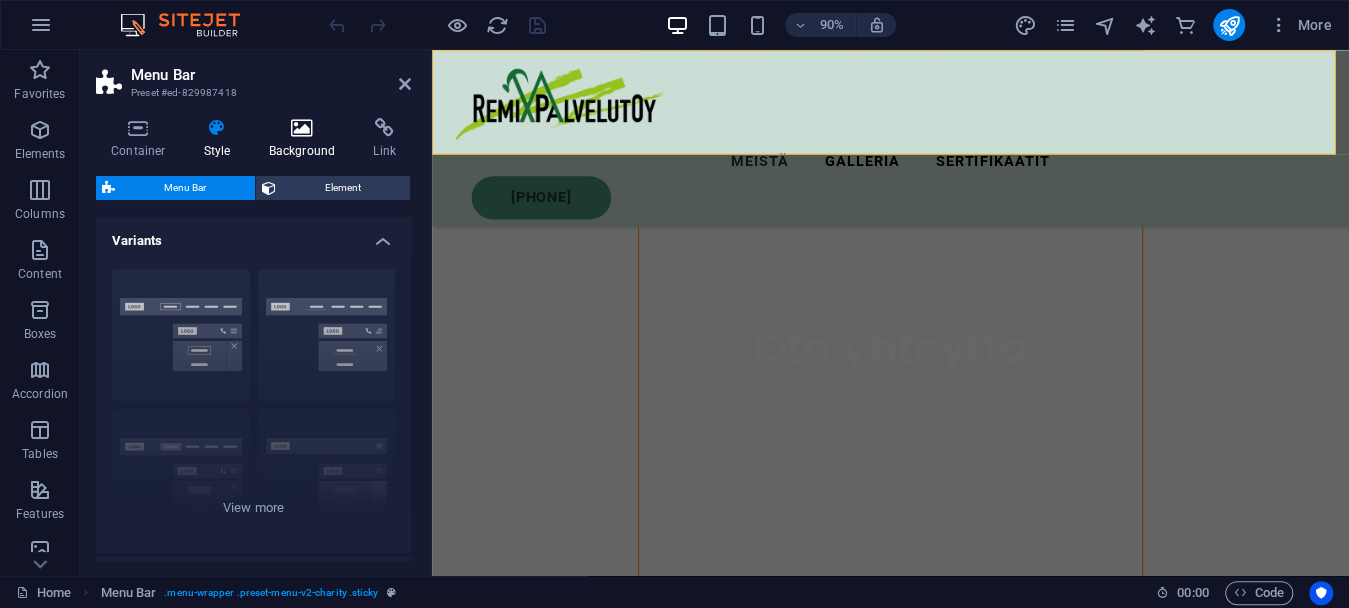 click at bounding box center [302, 128] 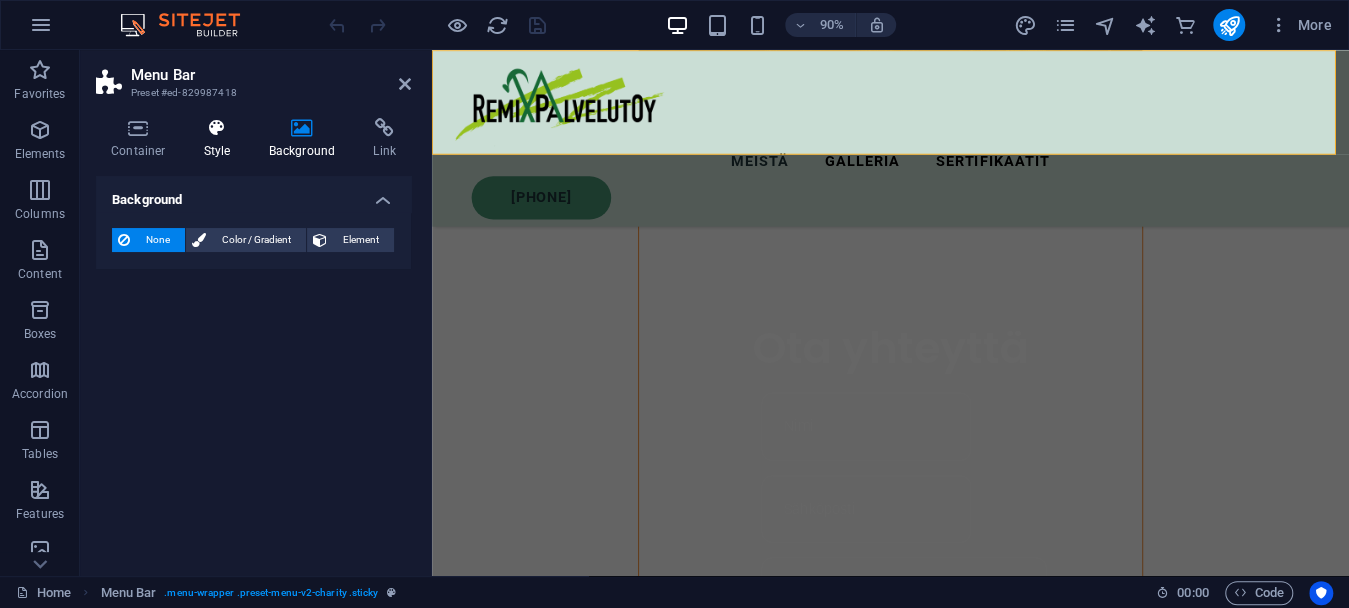 click at bounding box center [217, 128] 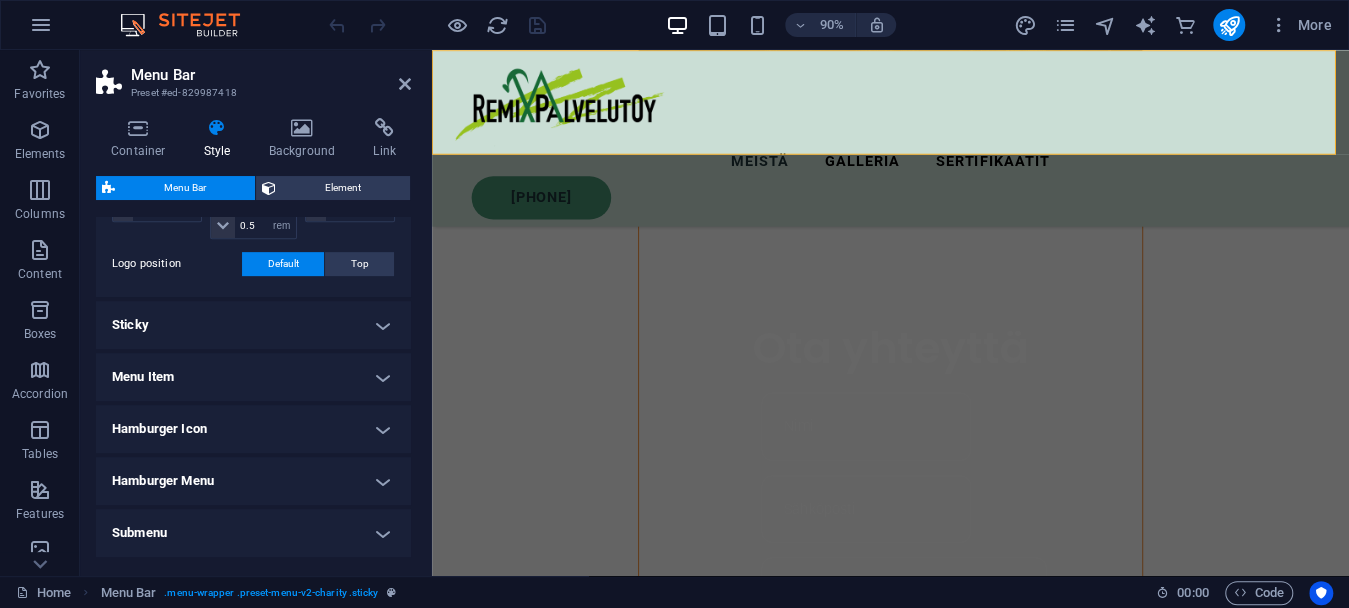 scroll, scrollTop: 524, scrollLeft: 0, axis: vertical 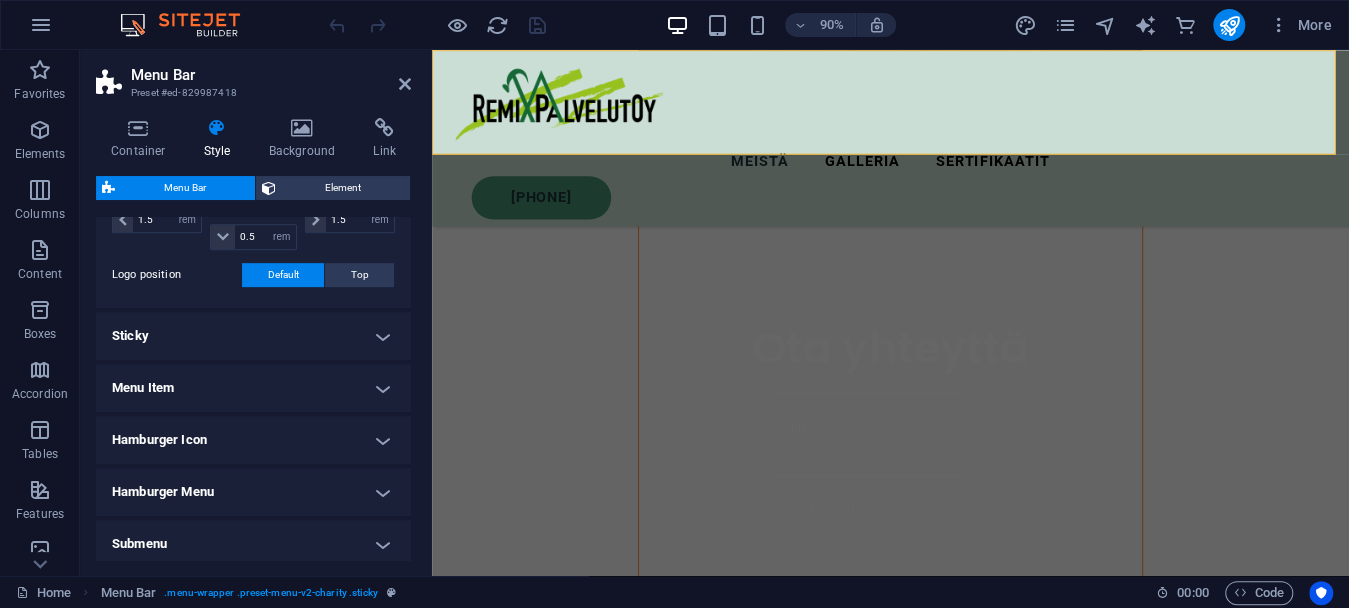 click on "Submenu" at bounding box center (253, 544) 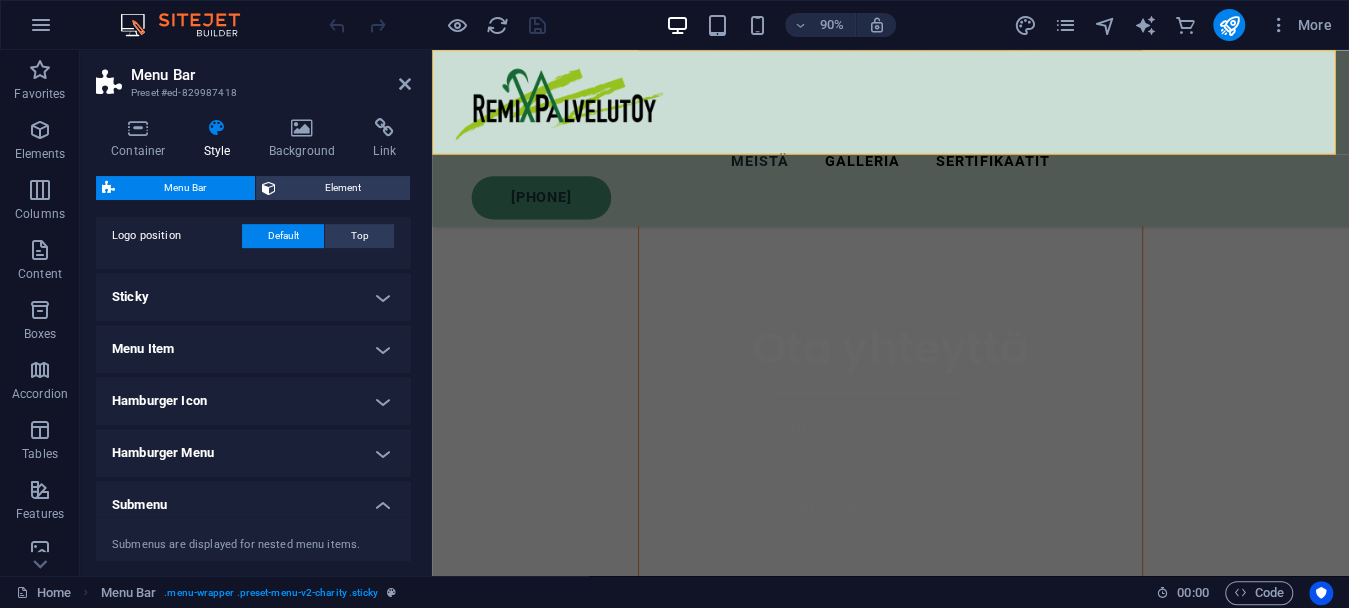 scroll, scrollTop: 538, scrollLeft: 0, axis: vertical 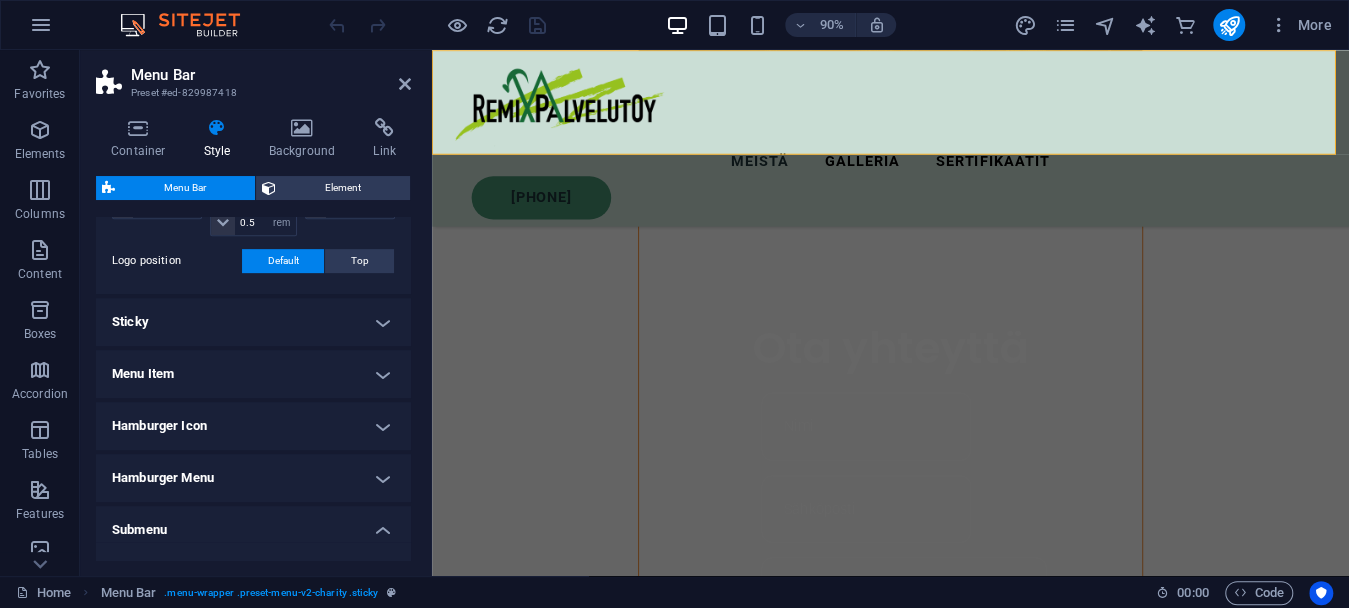 click on "Hamburger Menu" at bounding box center [253, 478] 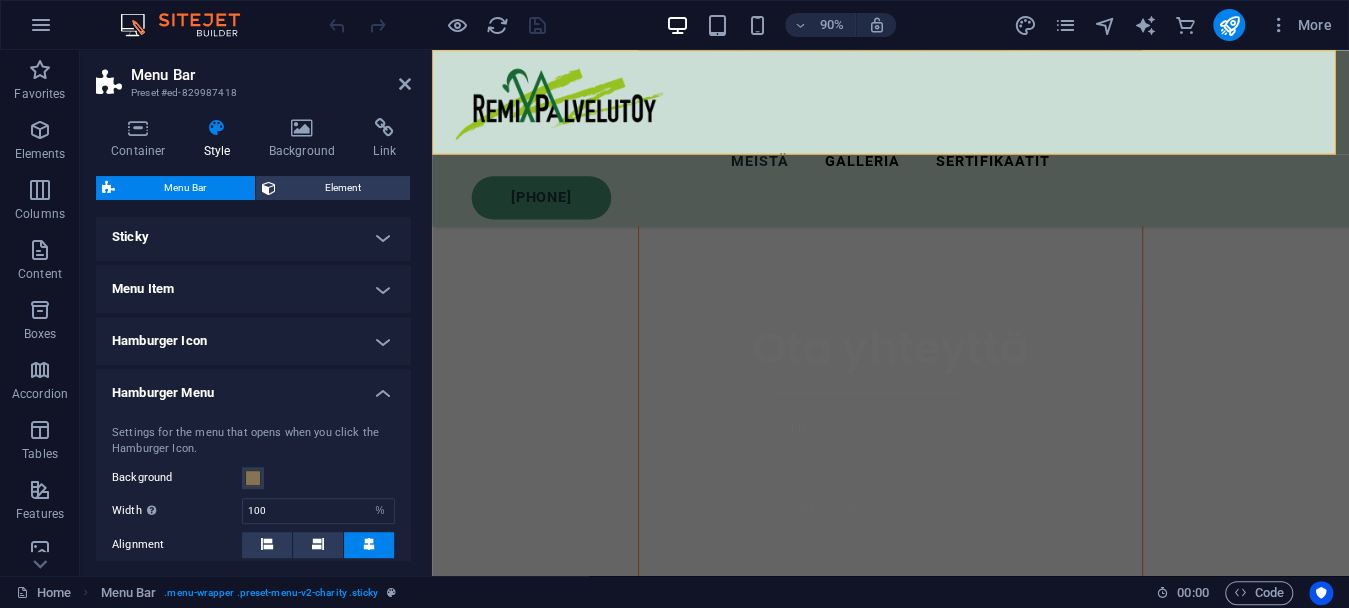 scroll, scrollTop: 604, scrollLeft: 0, axis: vertical 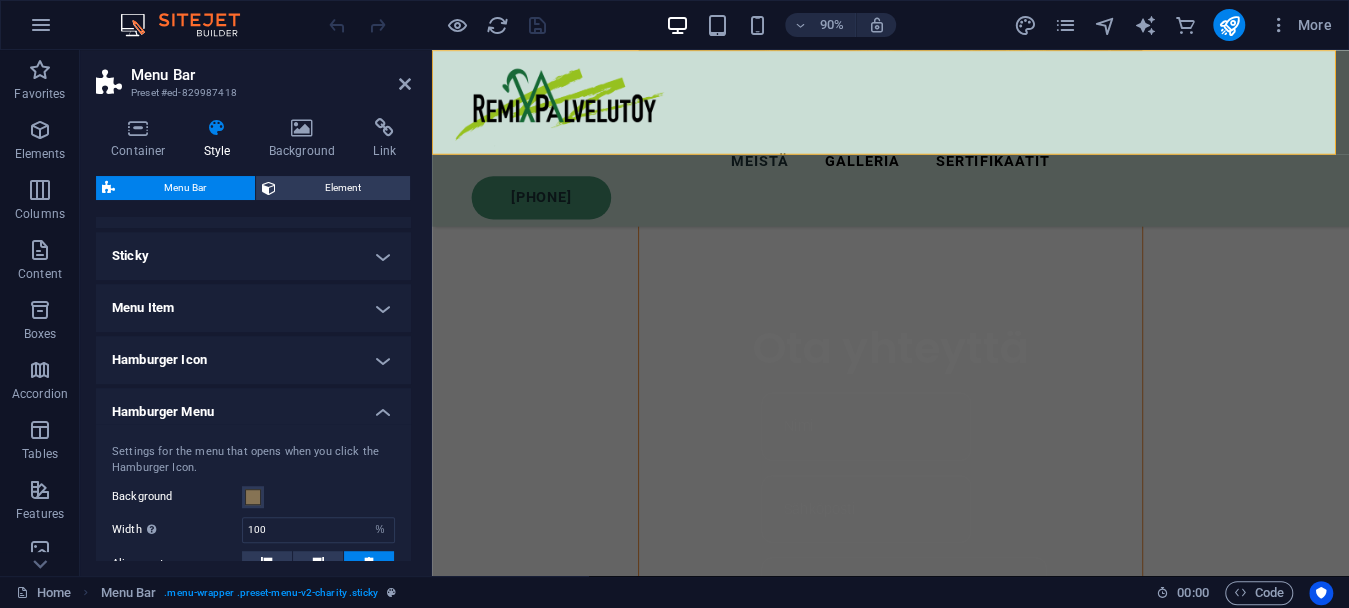 click on "Hamburger Icon" at bounding box center (253, 360) 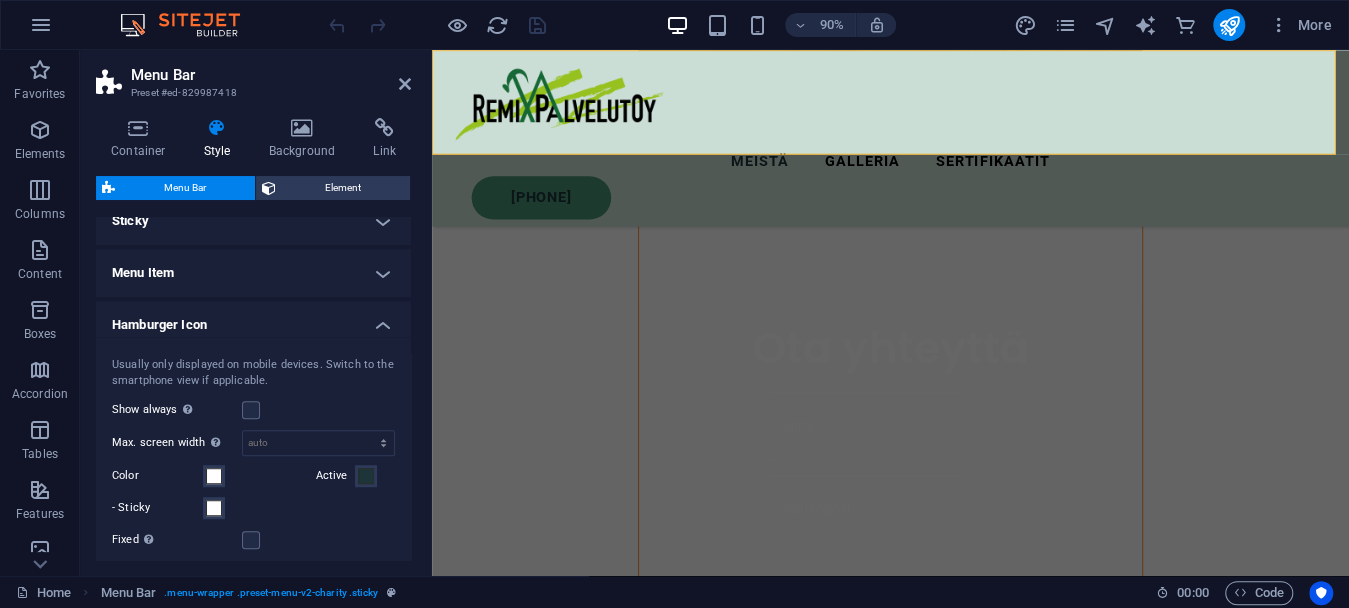scroll, scrollTop: 633, scrollLeft: 0, axis: vertical 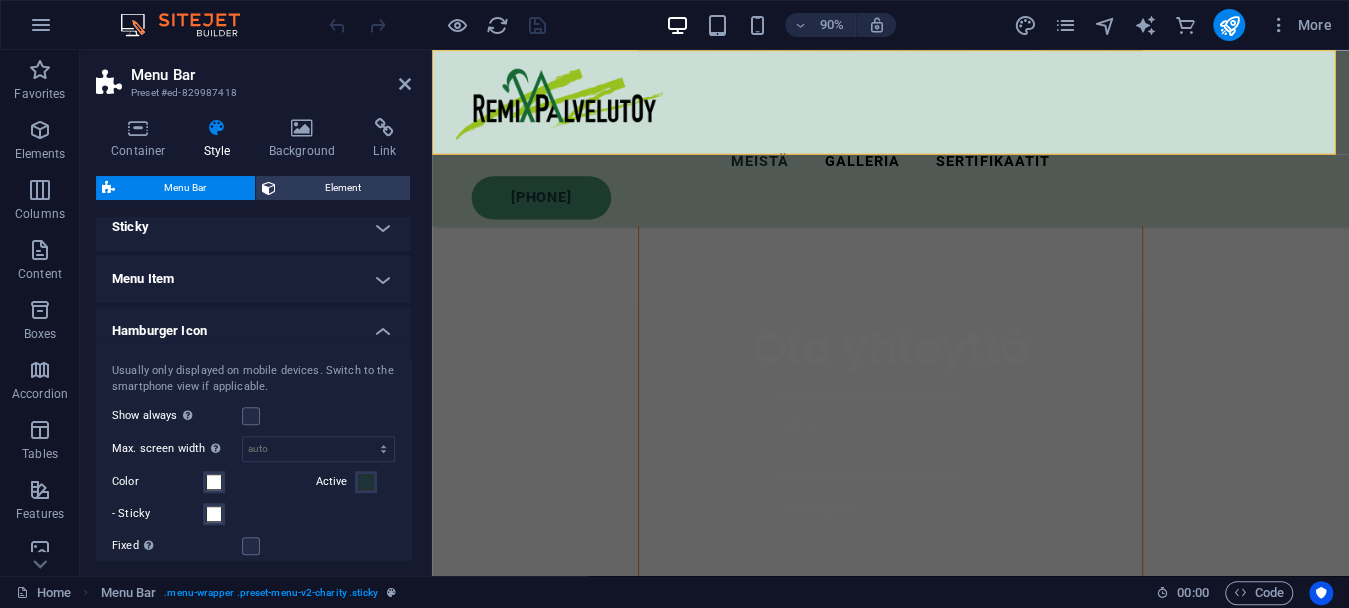 click on "Menu Item" at bounding box center (253, 279) 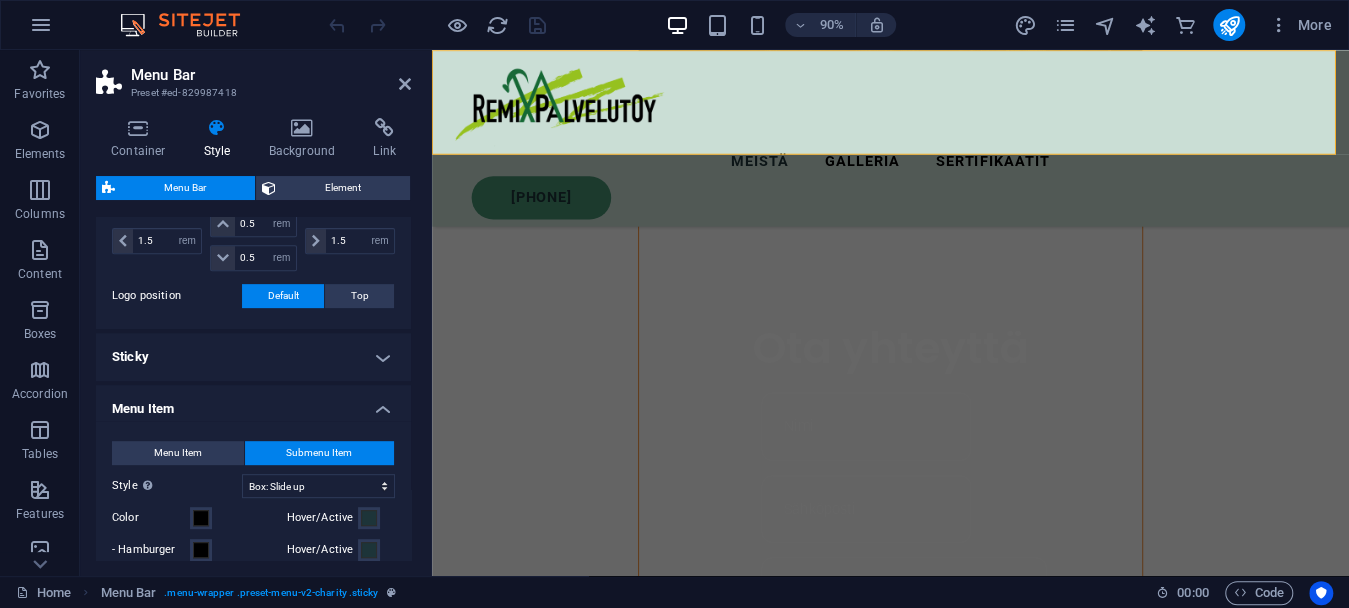 scroll, scrollTop: 501, scrollLeft: 0, axis: vertical 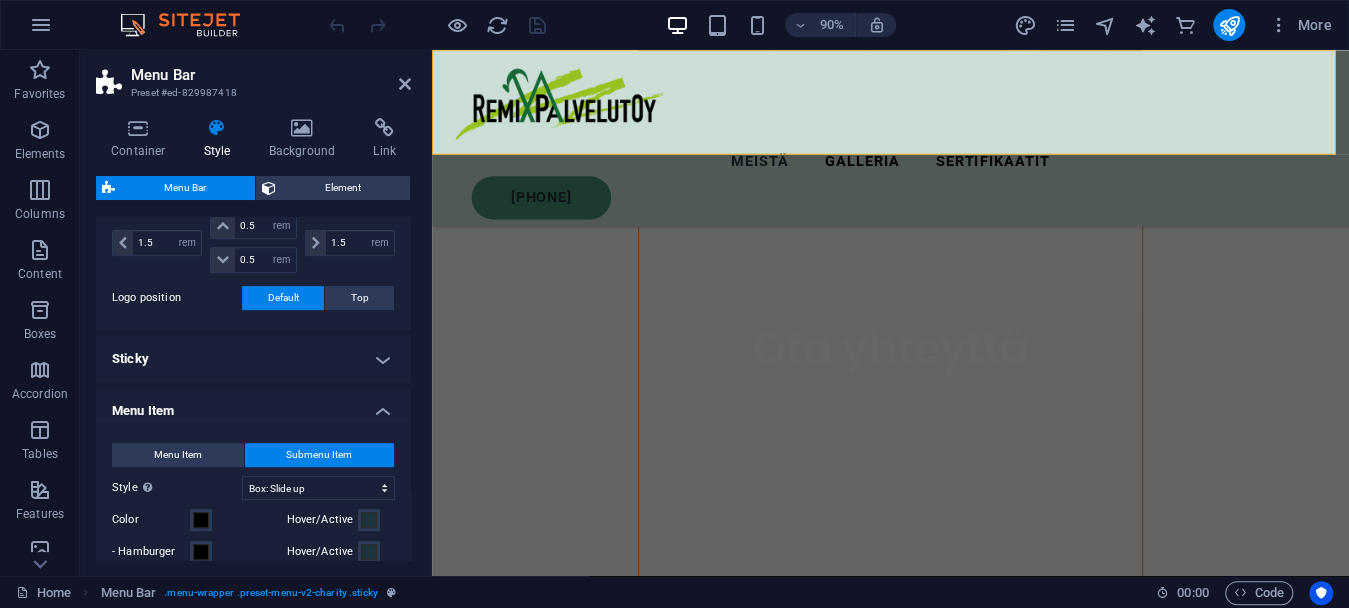 click on "Sticky" at bounding box center [253, 359] 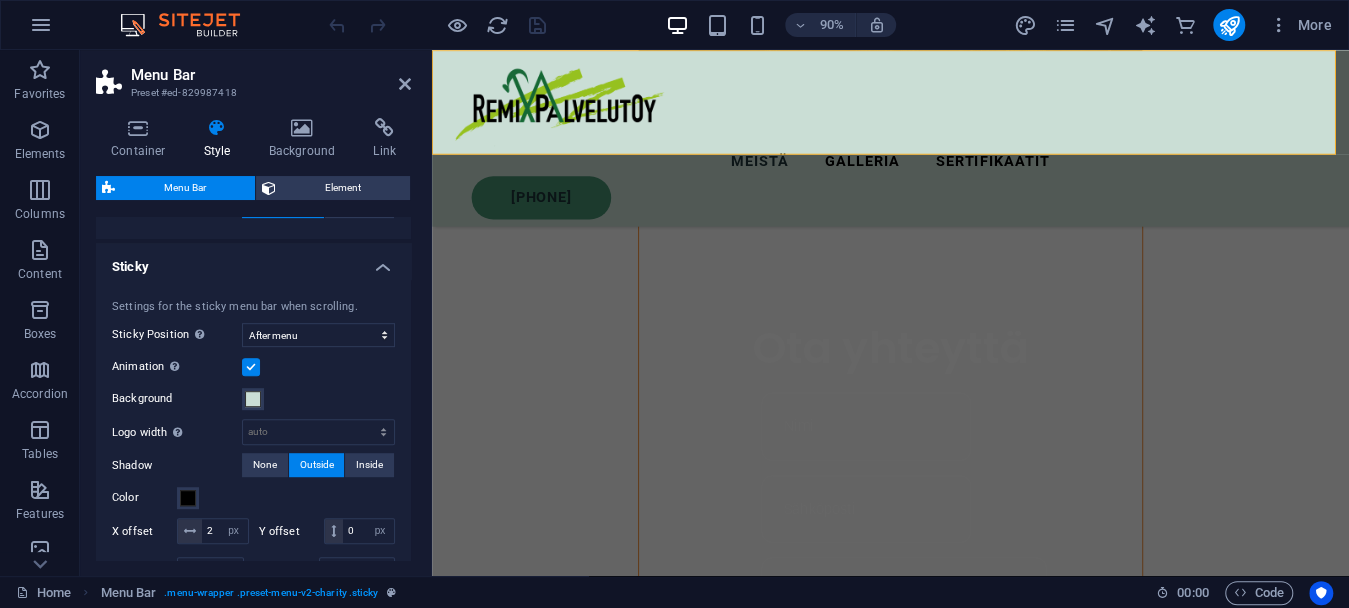 scroll, scrollTop: 602, scrollLeft: 0, axis: vertical 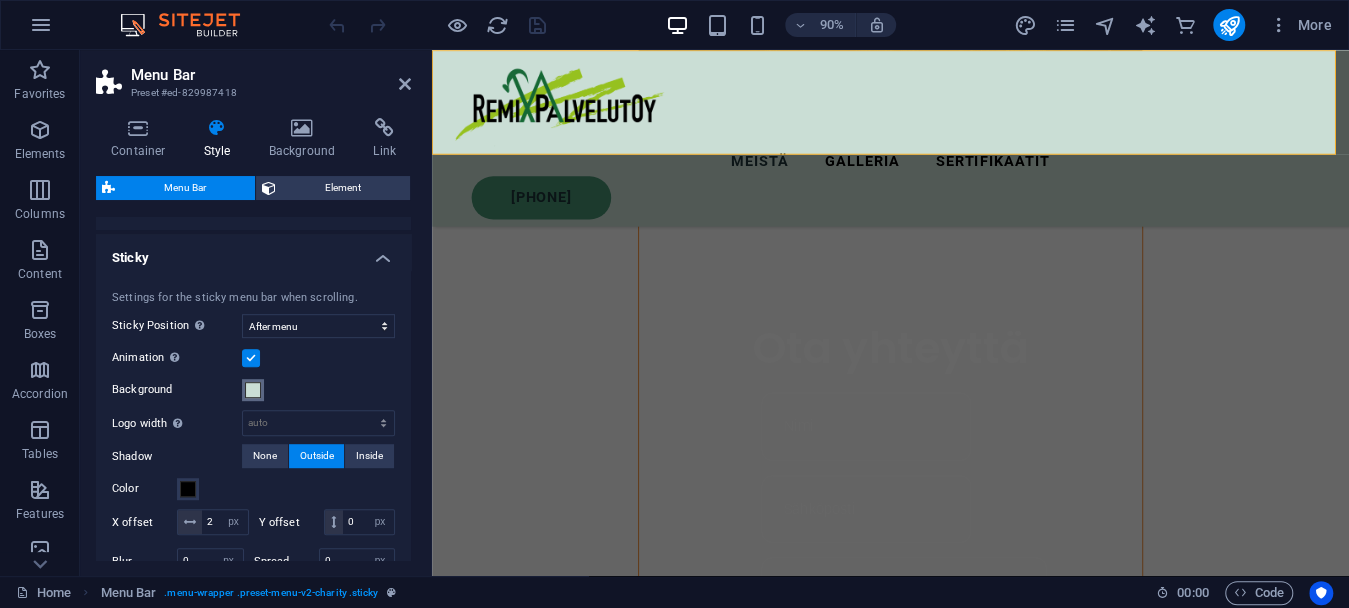 click at bounding box center (253, 390) 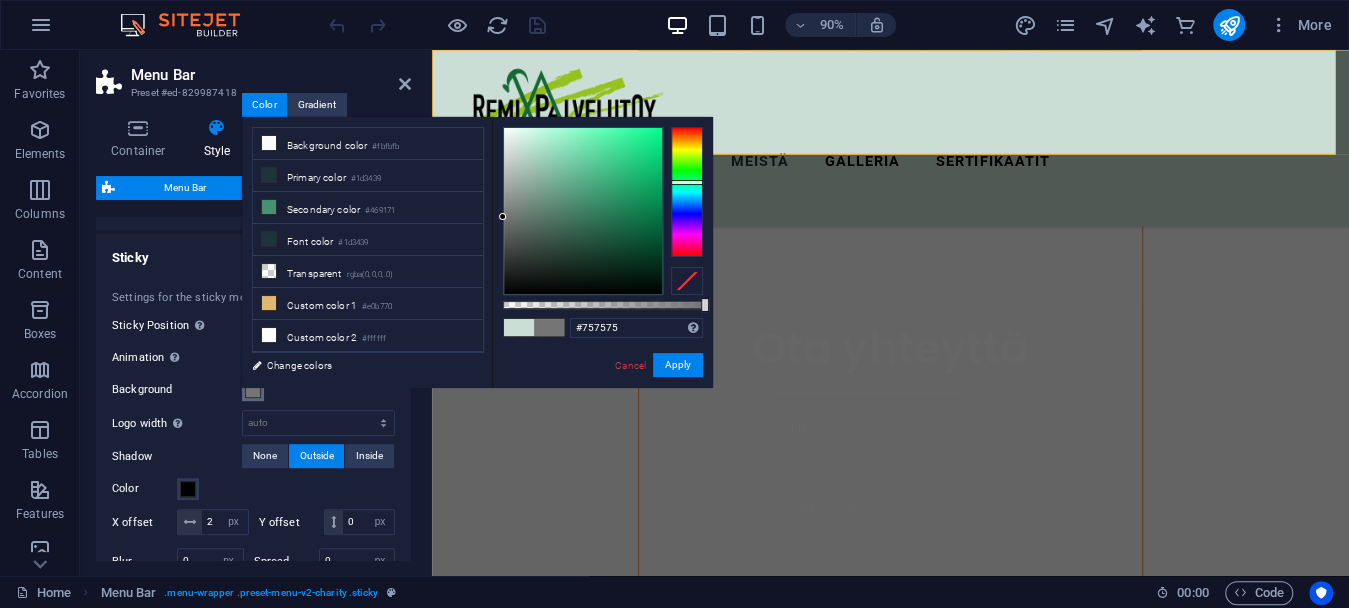 drag, startPoint x: 521, startPoint y: 224, endPoint x: 482, endPoint y: 217, distance: 39.623226 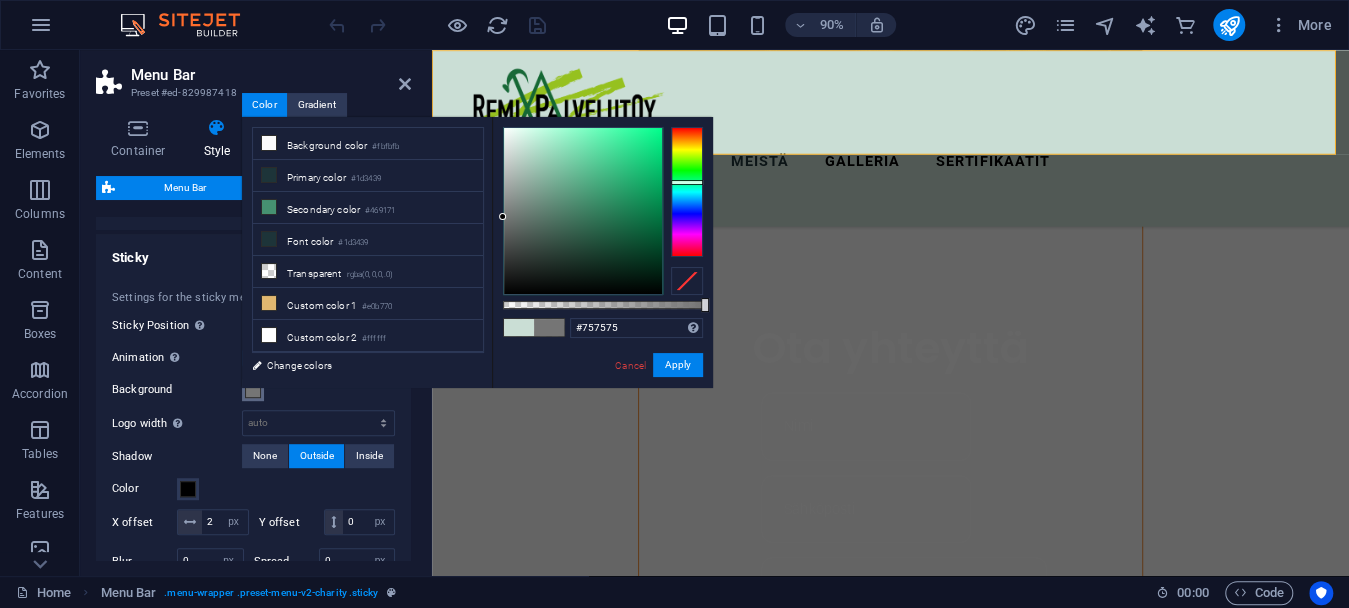 click on "less
Background color
#fbfbfb
Primary color
#1d3439
Secondary color
#469171
Font color
#757575" at bounding box center (477, 252) 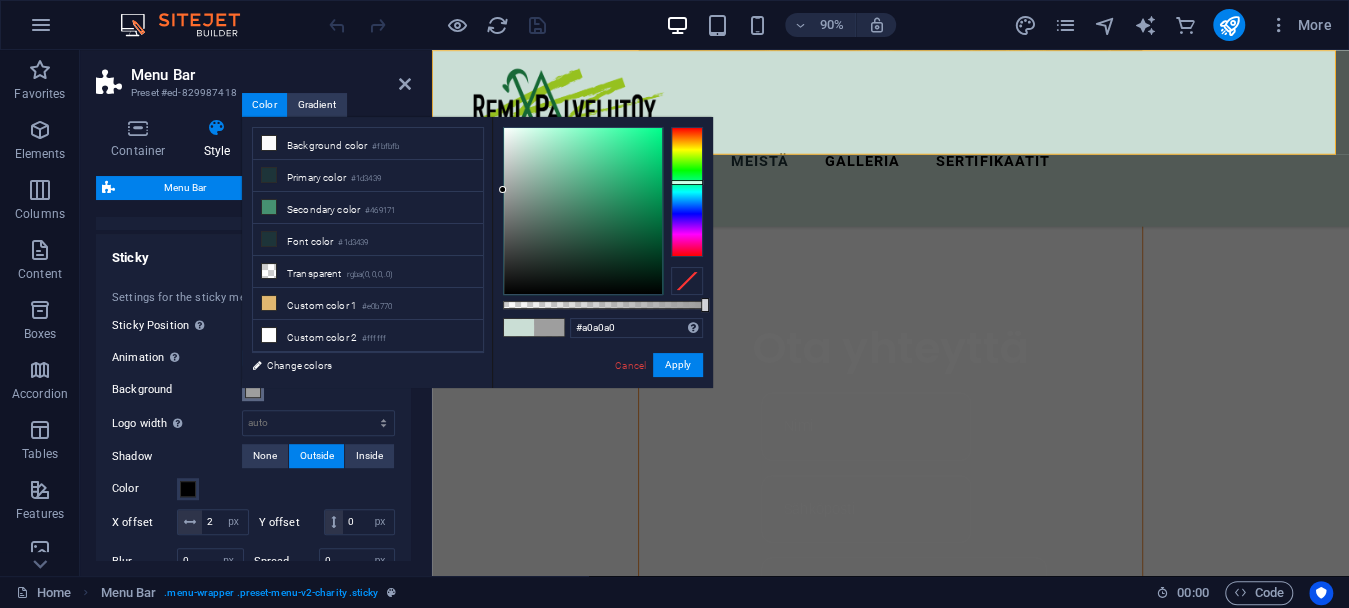 type on "#a1a1a1" 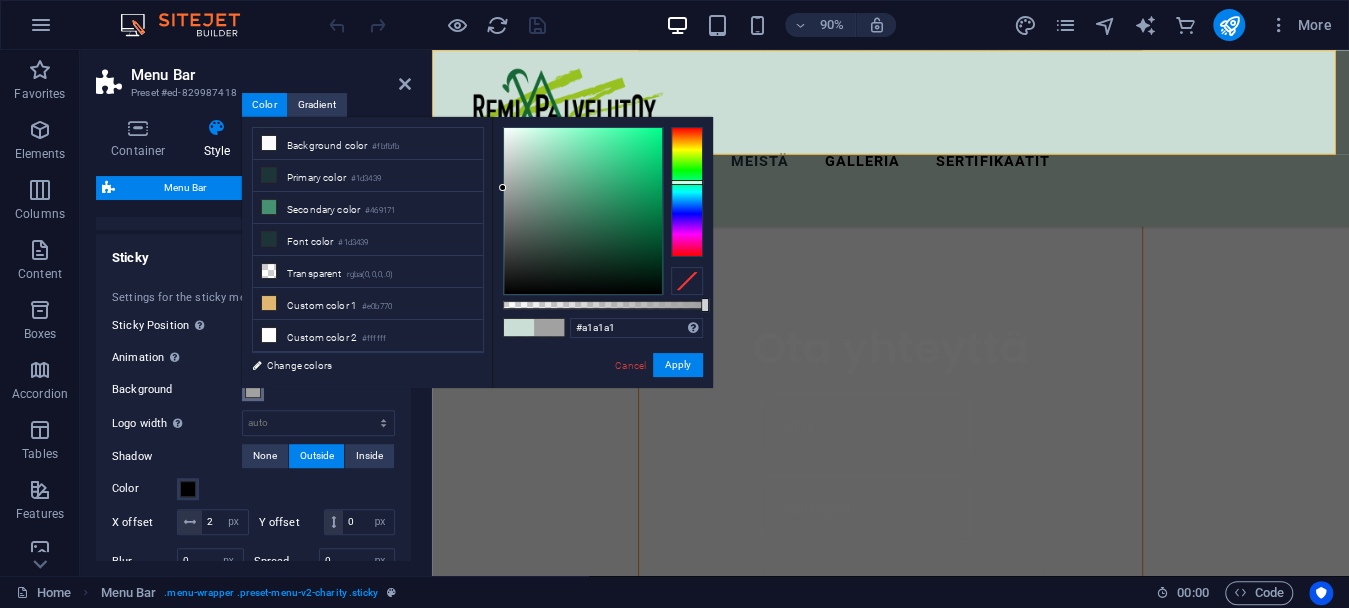 drag, startPoint x: 507, startPoint y: 209, endPoint x: 487, endPoint y: 188, distance: 29 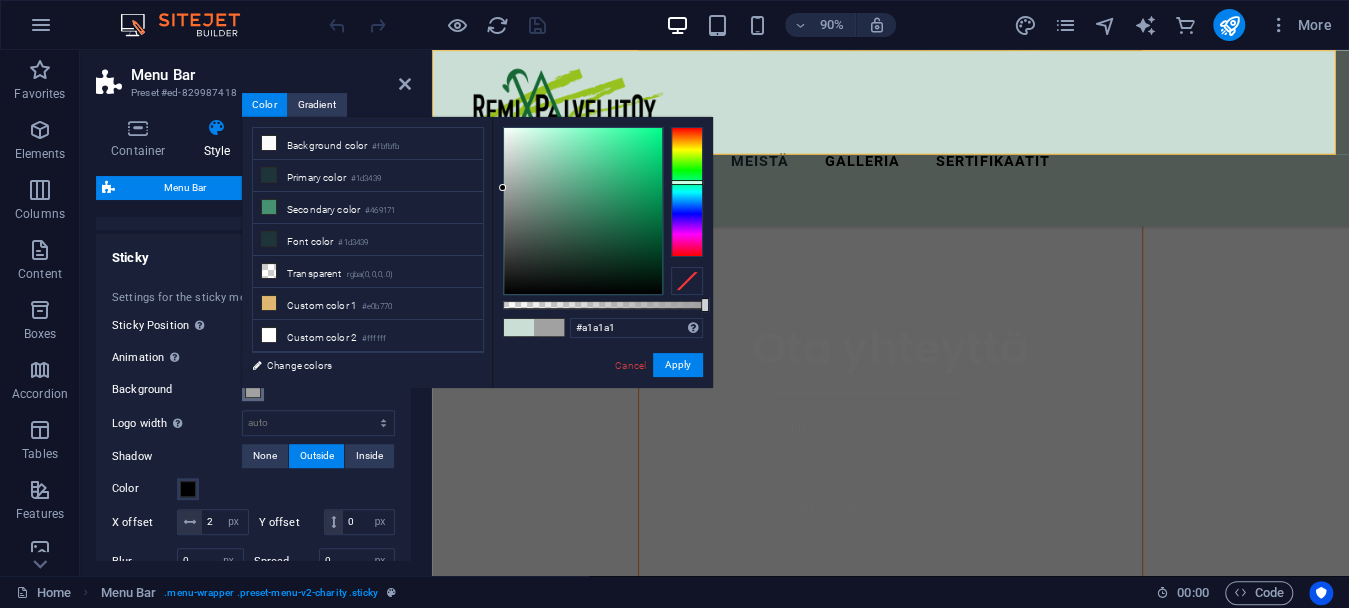 click on "less
Background color
#fbfbfb
Primary color
#1d3439
Secondary color
#469171
Font color
#a1a1a1" at bounding box center [477, 252] 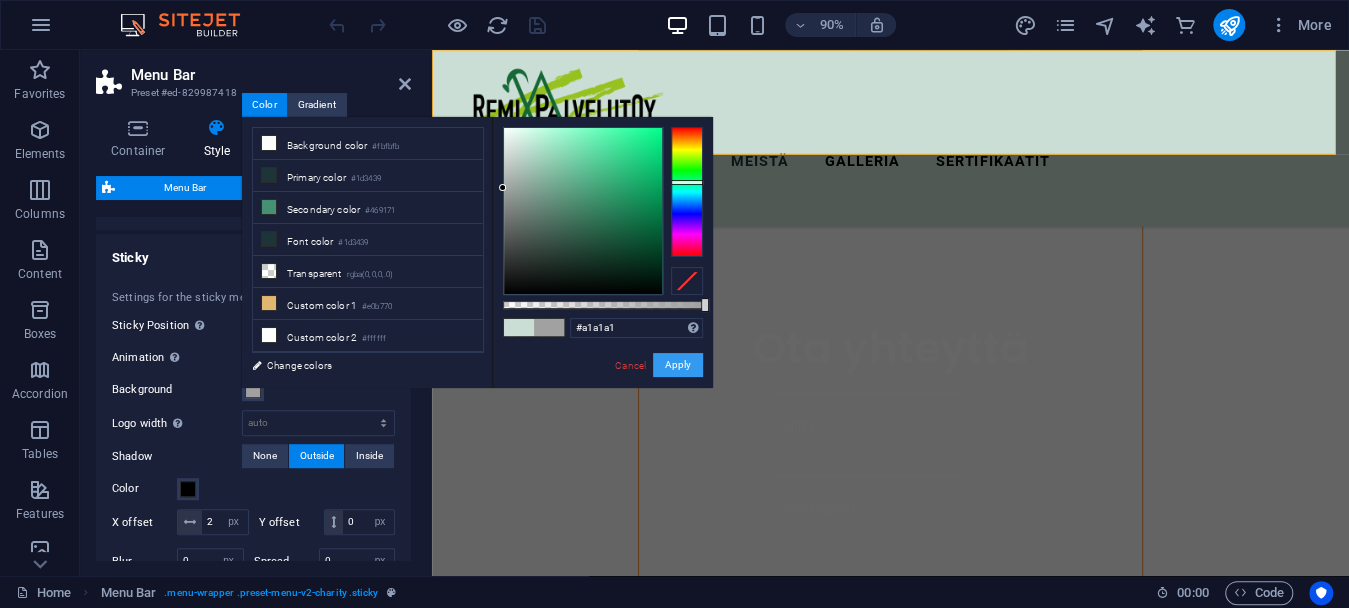 click on "Apply" at bounding box center (678, 365) 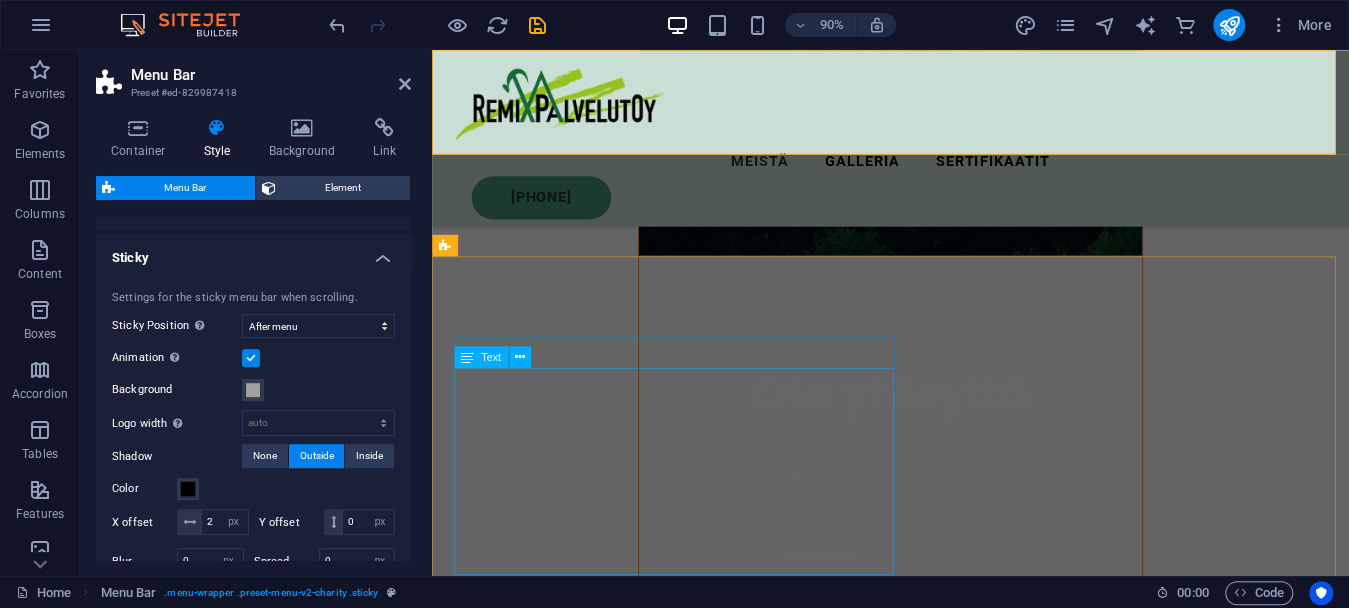 select 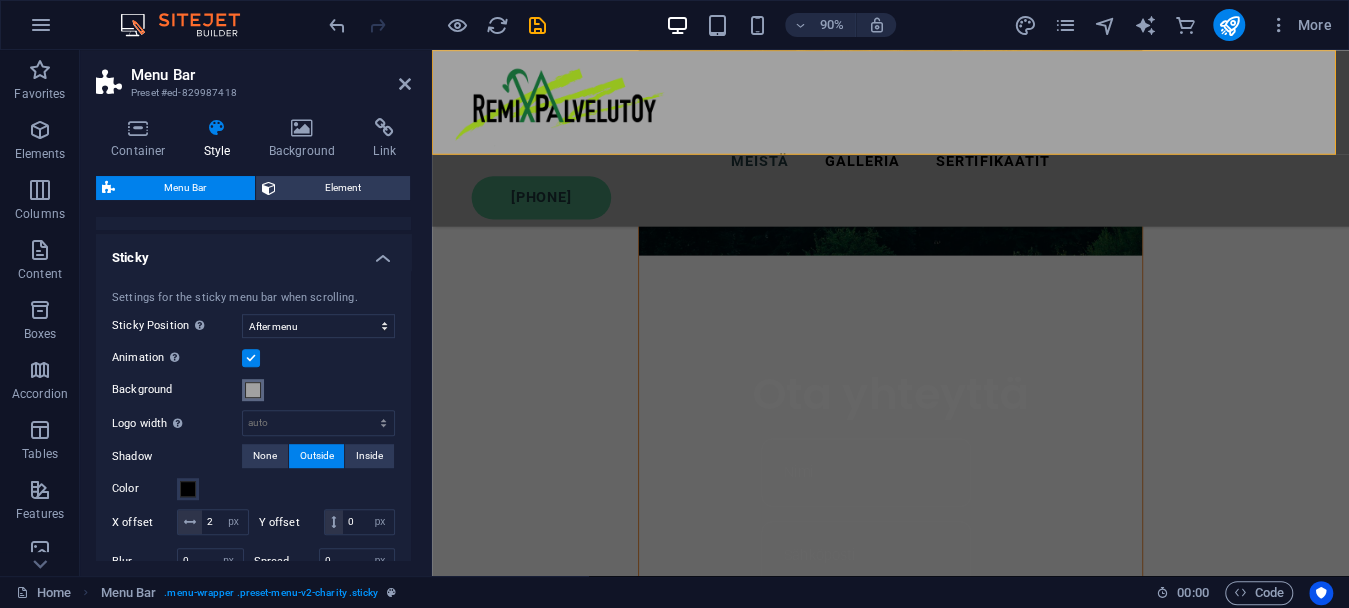 click at bounding box center (253, 390) 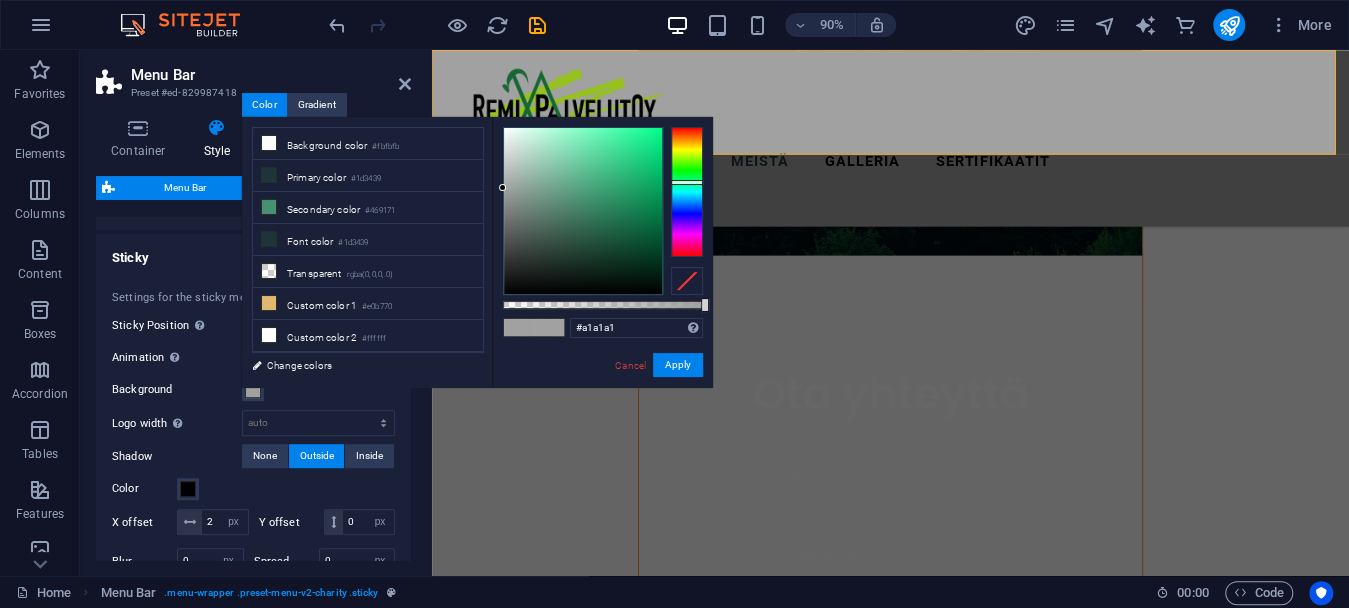 drag, startPoint x: 501, startPoint y: 204, endPoint x: 508, endPoint y: 173, distance: 31.780497 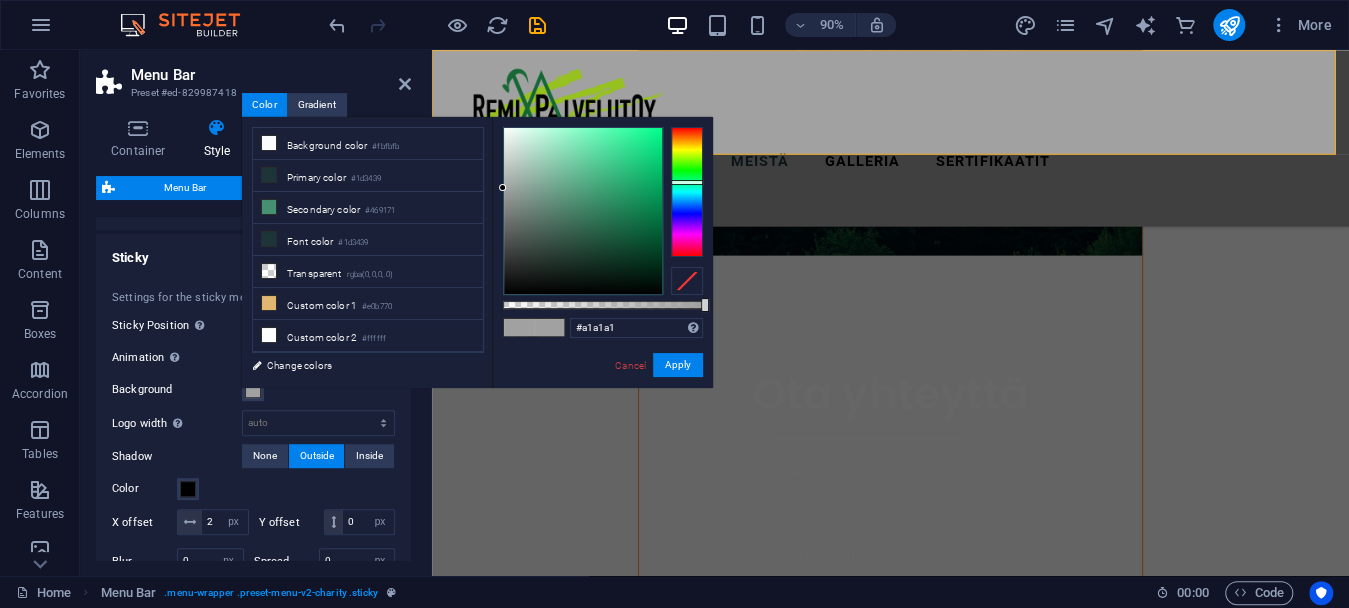 click on "#a1a1a1 Supported formats #0852ed rgb(8, 82, 237) rgba(8, 82, 237, 90%) hsv(221,97,93) hsl(221, 93%, 48%) Cancel Apply" at bounding box center [602, 397] 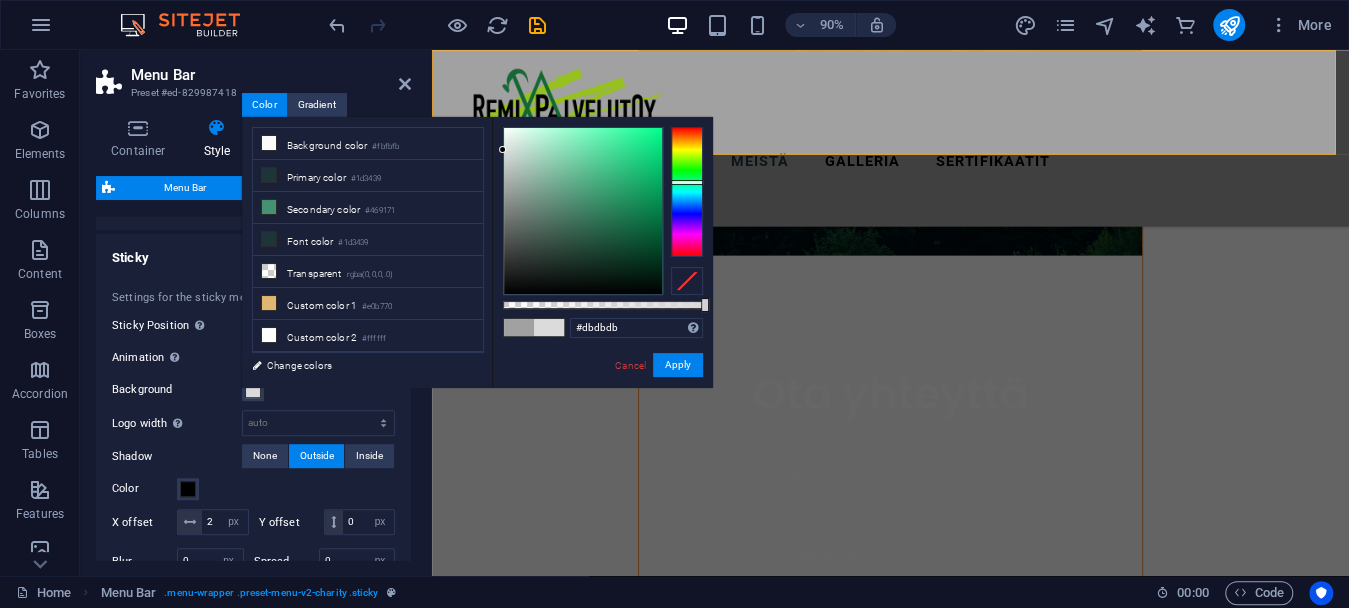 type on "#dddddd" 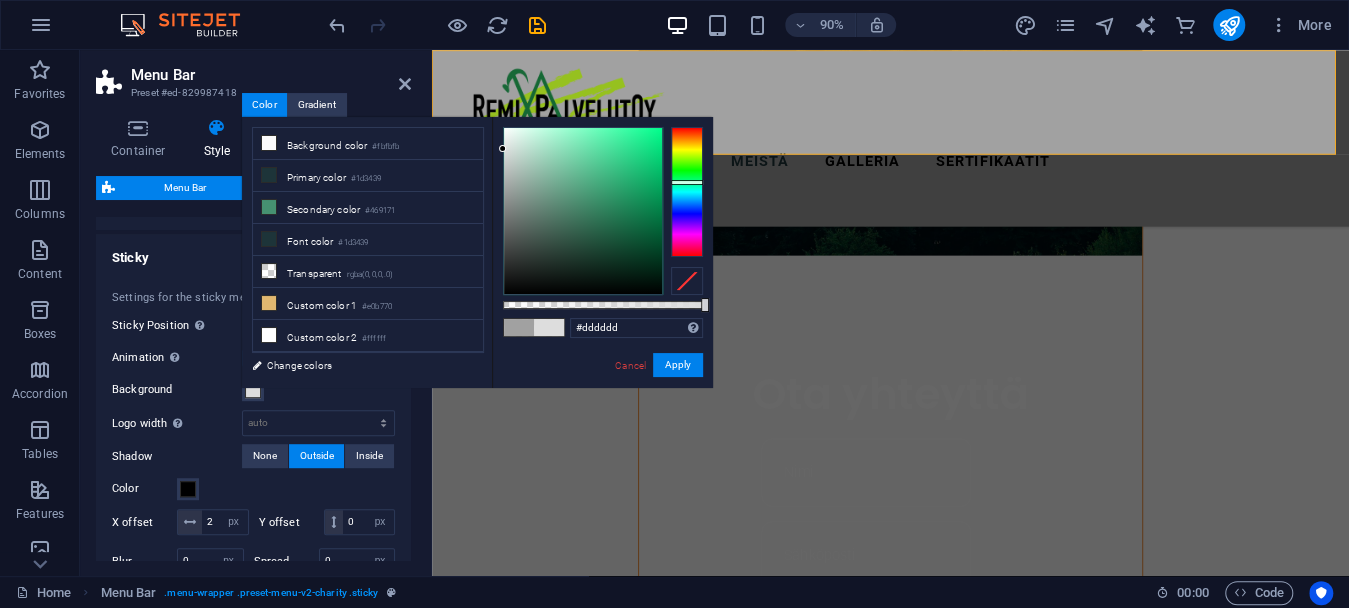 drag, startPoint x: 508, startPoint y: 173, endPoint x: 489, endPoint y: 149, distance: 30.610456 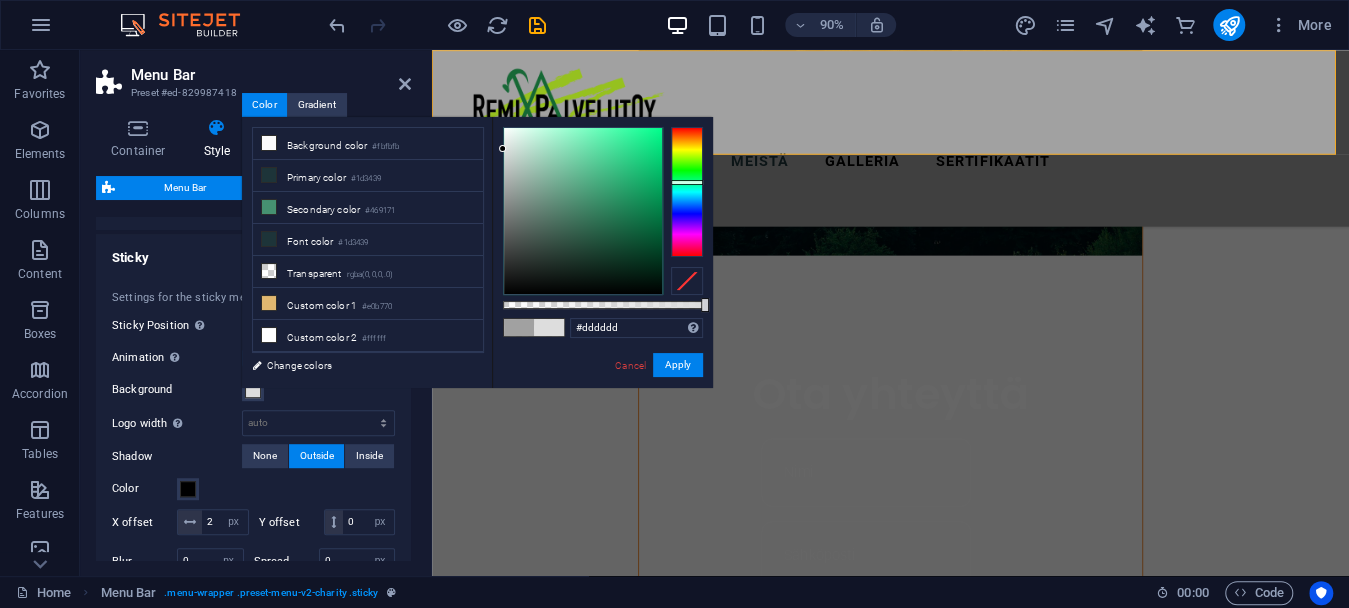 click on "less
Background color
#fbfbfb
Primary color
#1d3439
Secondary color
#469171
Font color
#dddddd" at bounding box center [477, 252] 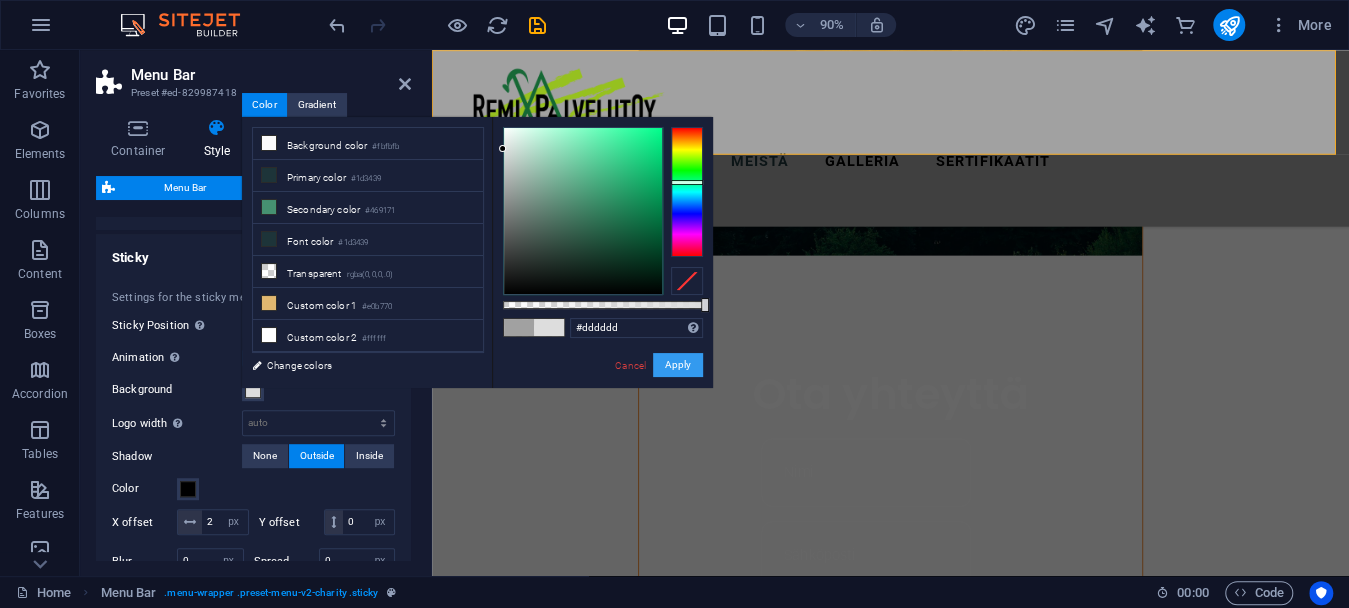 click on "Apply" at bounding box center [678, 365] 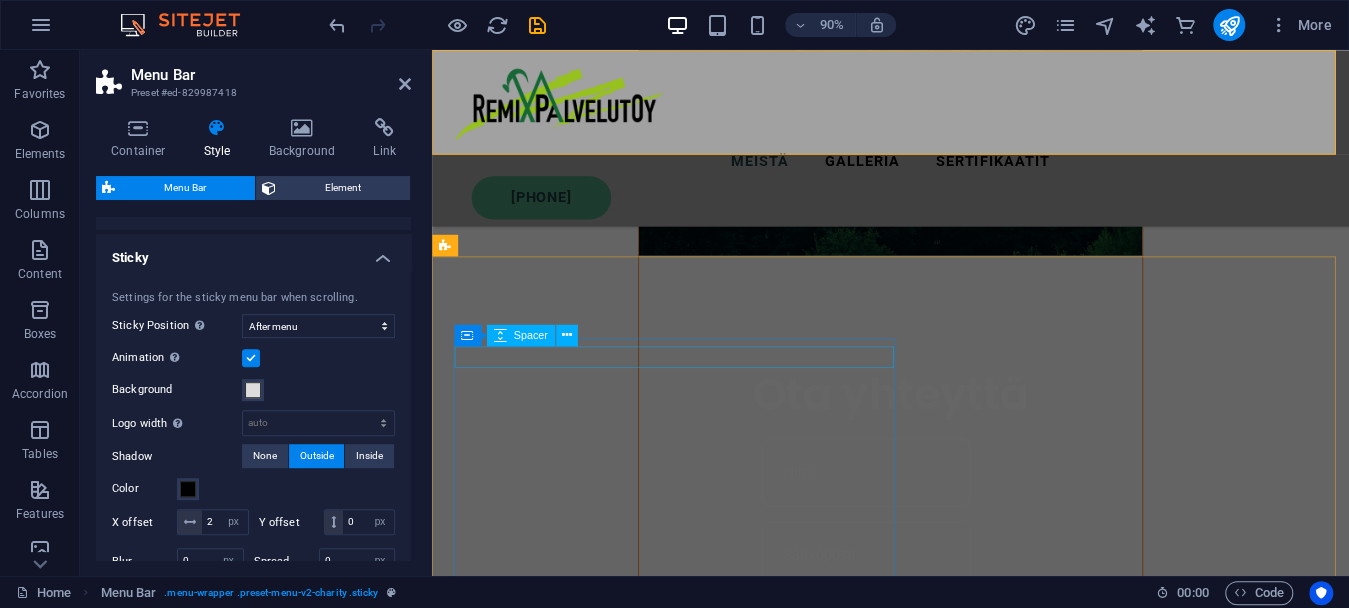 select 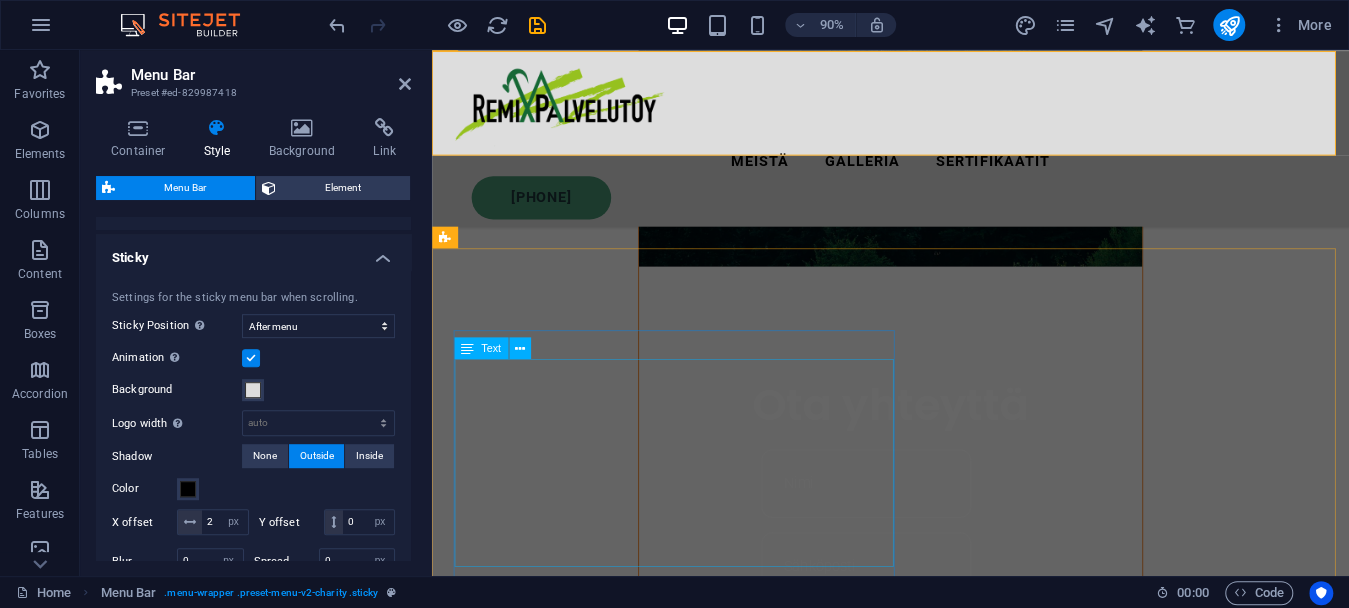 scroll, scrollTop: 1311, scrollLeft: 0, axis: vertical 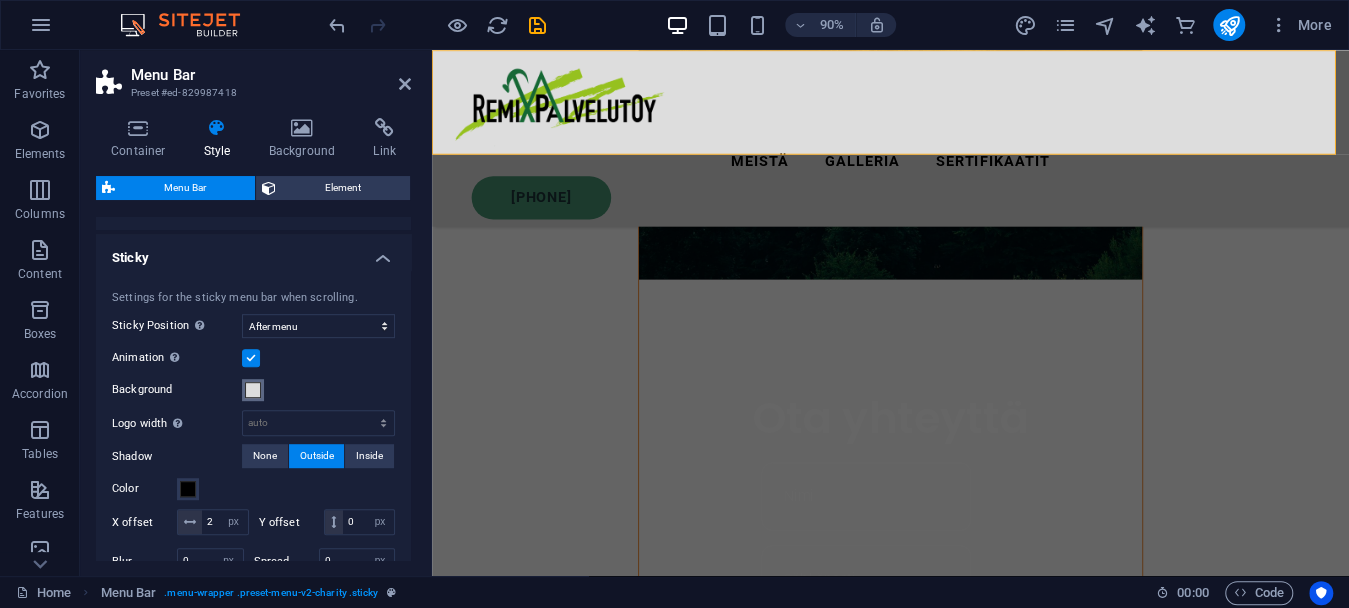 click at bounding box center (253, 390) 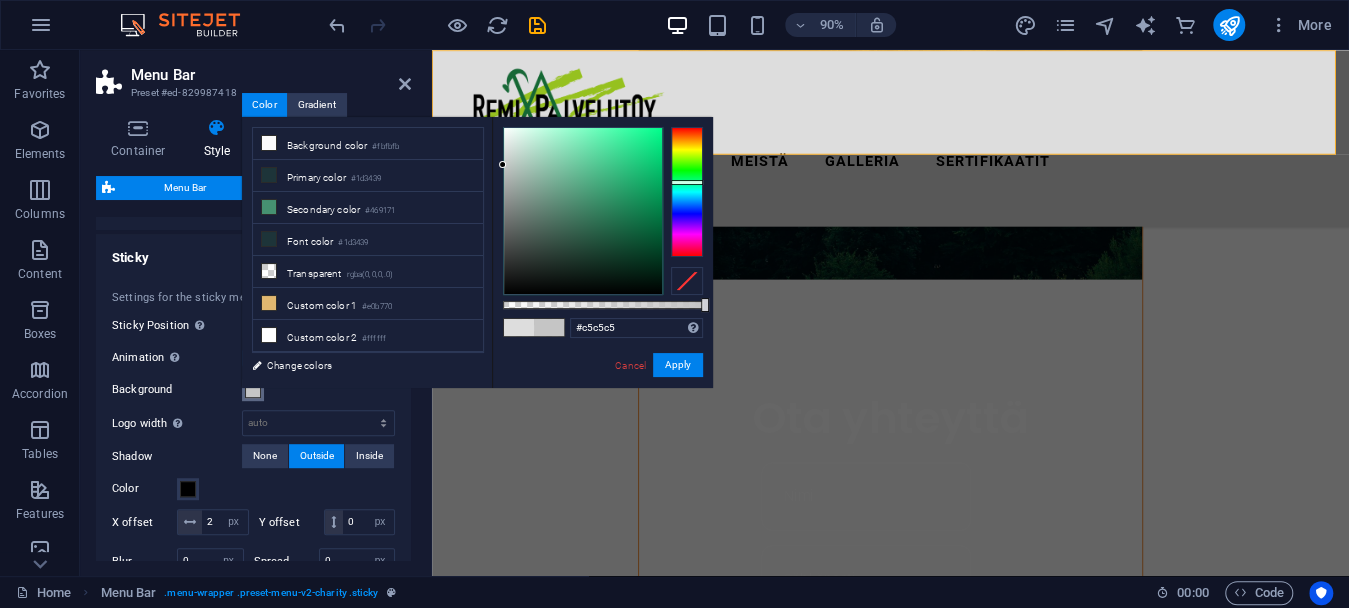 type on "#c6c6c6" 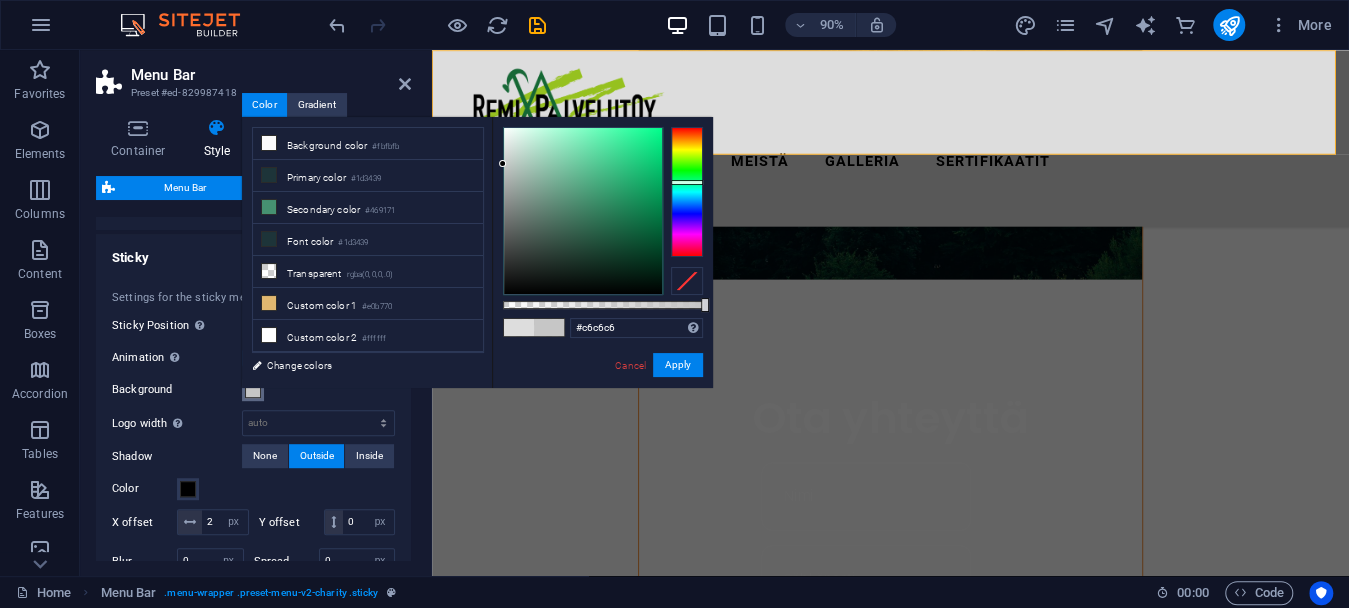 drag, startPoint x: 506, startPoint y: 175, endPoint x: 502, endPoint y: 164, distance: 11.7046995 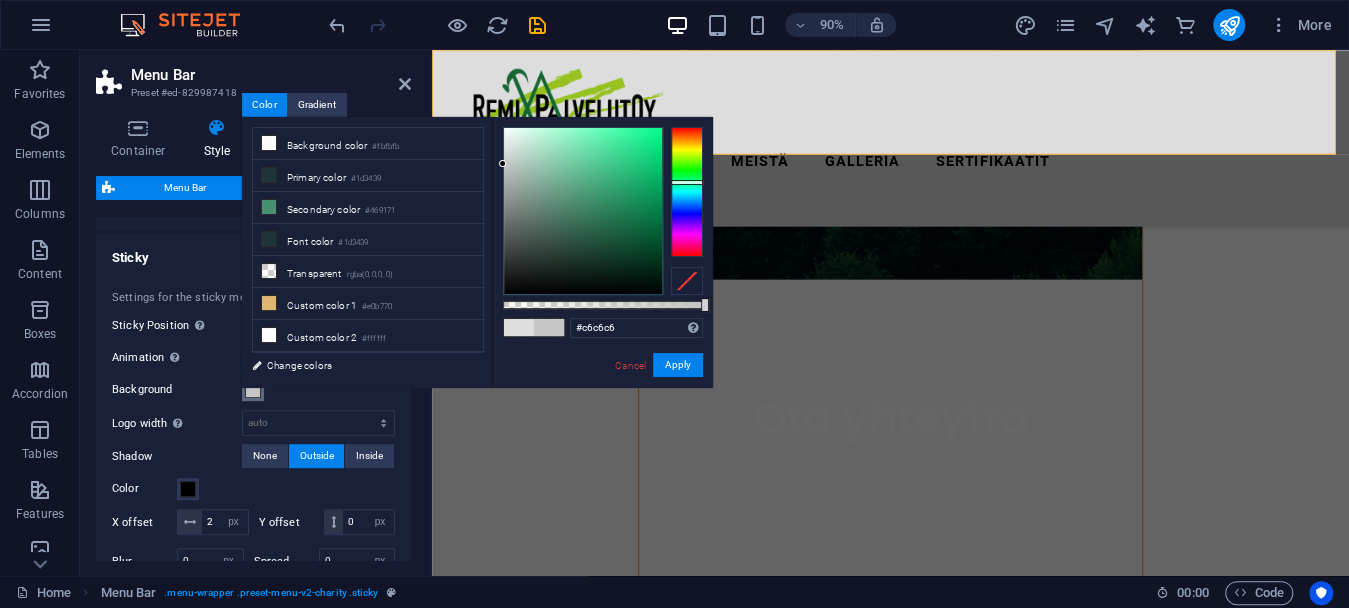 click at bounding box center [583, 211] 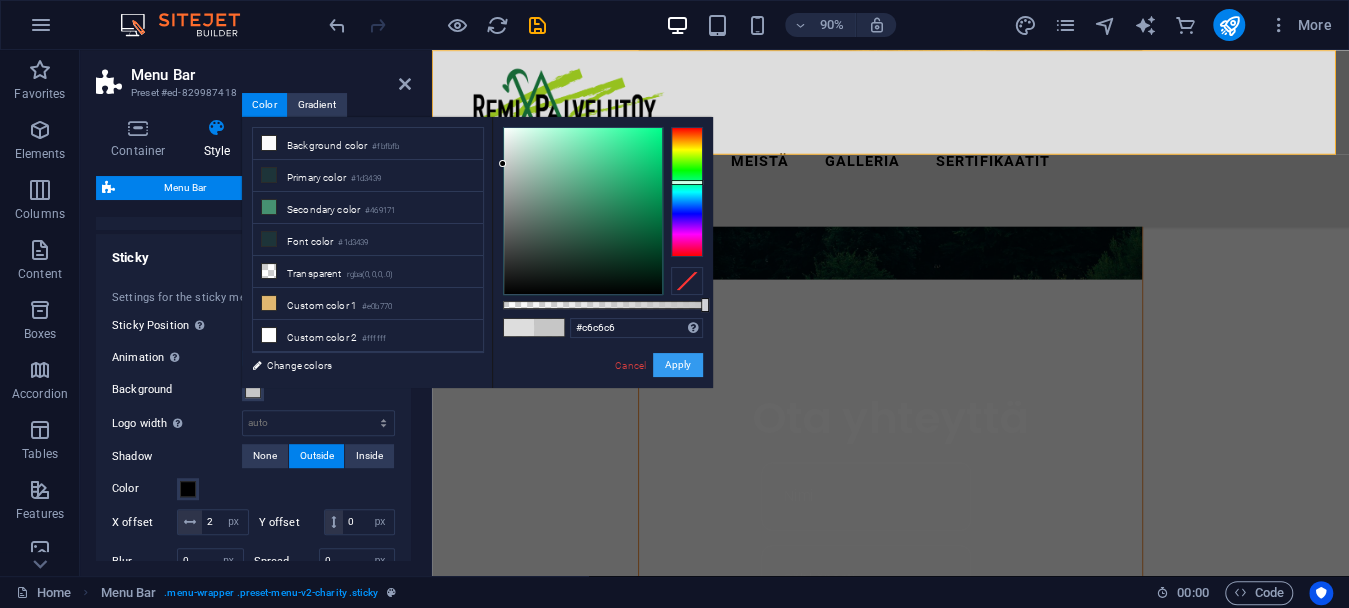 click on "Apply" at bounding box center [678, 365] 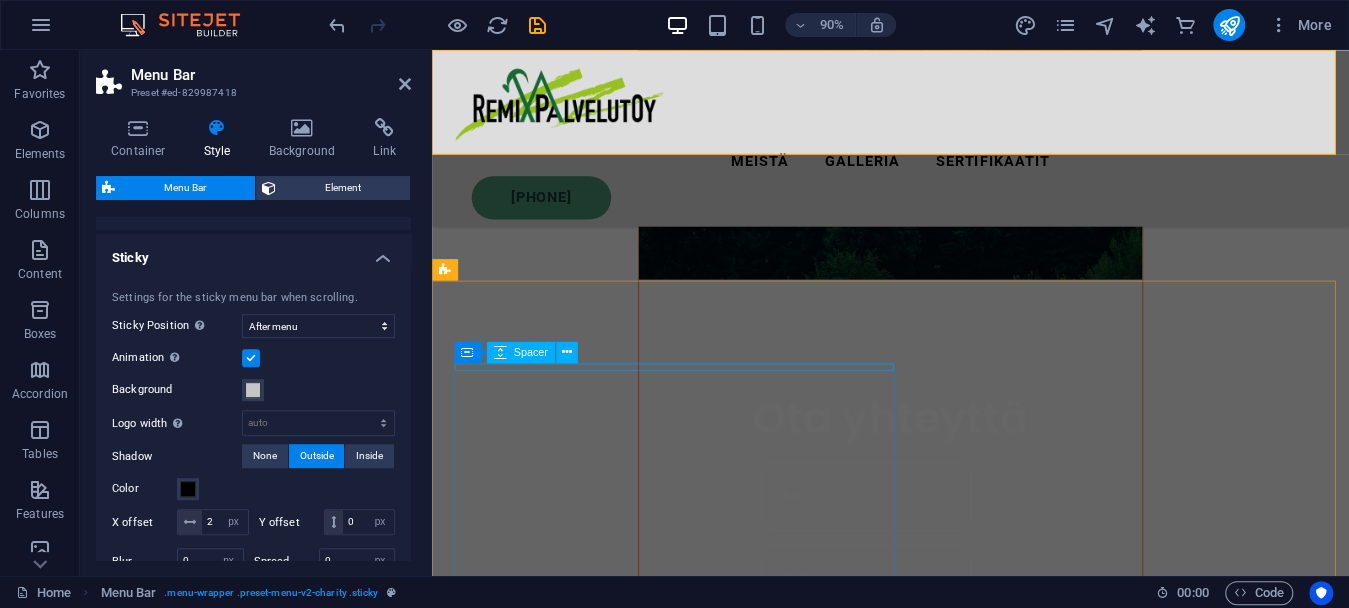 select 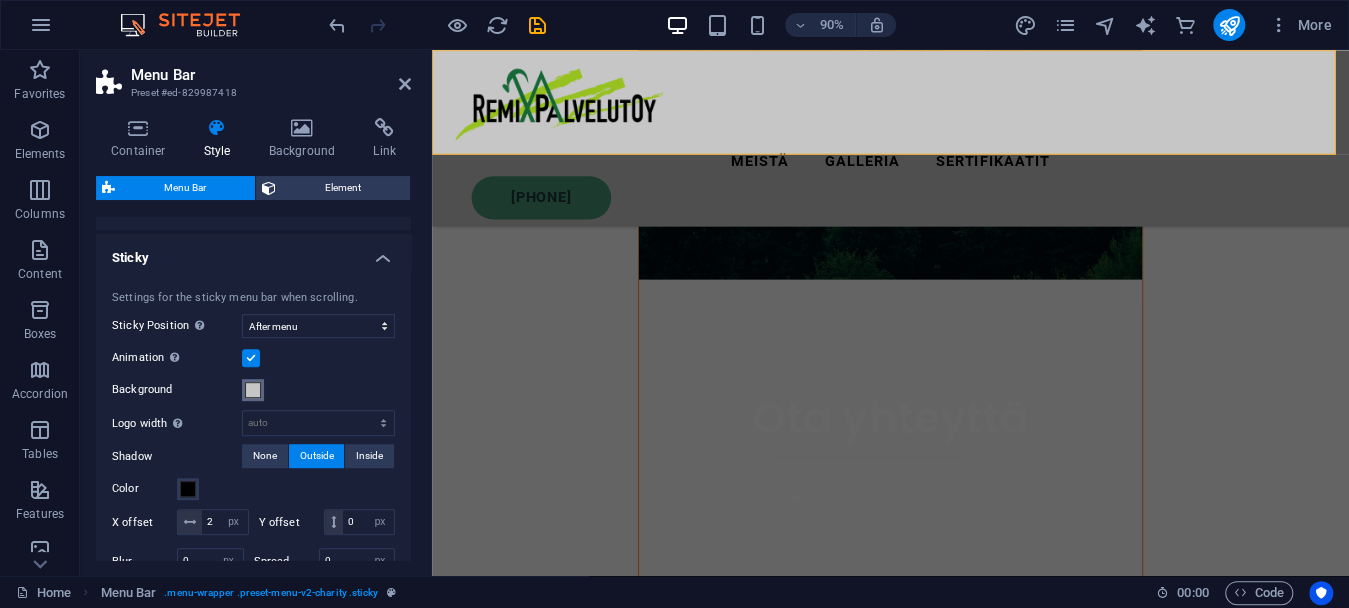 click at bounding box center (253, 390) 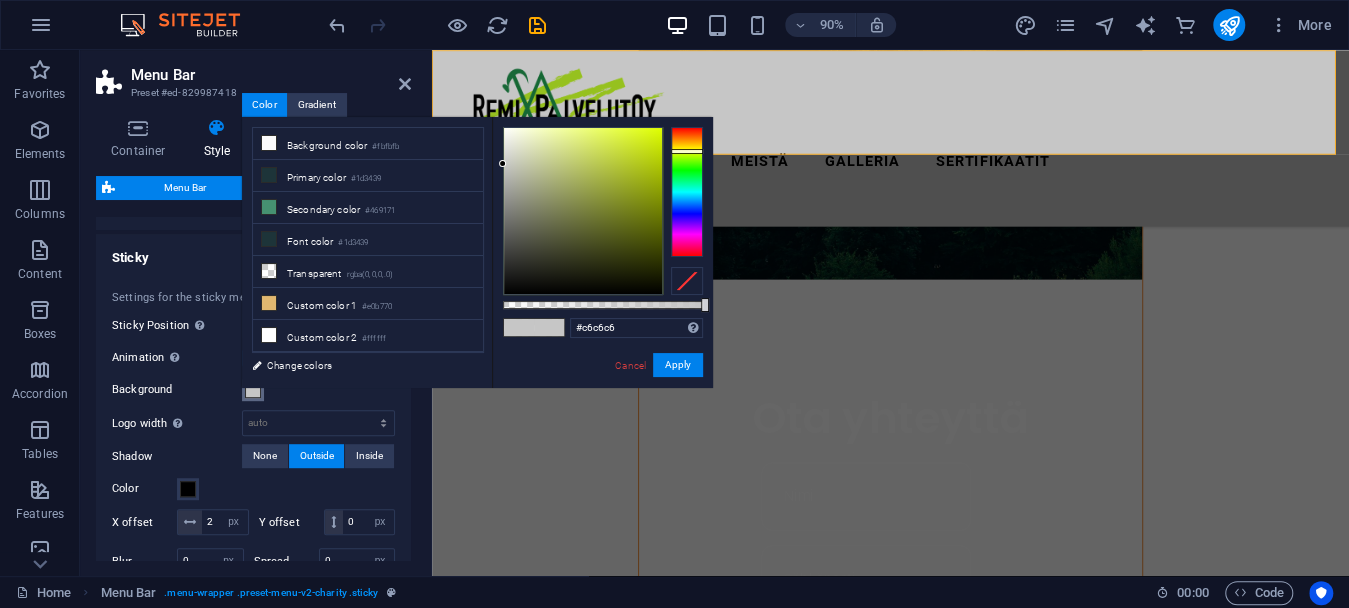 click at bounding box center [687, 192] 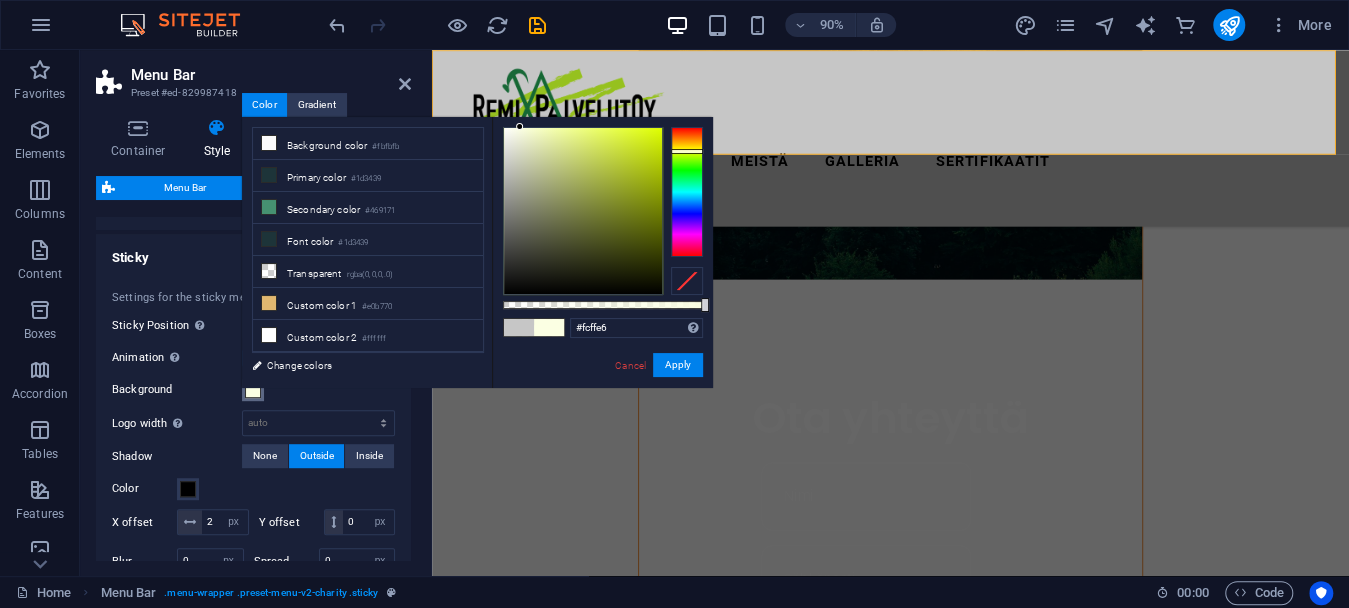 type on "#fcffea" 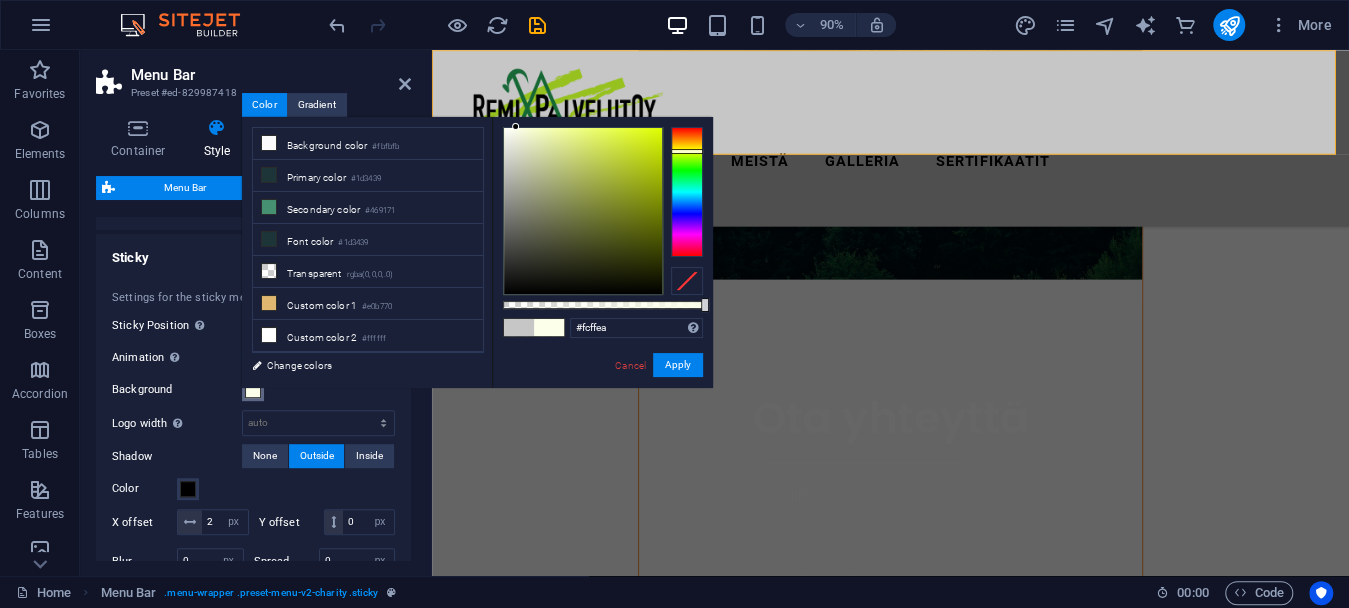 drag, startPoint x: 549, startPoint y: 157, endPoint x: 516, endPoint y: 120, distance: 49.57822 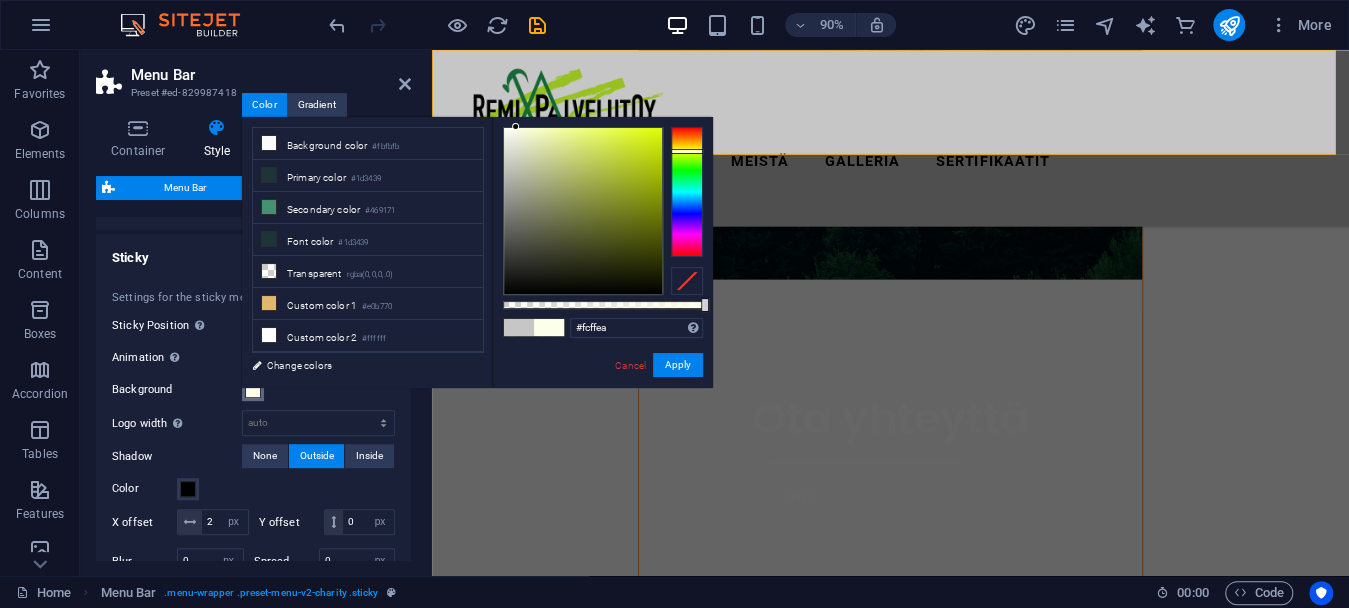 click on "#fcffea Supported formats #0852ed rgb(8, 82, 237) rgba(8, 82, 237, 90%) hsv(221,97,93) hsl(221, 93%, 48%) Cancel Apply" at bounding box center [602, 397] 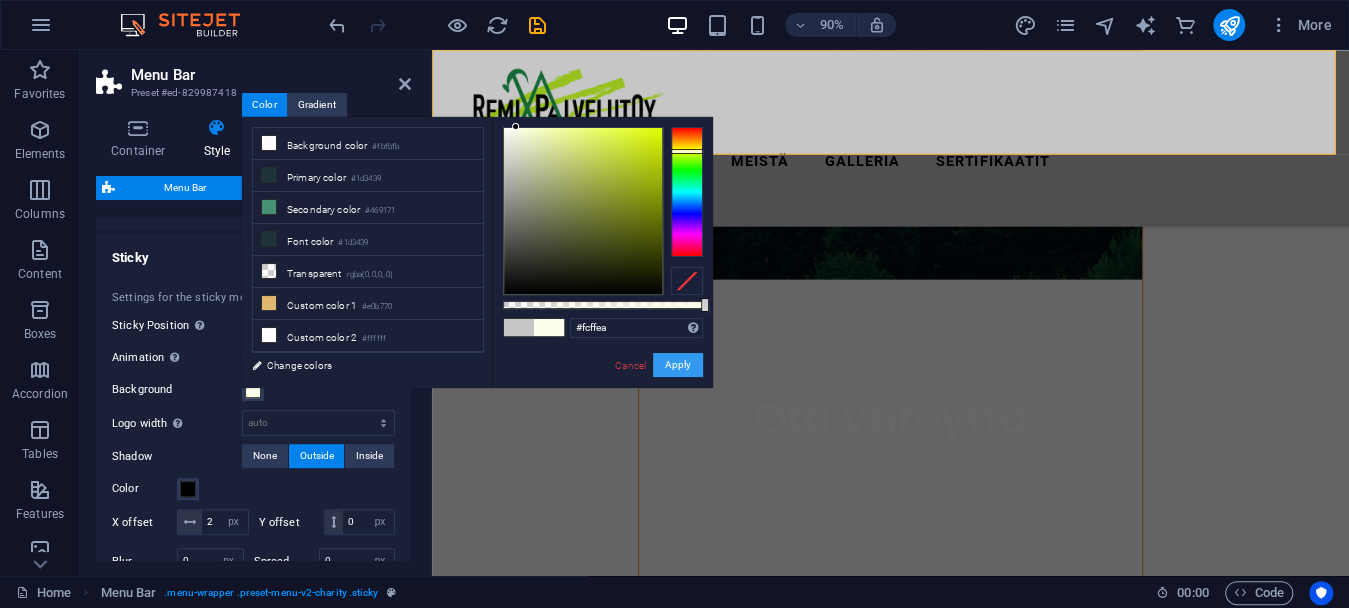 click on "Apply" at bounding box center (678, 365) 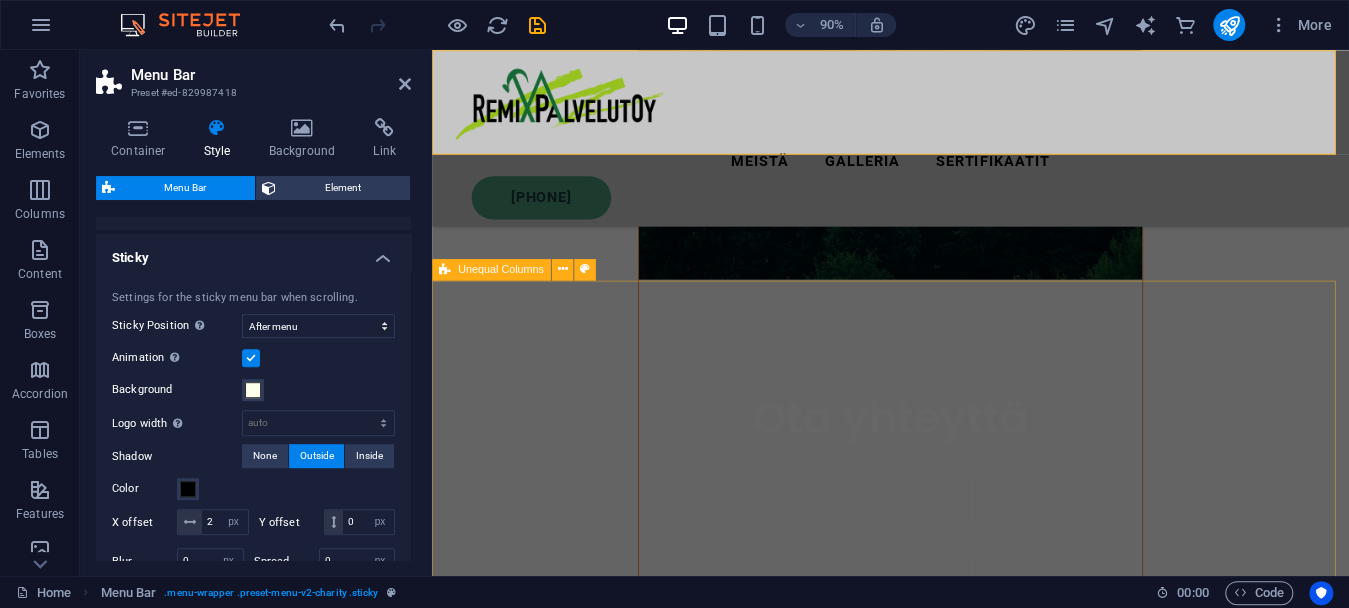select 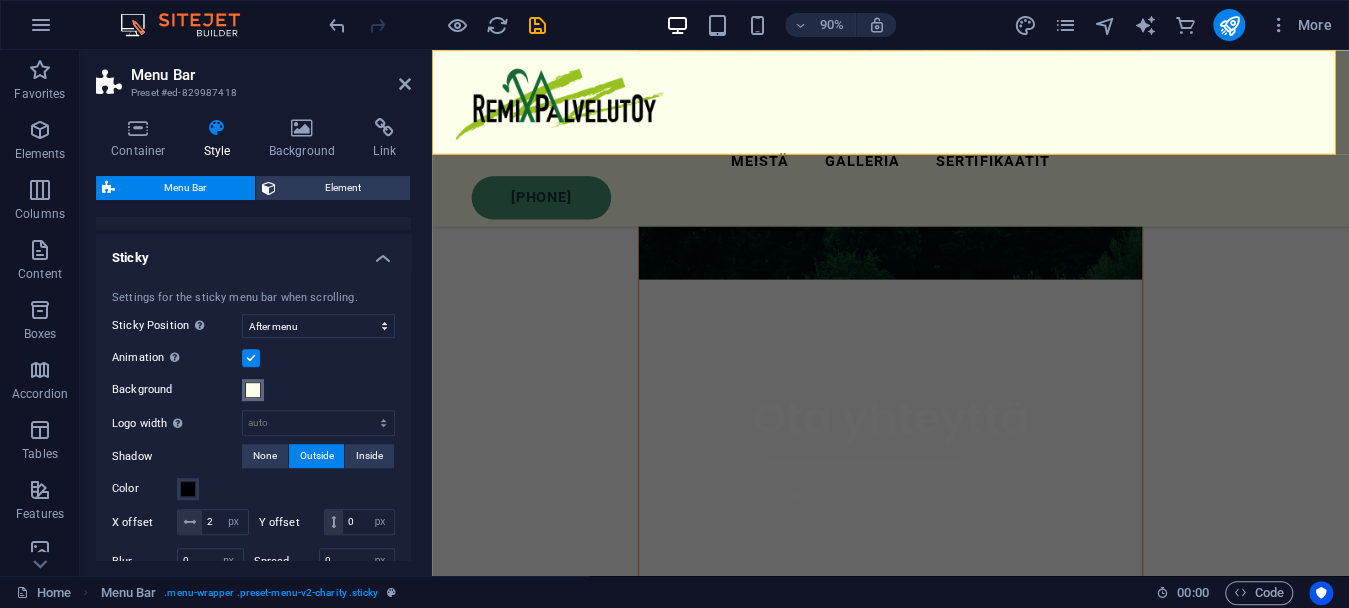 click at bounding box center (253, 390) 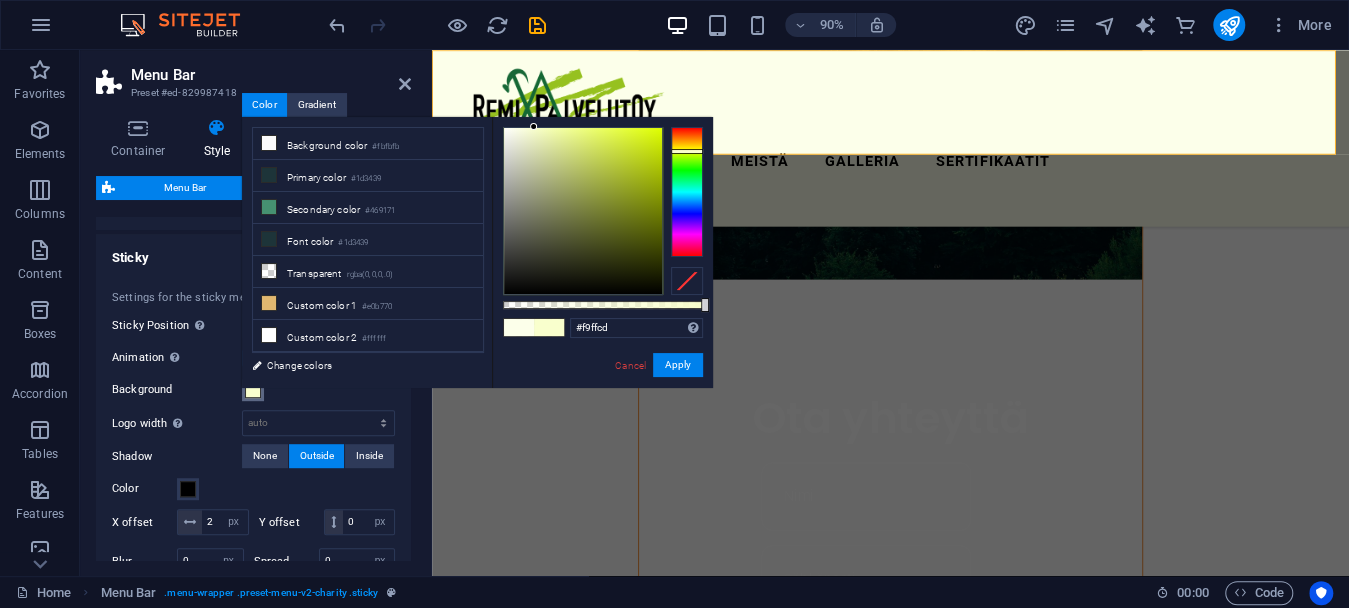 drag, startPoint x: 513, startPoint y: 135, endPoint x: 534, endPoint y: 101, distance: 39.962482 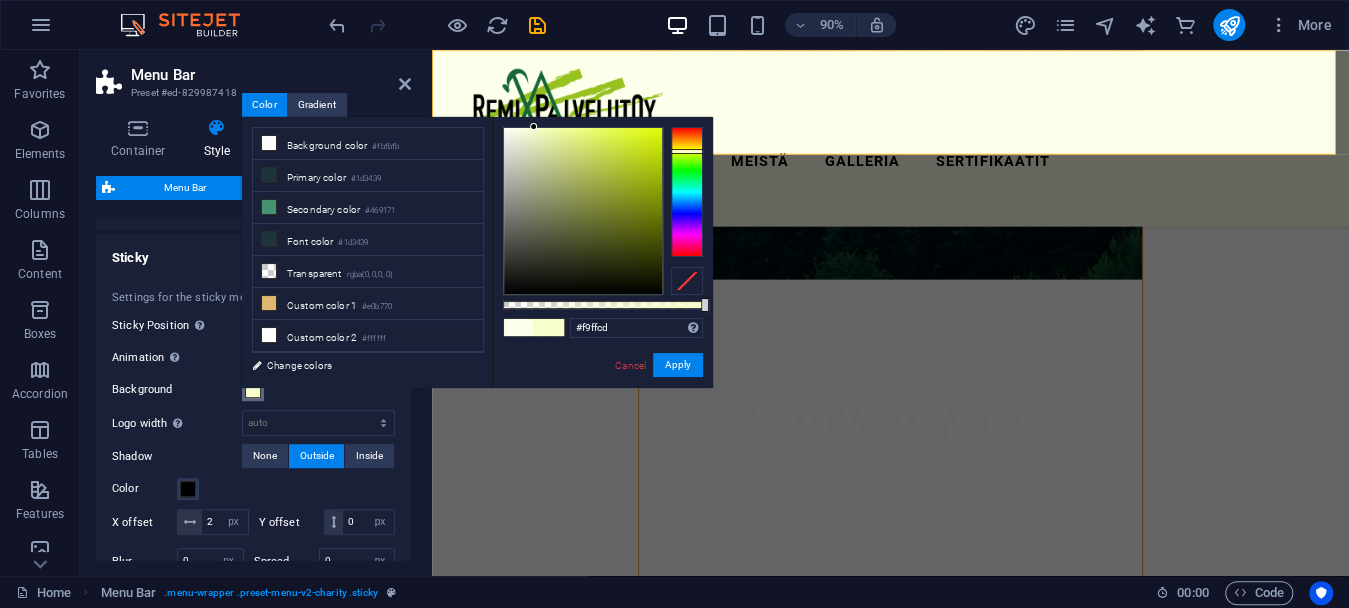 click on "remixpalvelut.fi Home Favorites Elements Columns Content Boxes Accordion Tables Features Images Slider Header Footer Forms Marketing Collections Commerce Menu Bar Preset #ed-829987418
Container Style Background Link Size Height Default px rem % vh vw Min. height None px rem % vh vw Width Default px rem % em vh vw Min. width None px rem % vh vw Content width Default Custom width Width Default px rem % em vh vw Min. width None px rem % vh vw Default padding Custom spacing Default content width and padding can be changed under Design. Edit design Layout (Flexbox) Alignment Determines the flex direction. Default Main axis Determine how elements should behave along the main axis inside this container (justify content). Default Side axis Control the vertical direction of the element inside of the container (align items). Default Wrap Default On Off Fill Default Accessibility Role None Alert Article Banner Comment Dialog" at bounding box center [674, 304] 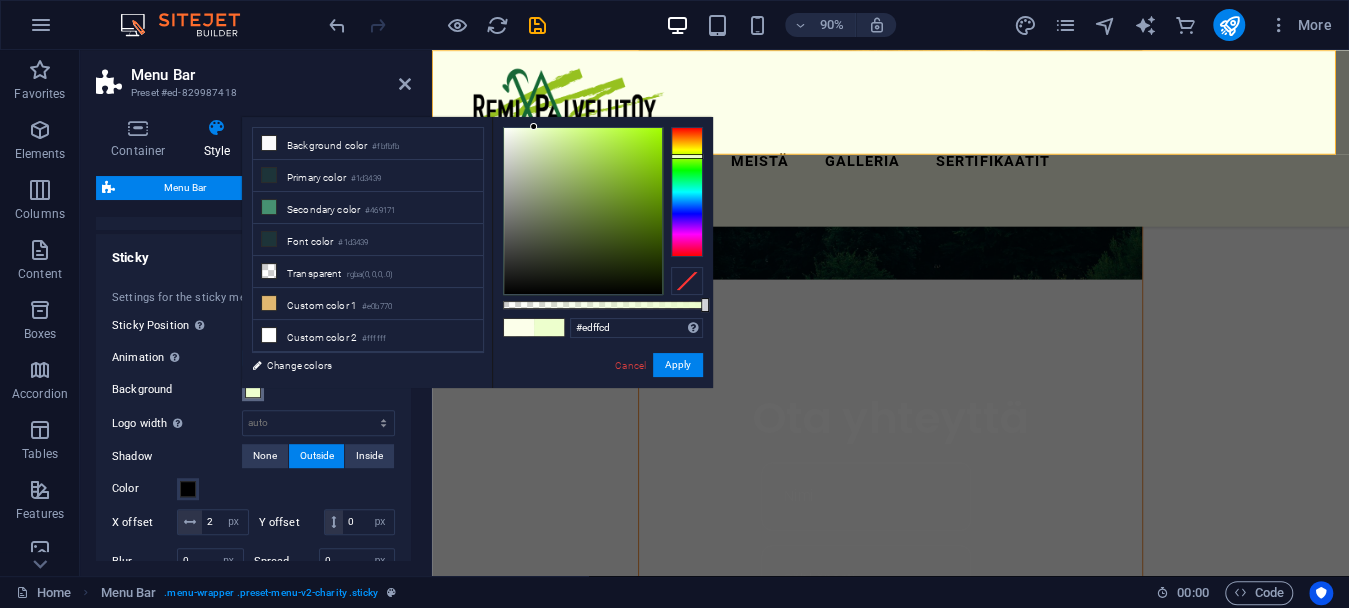 click at bounding box center [687, 156] 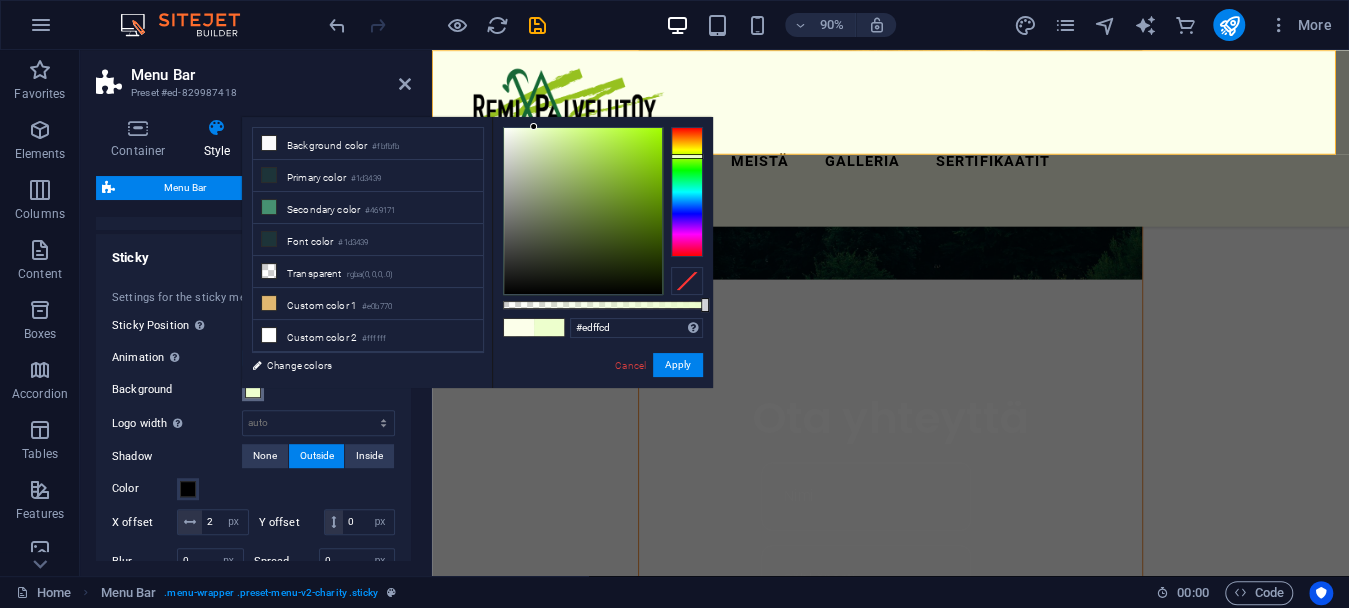 type on "#ebffcd" 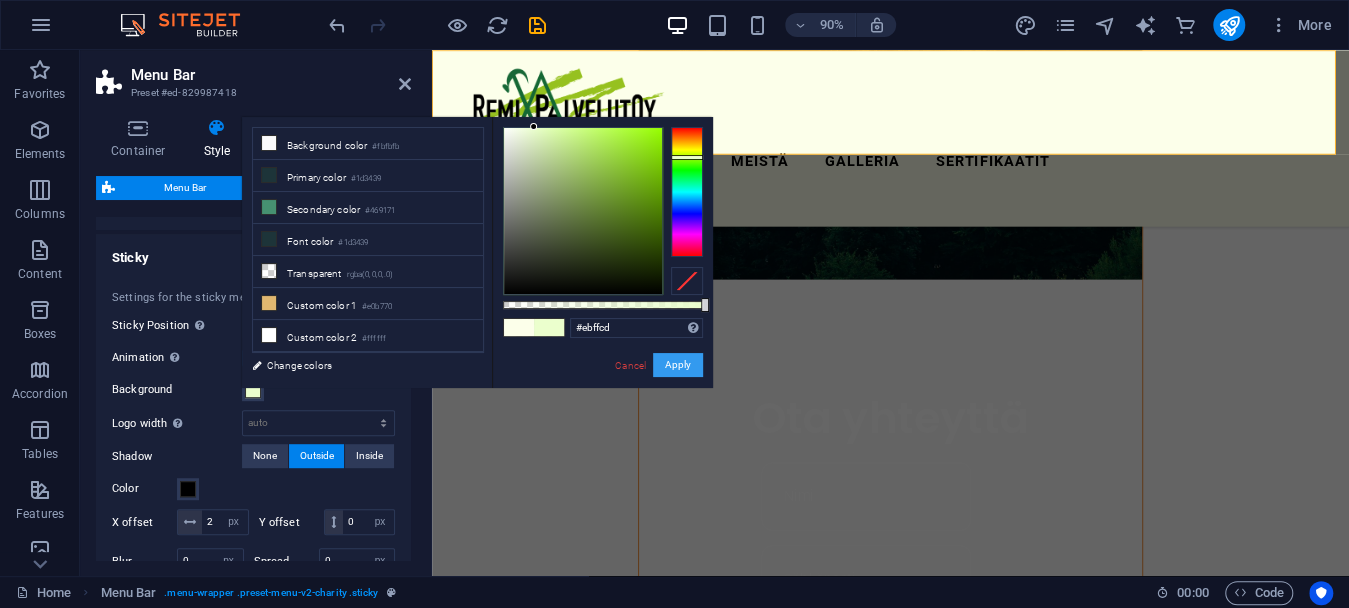 click on "Apply" at bounding box center [678, 365] 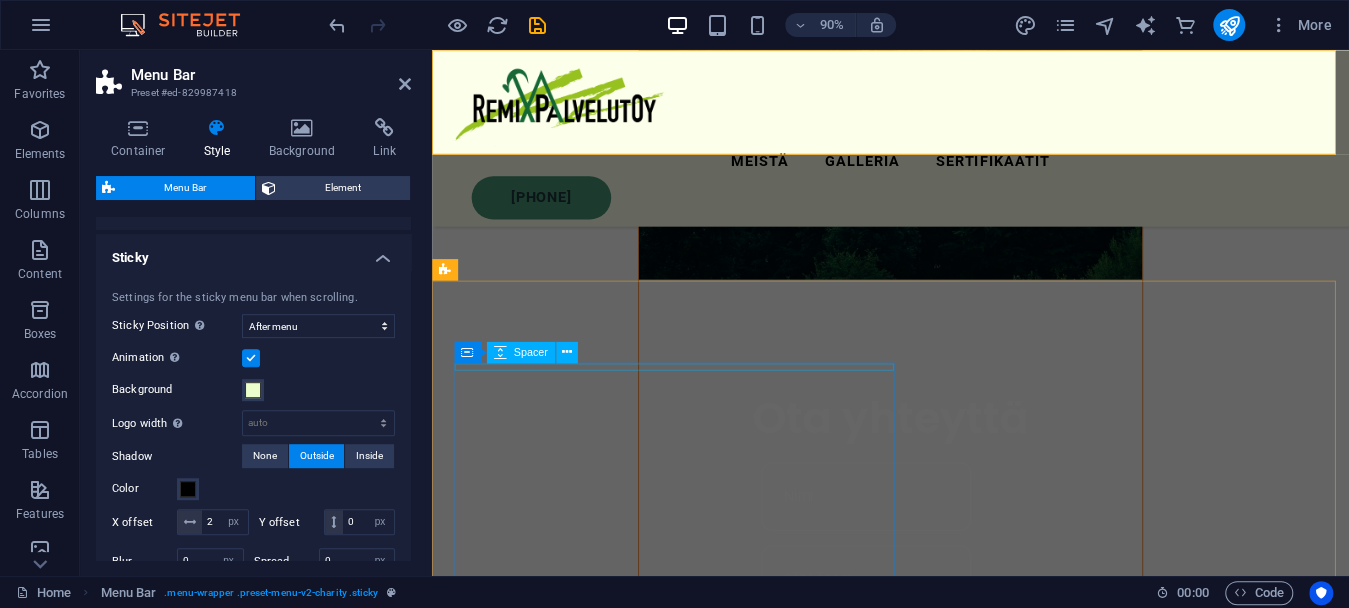 select 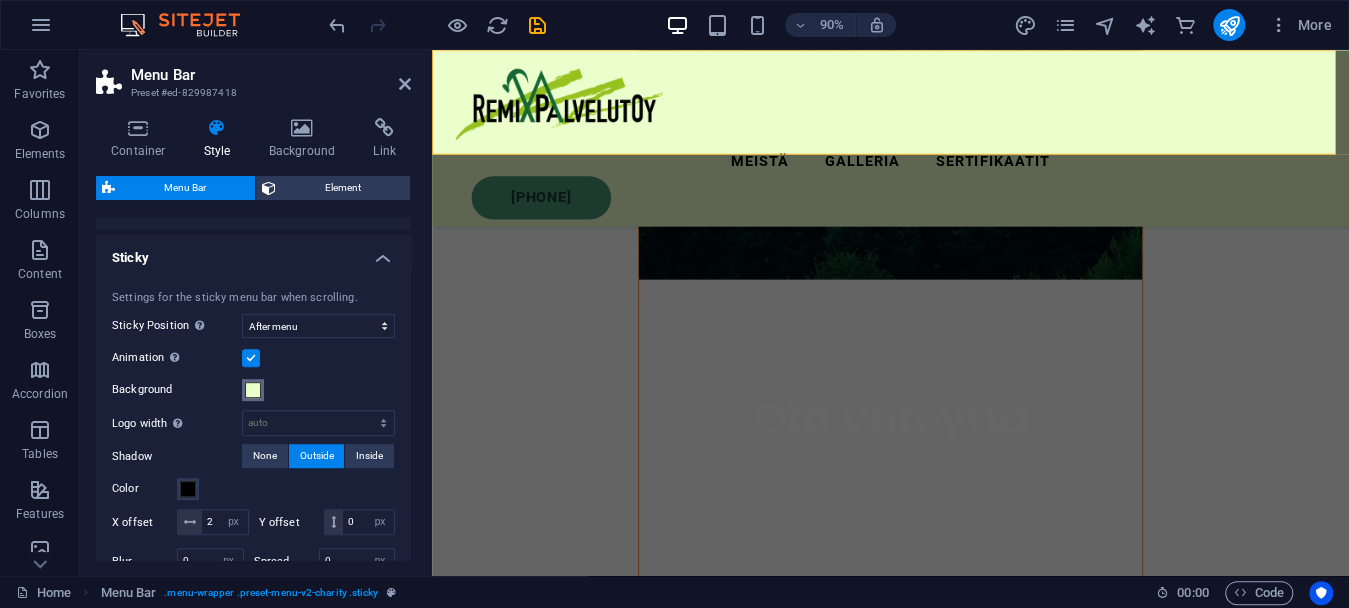 click at bounding box center [253, 390] 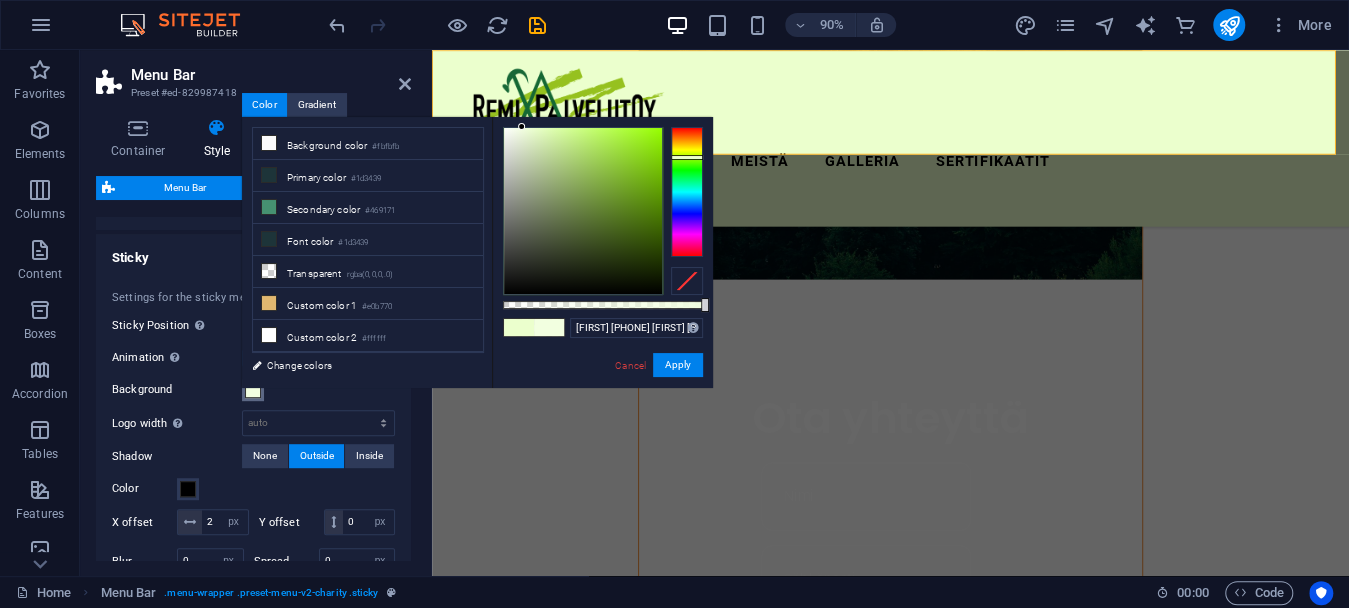 drag, startPoint x: 568, startPoint y: 139, endPoint x: 100, endPoint y: 71, distance: 472.91437 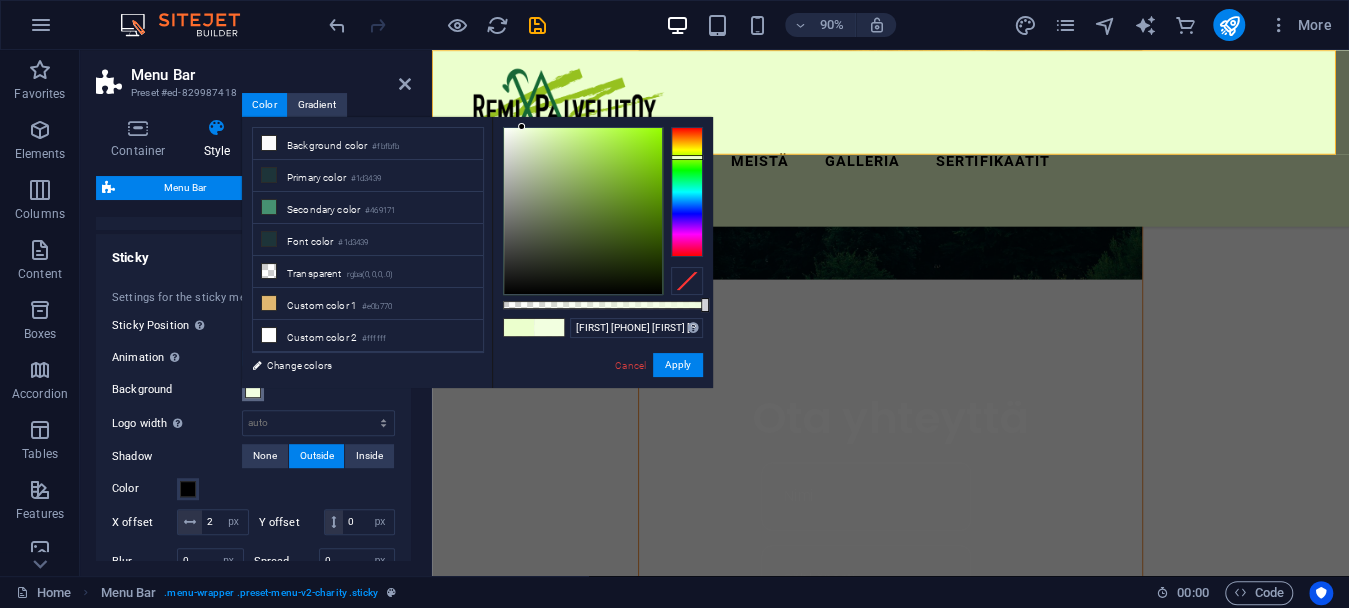 click on "remixpalvelut.fi Home Favorites Elements Columns Content Boxes Accordion Tables Features Images Slider Header Footer Forms Marketing Collections Commerce Menu Bar Preset #ed-829987418
Container Style Background Link Size Height Default px rem % vh vw Min. height None px rem % vh vw Width Default px rem % em vh vw Min. width None px rem % vh vw Content width Default Custom width Width Default px rem % em vh vw Min. width None px rem % vh vw Default padding Custom spacing Default content width and padding can be changed under Design. Edit design Layout (Flexbox) Alignment Determines the flex direction. Default Main axis Determine how elements should behave along the main axis inside this container (justify content). Default Side axis Control the vertical direction of the element inside of the container (align items). Default Wrap Default On Off Fill Default Accessibility Role None Alert Article Banner Comment Dialog" at bounding box center [674, 304] 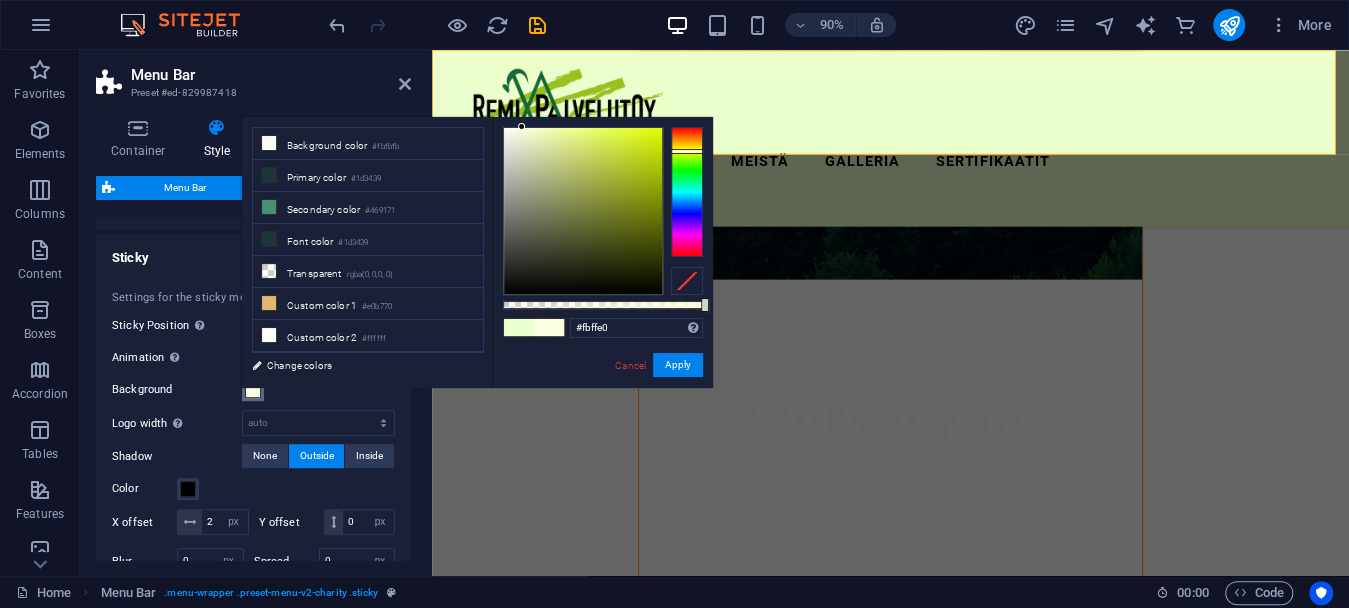type on "#faffe0" 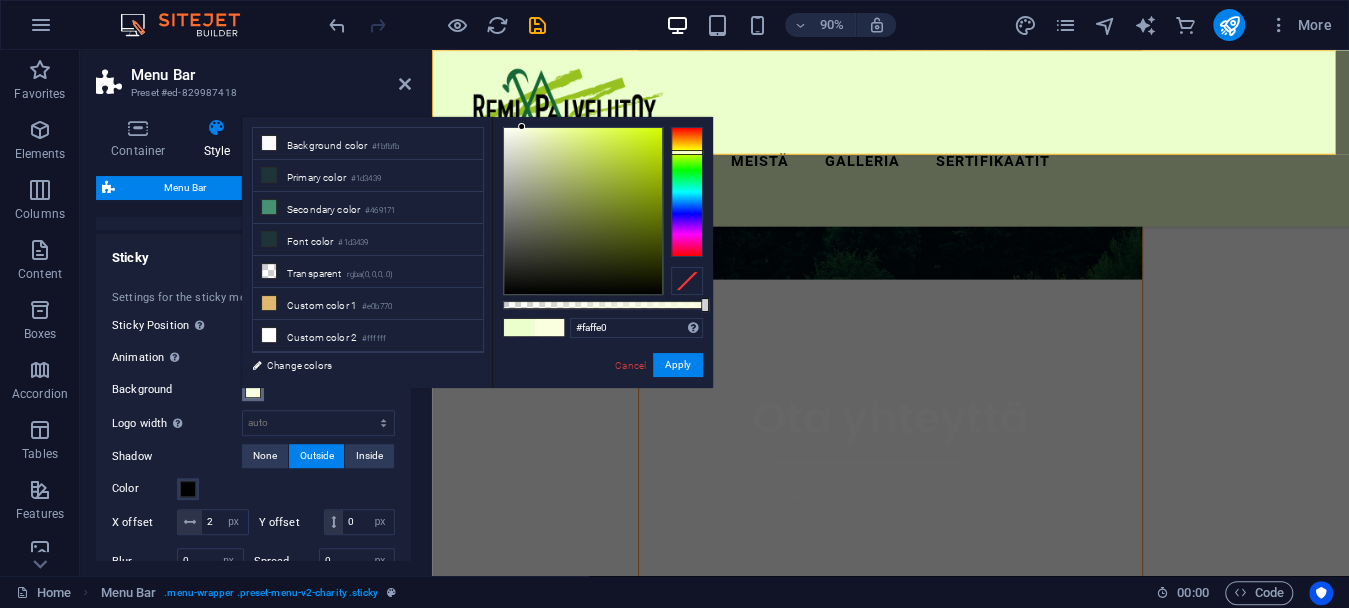 click at bounding box center (687, 152) 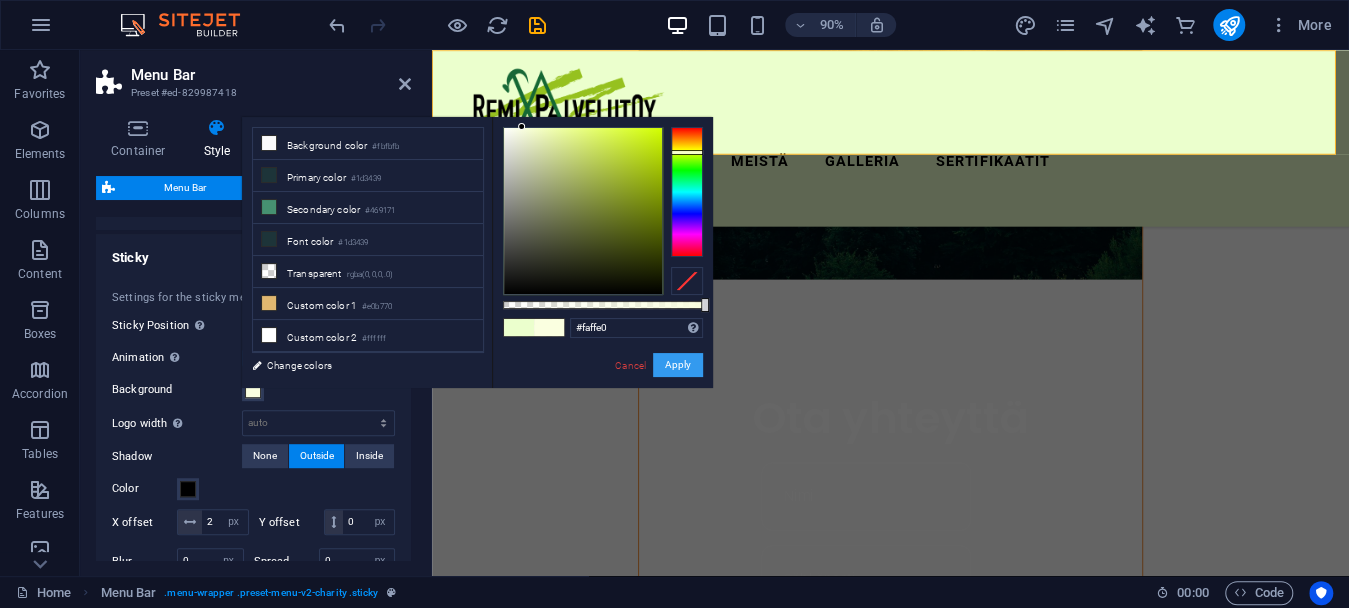 click on "Apply" at bounding box center (678, 365) 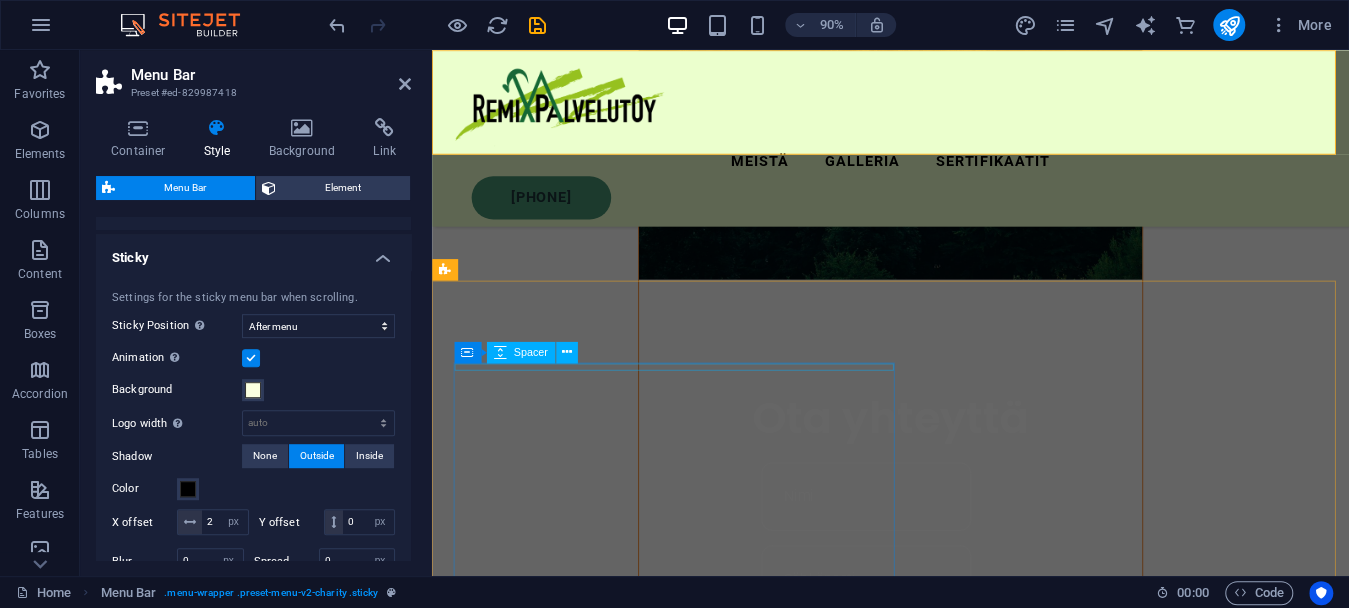 select 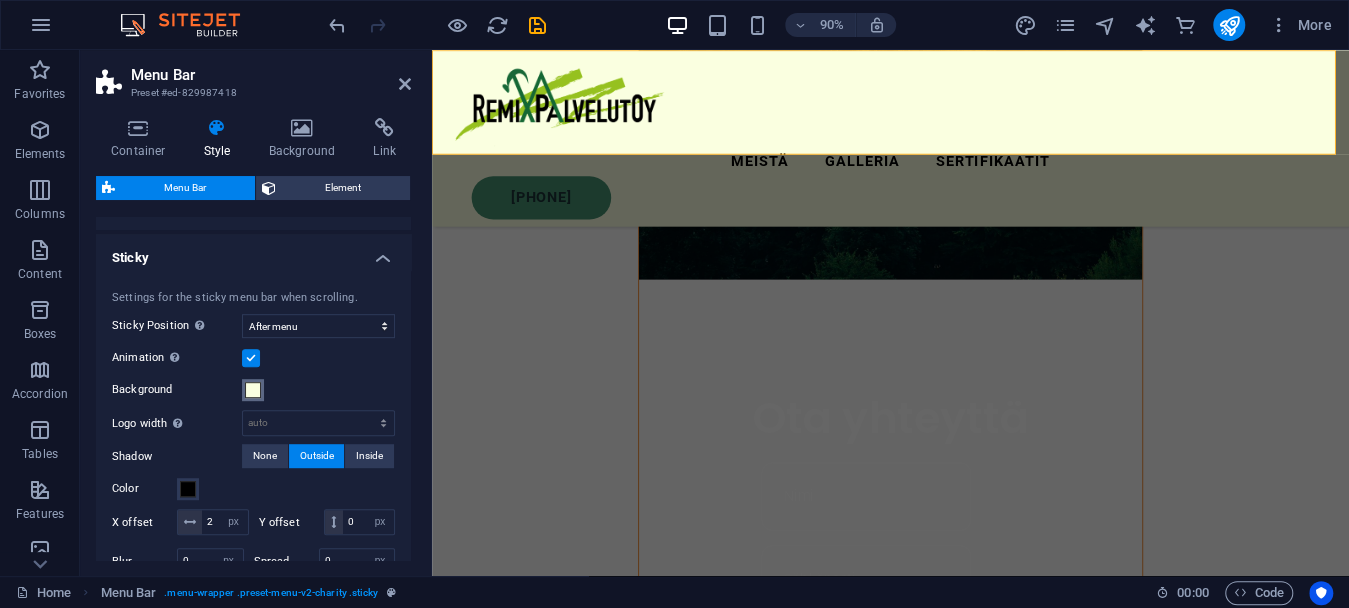 click at bounding box center [253, 390] 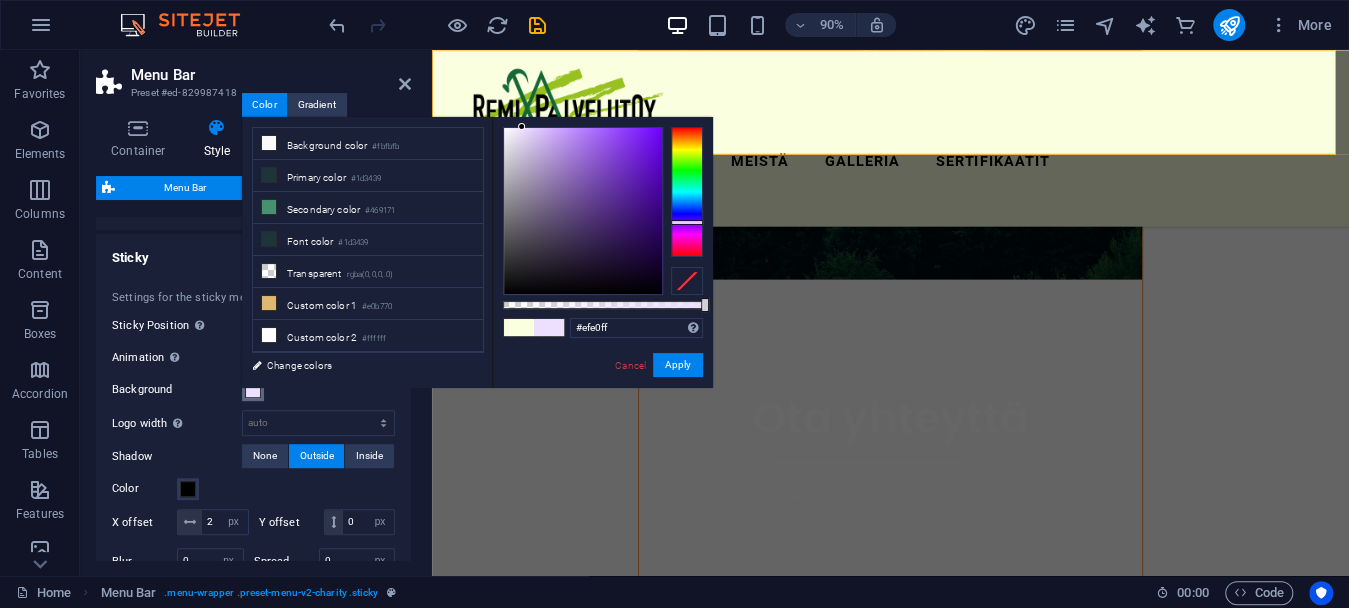 type on "#f0e0ff" 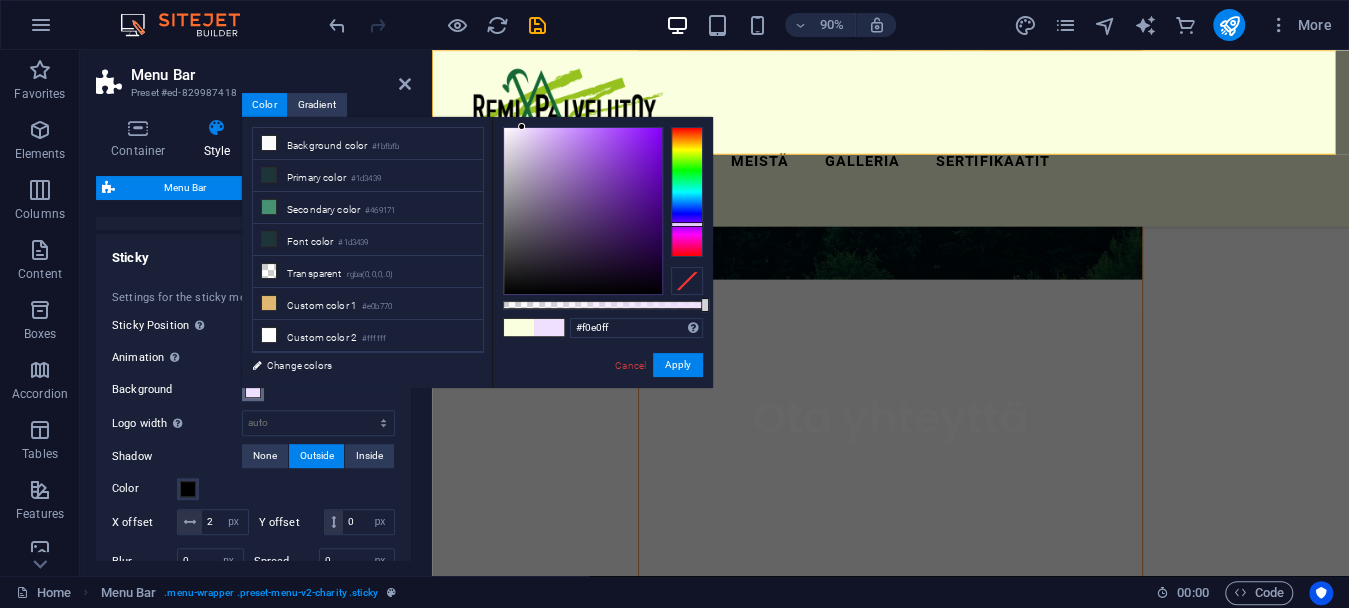 drag, startPoint x: 695, startPoint y: 183, endPoint x: 699, endPoint y: 224, distance: 41.19466 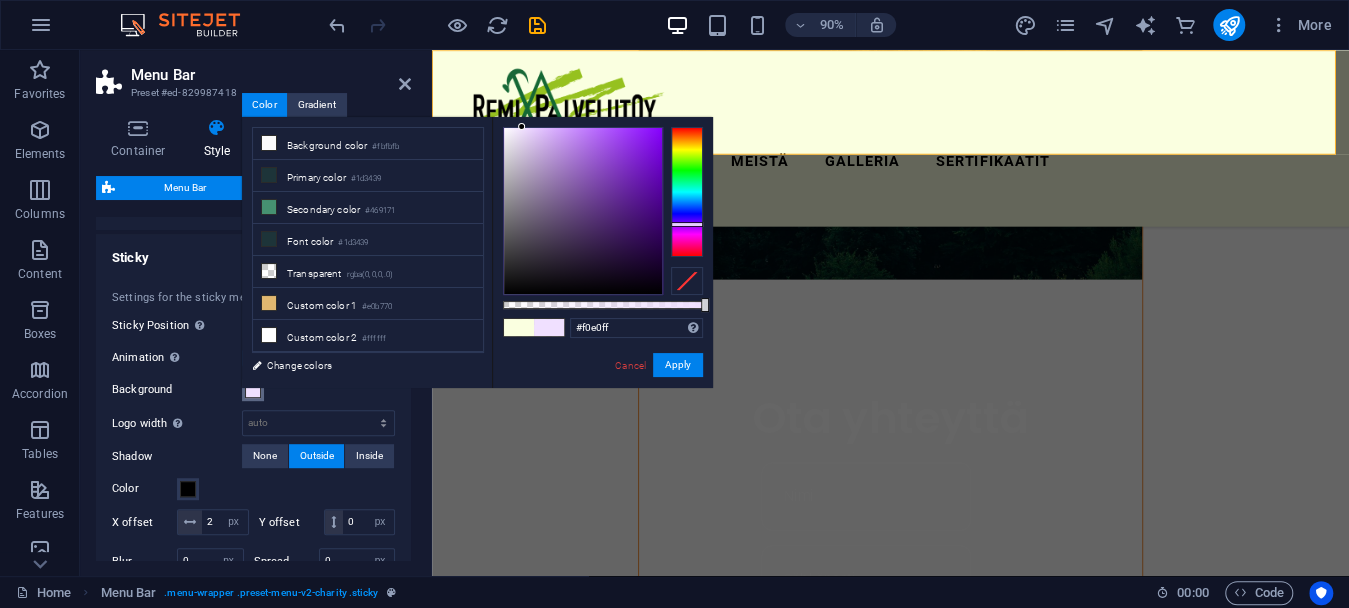 click at bounding box center [687, 192] 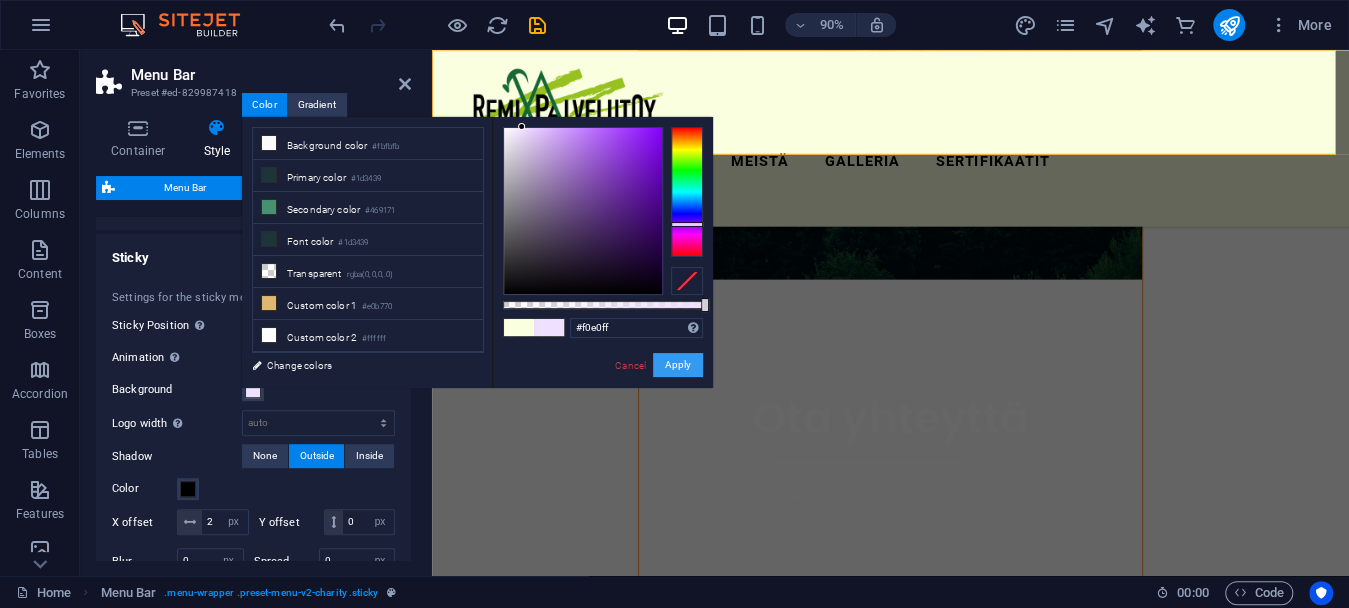 click on "Apply" at bounding box center [678, 365] 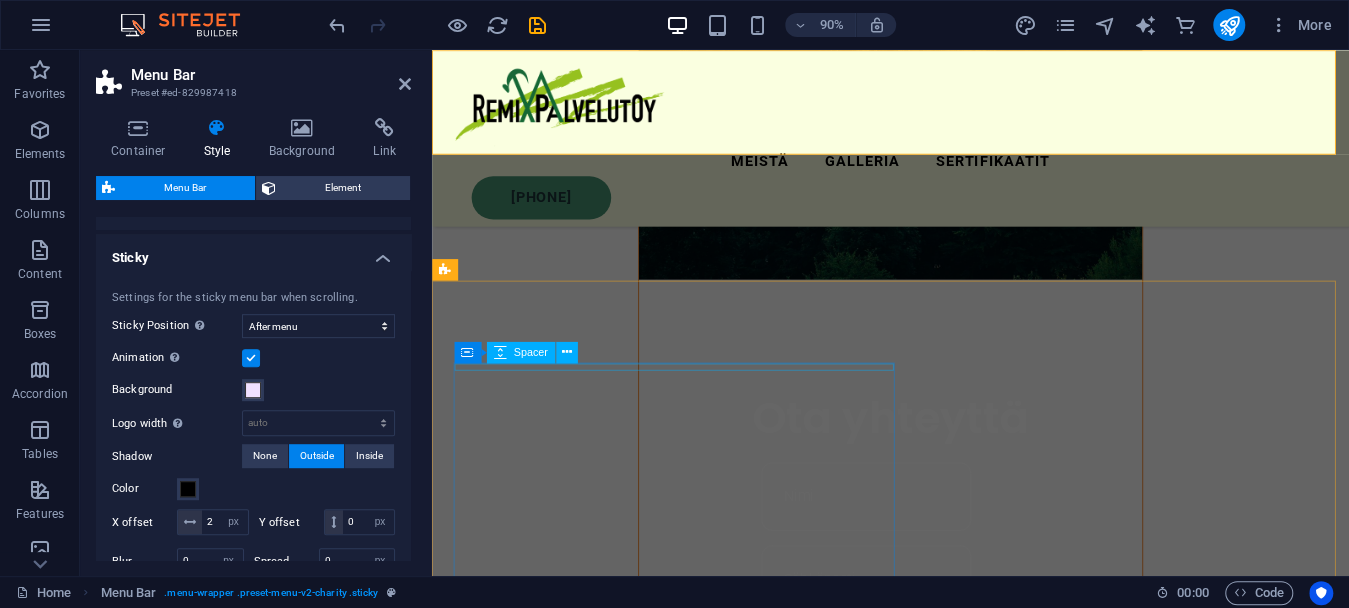 select 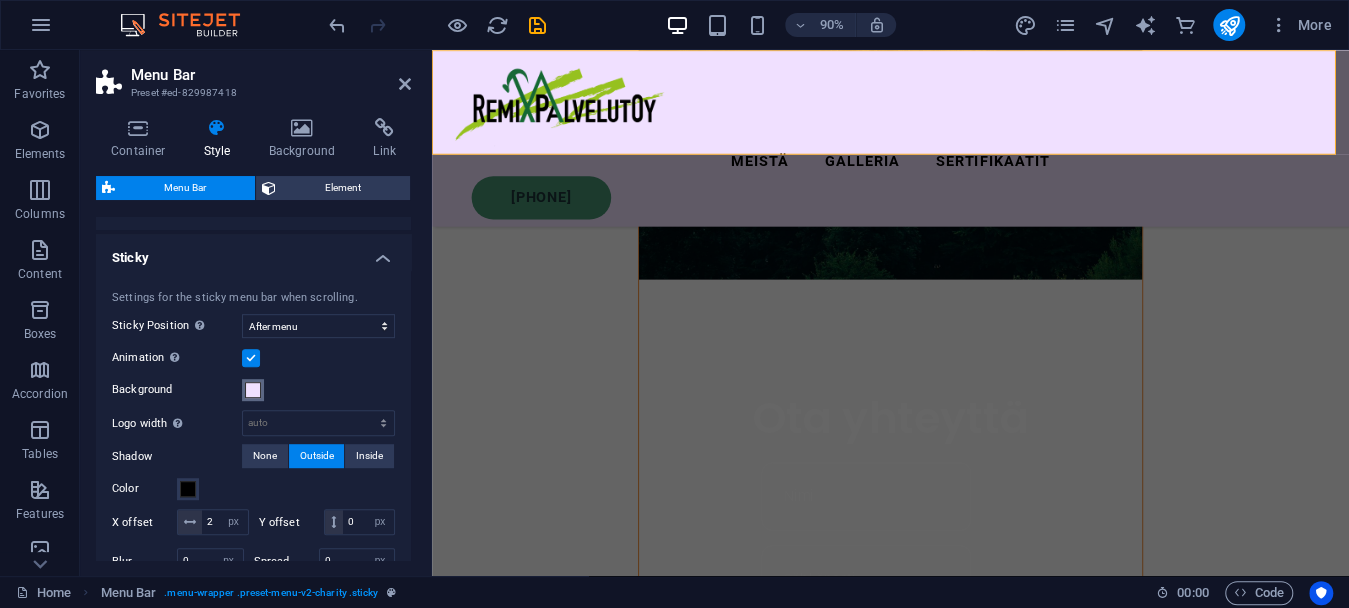 click at bounding box center (253, 390) 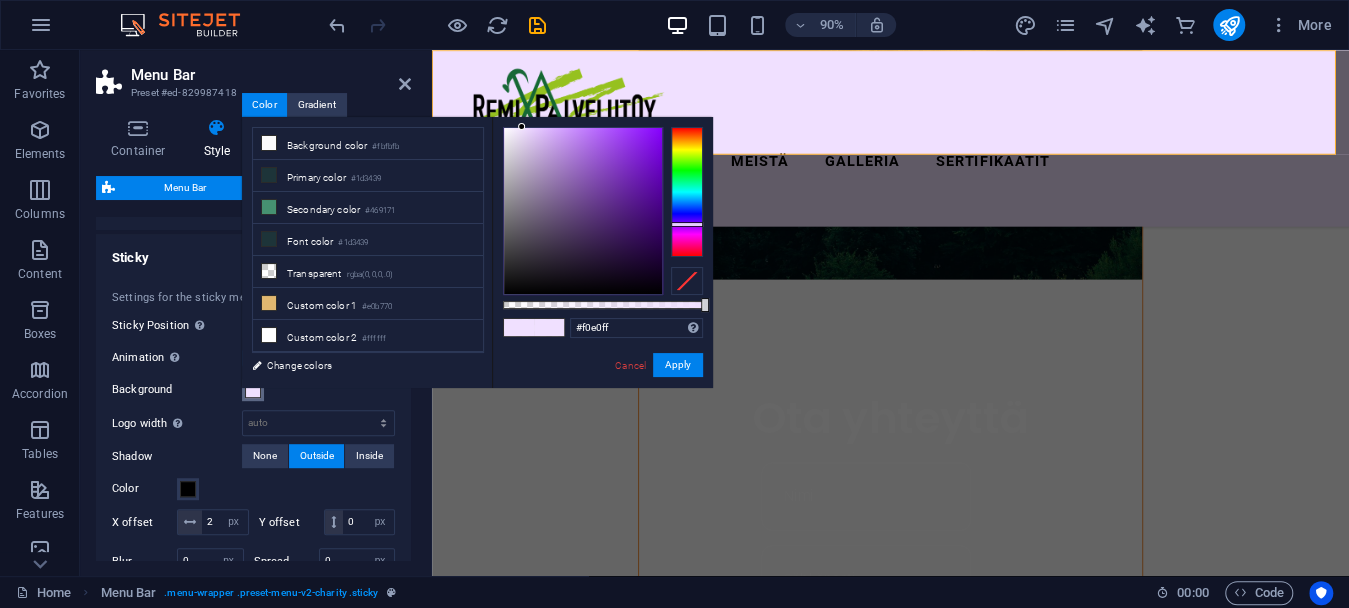 click at bounding box center (253, 390) 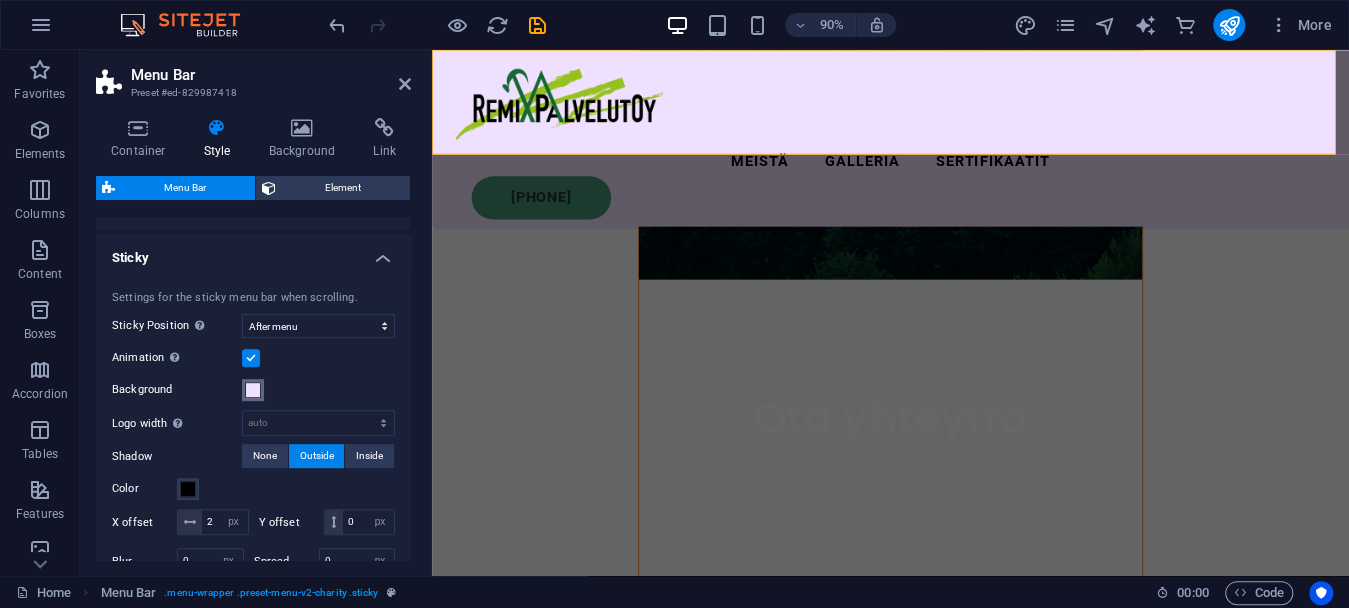 click at bounding box center [253, 390] 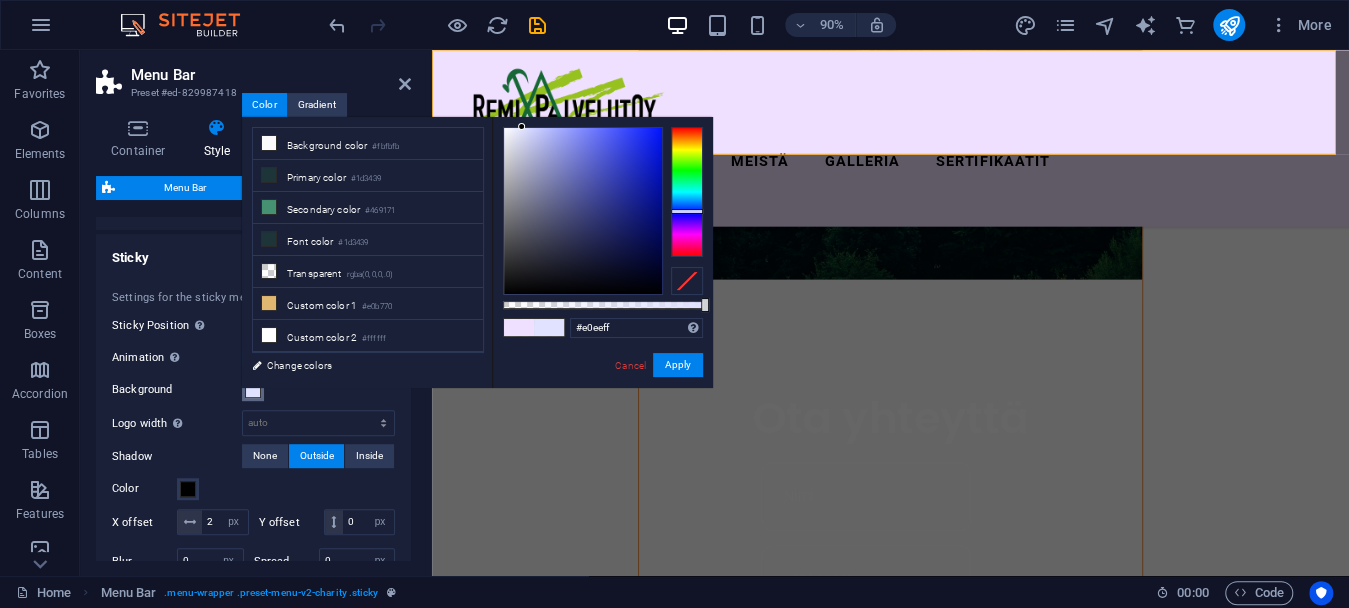 type on "#e0efff" 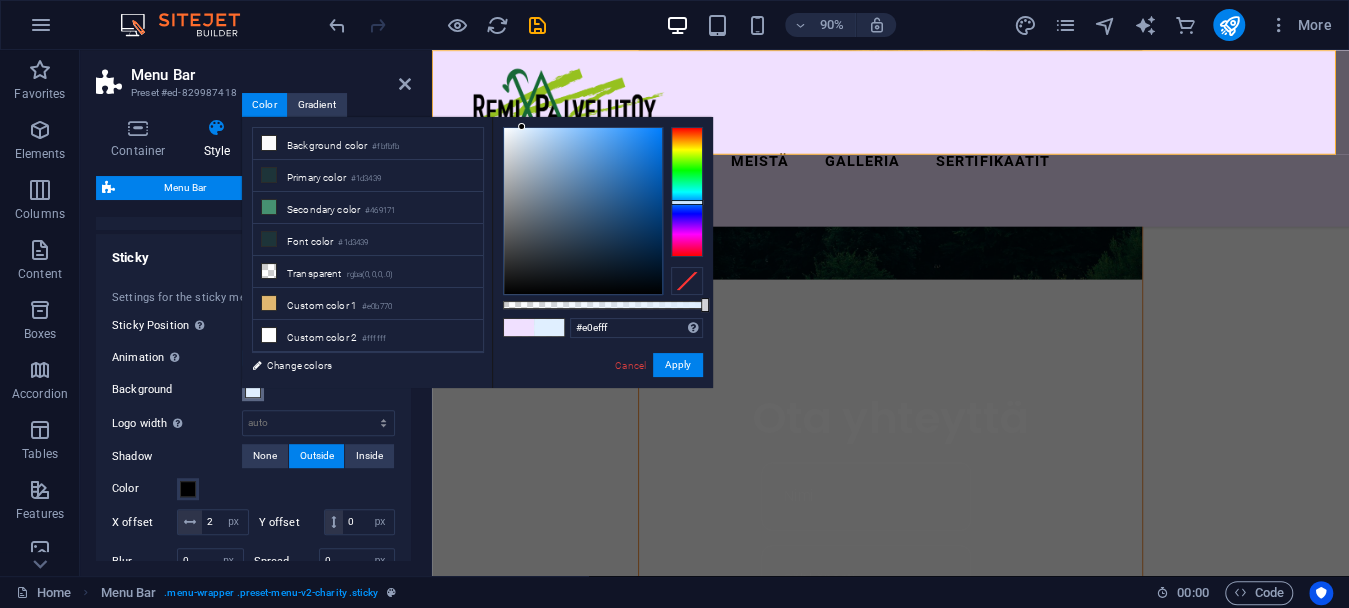drag, startPoint x: 693, startPoint y: 214, endPoint x: 692, endPoint y: 202, distance: 12.0415945 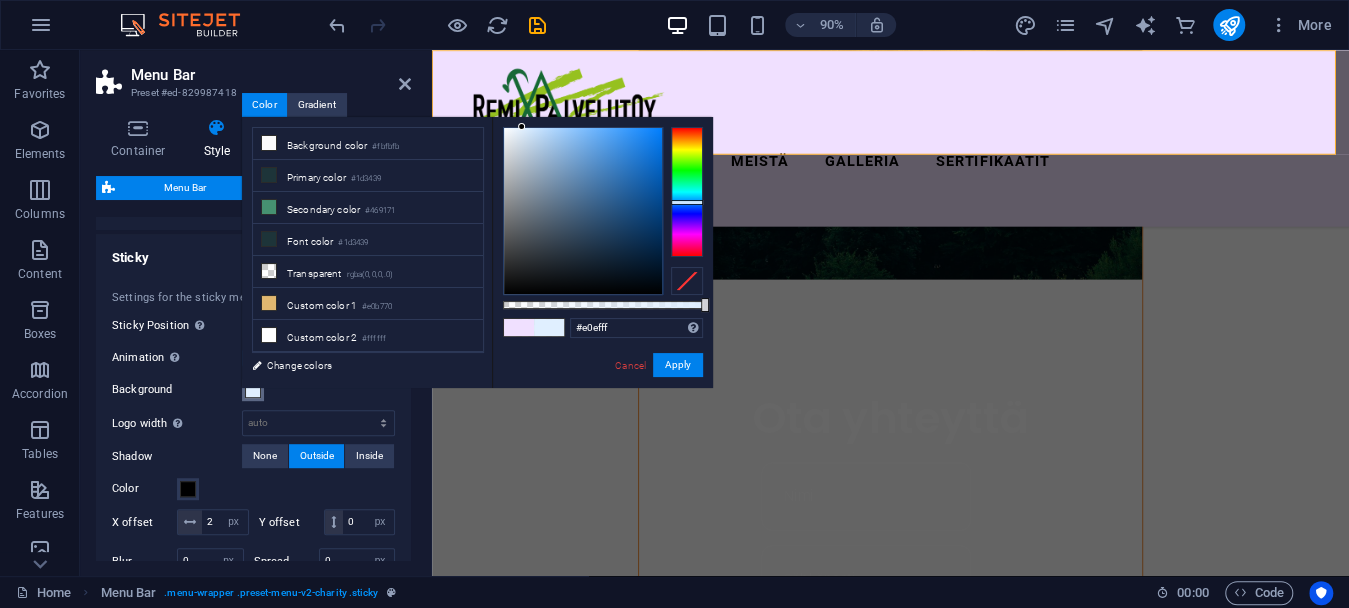 click at bounding box center [687, 192] 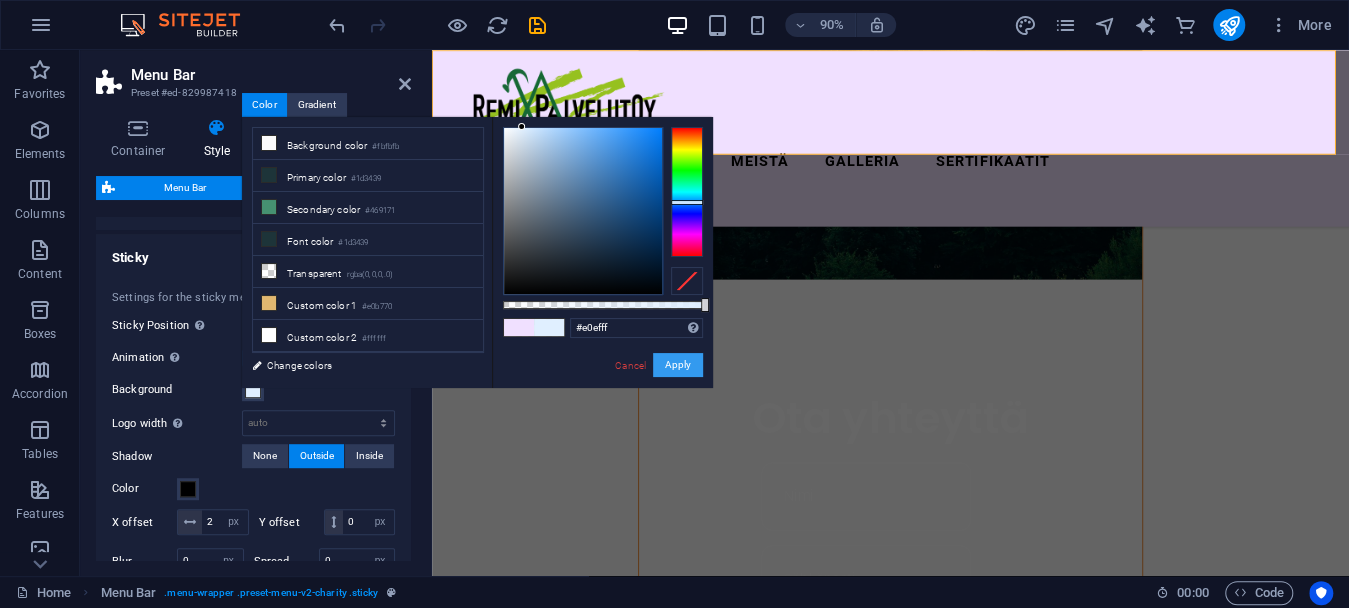 click on "Apply" at bounding box center (678, 365) 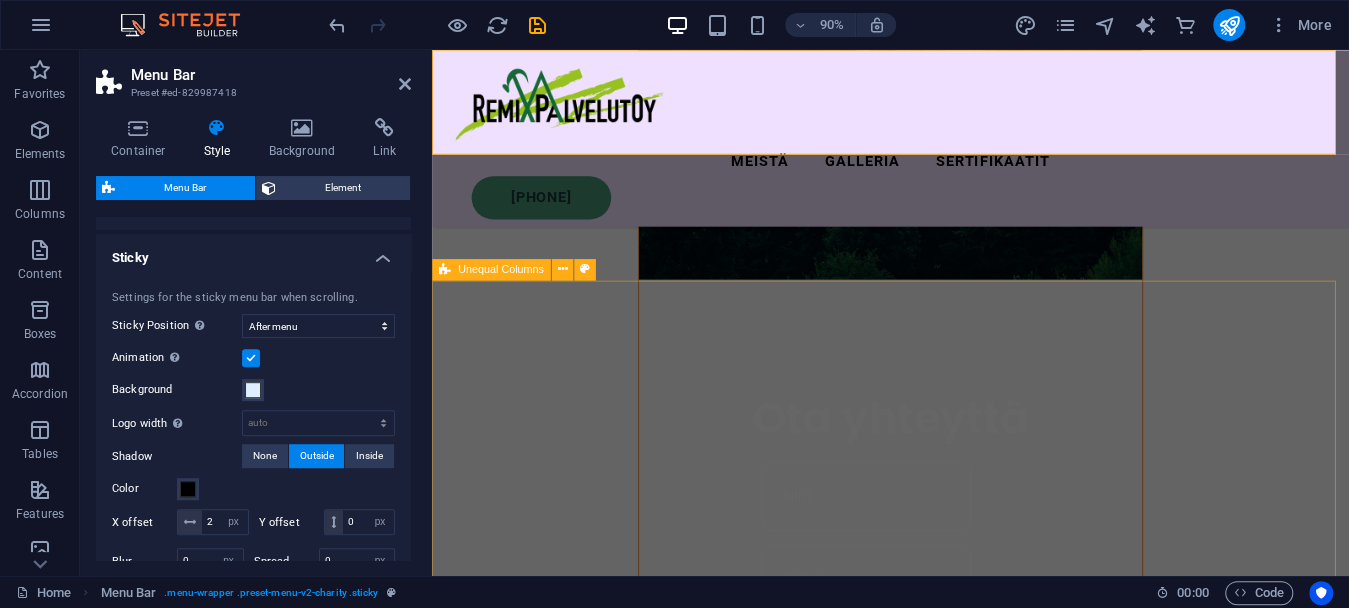 select 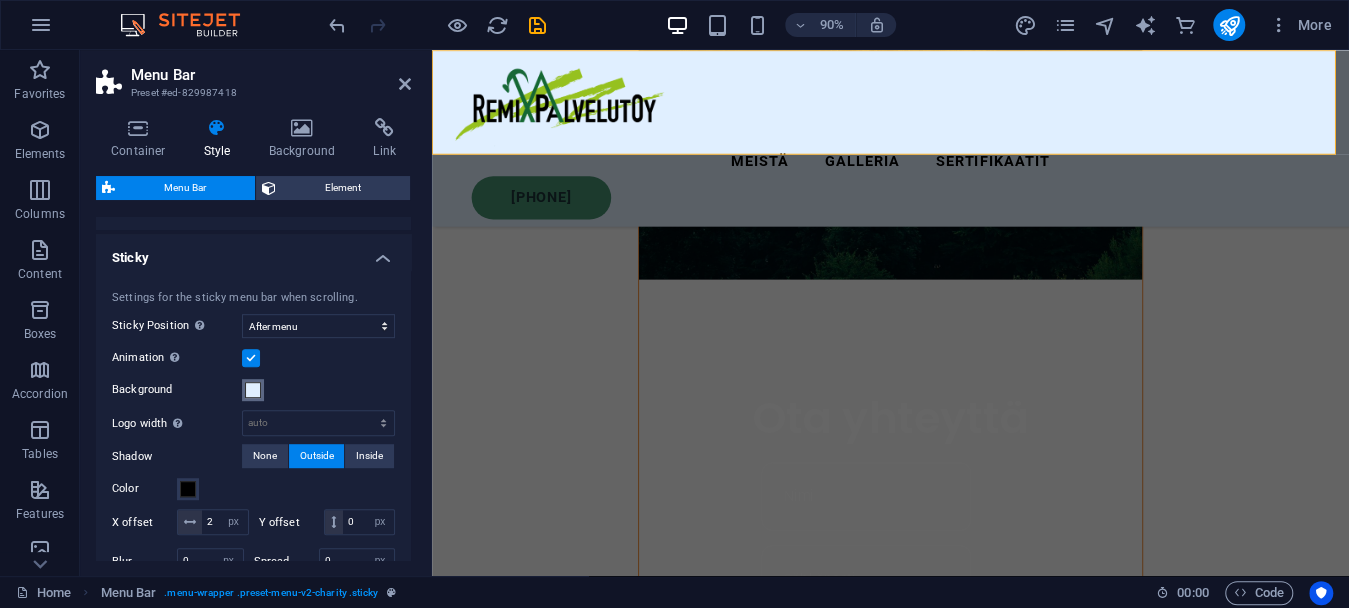 click at bounding box center (253, 390) 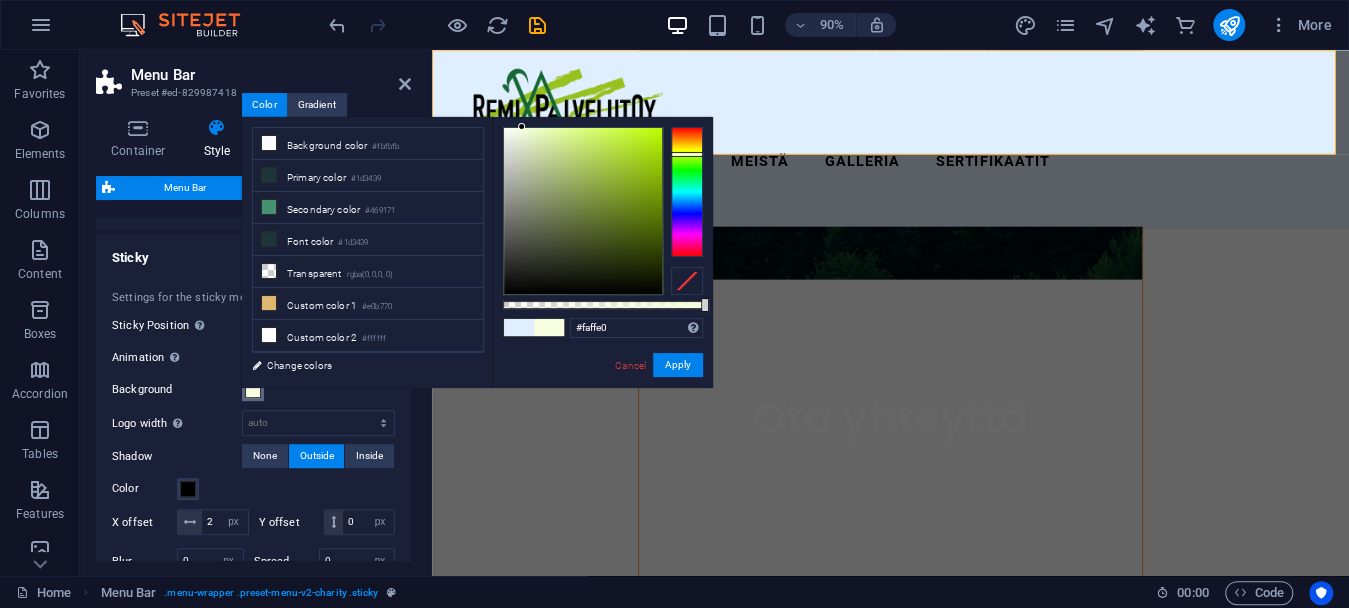 type on "#fbffe0" 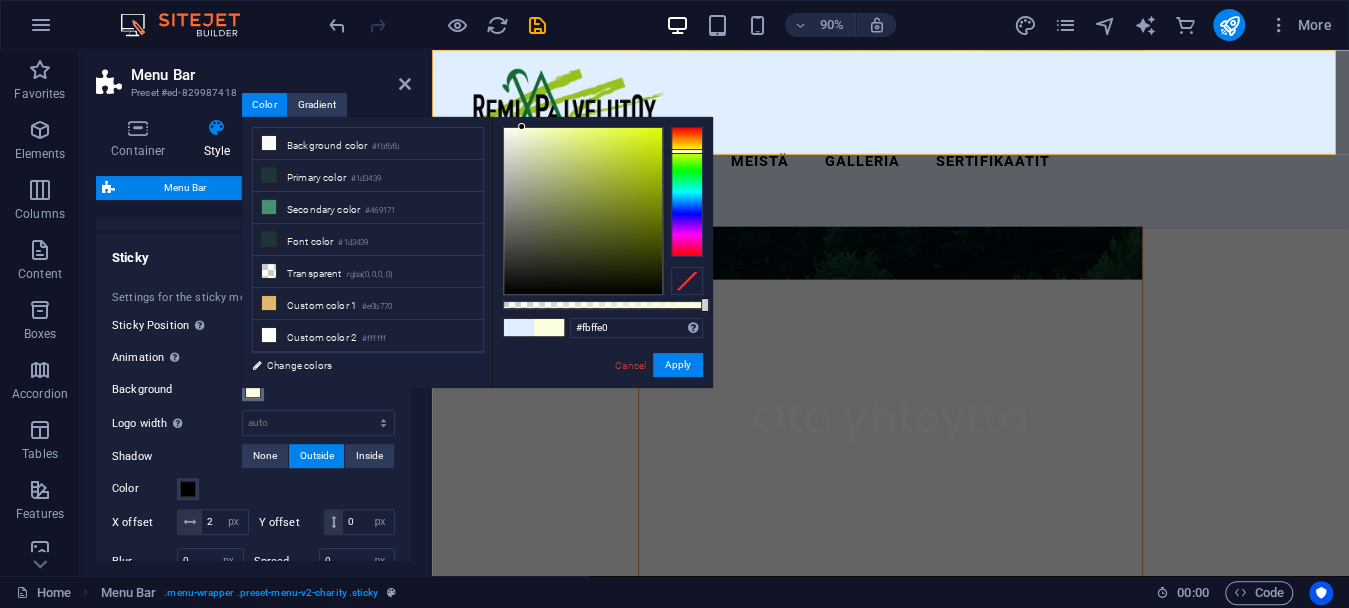 drag, startPoint x: 678, startPoint y: 193, endPoint x: 690, endPoint y: 151, distance: 43.68066 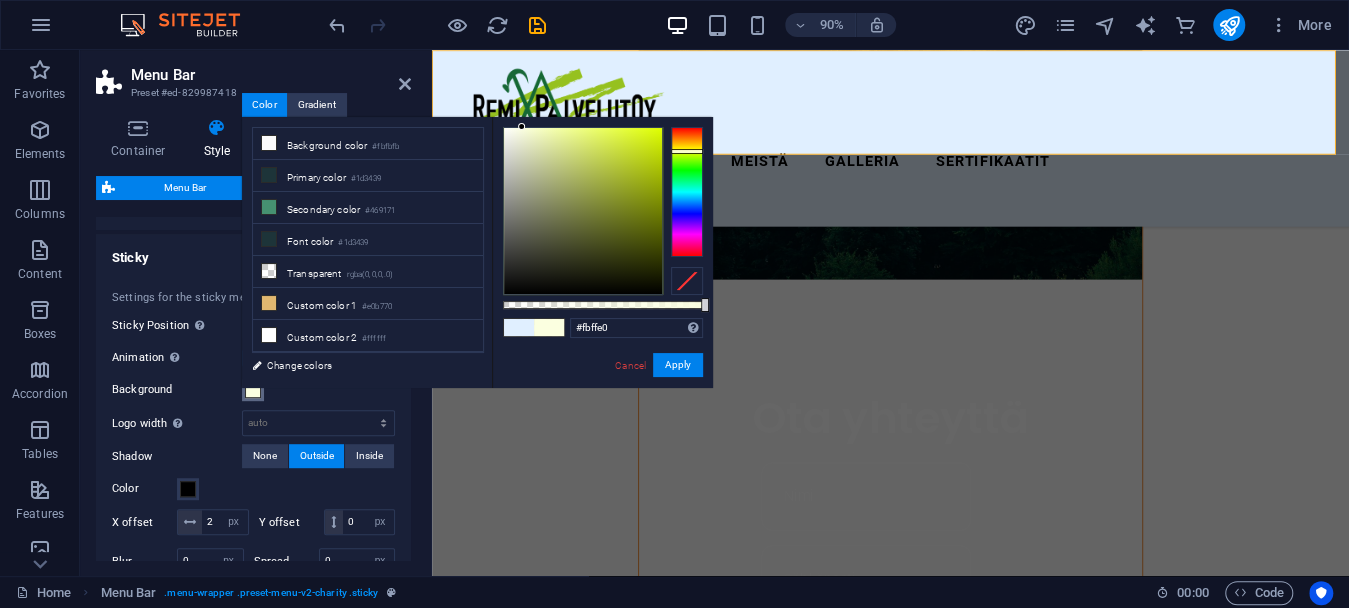 click at bounding box center (687, 192) 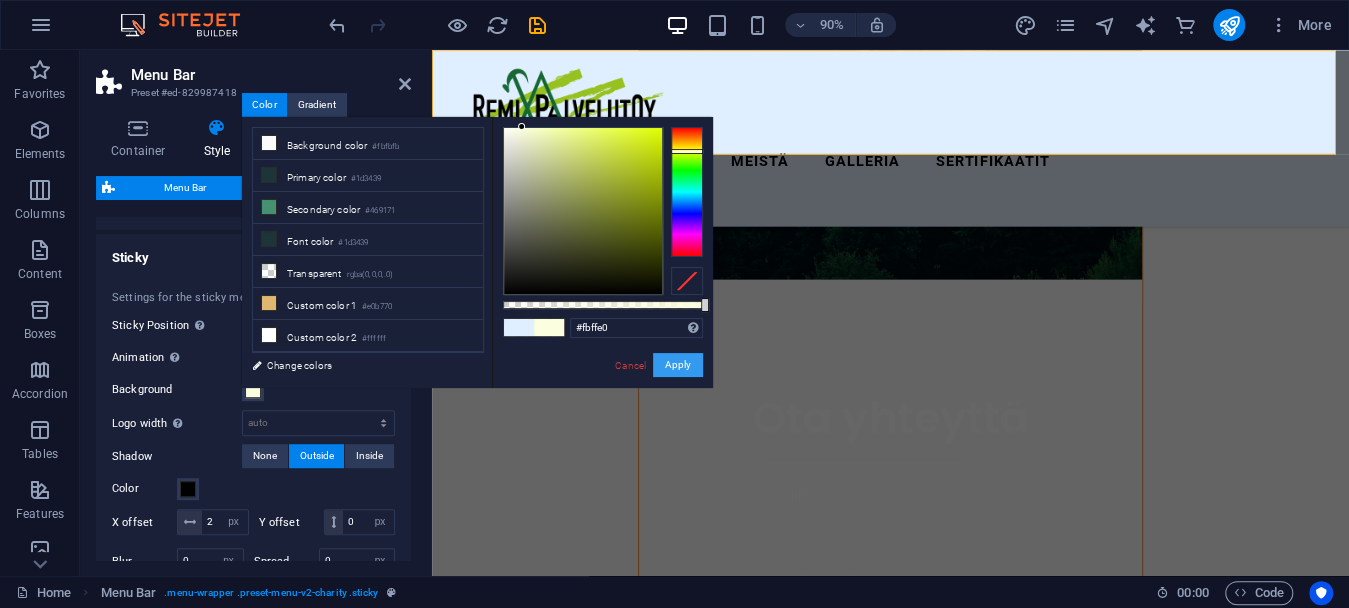 click on "Apply" at bounding box center (678, 365) 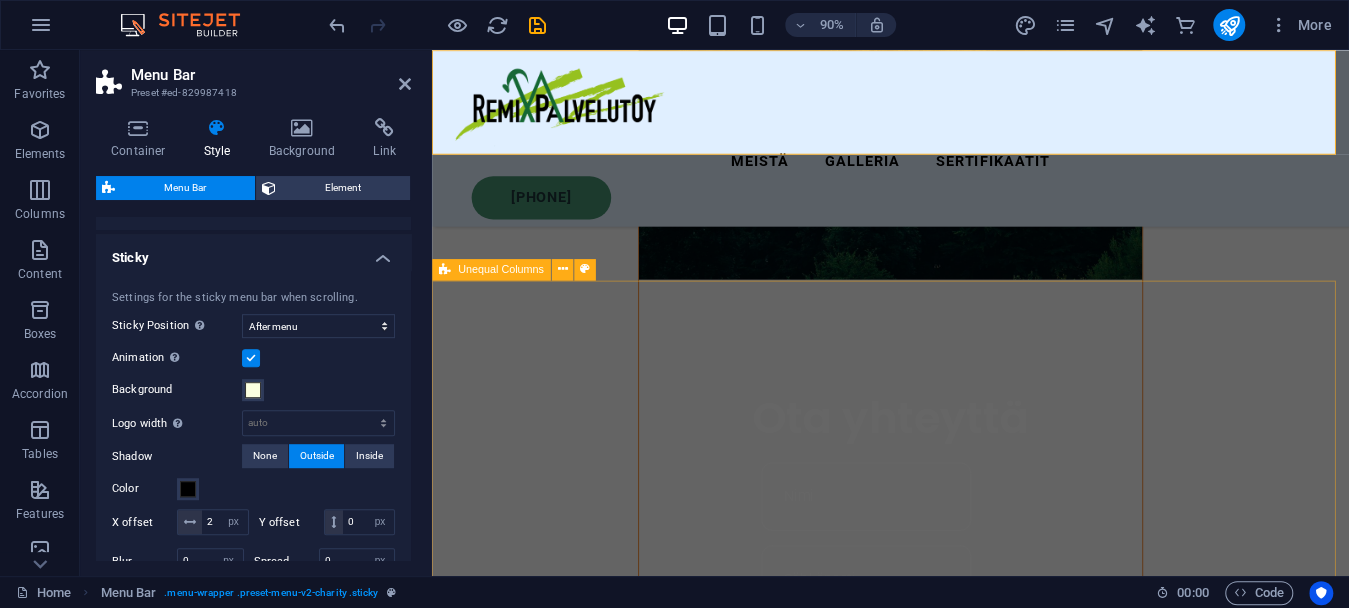 select 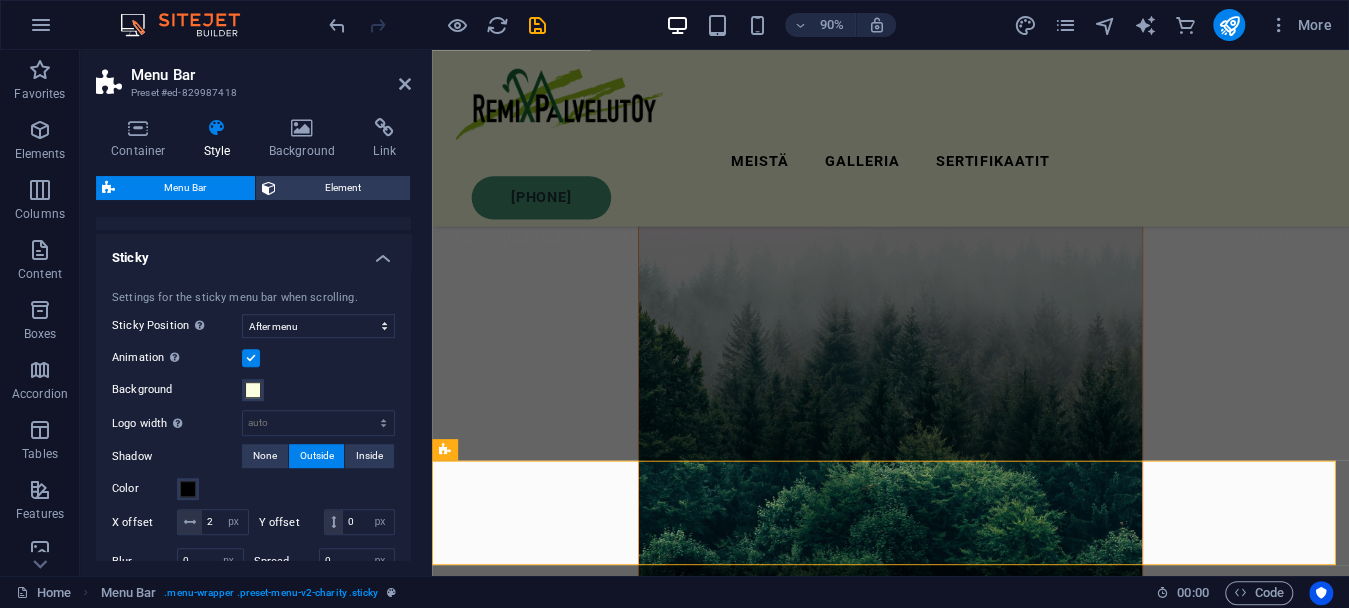 scroll, scrollTop: 853, scrollLeft: 0, axis: vertical 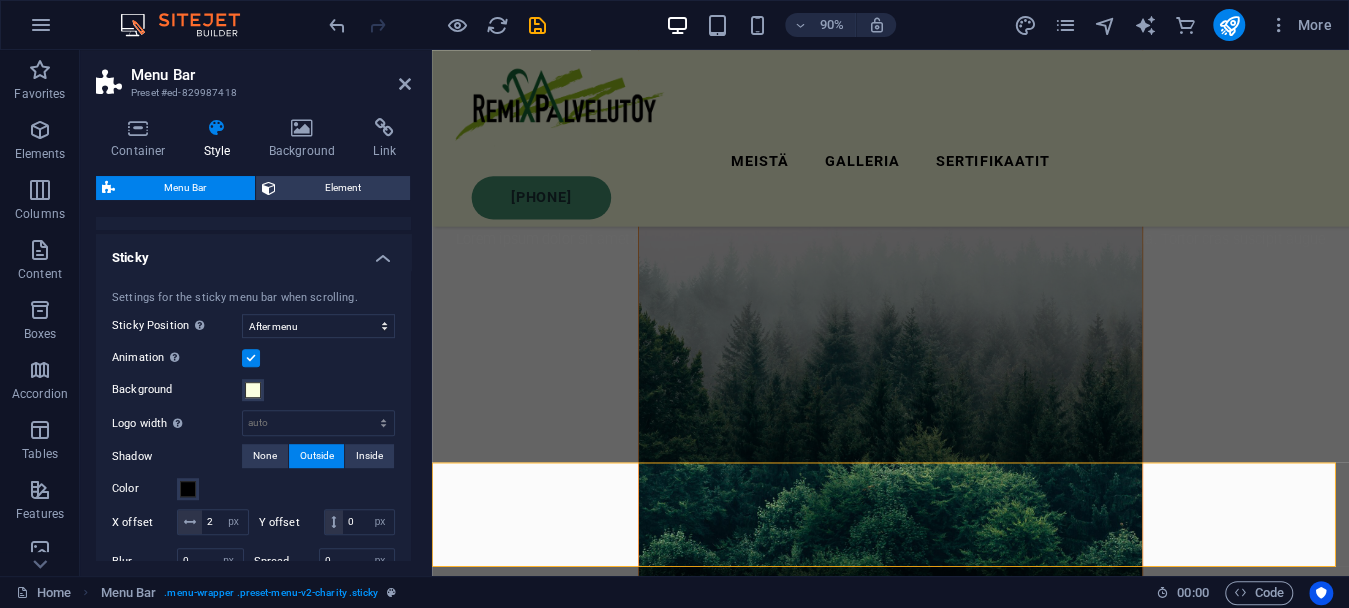 click on "Menu Bar Preset #ed-829987418
Container Style Background Link Size Height Default px rem % vh vw Min. height None px rem % vh vw Width Default px rem % em vh vw Min. width None px rem % vh vw Content width Default Custom width Width Default px rem % em vh vw Min. width None px rem % vh vw Default padding Custom spacing Default content width and padding can be changed under Design. Edit design Layout (Flexbox) Alignment Determines the flex direction. Default Main axis Determine how elements should behave along the main axis inside this container (justify content). Default Side axis Control the vertical direction of the element inside of the container (align items). Default Wrap Default On Off Fill Controls the distances and direction of elements on the y-axis across several lines (align content). Default Accessibility ARIA helps assistive technologies (like screen readers) to understand the role, state, and behavior of web elements Role The ARIA role defines the purpose of an element.  None %" at bounding box center (256, 313) 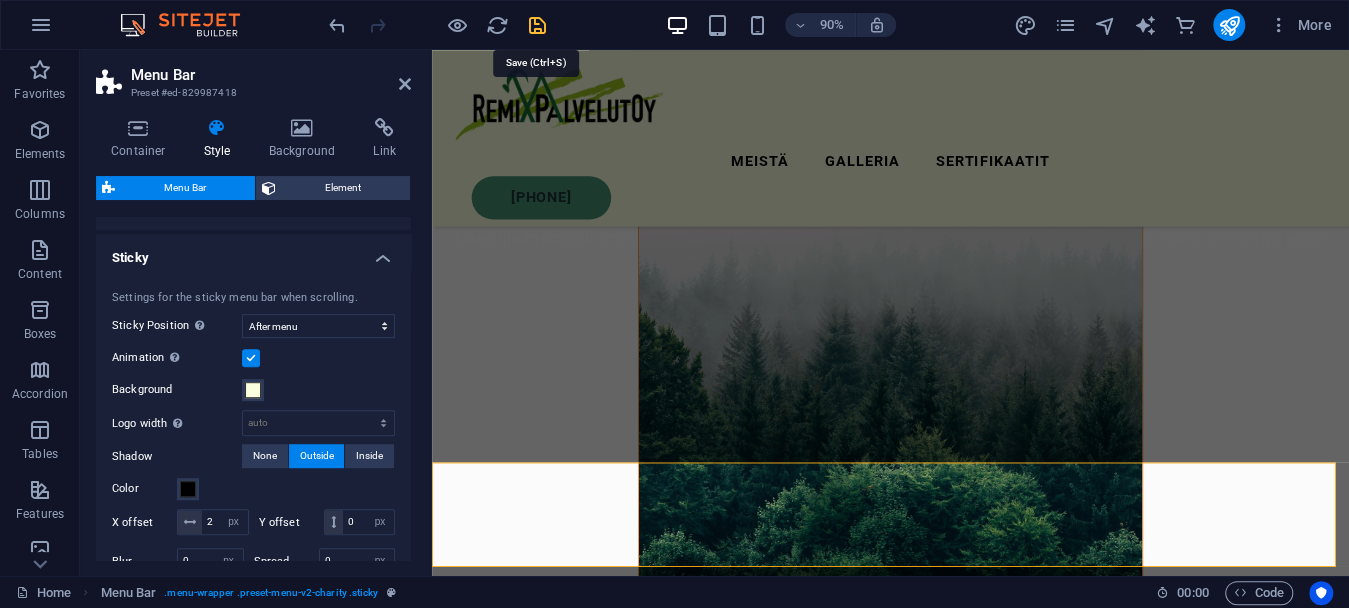 click at bounding box center [537, 25] 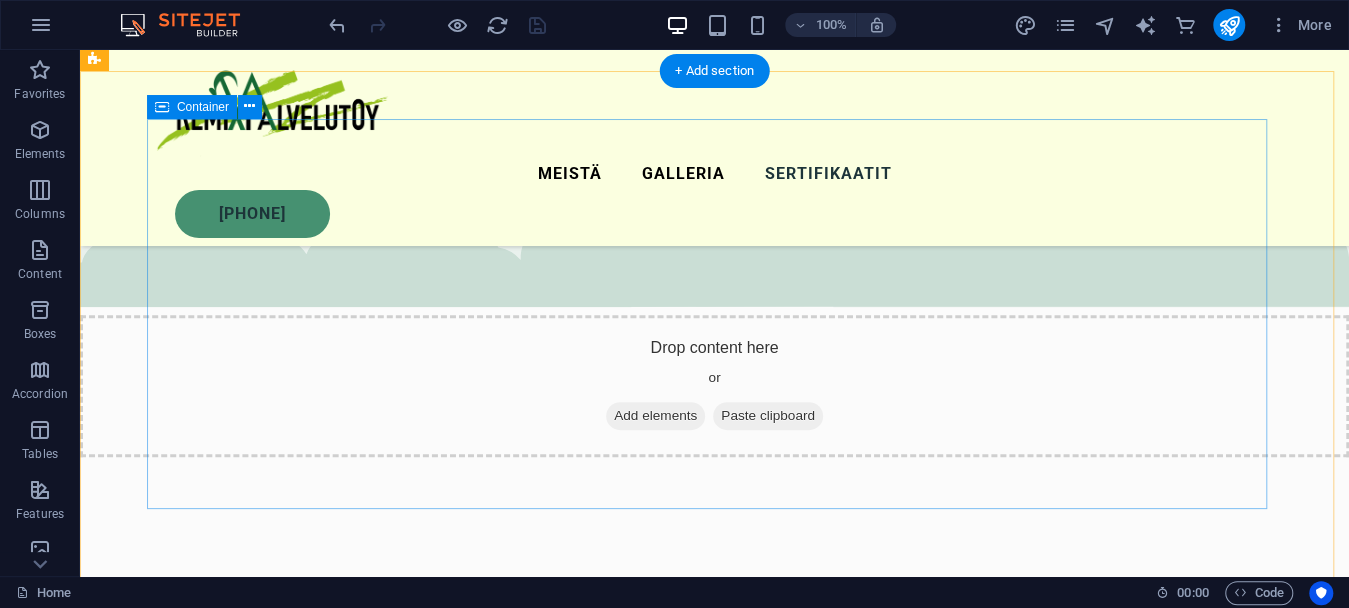 scroll, scrollTop: 4659, scrollLeft: 0, axis: vertical 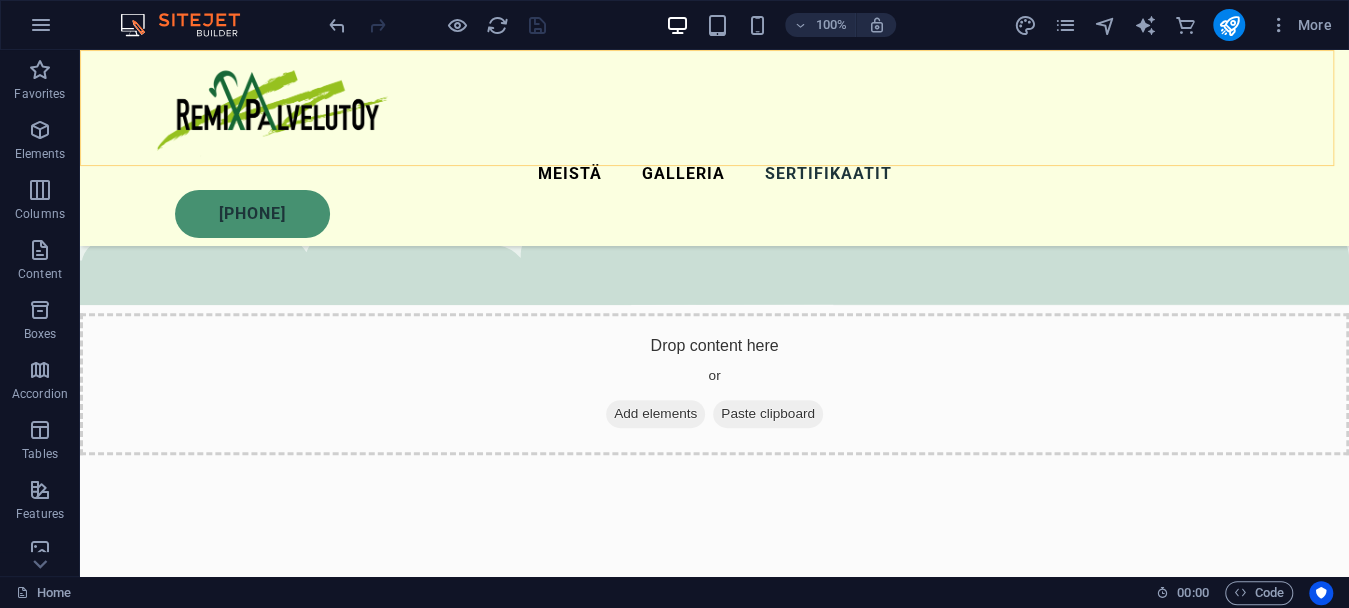 click on "Meistä Galleria Sertifikaatit [PHONE]" at bounding box center (714, 148) 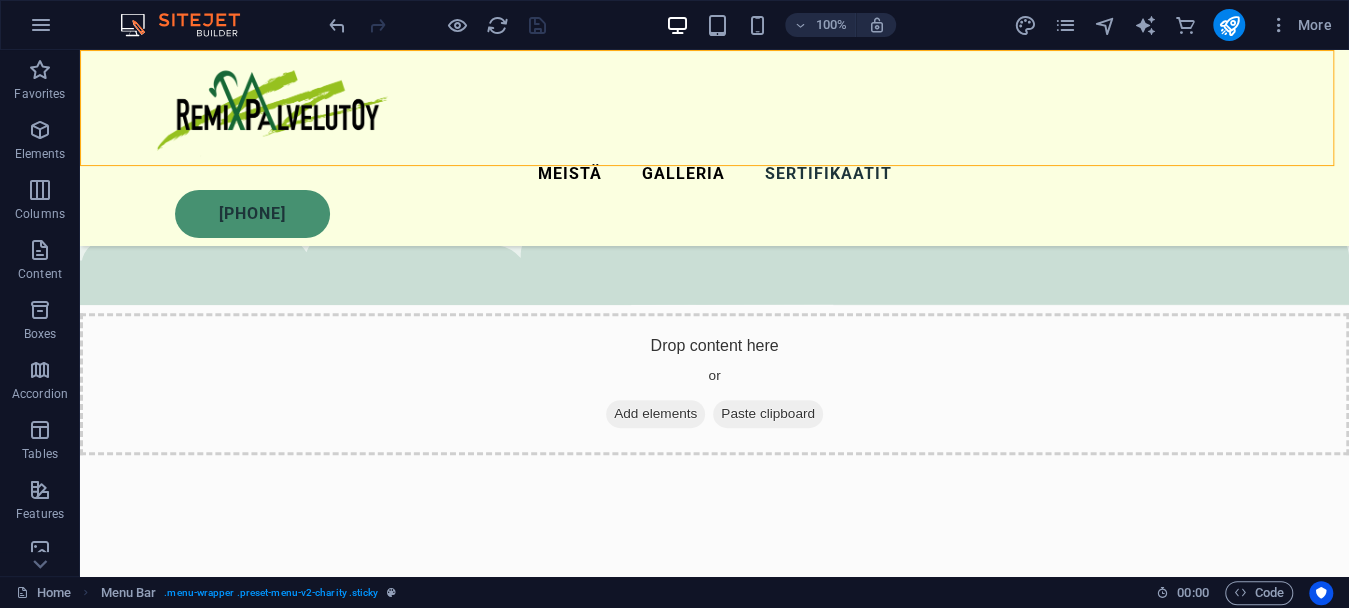 click on "Meistä Galleria Sertifikaatit [PHONE]" at bounding box center [714, 148] 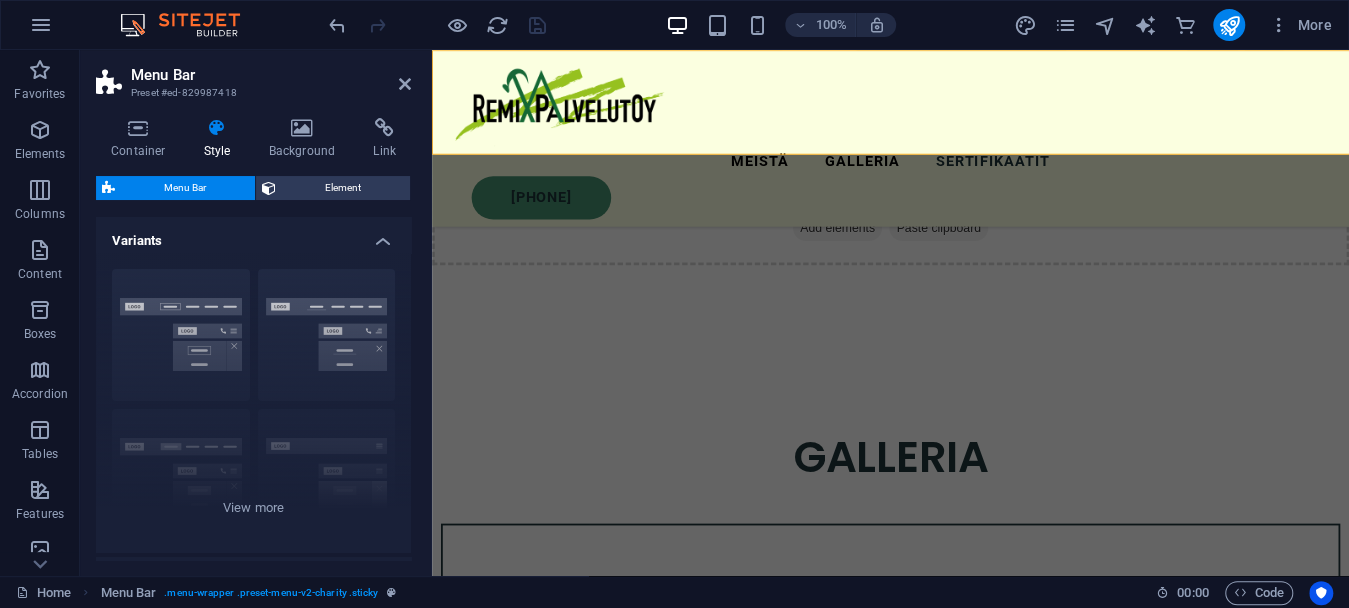 scroll, scrollTop: 4495, scrollLeft: 0, axis: vertical 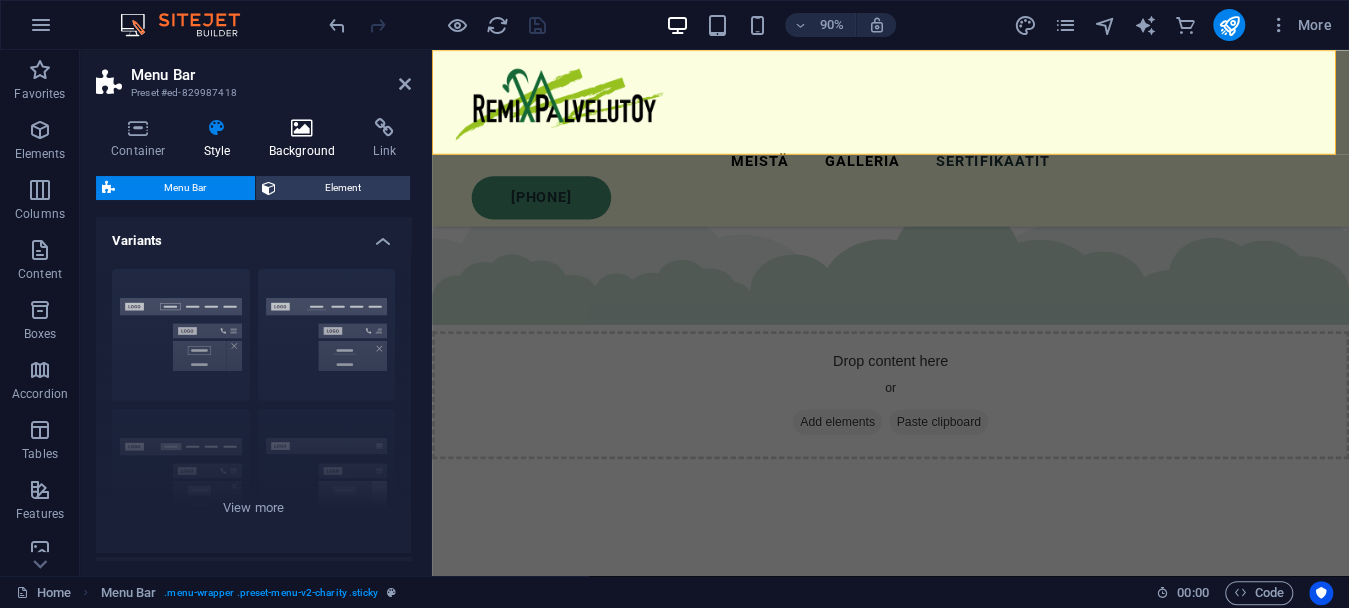 click at bounding box center (302, 128) 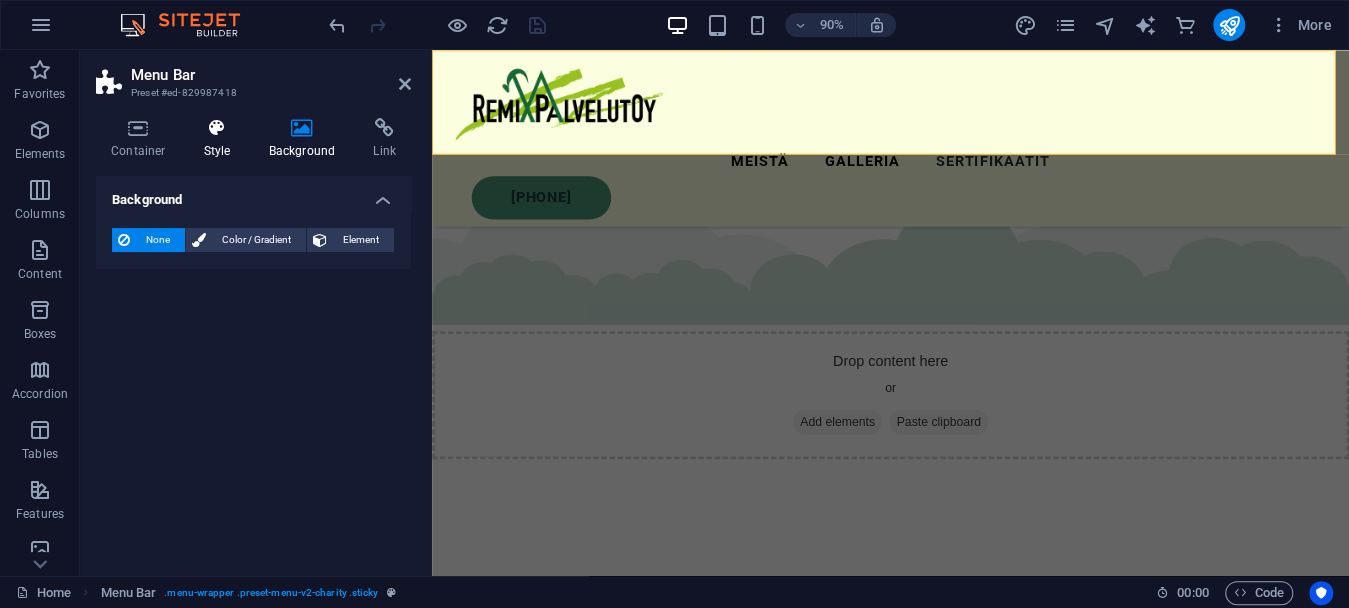 click on "Style" at bounding box center (221, 139) 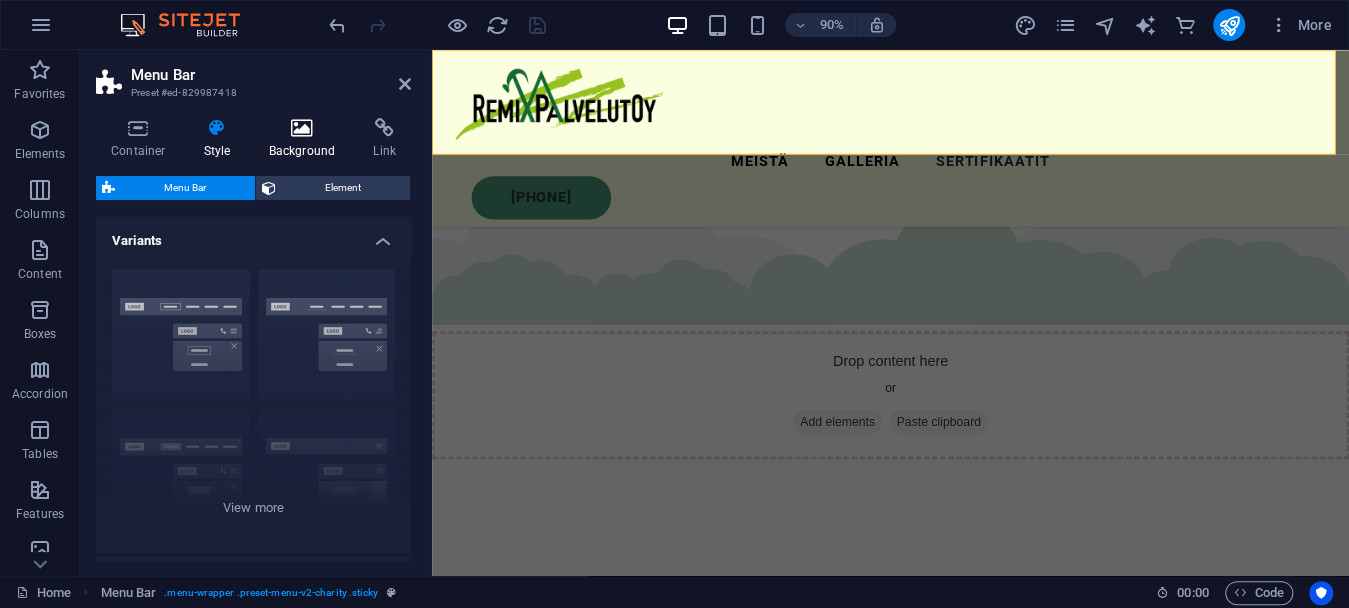 click at bounding box center [302, 128] 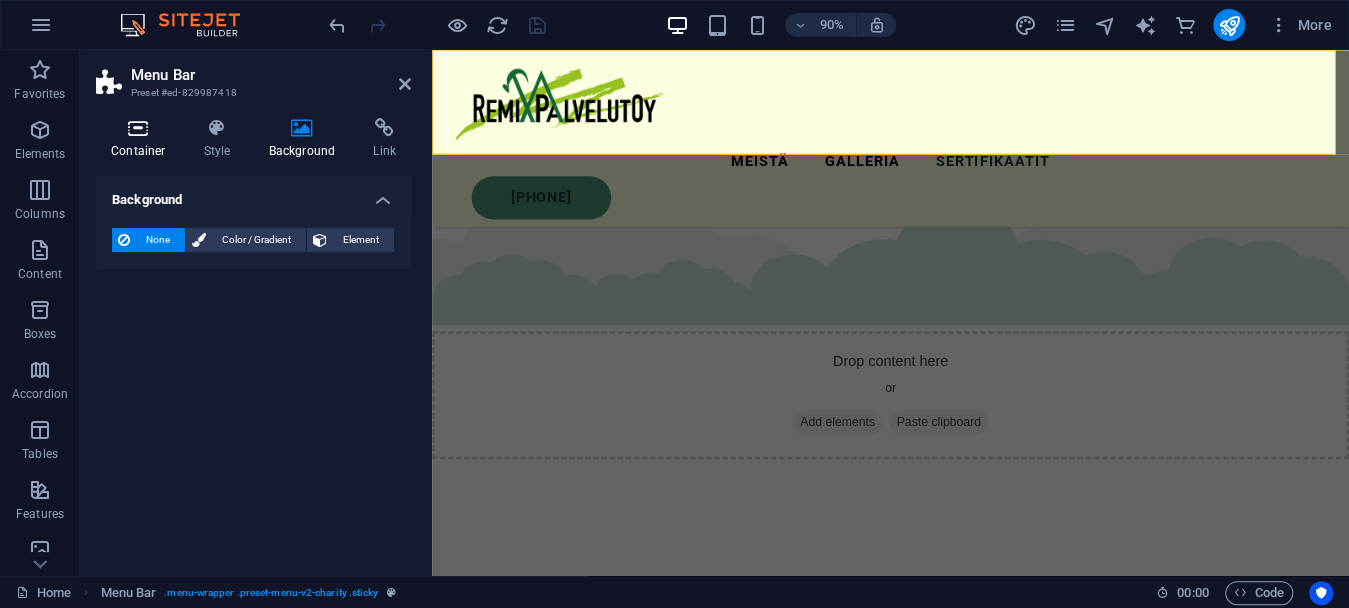 click on "Container" at bounding box center (142, 139) 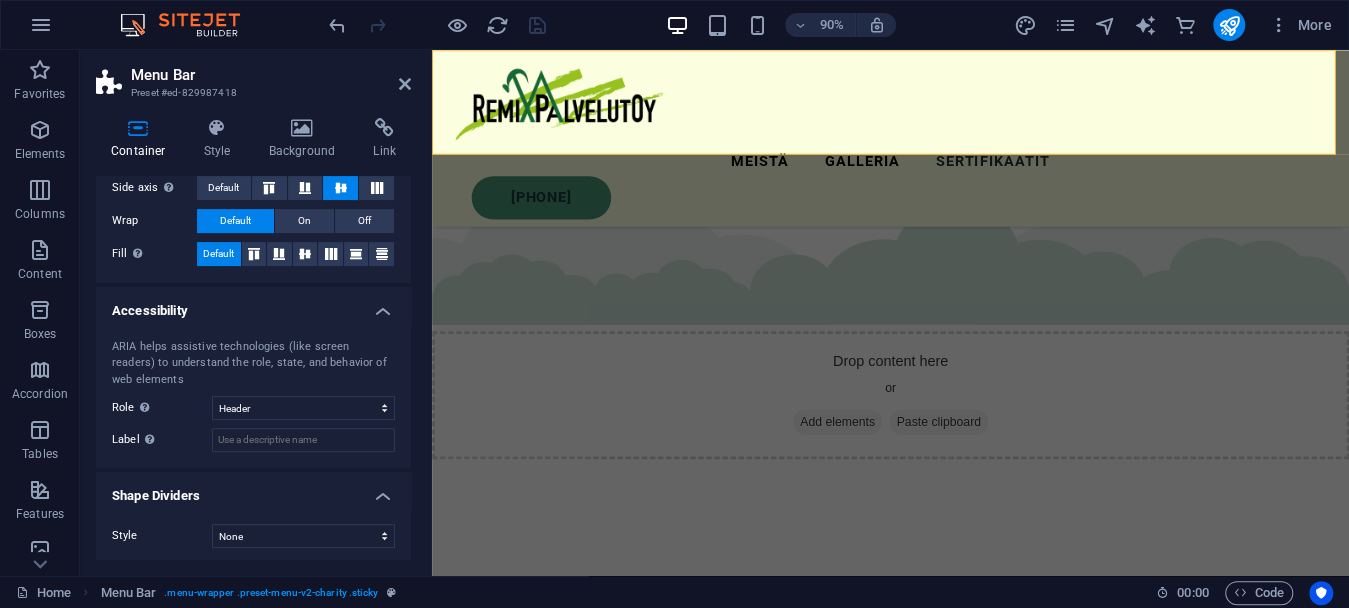 scroll, scrollTop: 390, scrollLeft: 0, axis: vertical 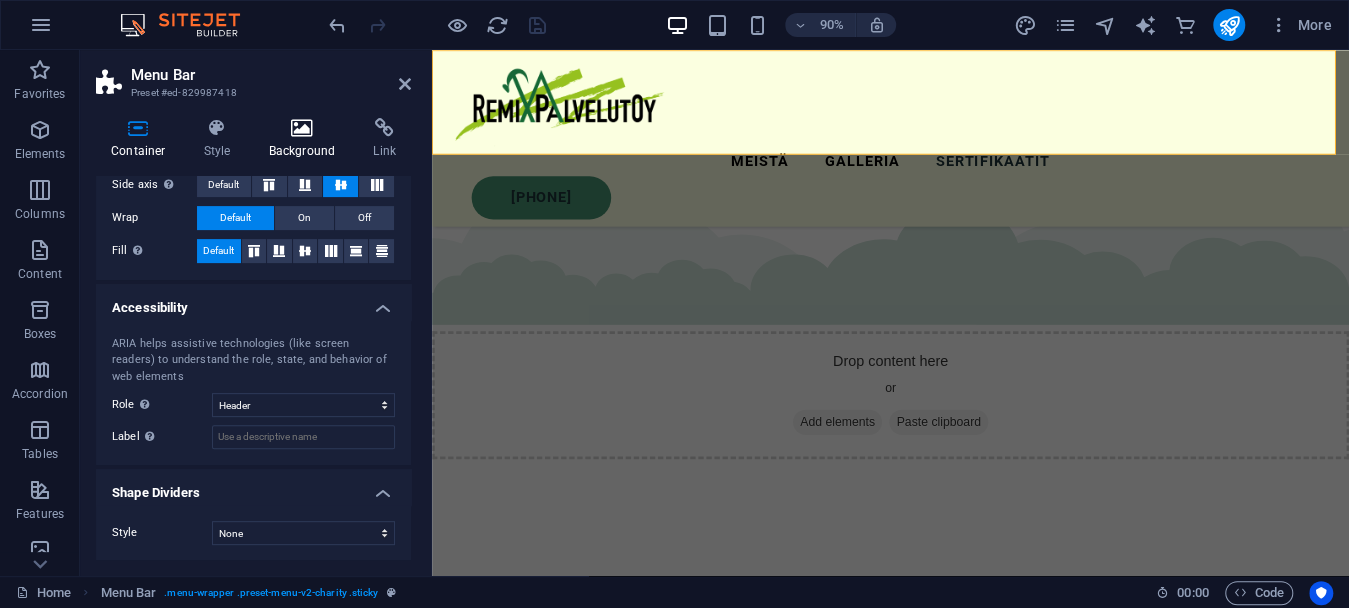 click on "Background" at bounding box center (306, 139) 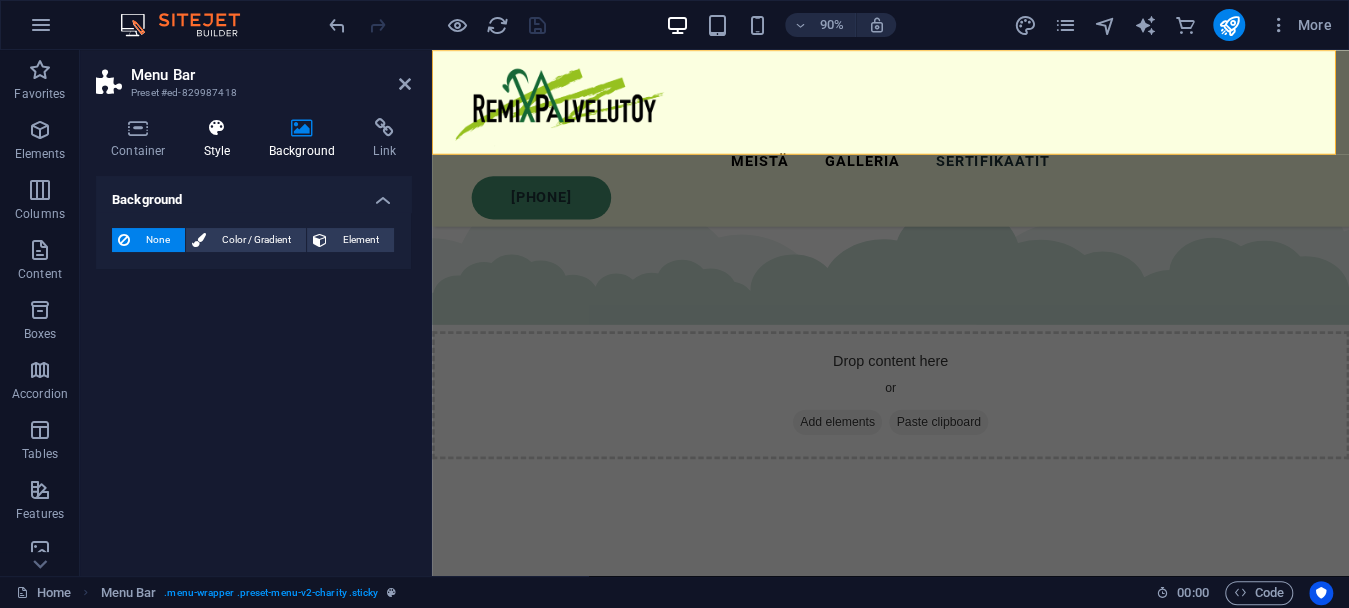click at bounding box center (217, 128) 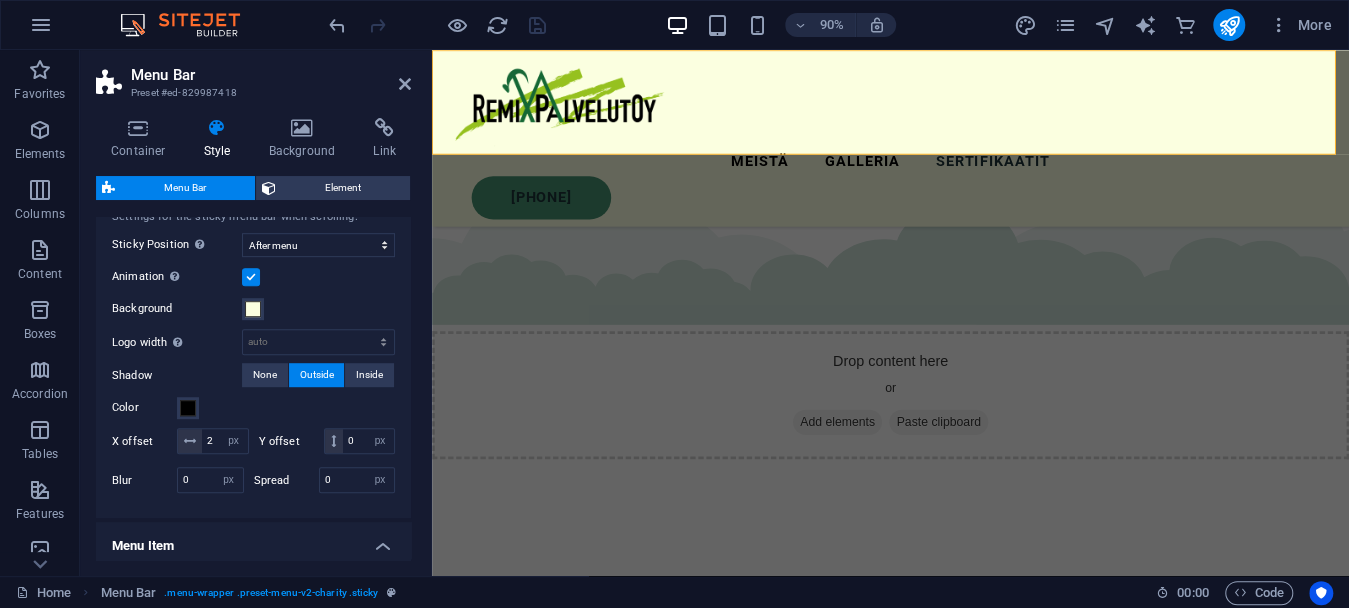 scroll, scrollTop: 686, scrollLeft: 0, axis: vertical 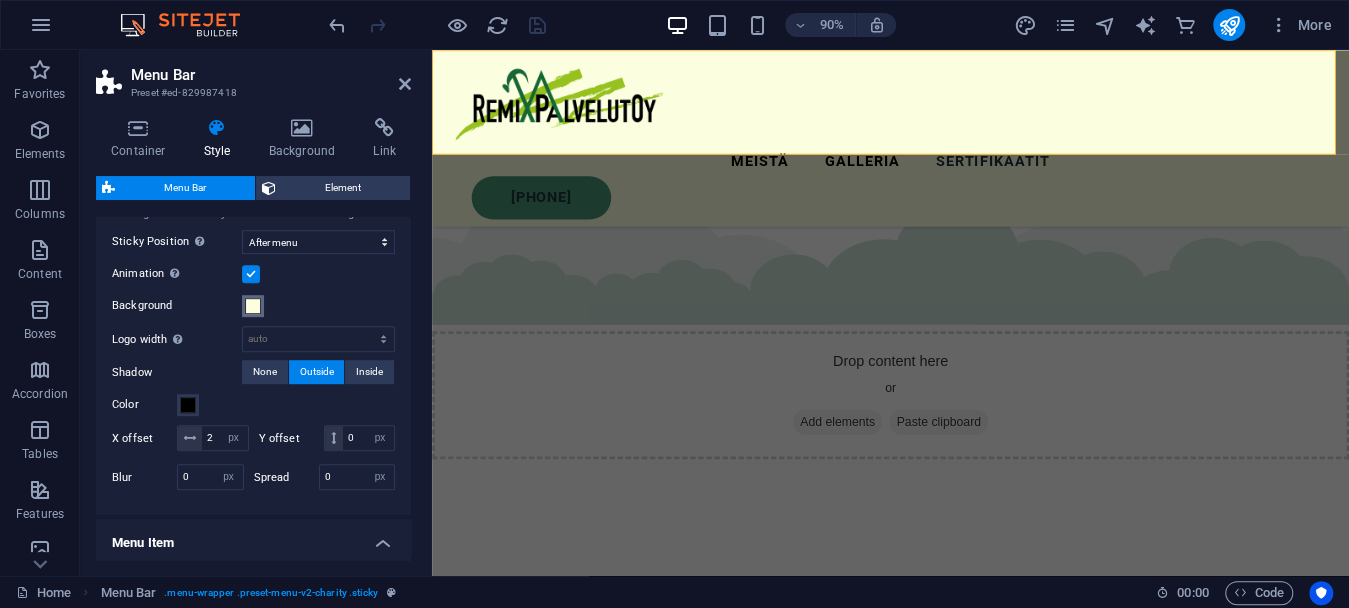 click at bounding box center [253, 306] 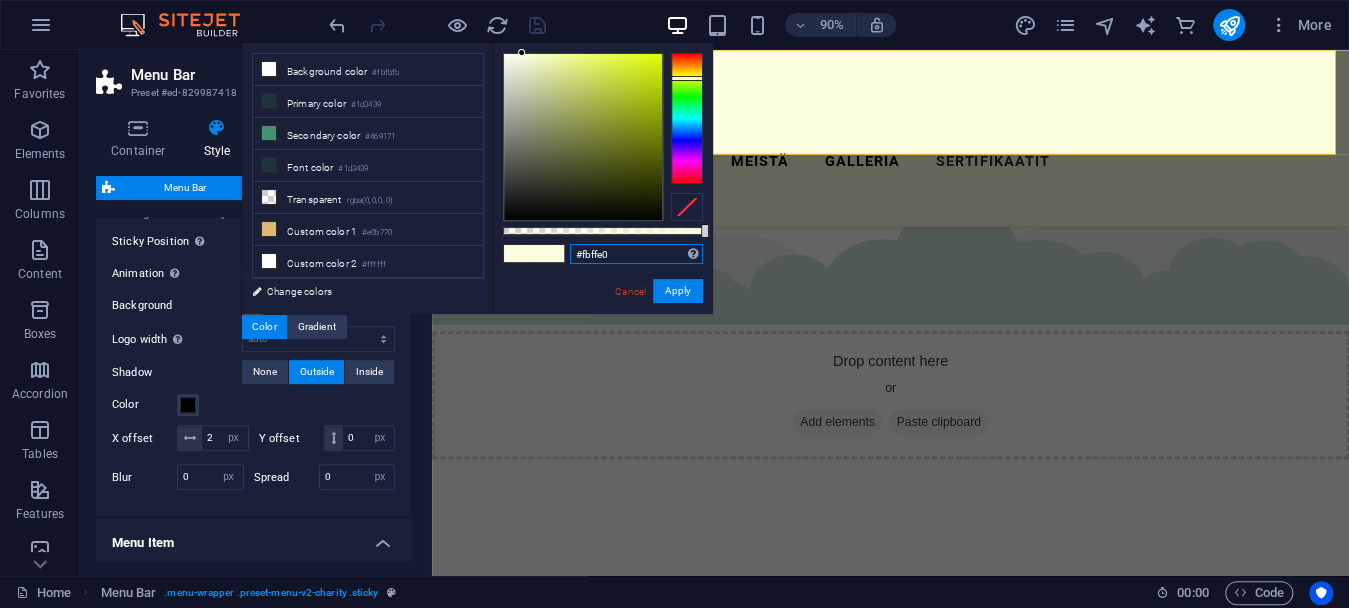 drag, startPoint x: 618, startPoint y: 257, endPoint x: 563, endPoint y: 259, distance: 55.03635 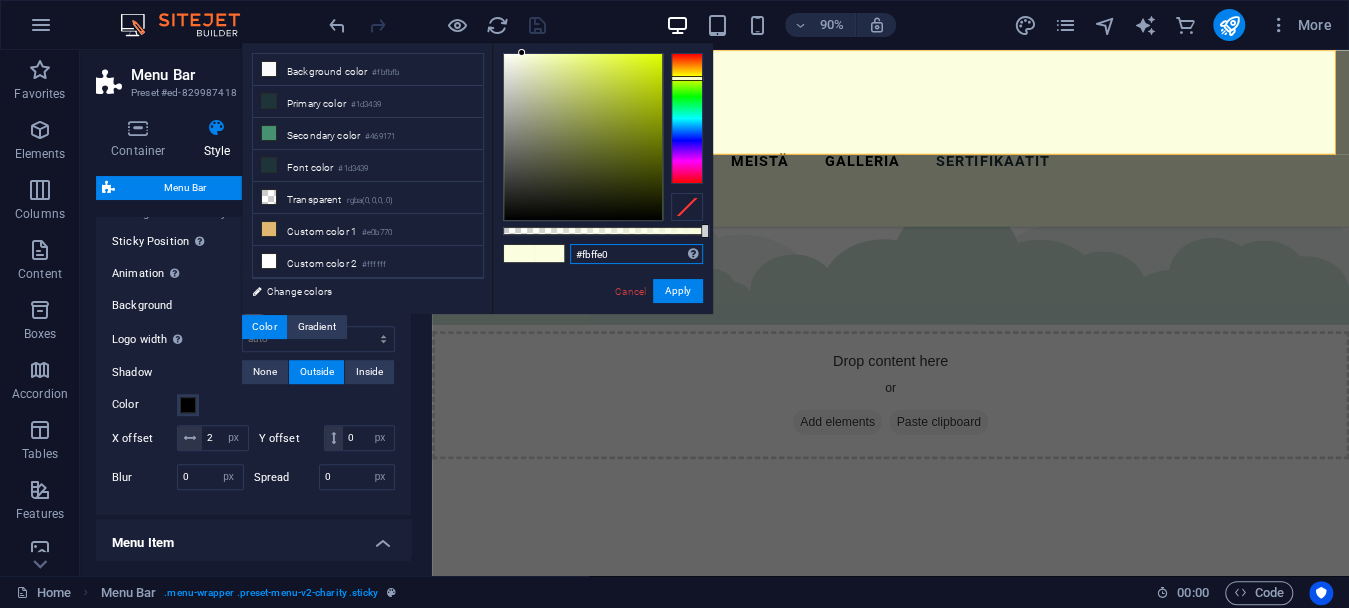 click on "#fbffe0 Supported formats #0852ed rgb(8, 82, 237) rgba(8, 82, 237, 90%) hsv(221,97,93) hsl(221, 93%, 48%) Cancel Apply" at bounding box center [602, 323] 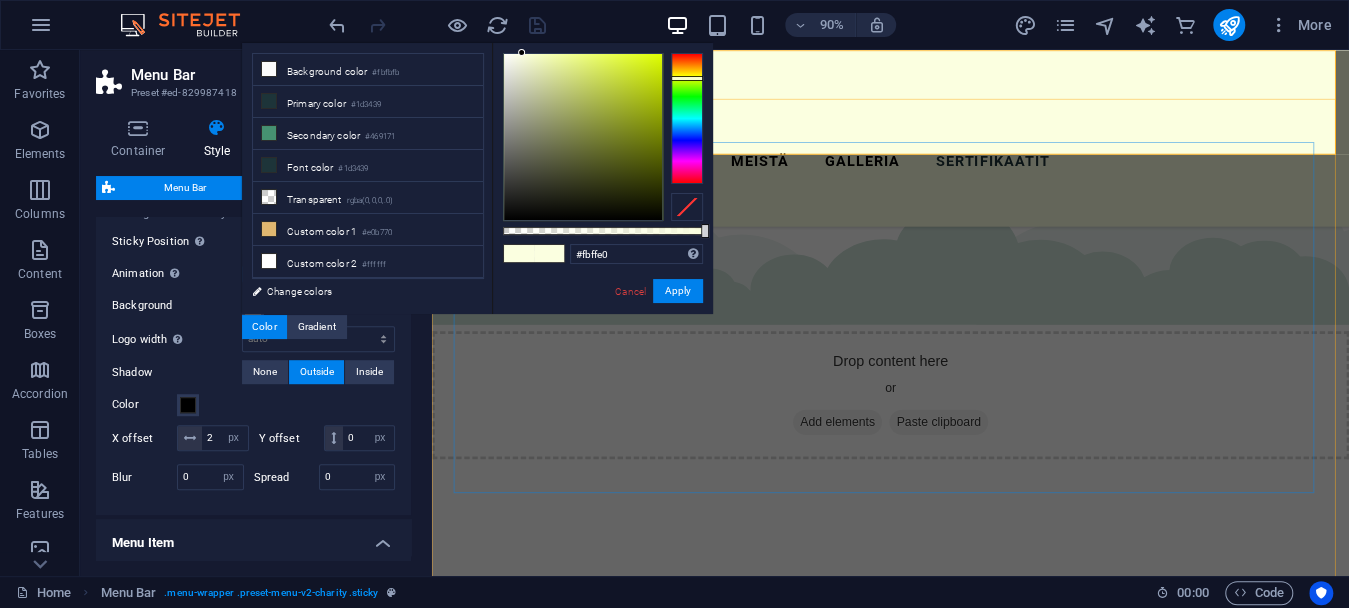 click on "[FIRST] [PHONE] [FIRST] [PHONE] info@remixpalvelut.fi" at bounding box center [941, 3109] 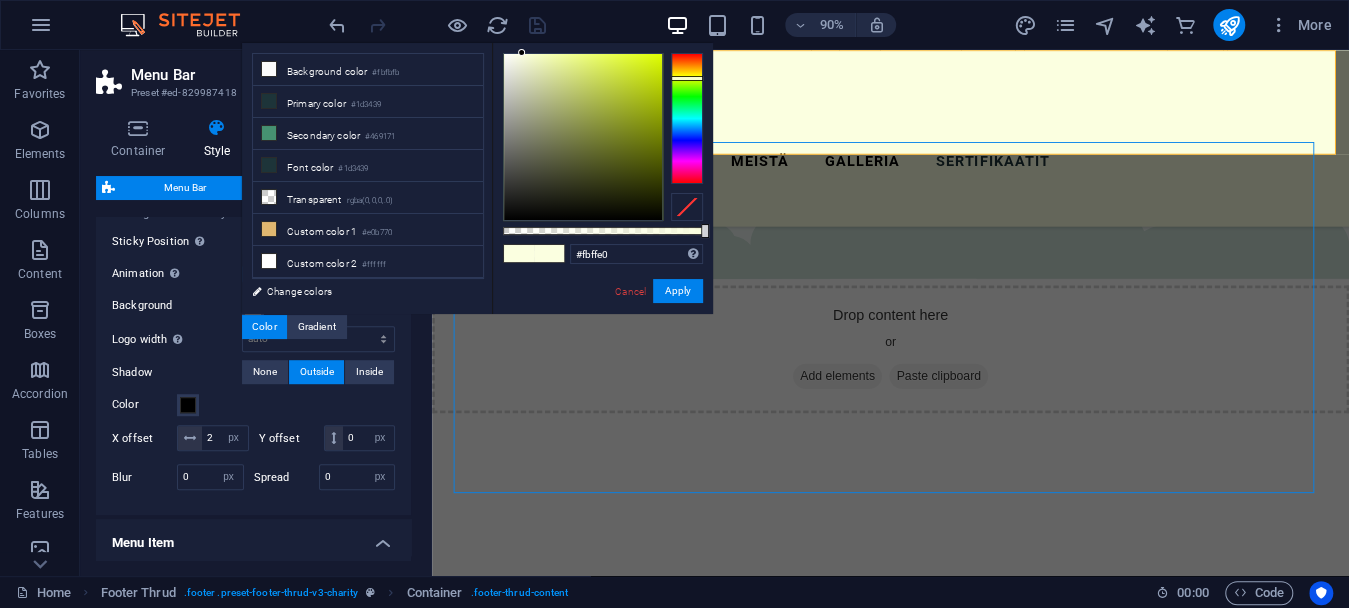 scroll, scrollTop: 4659, scrollLeft: 0, axis: vertical 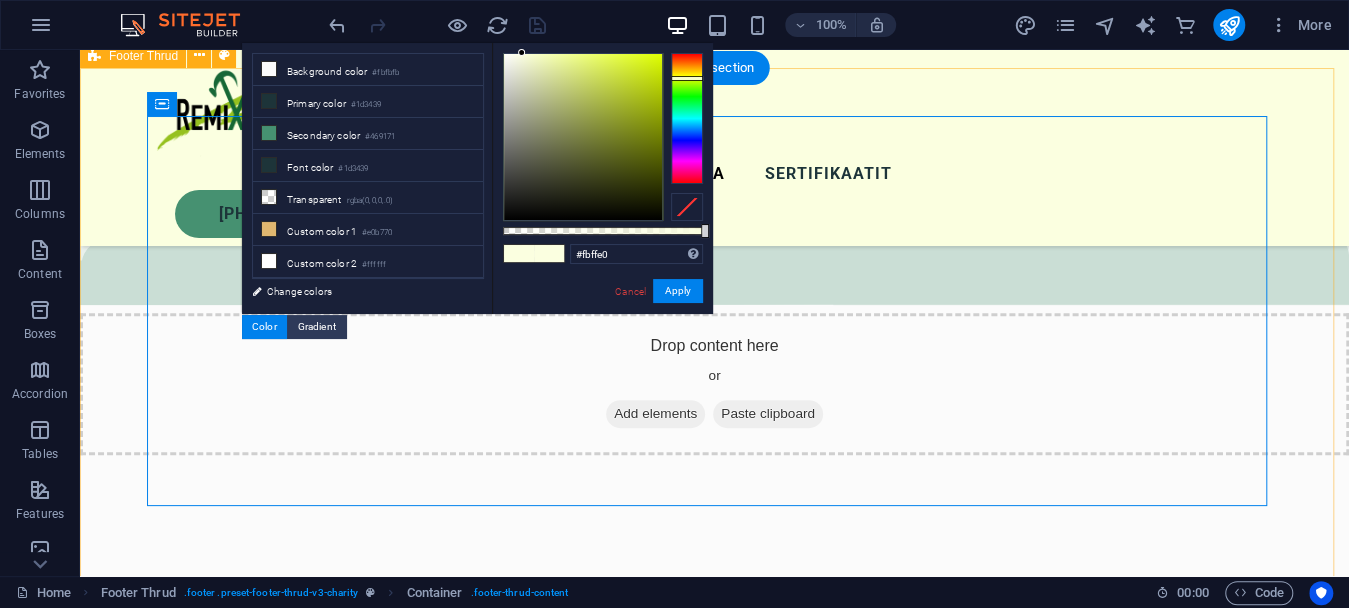 click on "[FIRST] [PHONE] [FIRST] [PHONE] info@remixpalvelut.fi remixpalvelut.fi . All Rights Reserved. Legal Notice | Privacy" at bounding box center (714, 3248) 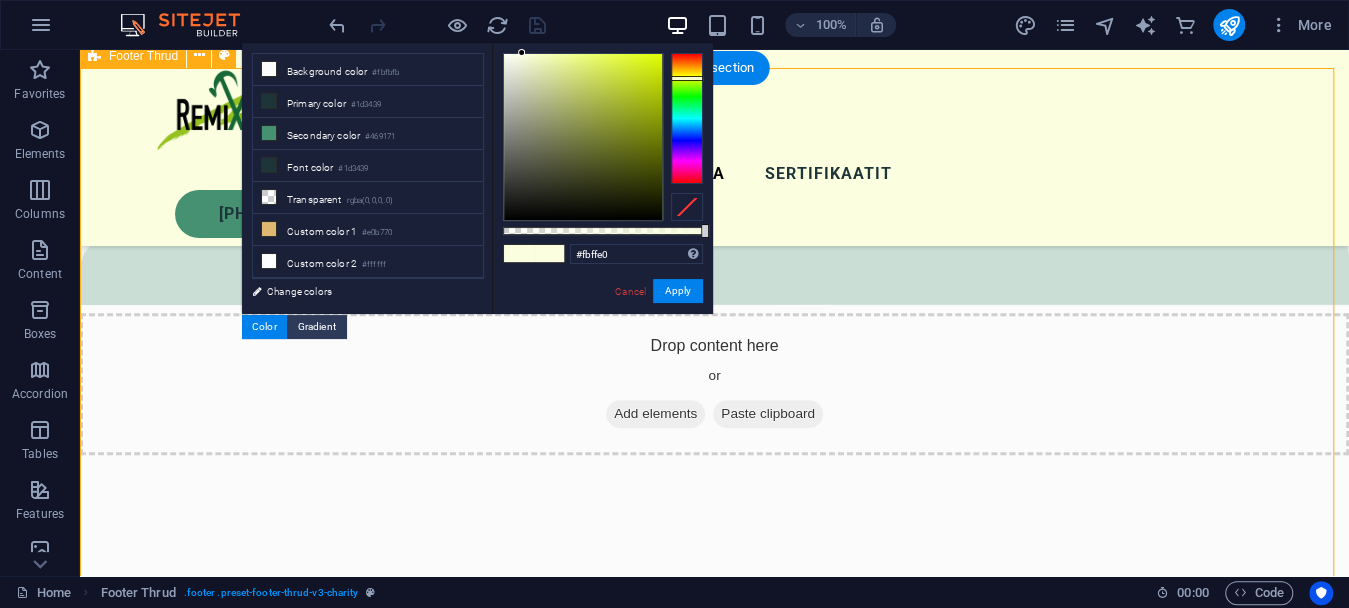 click on "[FIRST] [PHONE] [FIRST] [PHONE] info@remixpalvelut.fi remixpalvelut.fi . All Rights Reserved. Legal Notice | Privacy" at bounding box center (714, 3248) 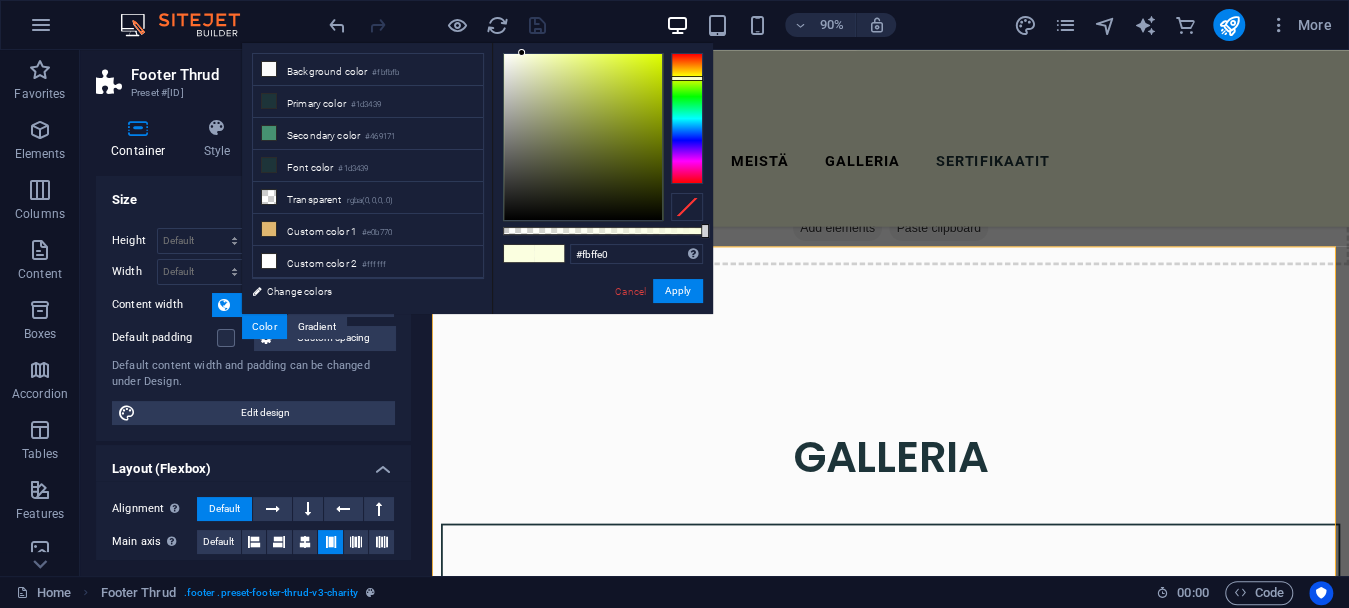 scroll, scrollTop: 4495, scrollLeft: 0, axis: vertical 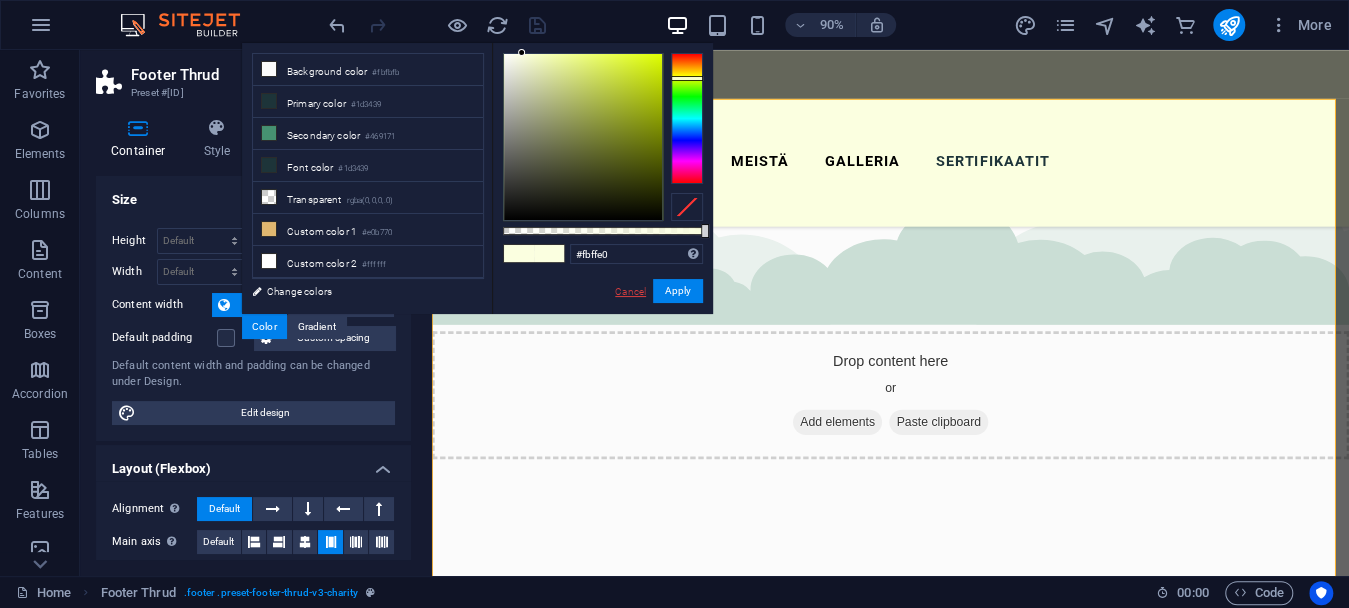 click on "Cancel" at bounding box center (630, 291) 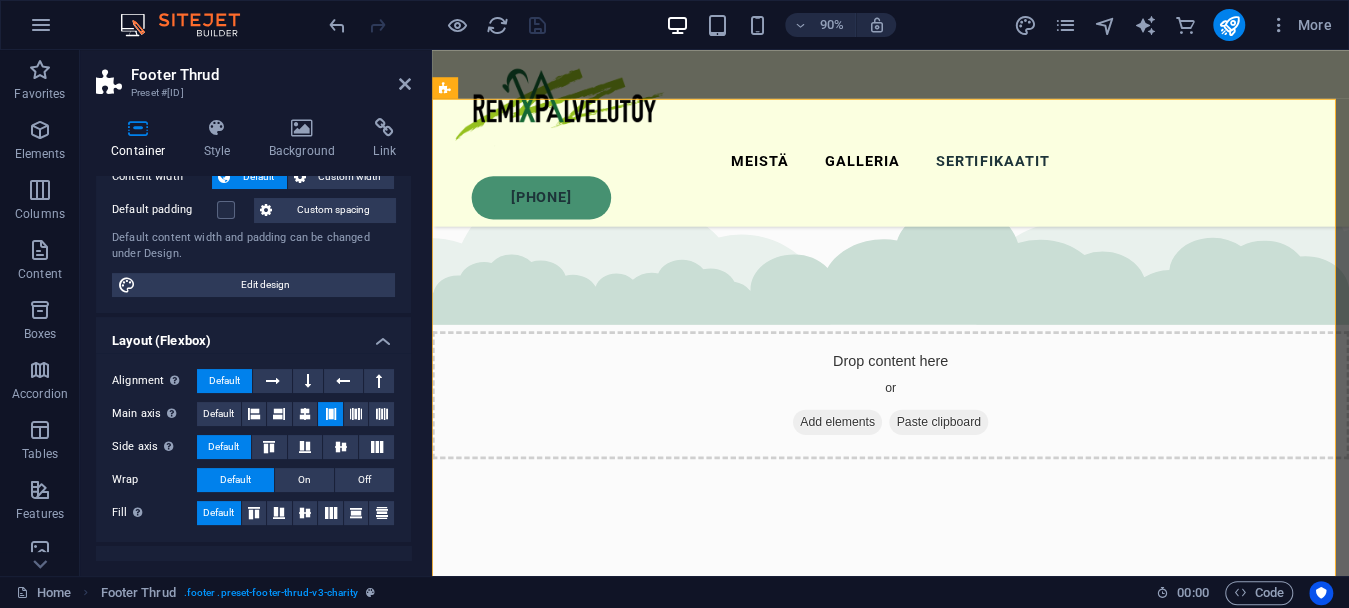 scroll, scrollTop: 0, scrollLeft: 0, axis: both 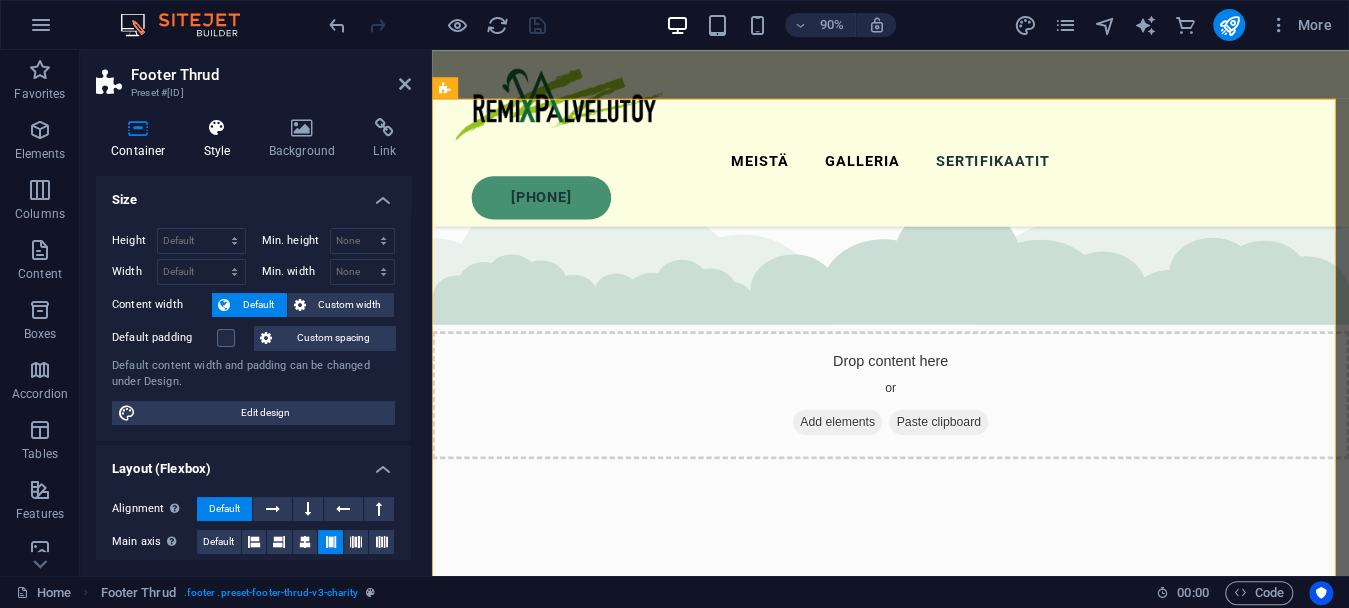 click at bounding box center (217, 128) 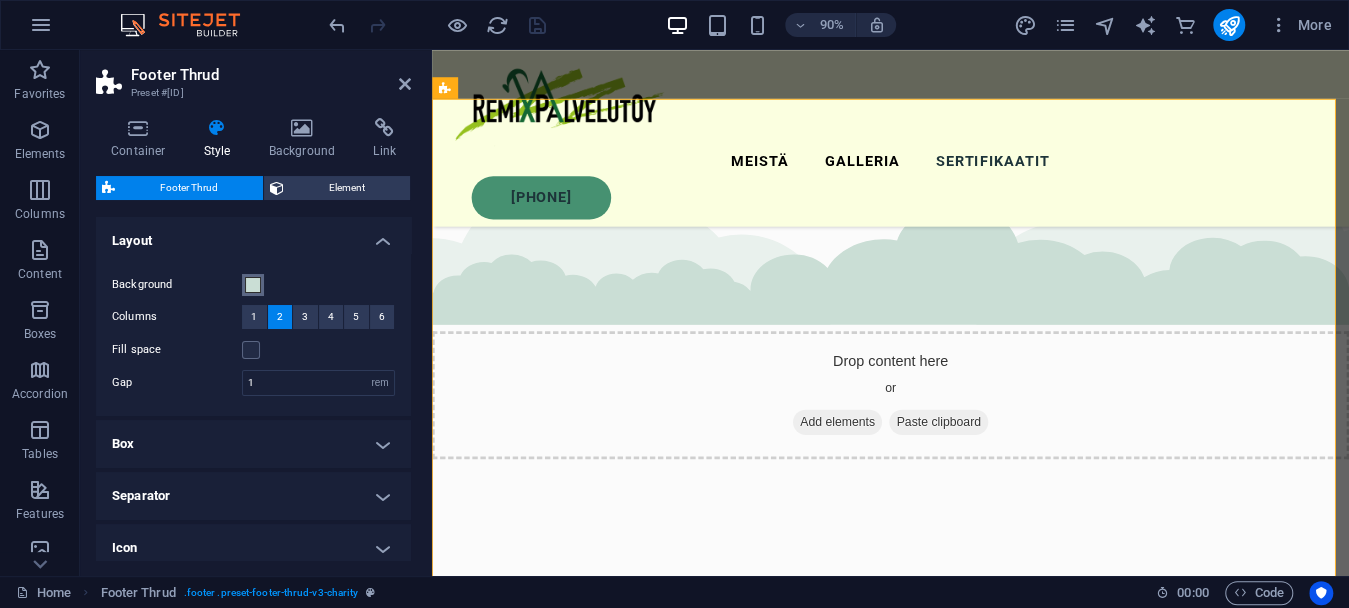click at bounding box center (253, 285) 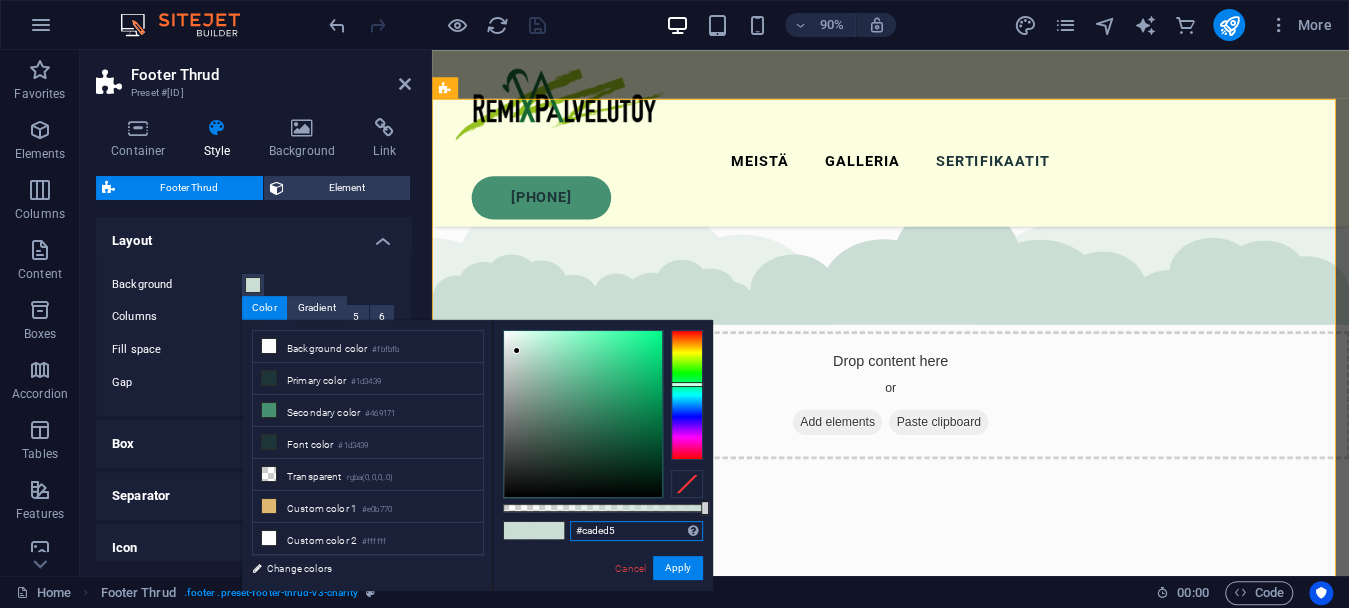 click on "#caded5" at bounding box center [636, 531] 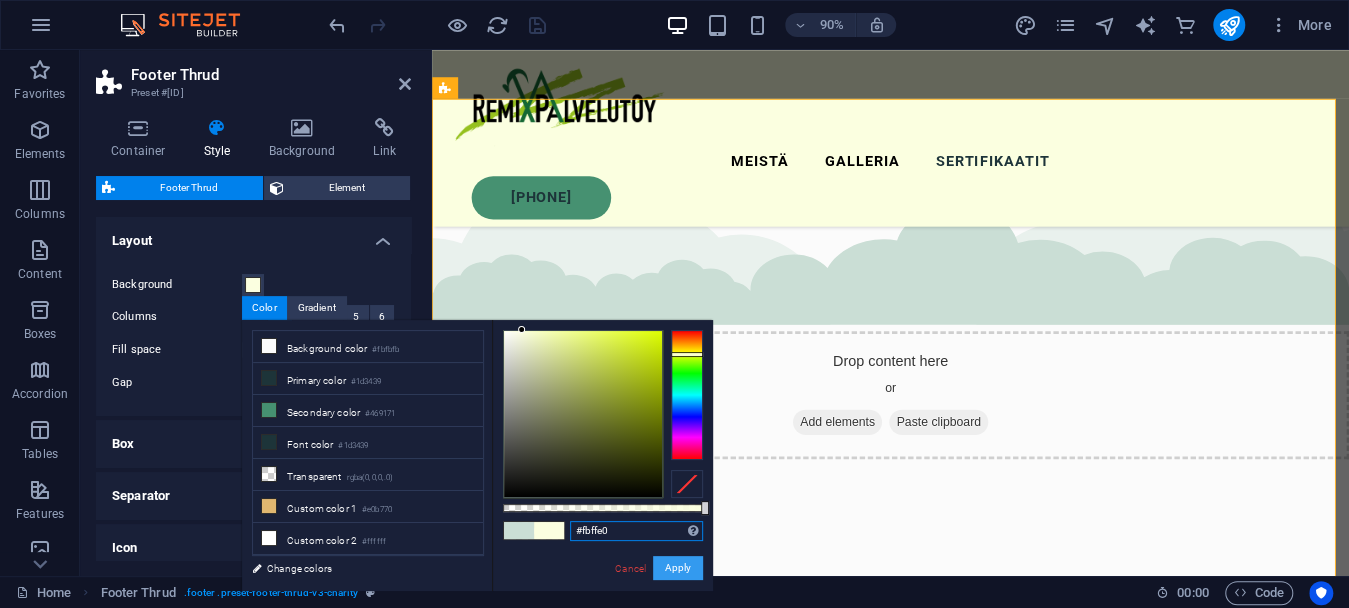 type on "#fbffe0" 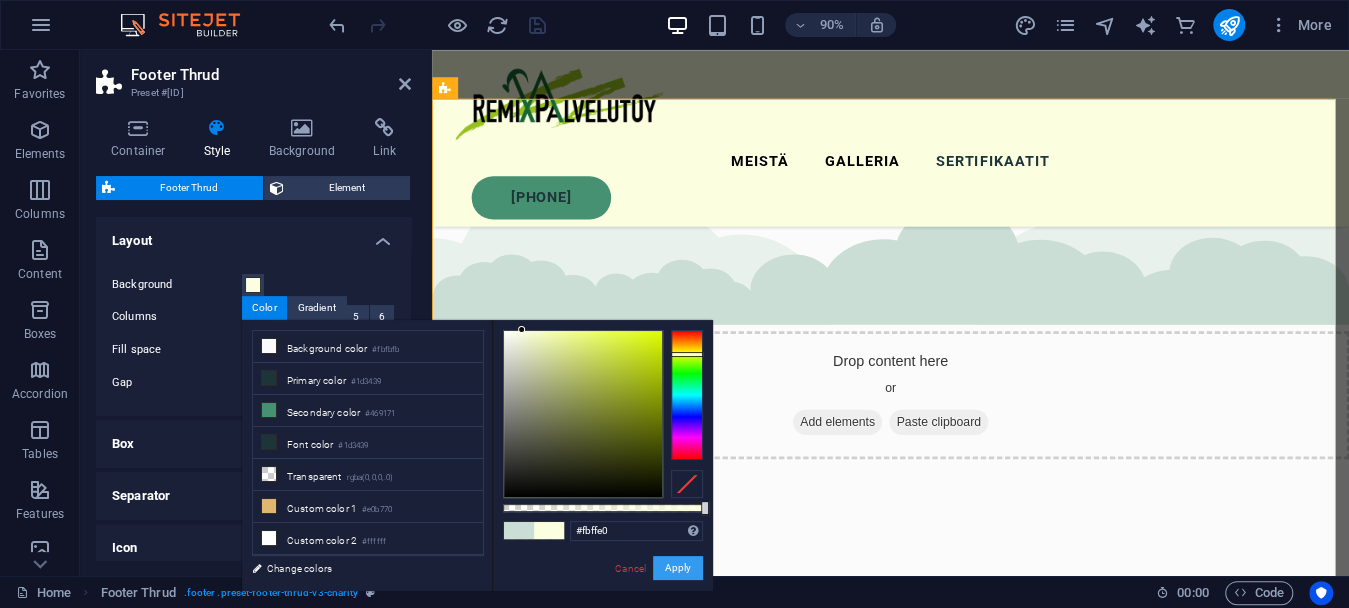click on "Apply" at bounding box center (678, 568) 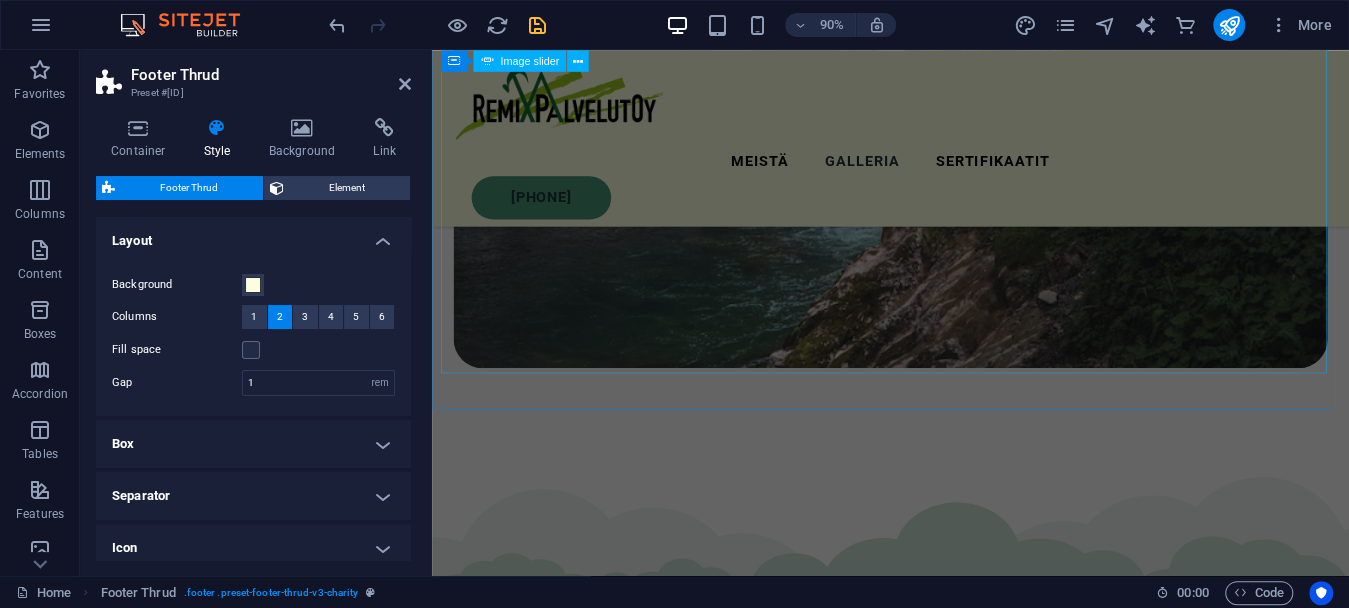 scroll, scrollTop: 3536, scrollLeft: 0, axis: vertical 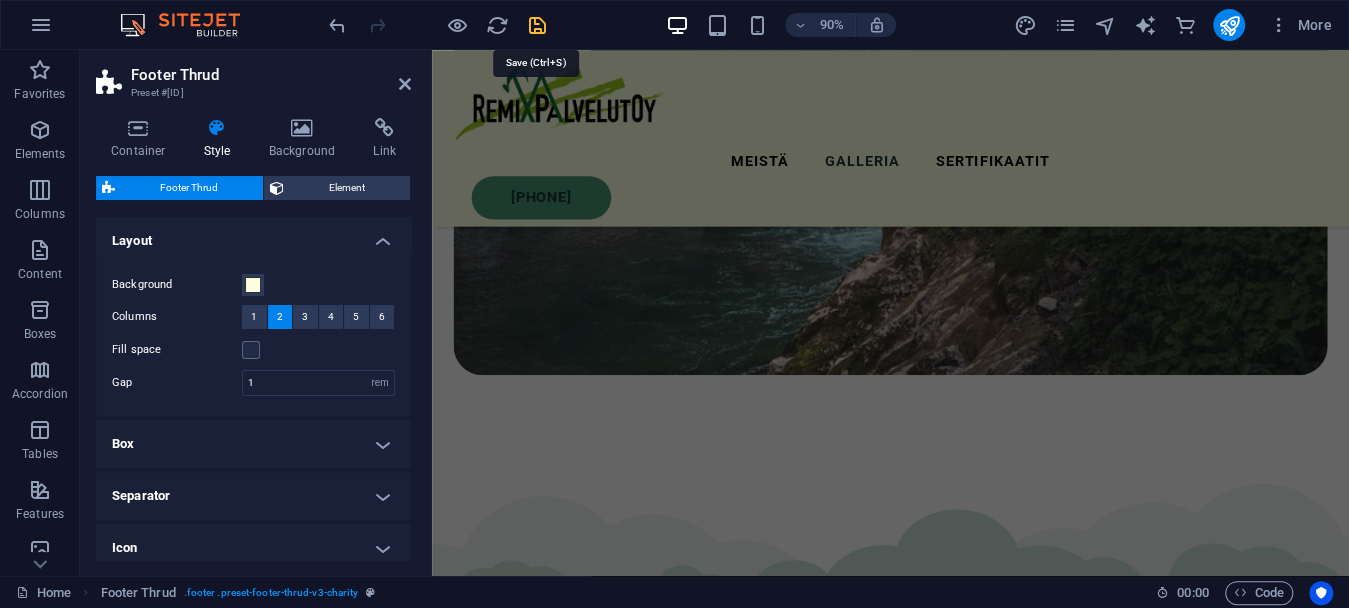 click at bounding box center [537, 25] 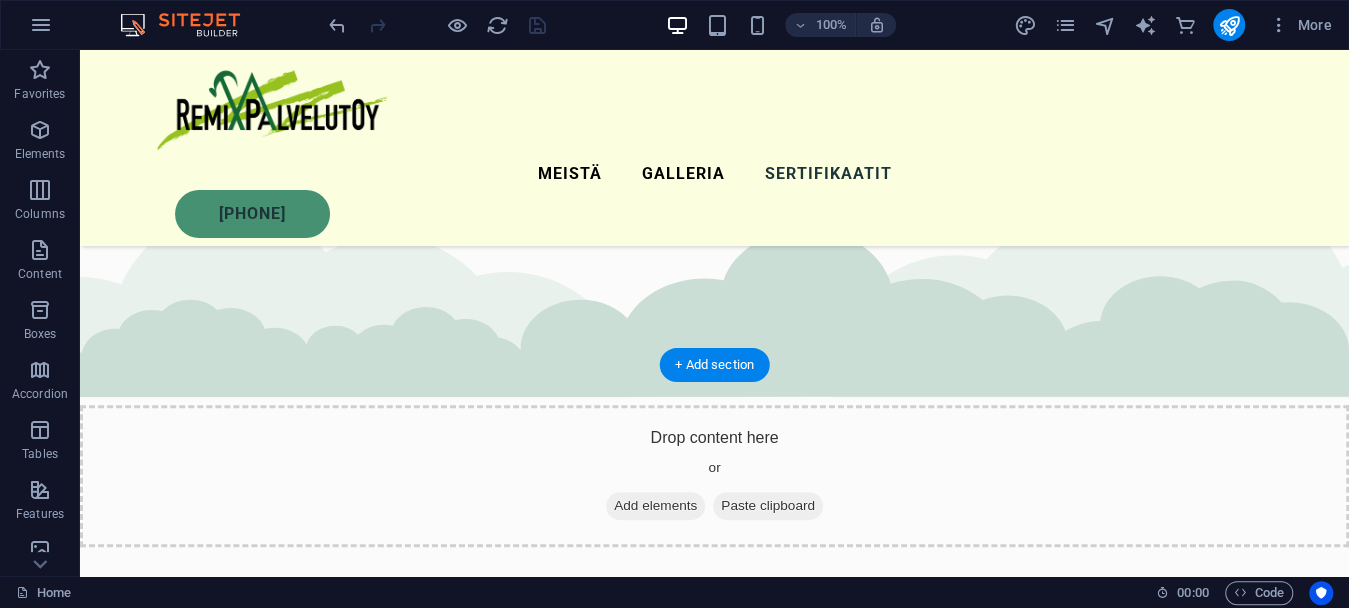 scroll, scrollTop: 4621, scrollLeft: 0, axis: vertical 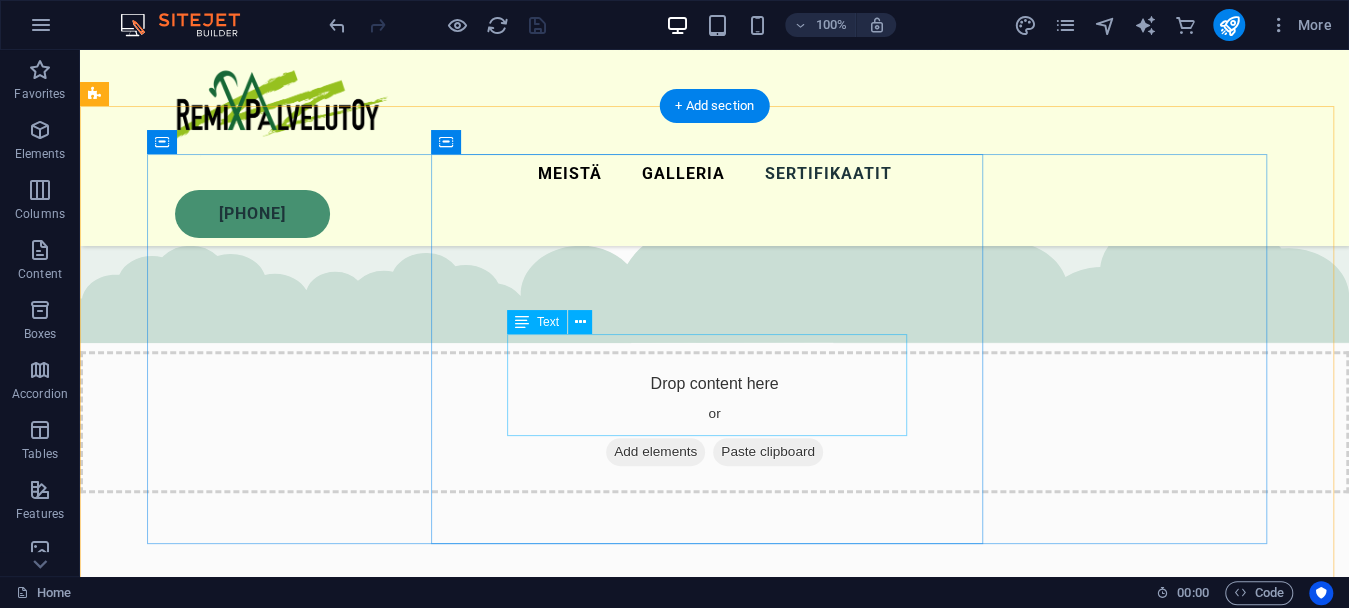 click on "[FIRST] [PHONE] [FIRST] [PHONE] info@remixpalvelut.fi" at bounding box center [715, 3227] 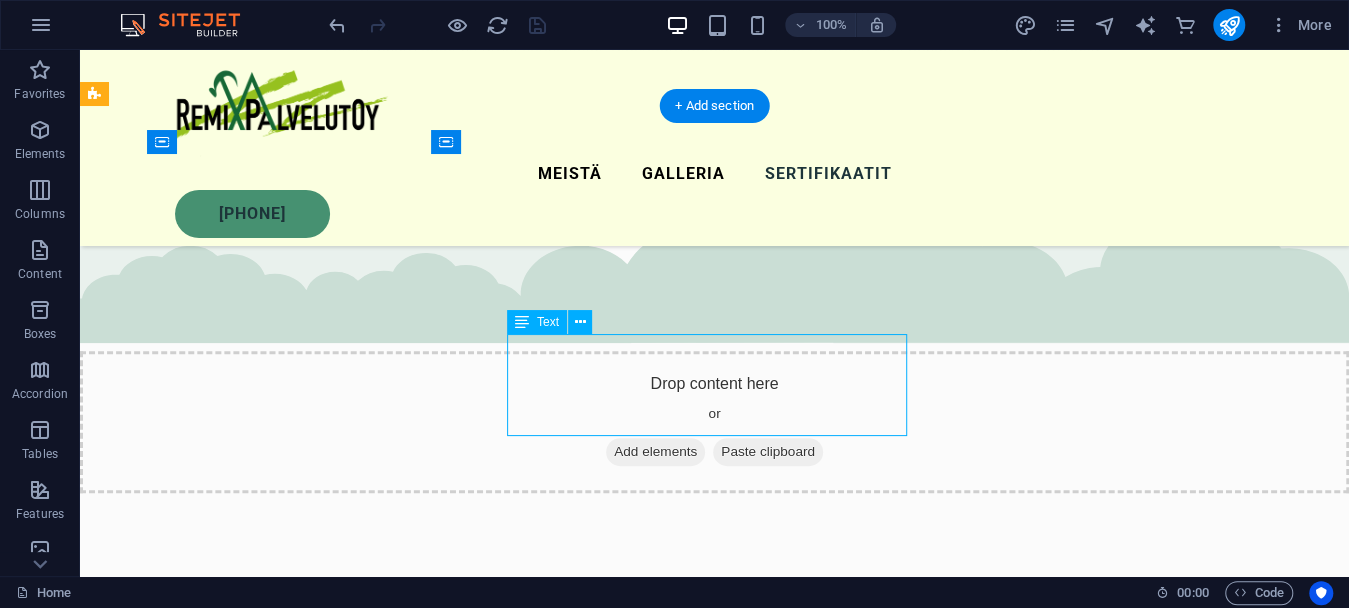 click on "[FIRST] [PHONE] [FIRST] [PHONE] info@remixpalvelut.fi" at bounding box center (715, 3227) 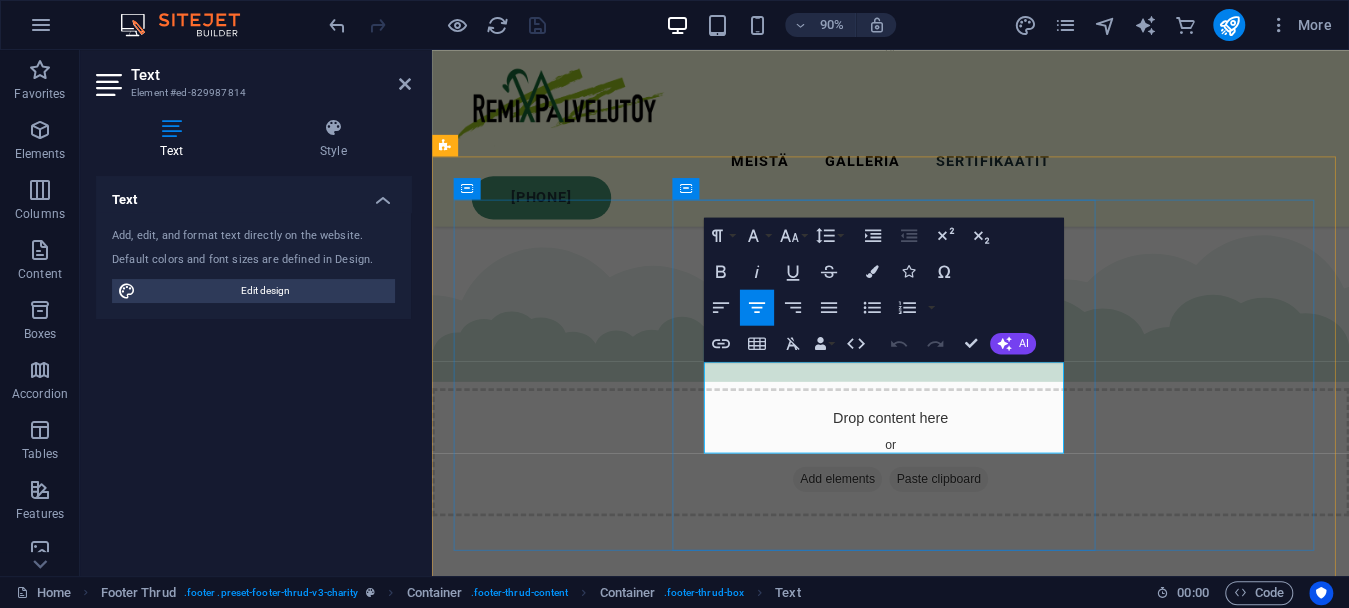drag, startPoint x: 915, startPoint y: 407, endPoint x: 862, endPoint y: 413, distance: 53.338543 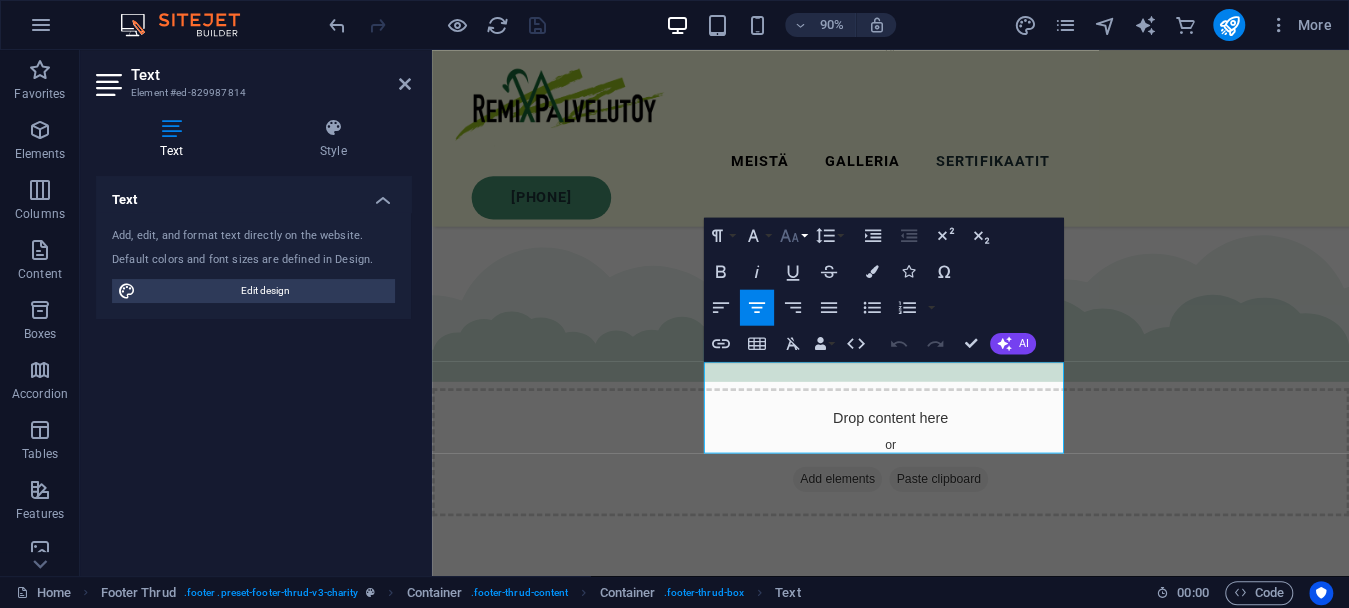 click 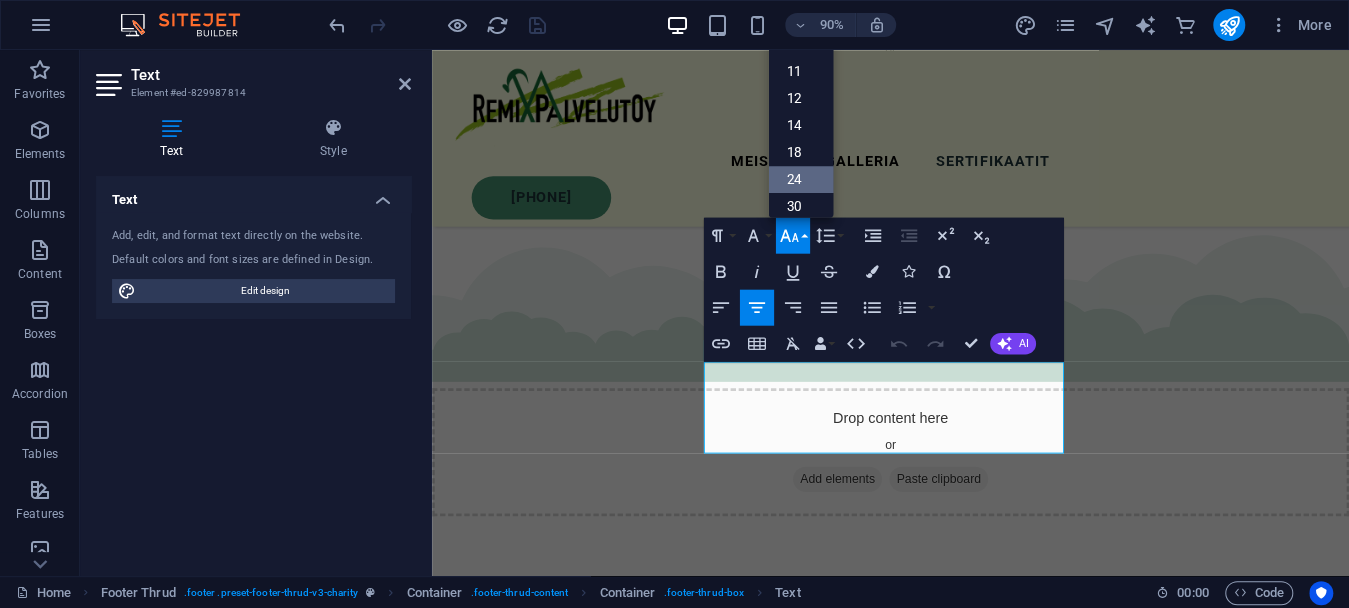 click on "24" at bounding box center [800, 179] 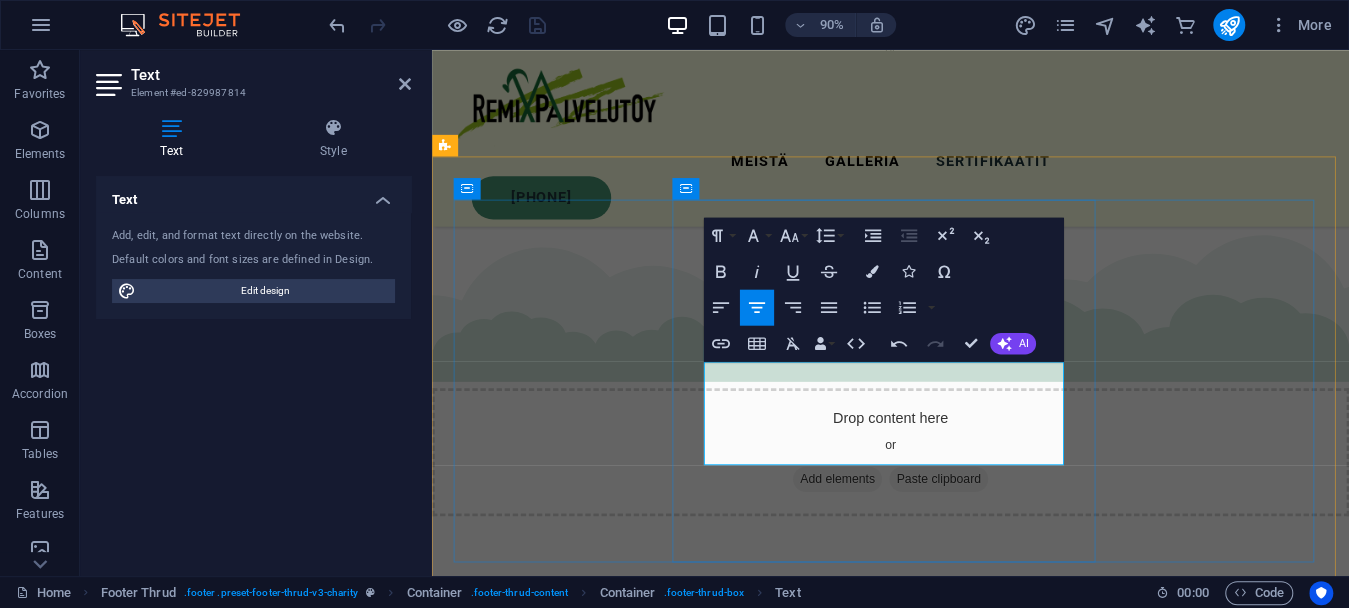 drag, startPoint x: 908, startPoint y: 444, endPoint x: 862, endPoint y: 446, distance: 46.043457 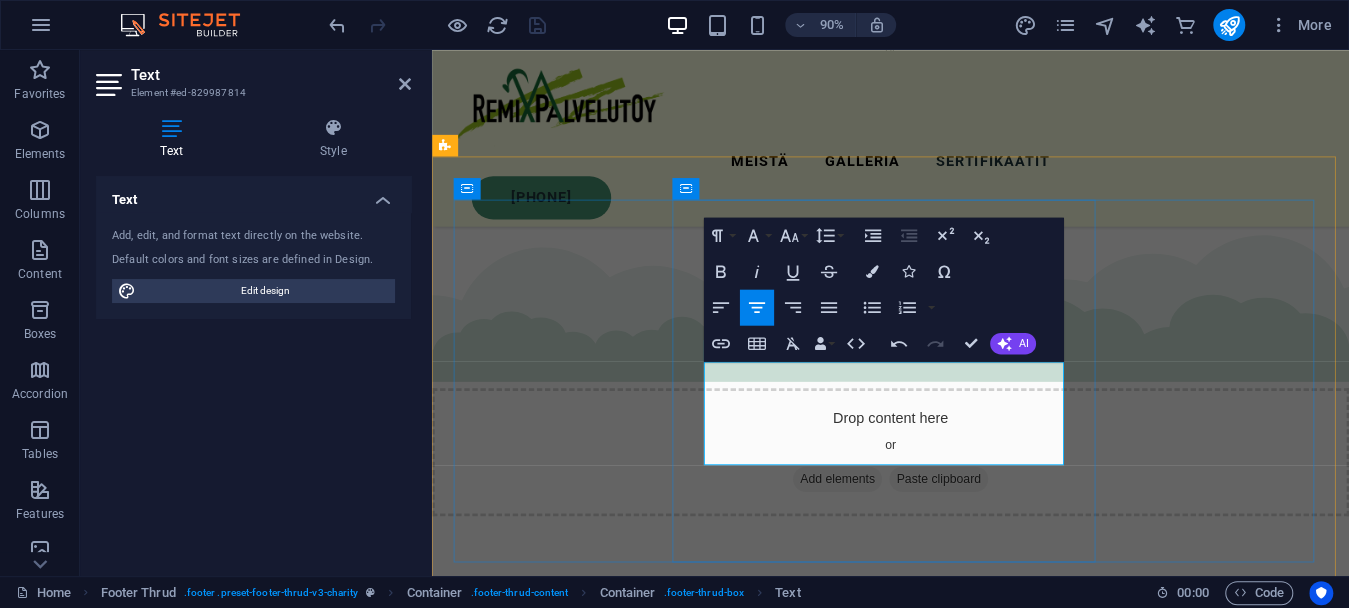 click on "[FIRST] [PHONE]" at bounding box center [941, 3169] 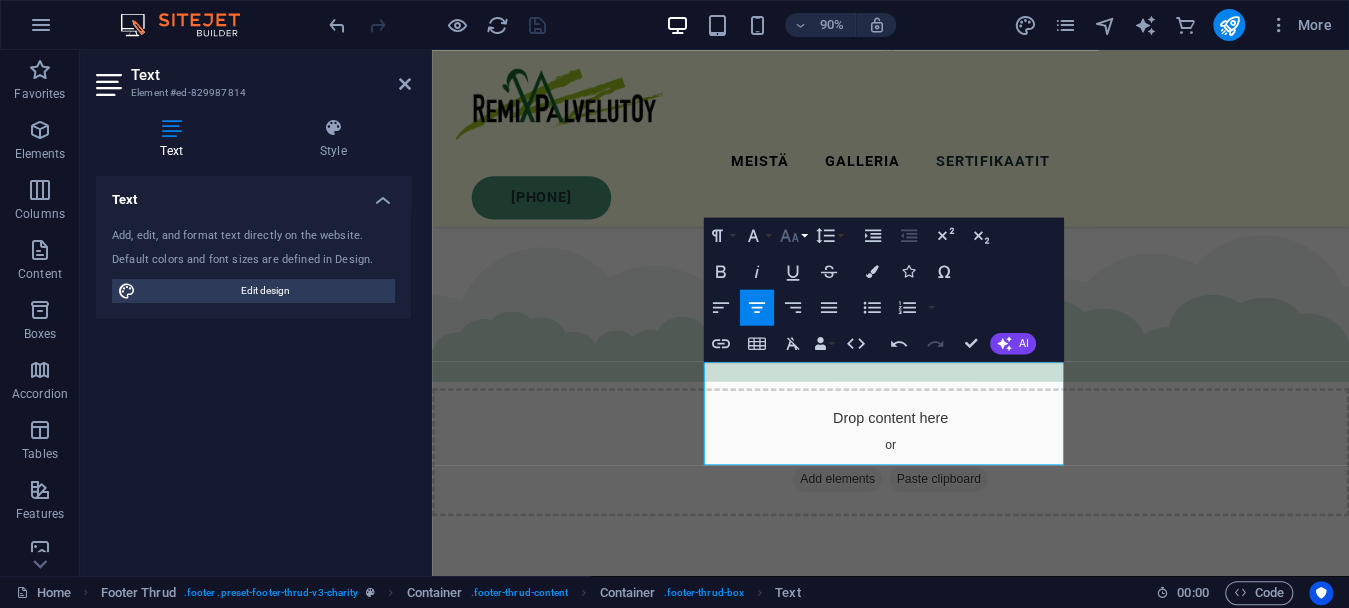 click 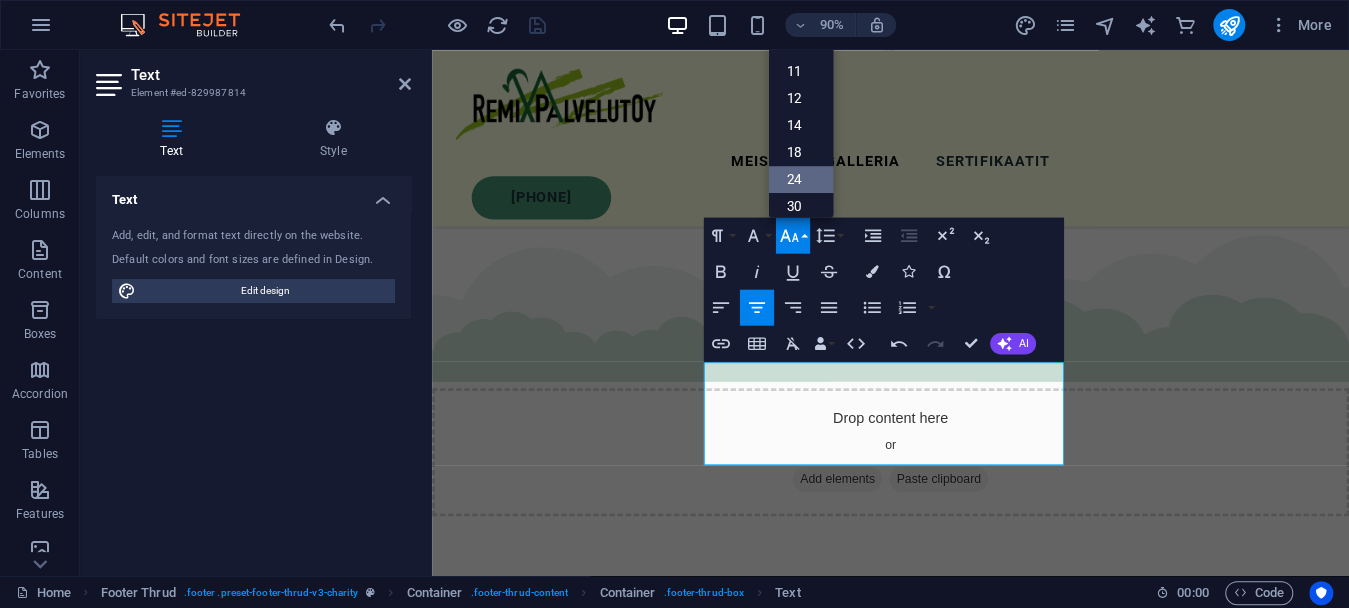 click on "24" at bounding box center [800, 179] 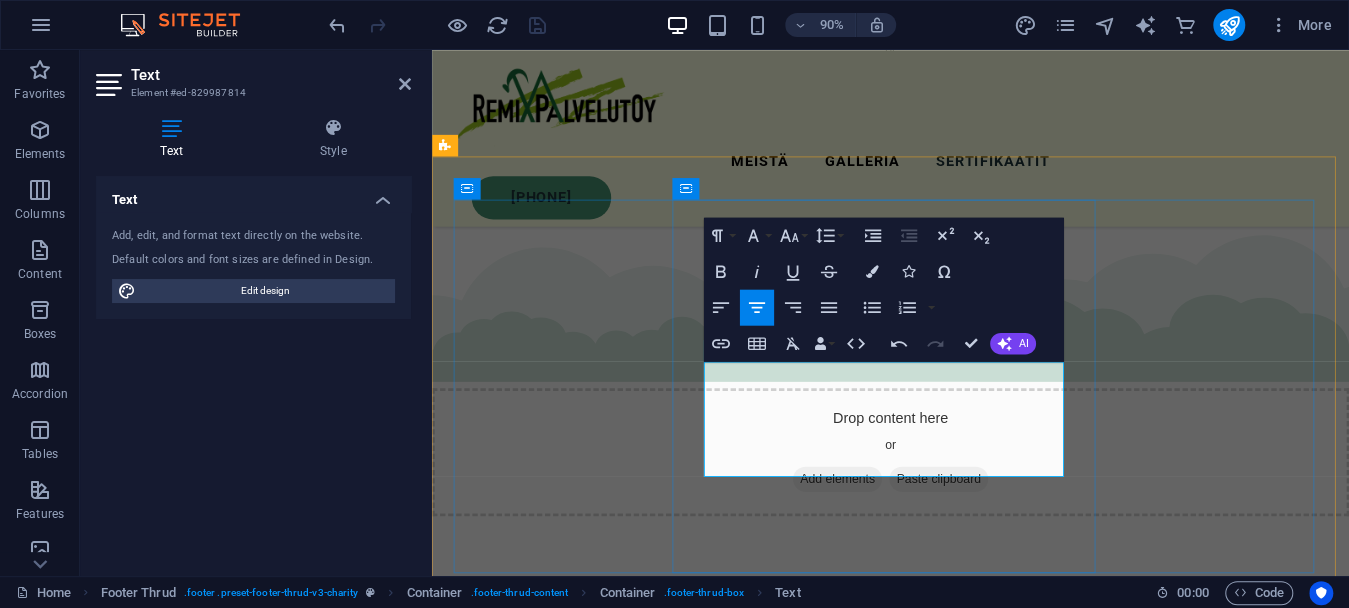 click on "[FIRST] [PHONE]" at bounding box center [941, 3137] 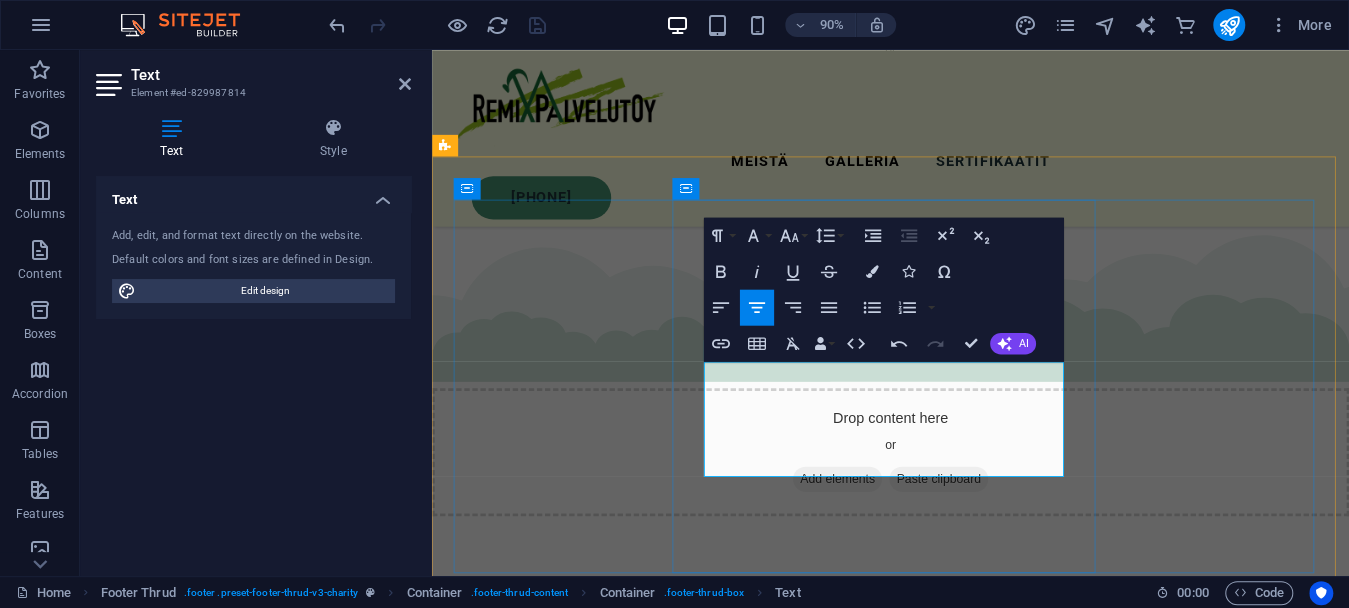 type 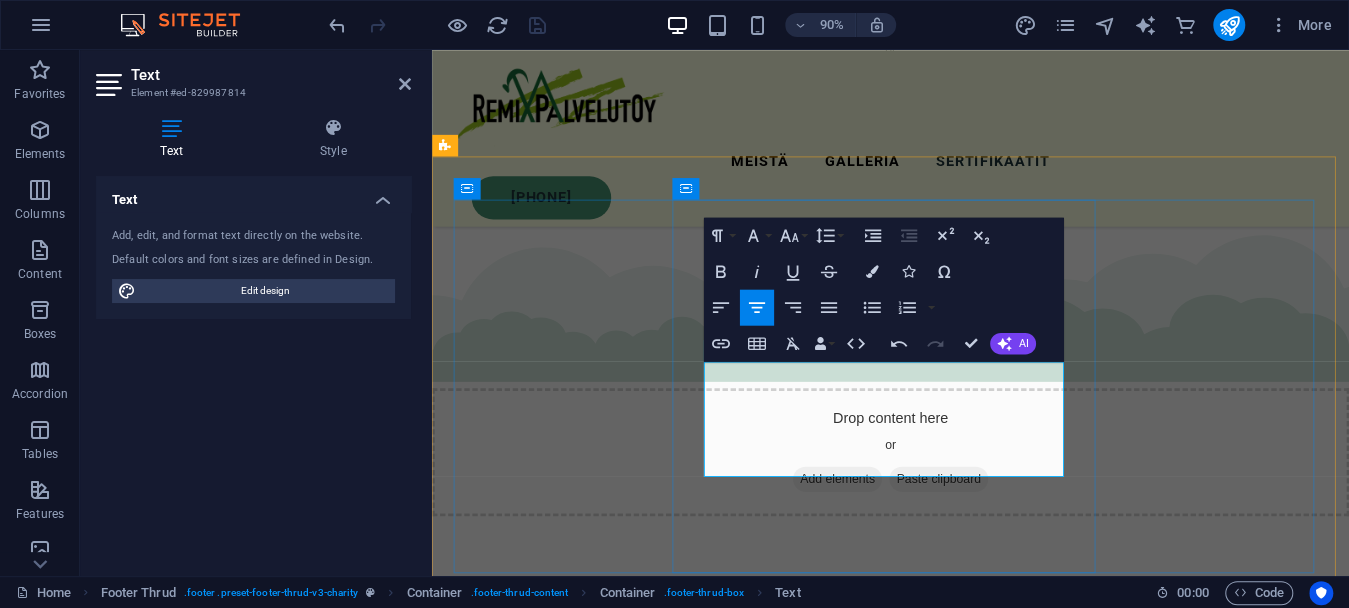 click on "[FIRST] [PHONE]" at bounding box center (941, 3175) 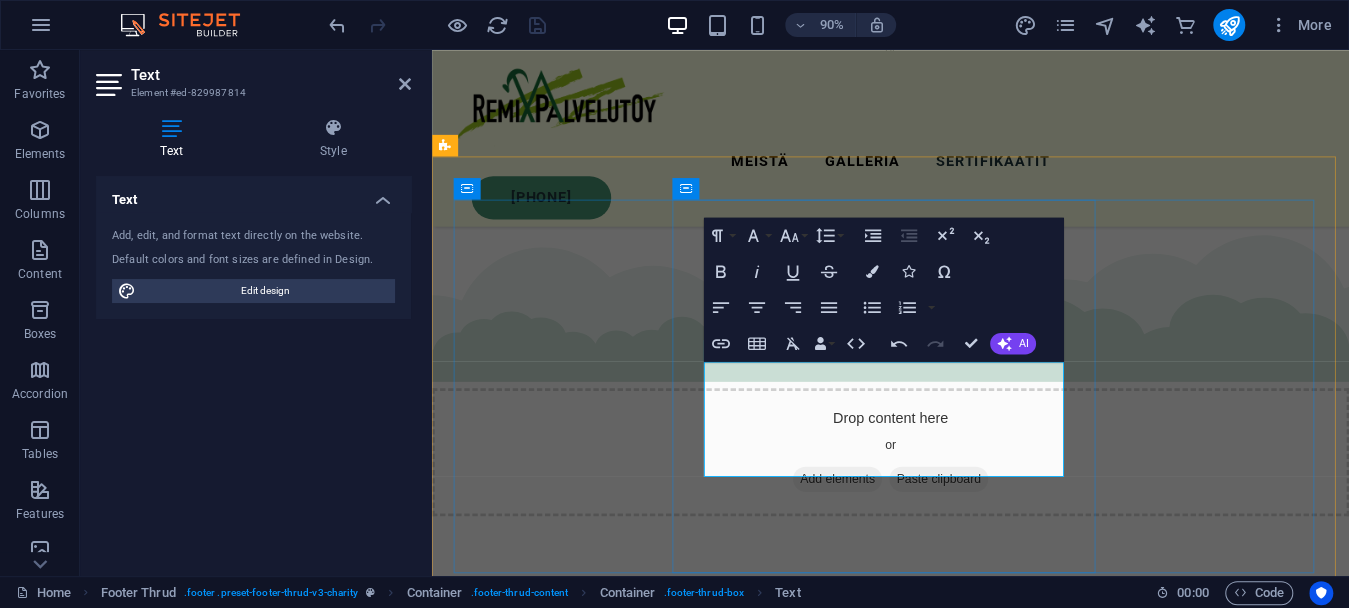 scroll, scrollTop: 4560, scrollLeft: 0, axis: vertical 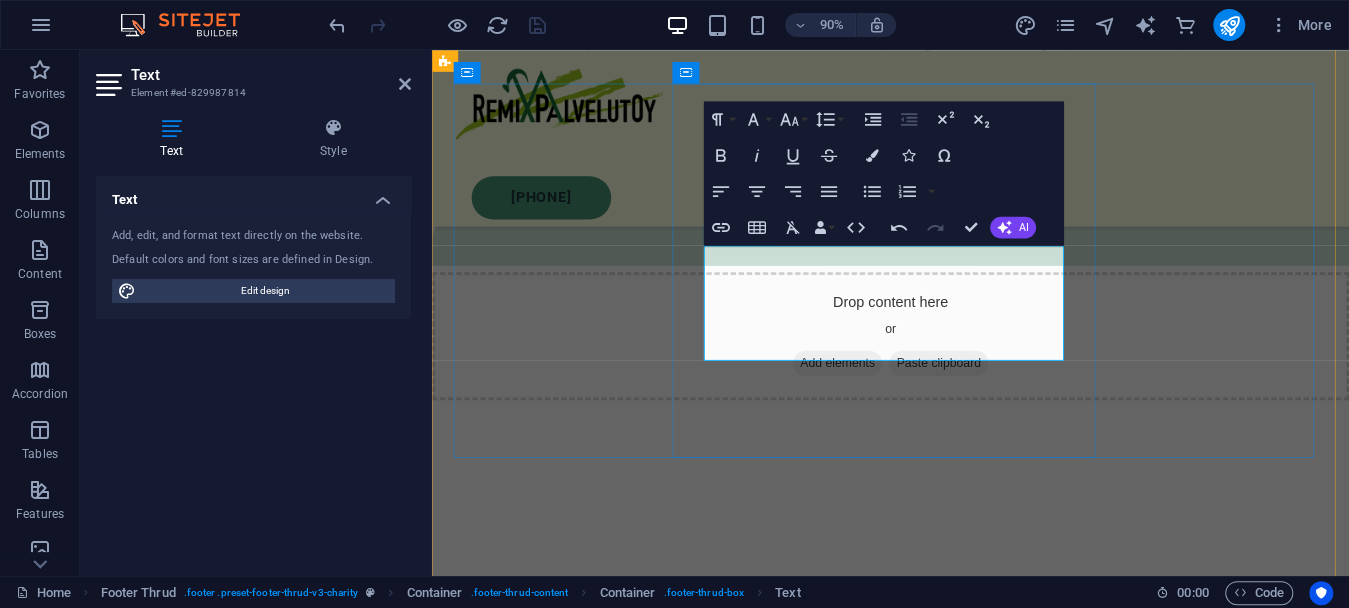 click on "[FIRST] [PHONE]" at bounding box center [941, 3046] 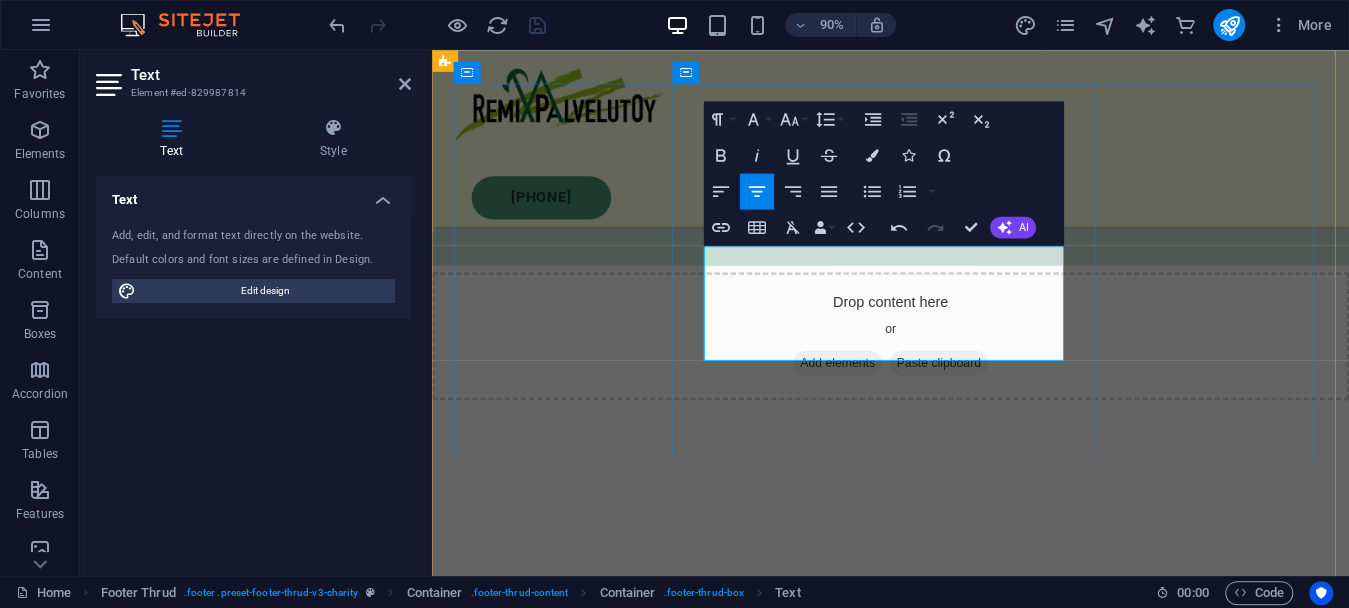 click on "[FIRST]       [PHONE]" at bounding box center (941, 3008) 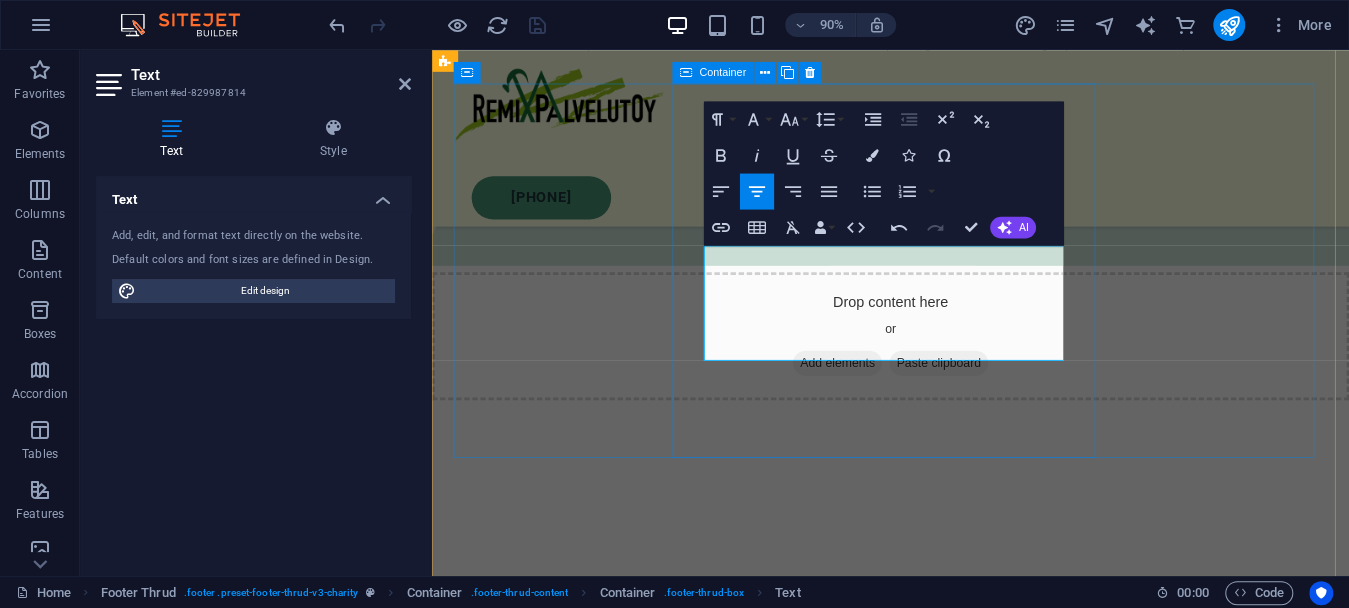 drag, startPoint x: 1025, startPoint y: 382, endPoint x: 855, endPoint y: 396, distance: 170.5755 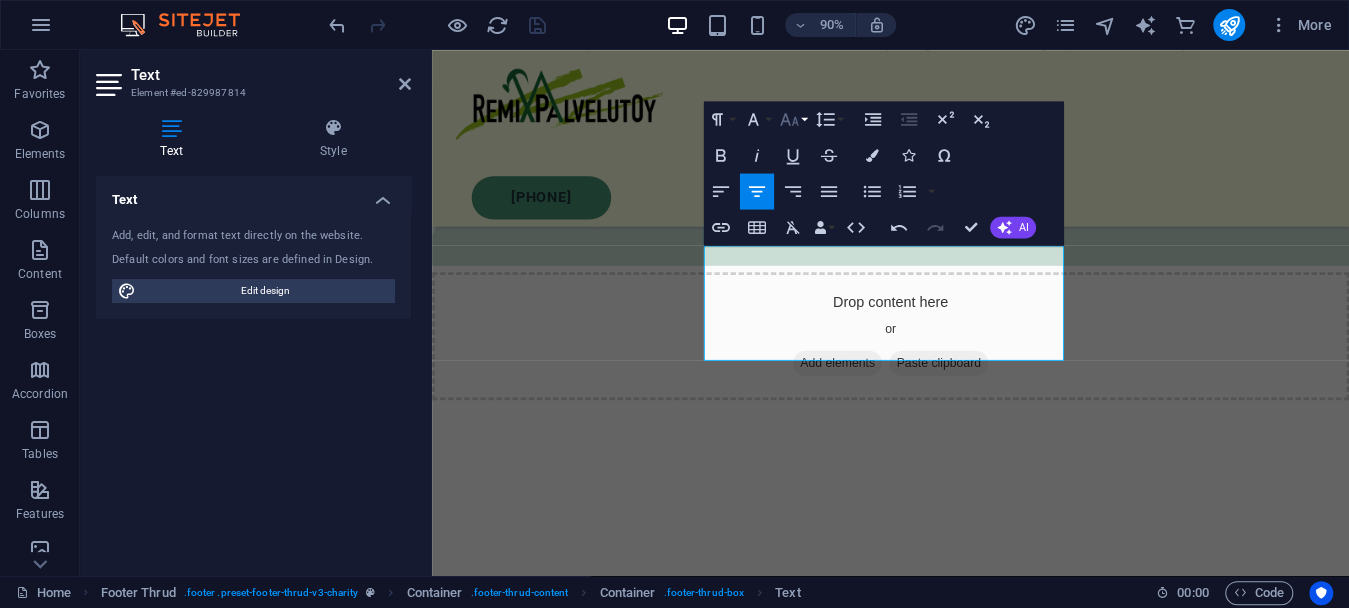 click 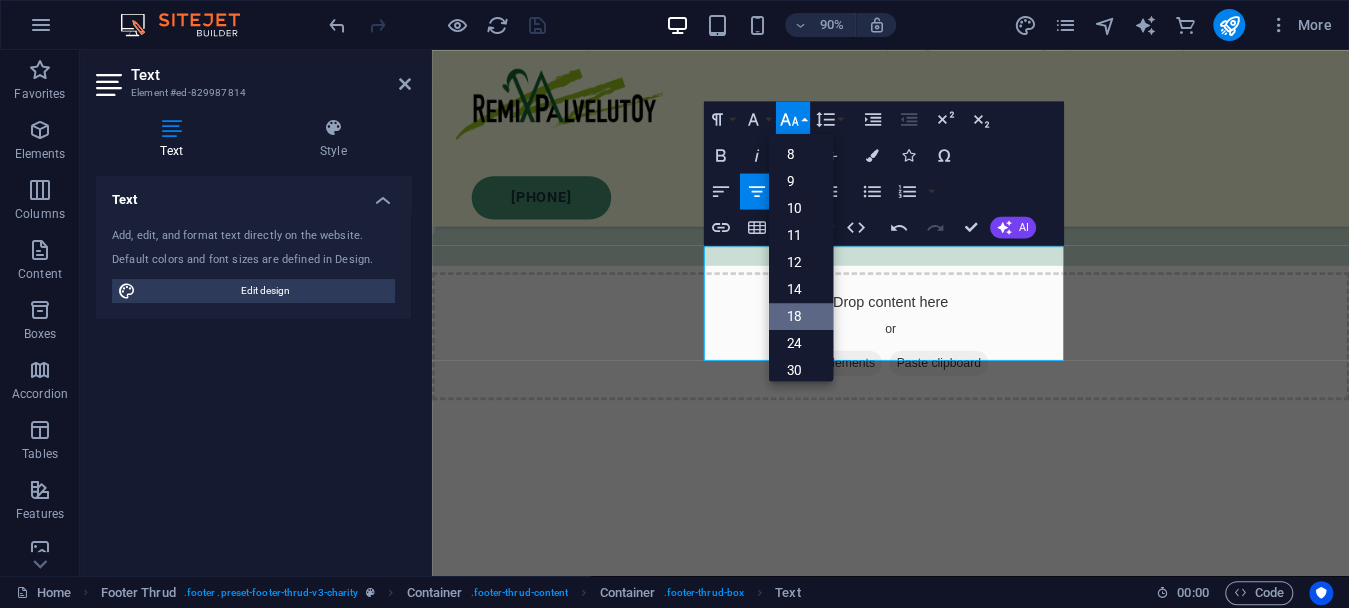 click on "18" at bounding box center (800, 316) 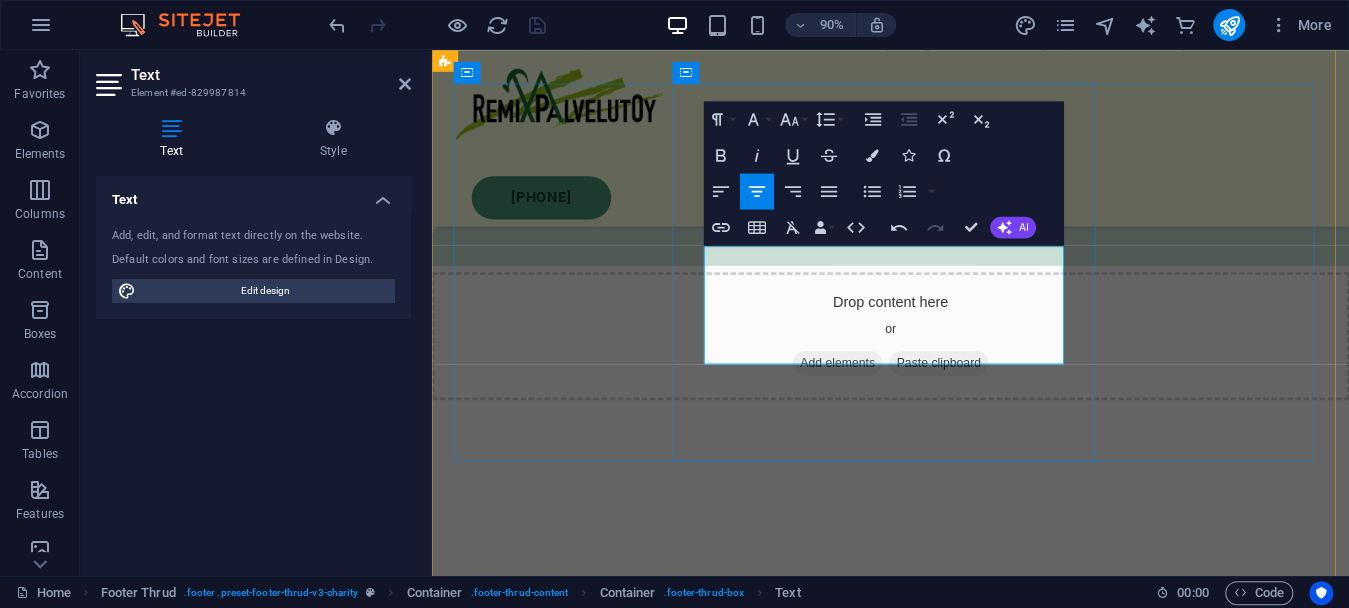 click on "info@remixpalvelut.fi" at bounding box center [941, 3105] 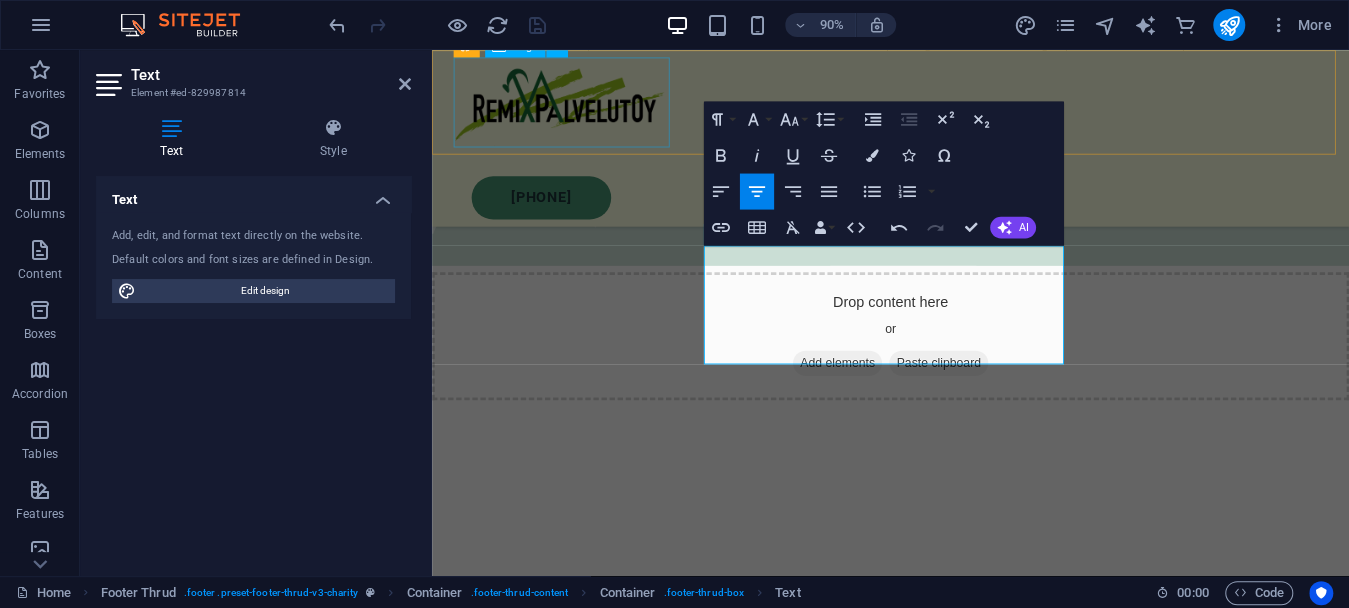 click at bounding box center (941, 108) 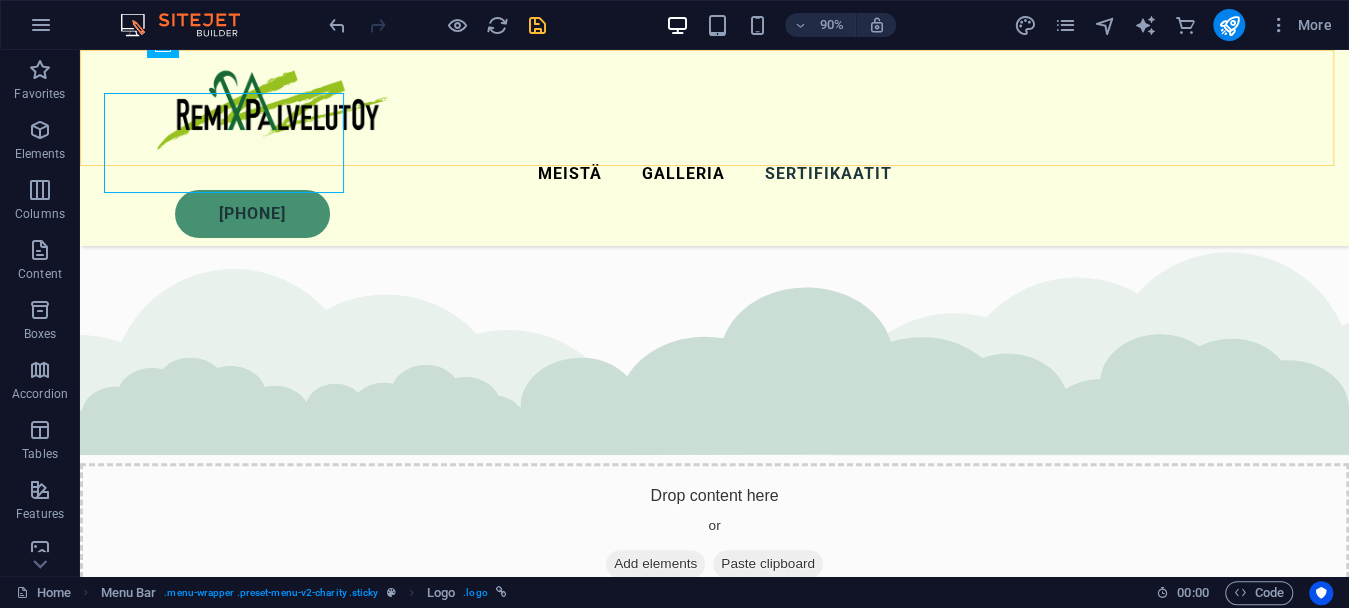 scroll, scrollTop: 4688, scrollLeft: 0, axis: vertical 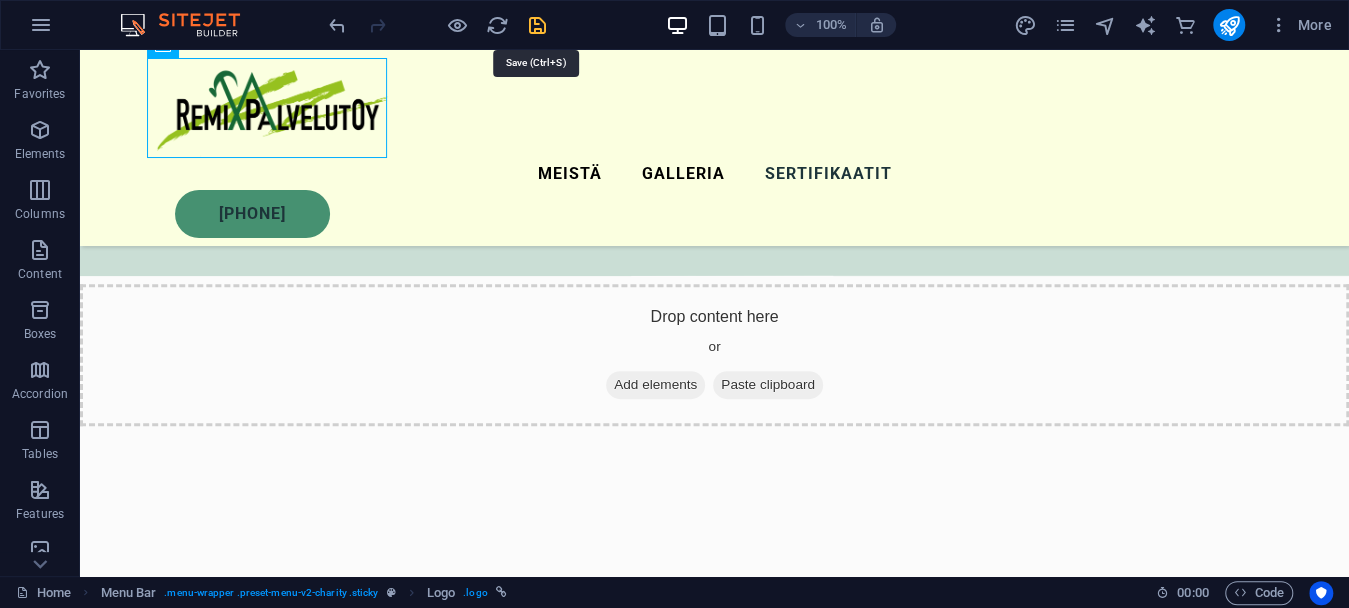 click at bounding box center [537, 25] 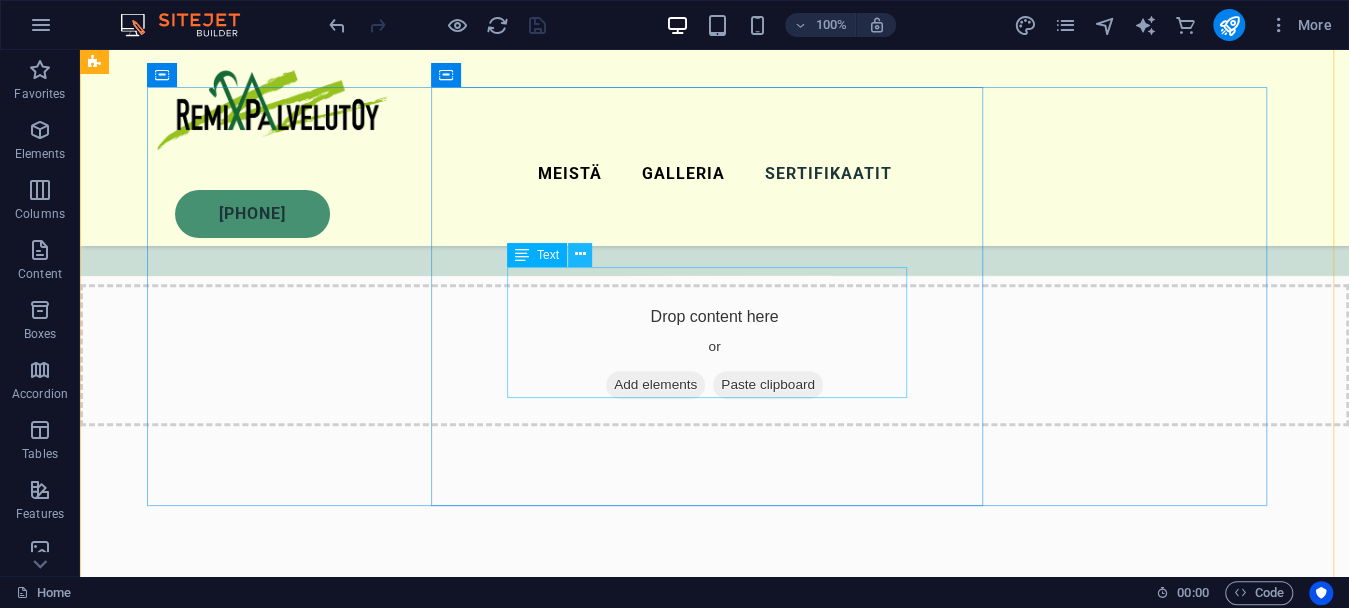 click at bounding box center [579, 254] 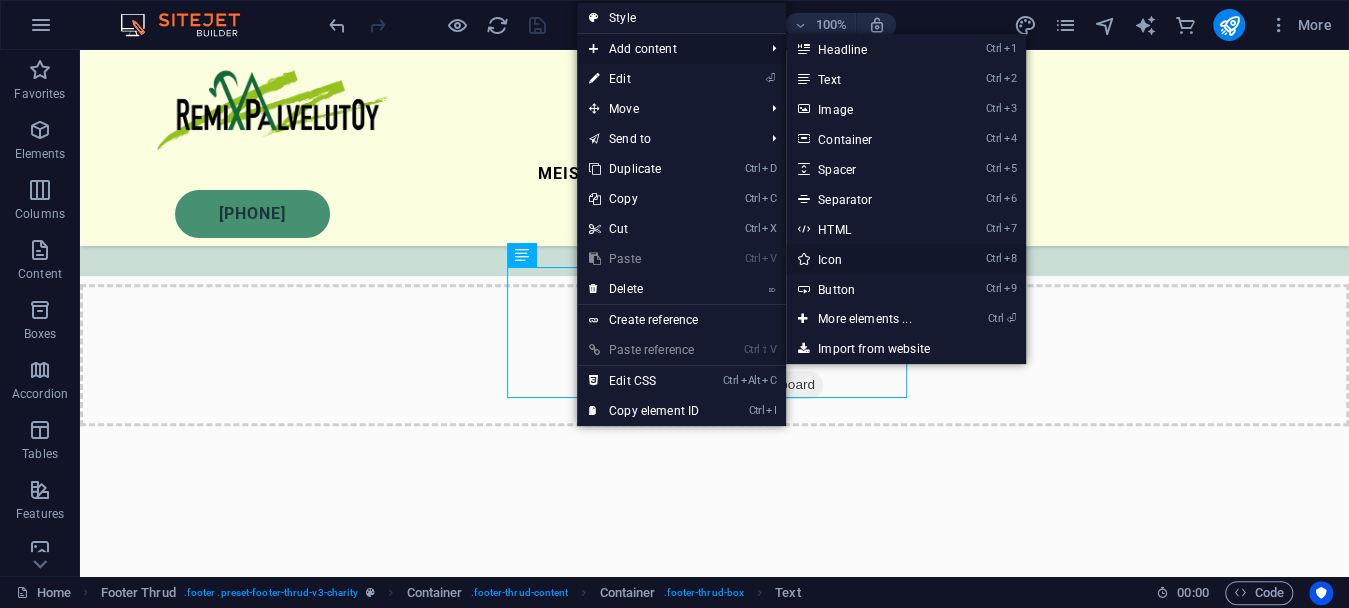 click on "Ctrl 8  Icon" at bounding box center (868, 259) 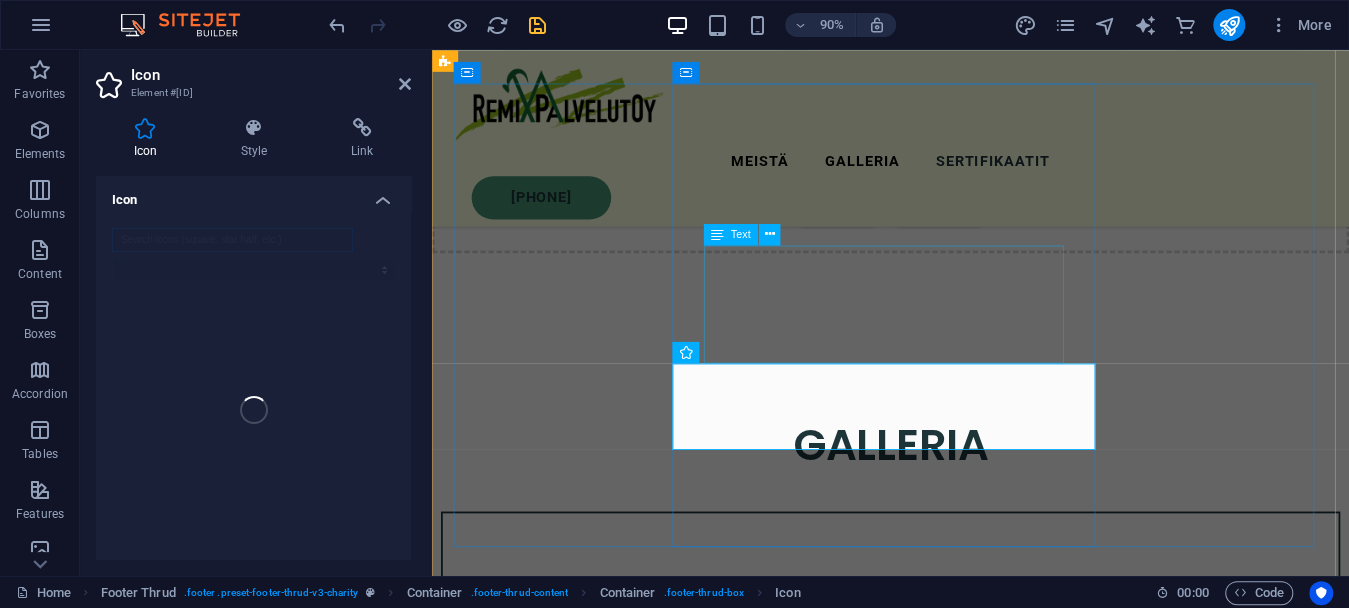 scroll, scrollTop: 4560, scrollLeft: 0, axis: vertical 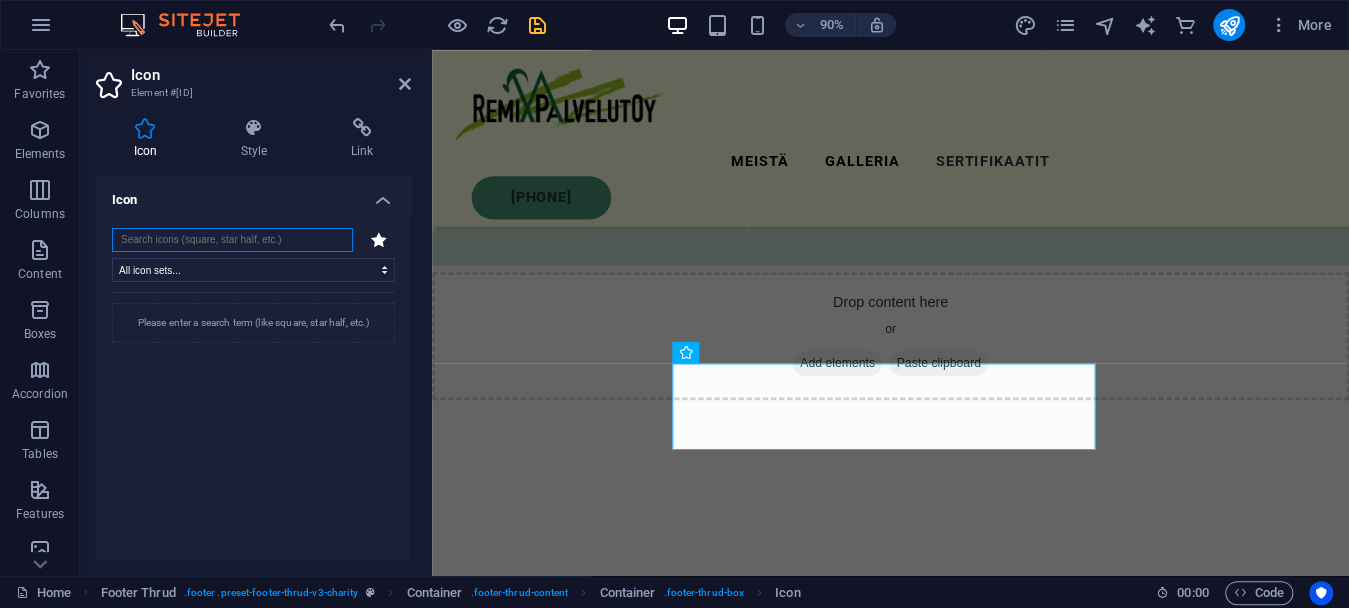click at bounding box center (232, 240) 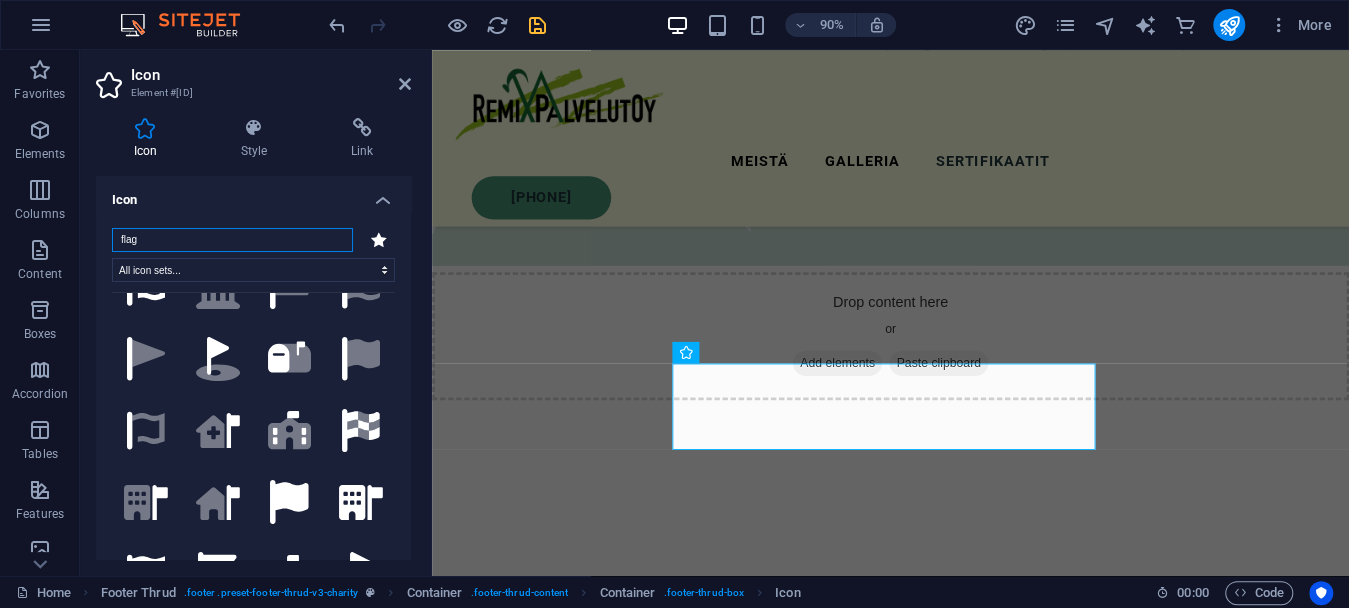 scroll, scrollTop: 0, scrollLeft: 0, axis: both 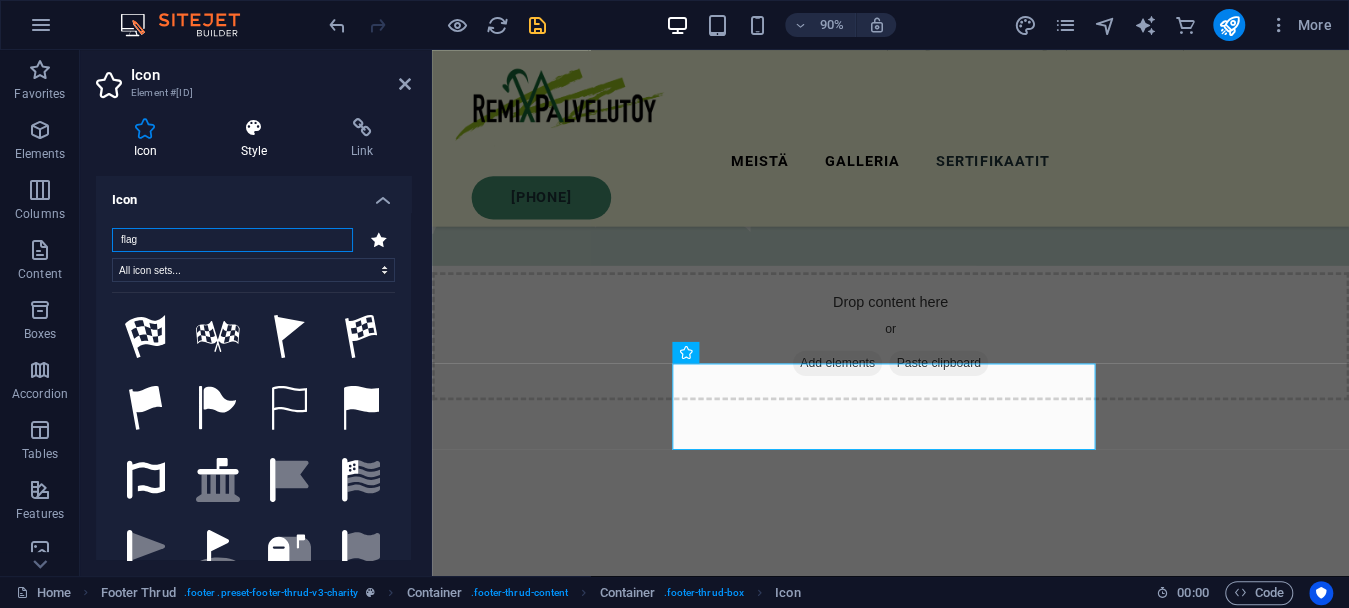 type on "flag" 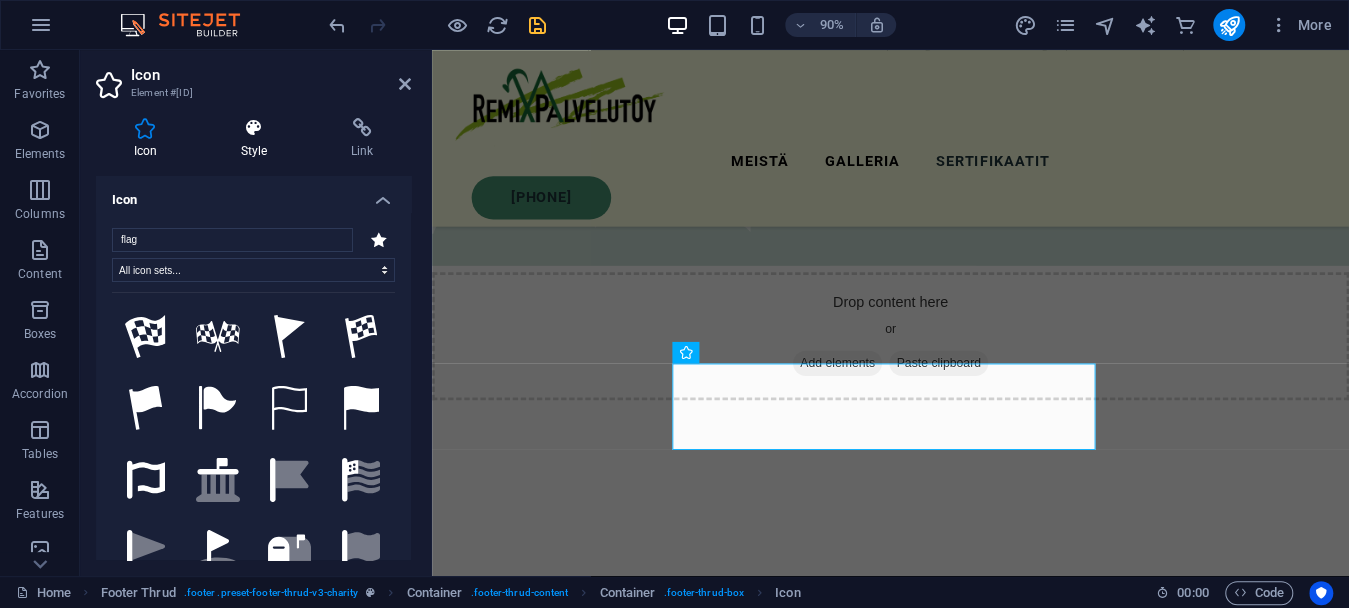 click on "Style" at bounding box center (258, 139) 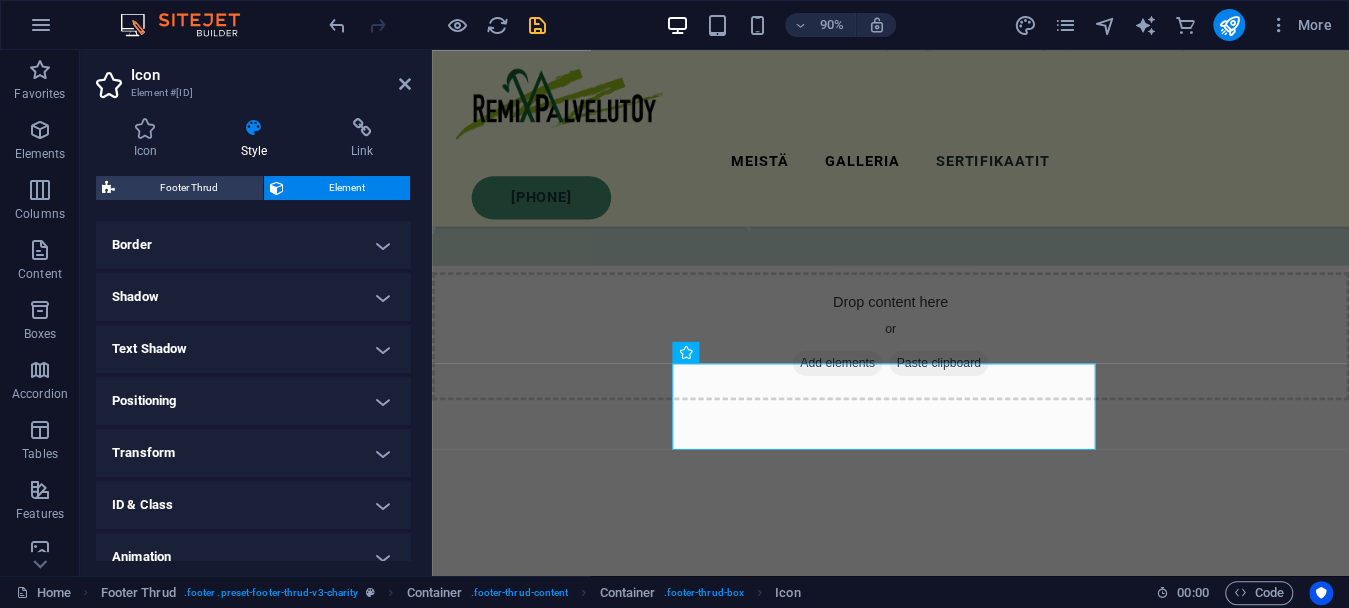 scroll, scrollTop: 429, scrollLeft: 0, axis: vertical 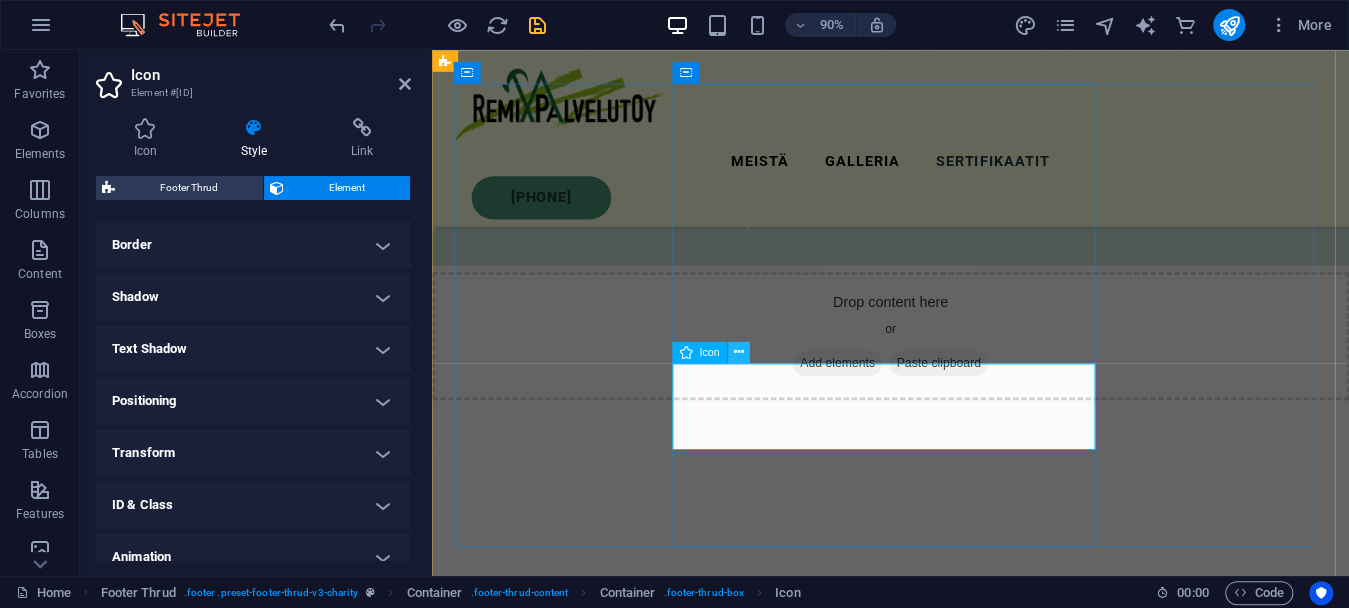 click at bounding box center [739, 352] 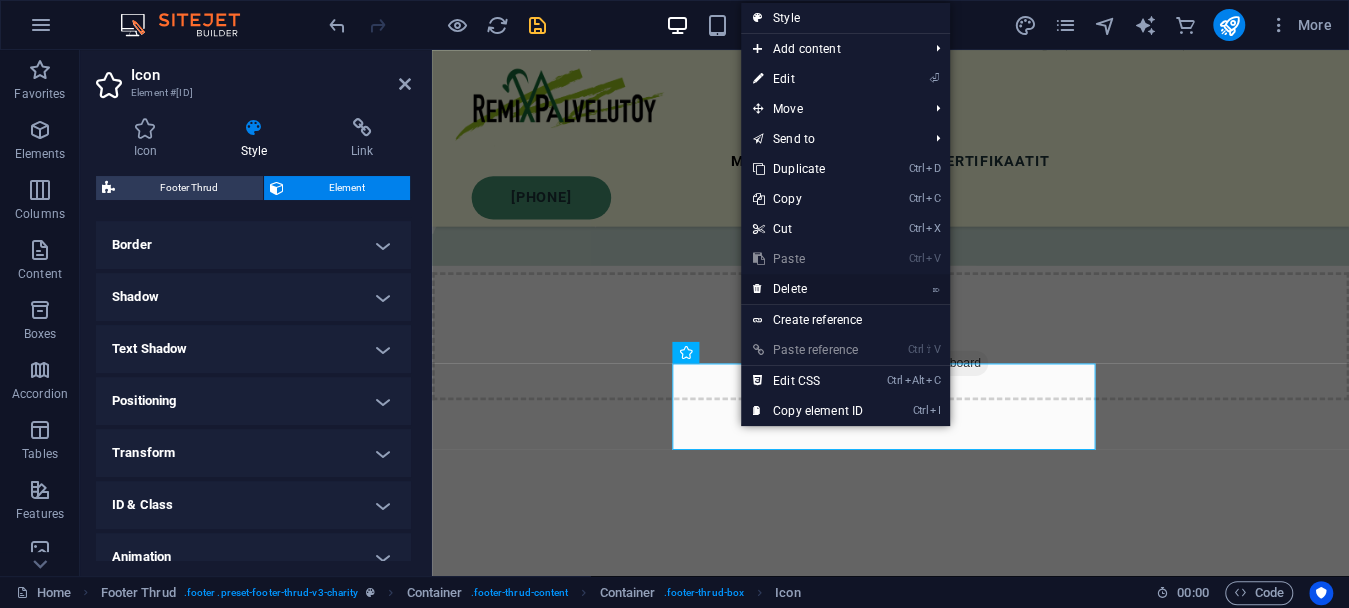 click on "⌦  Delete" at bounding box center [808, 289] 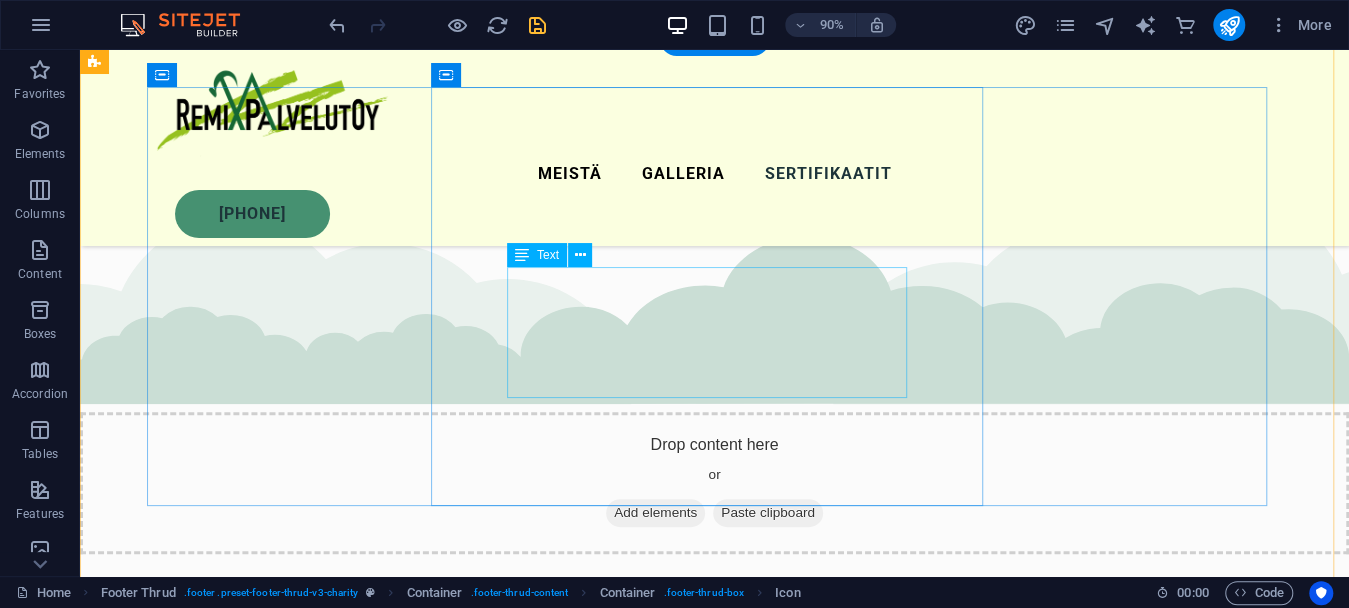scroll, scrollTop: 4688, scrollLeft: 0, axis: vertical 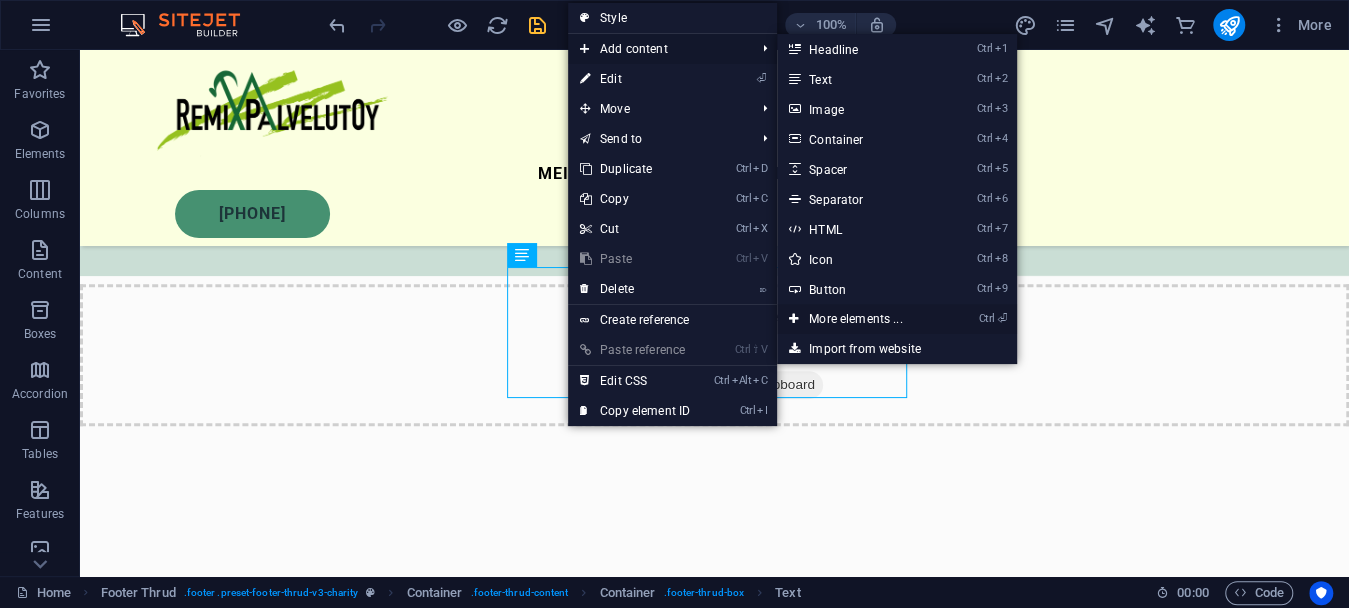 click on "Ctrl ⏎  More elements ..." at bounding box center [859, 319] 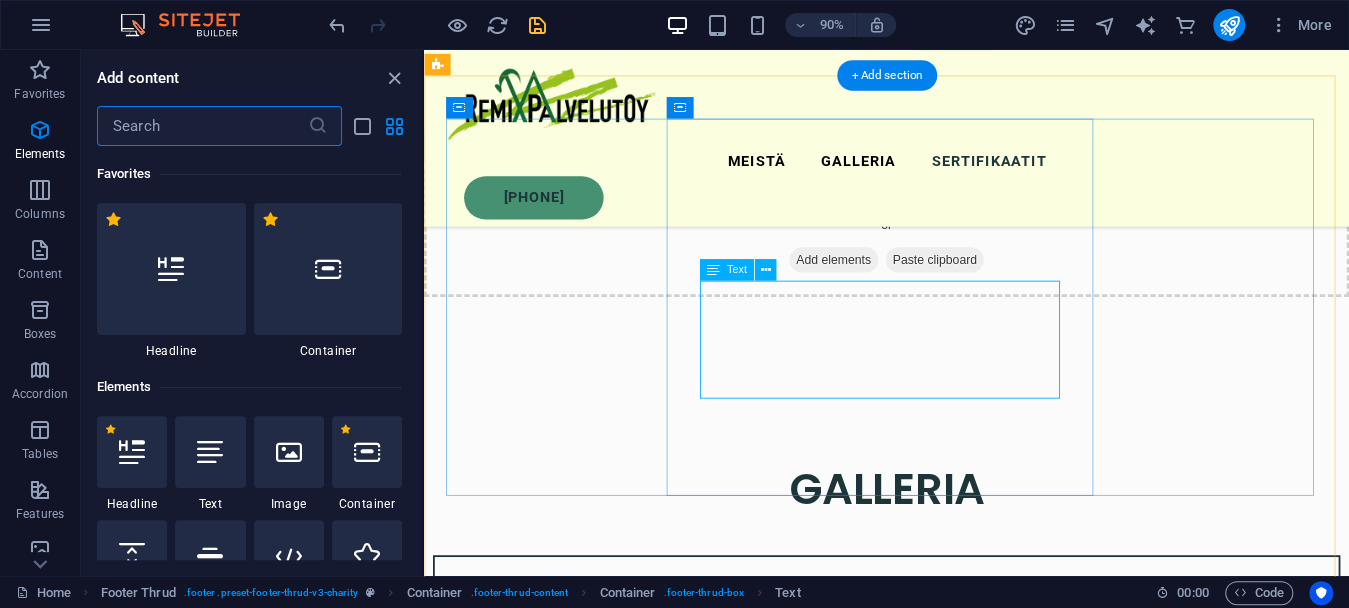 scroll, scrollTop: 4533, scrollLeft: 0, axis: vertical 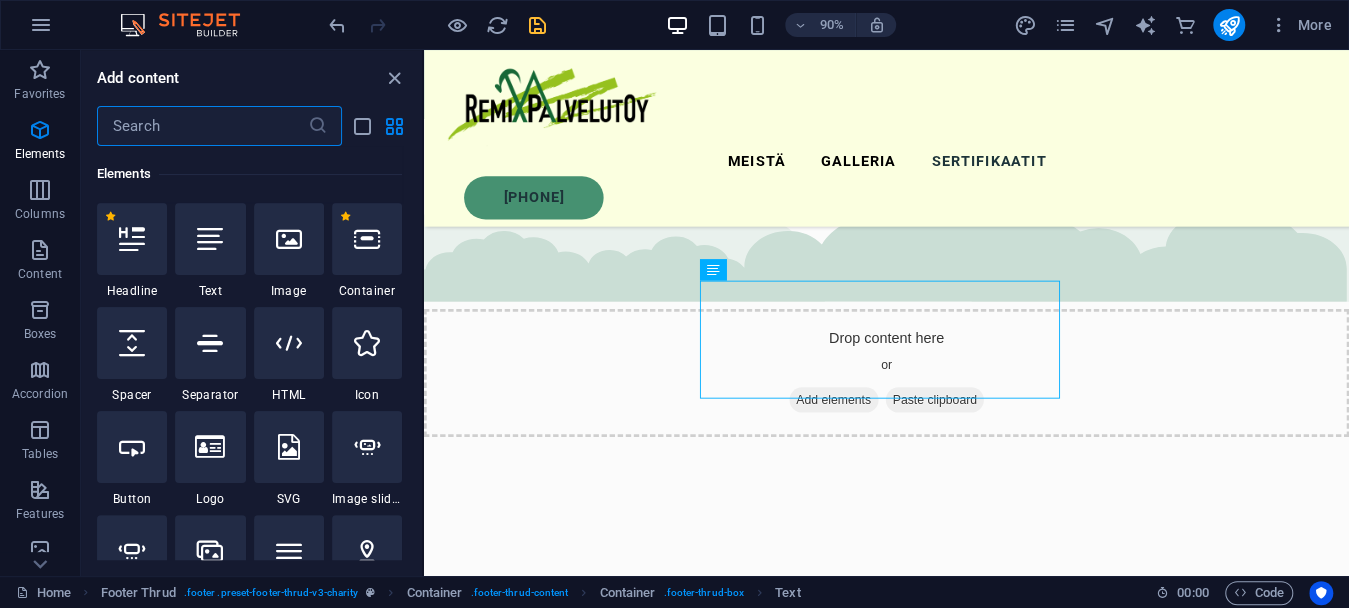 click at bounding box center [202, 126] 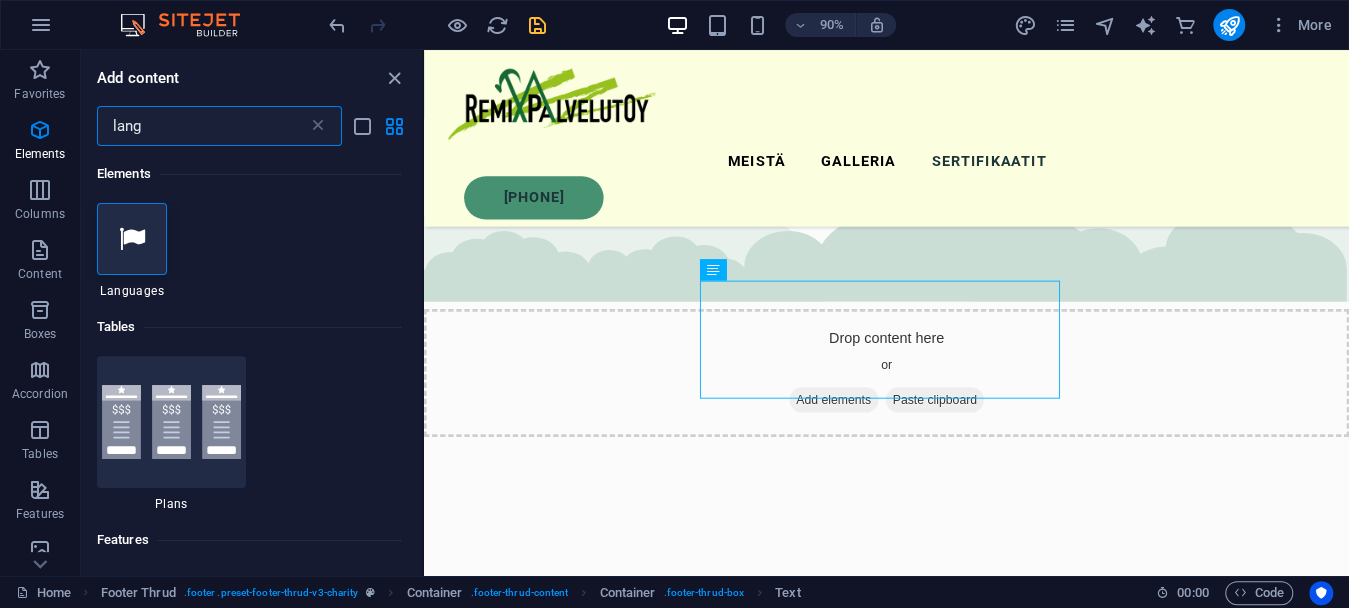 scroll, scrollTop: 0, scrollLeft: 0, axis: both 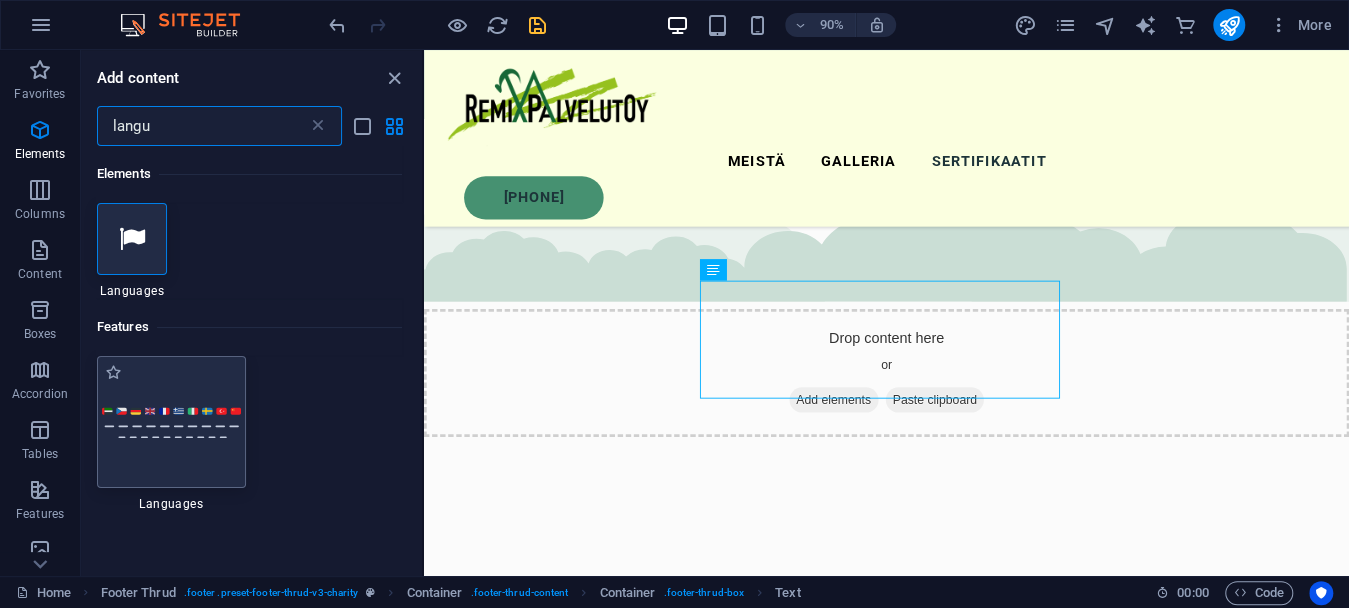 type on "langu" 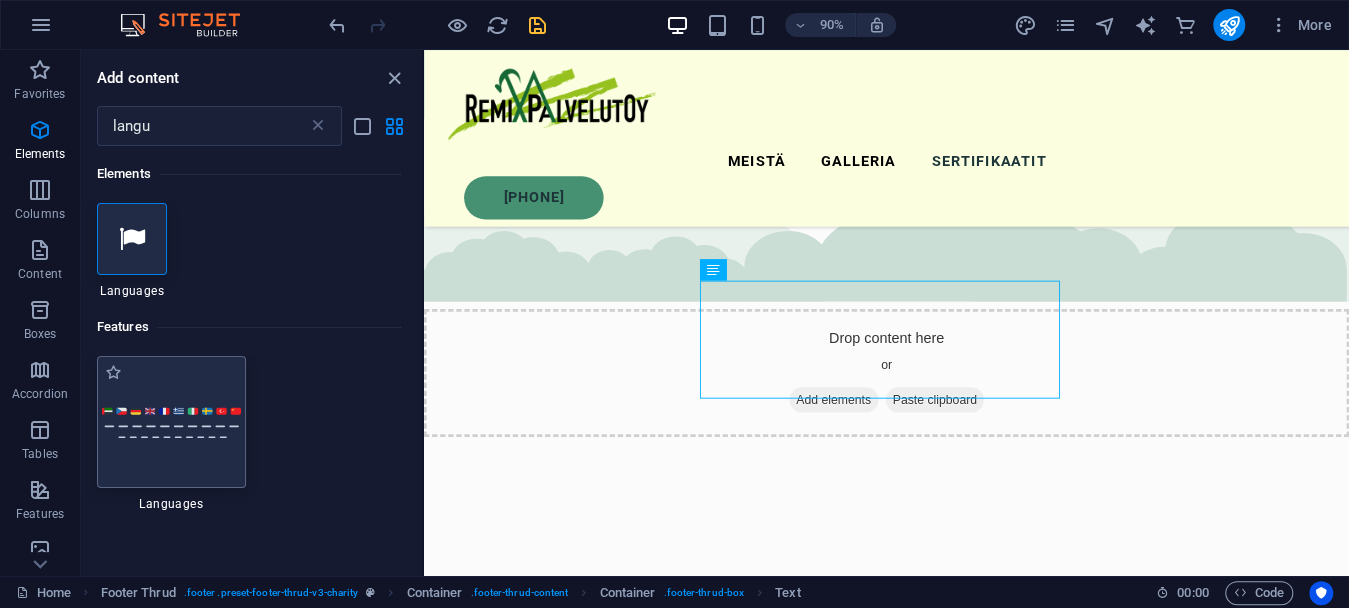 click at bounding box center (171, 422) 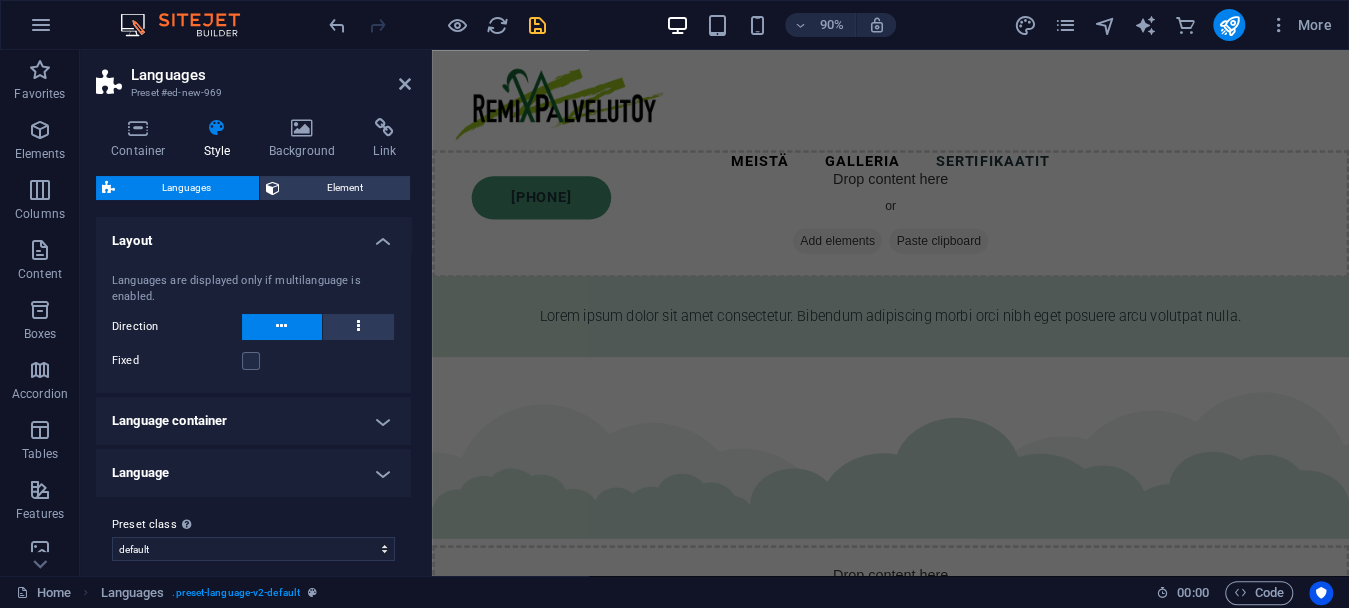 scroll, scrollTop: 4563, scrollLeft: 0, axis: vertical 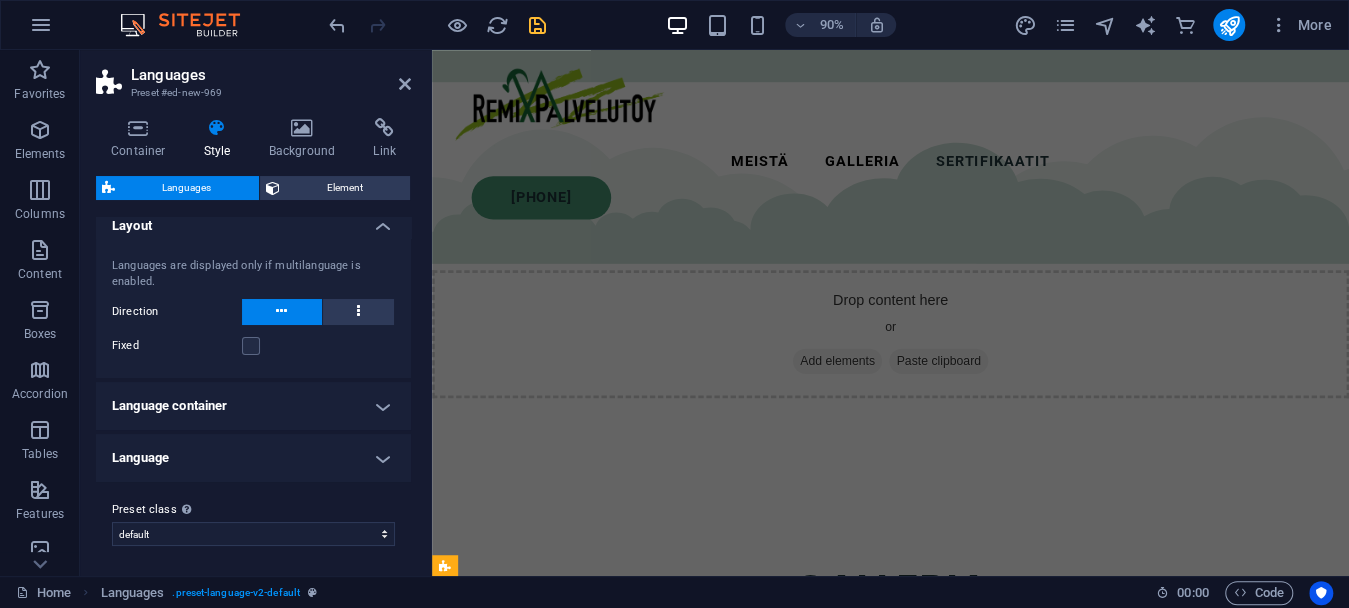 click on "Language container" at bounding box center [253, 406] 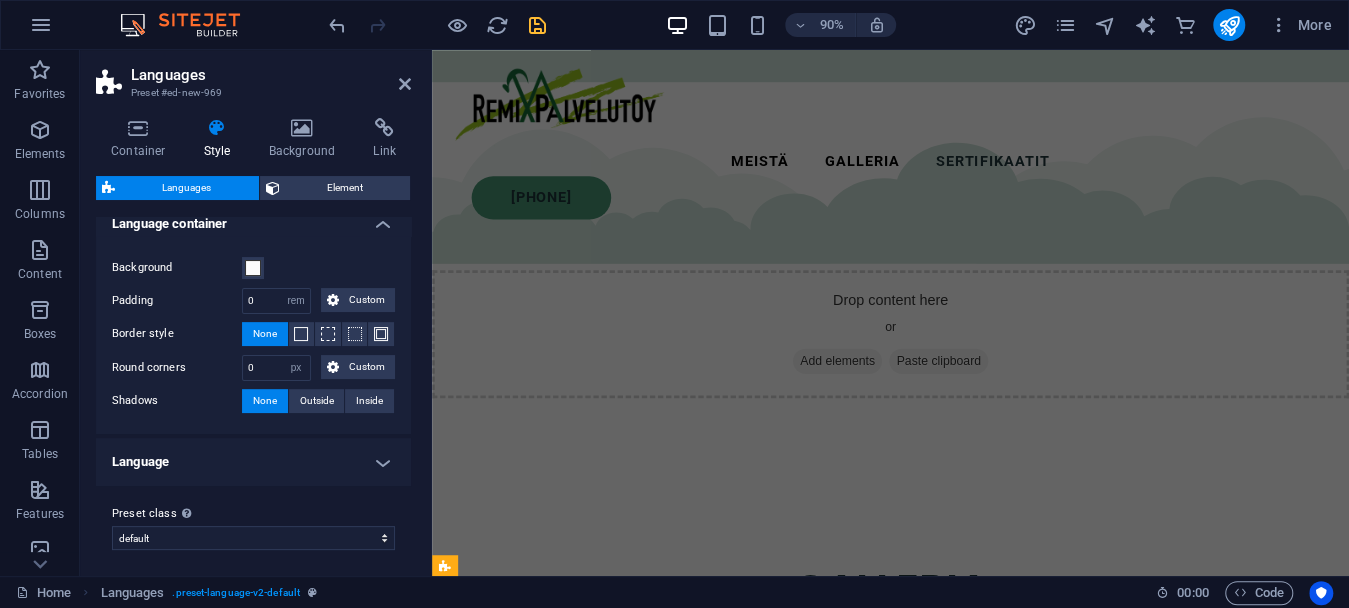 scroll, scrollTop: 200, scrollLeft: 0, axis: vertical 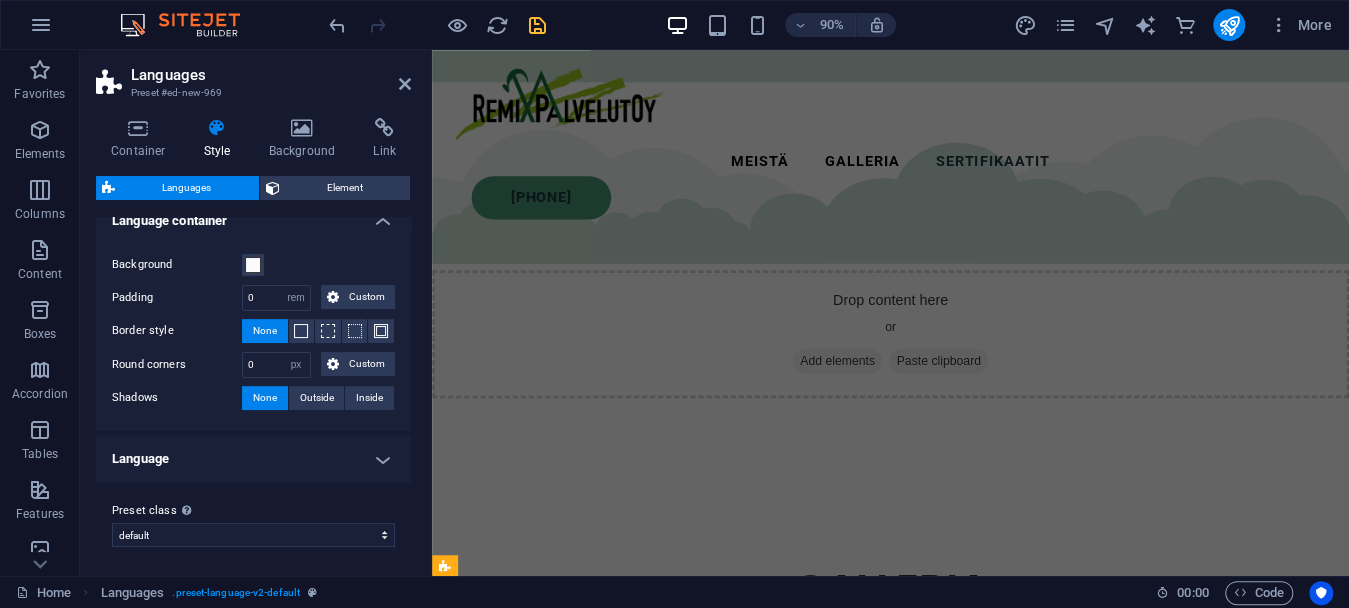 click on "Language" at bounding box center [253, 459] 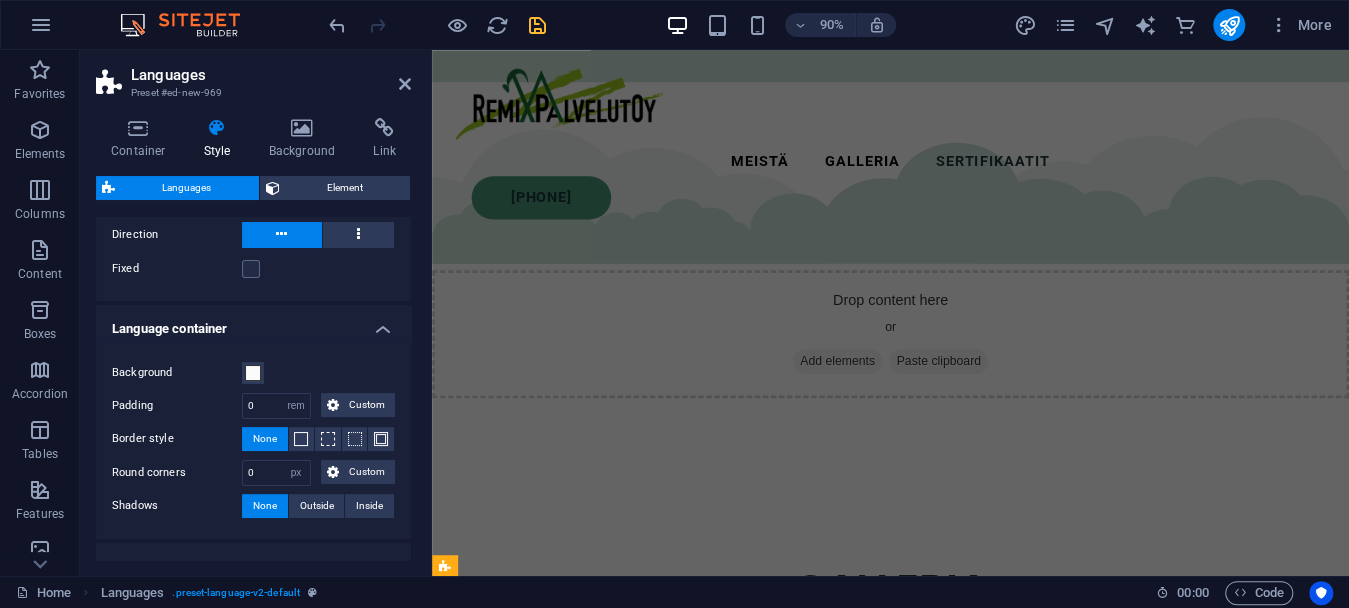 scroll, scrollTop: 0, scrollLeft: 0, axis: both 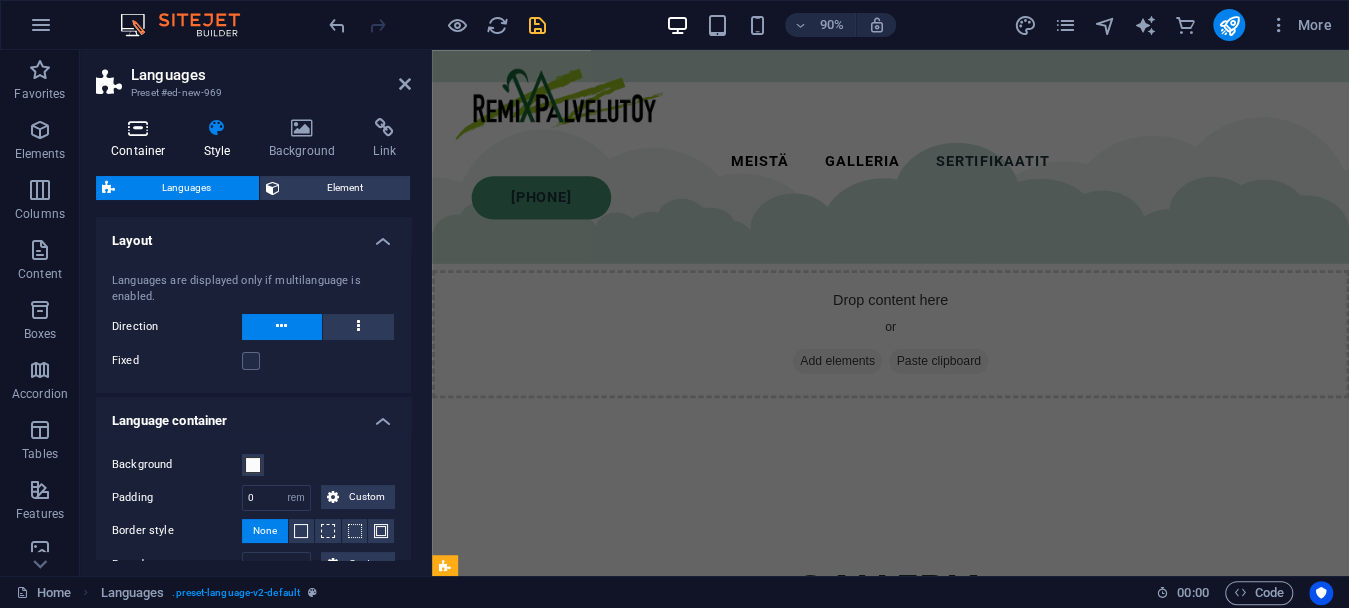 click on "Container" at bounding box center [142, 139] 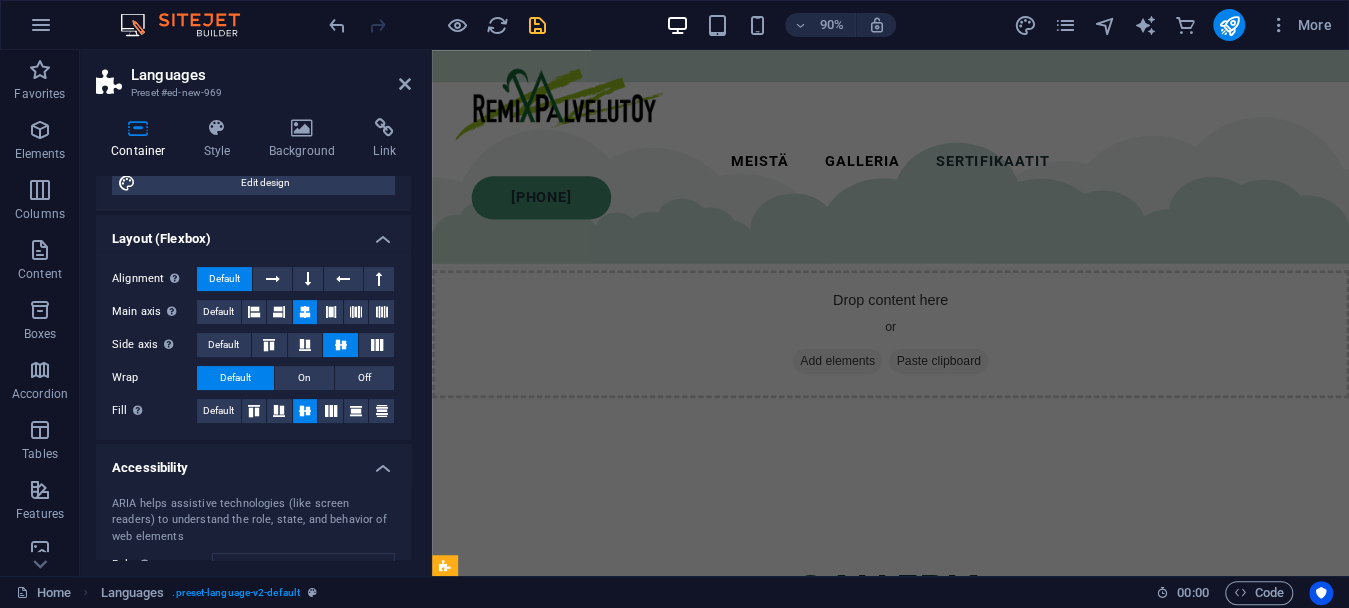 scroll, scrollTop: 423, scrollLeft: 0, axis: vertical 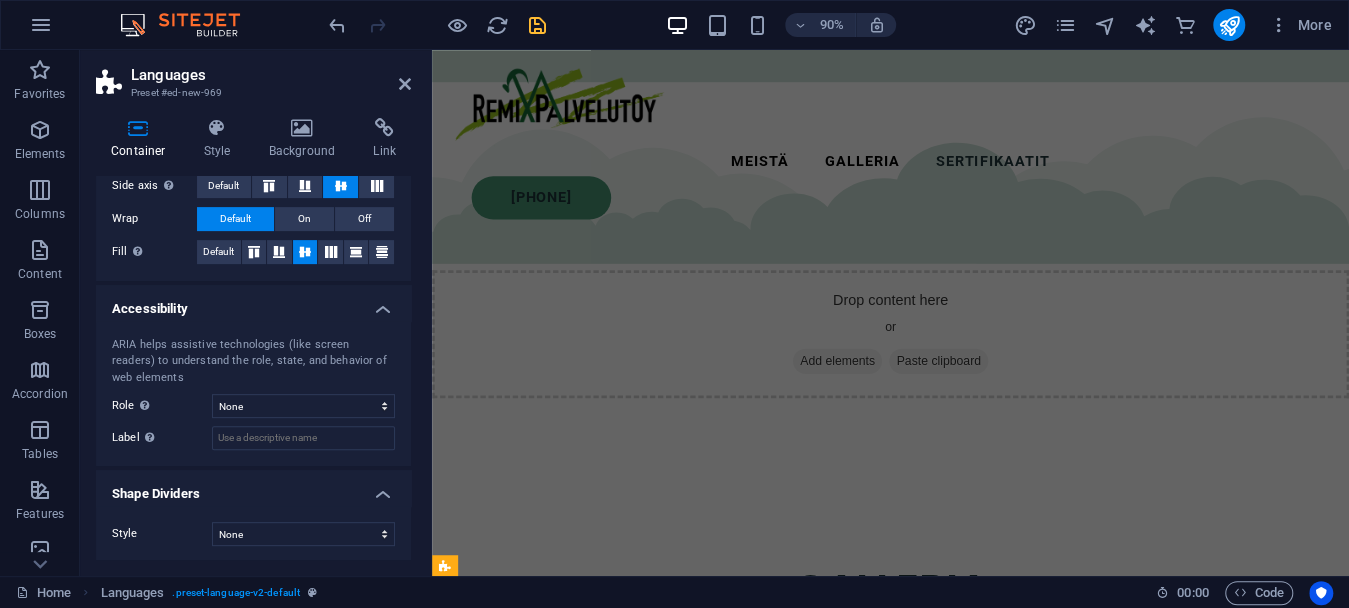 drag, startPoint x: 342, startPoint y: 292, endPoint x: 291, endPoint y: 285, distance: 51.47815 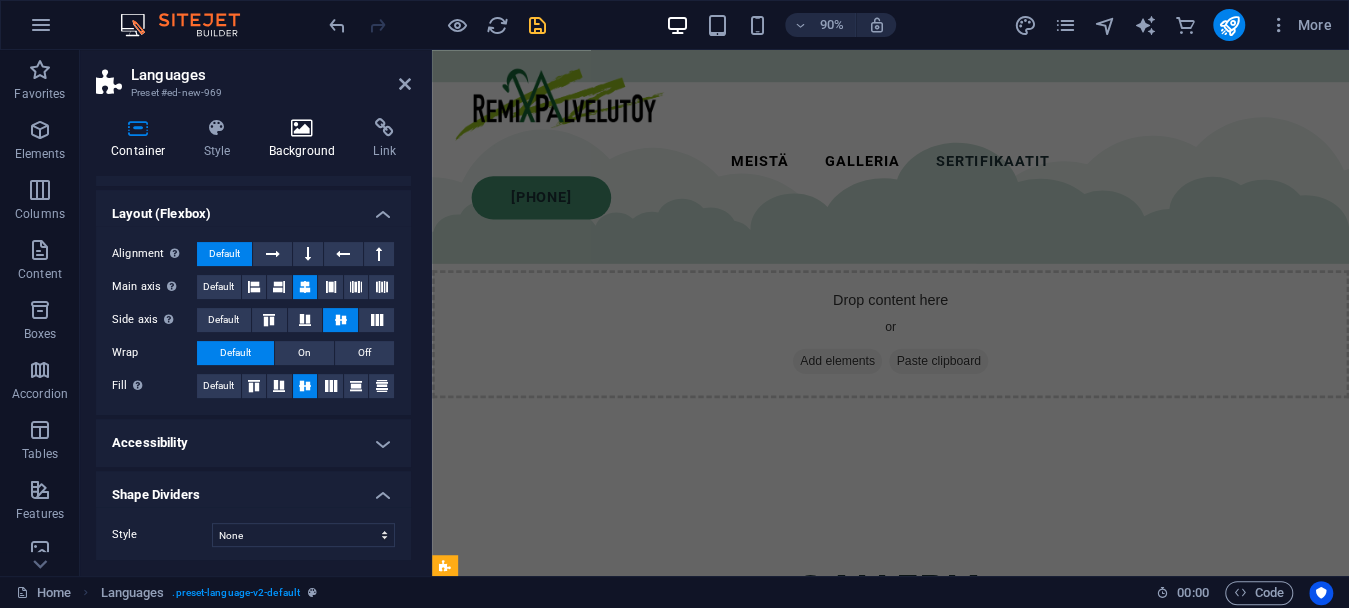 click at bounding box center (302, 128) 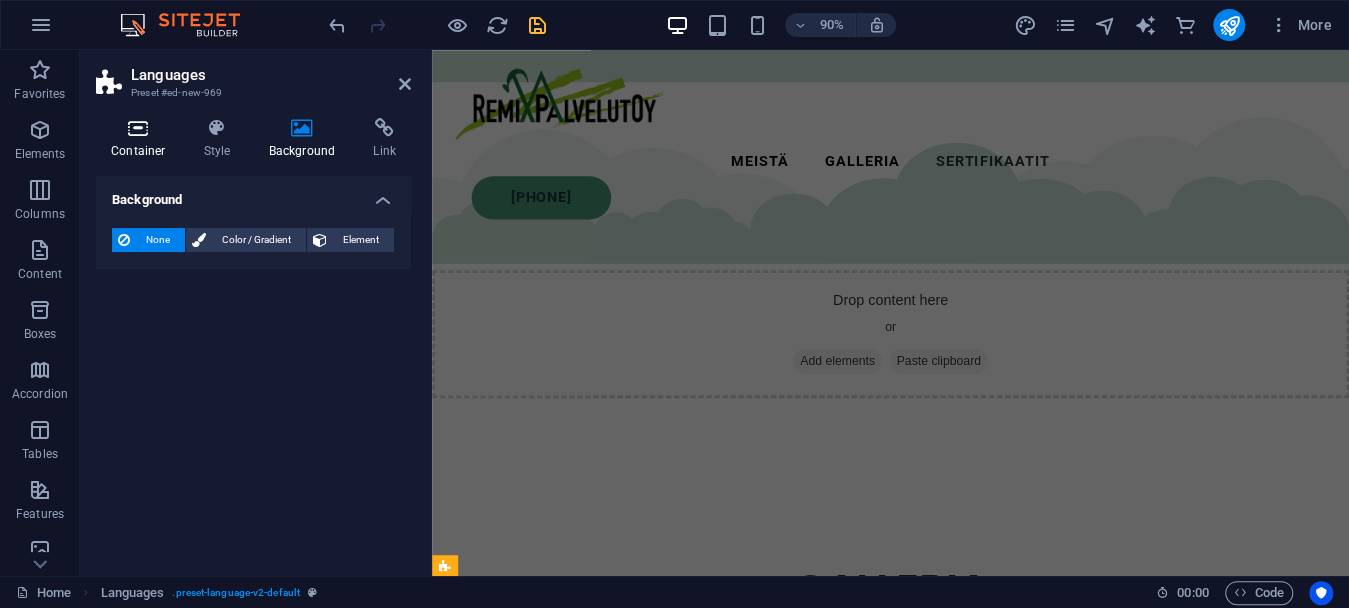 click at bounding box center (138, 128) 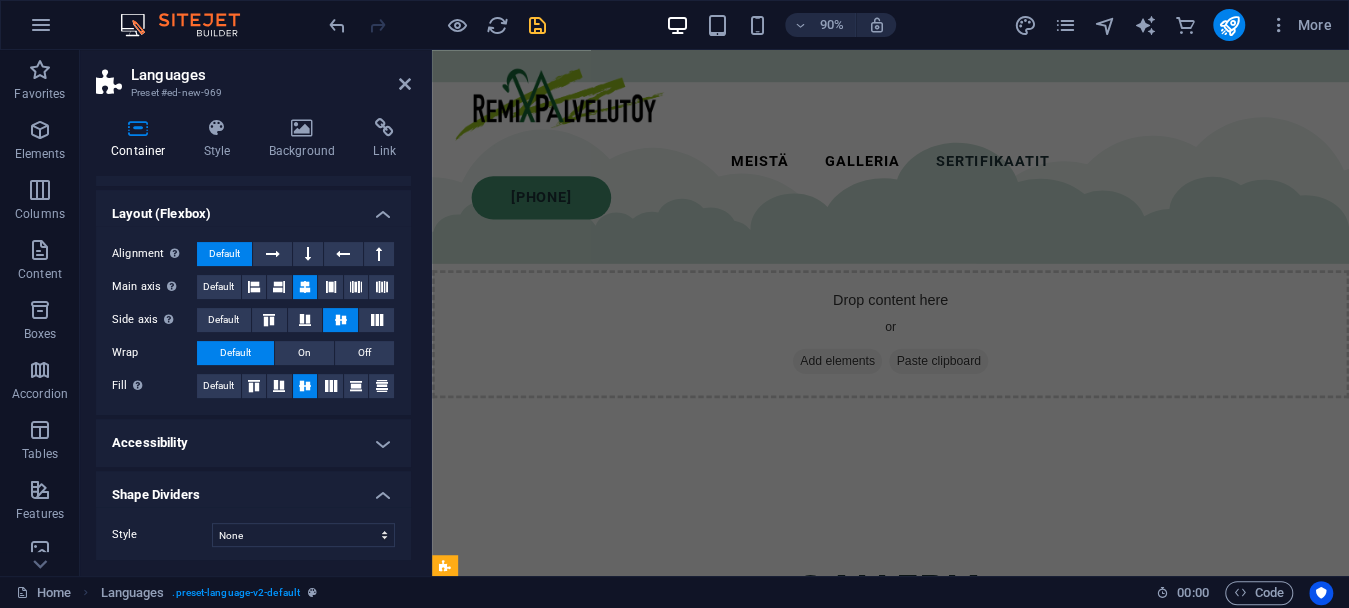 click on "Accessibility" at bounding box center (253, 443) 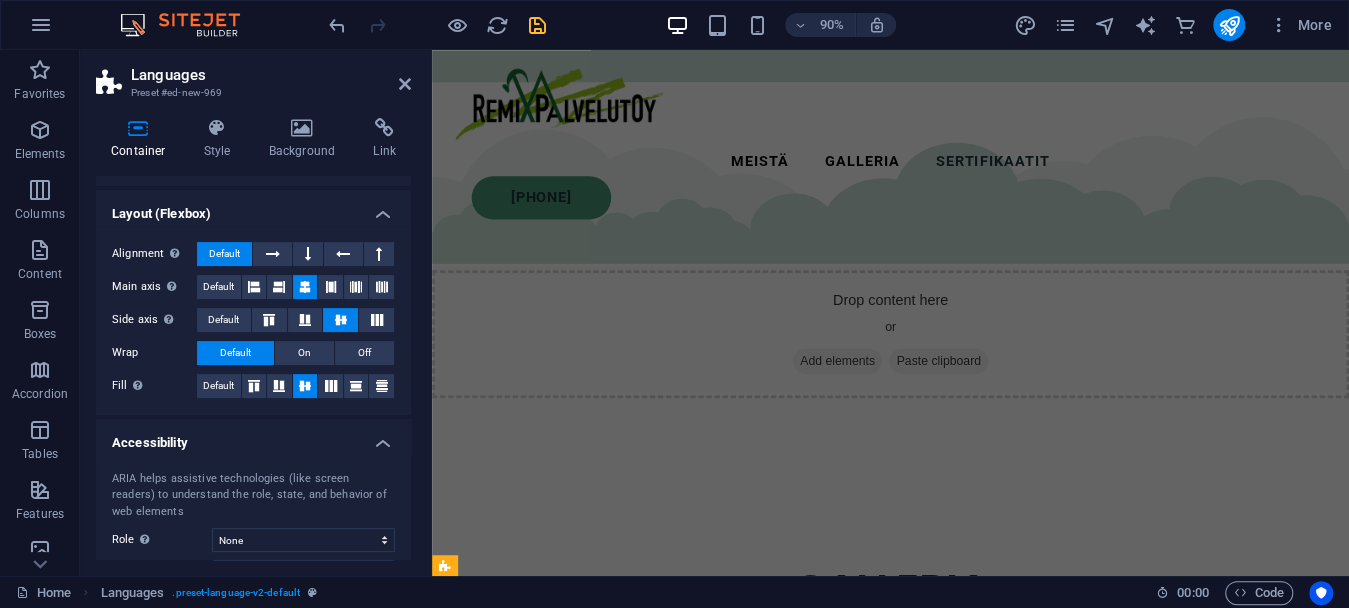 scroll, scrollTop: 423, scrollLeft: 0, axis: vertical 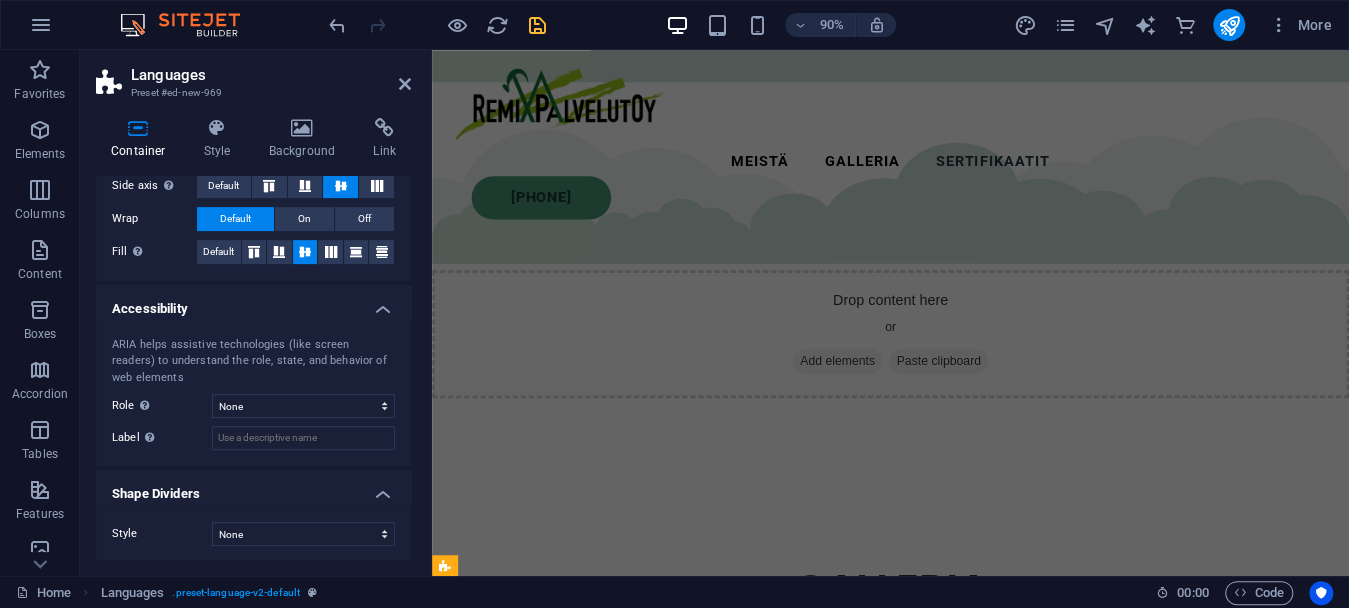 click on "Shape Dividers" at bounding box center [253, 488] 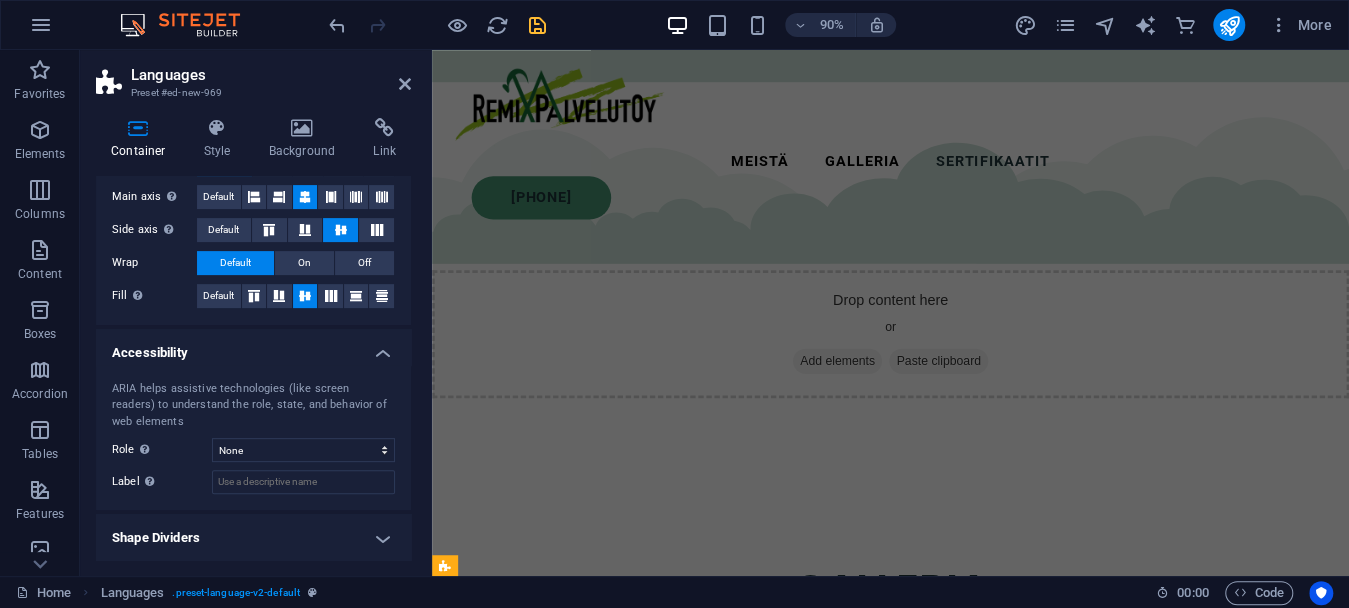 click on "Accessibility" at bounding box center [253, 347] 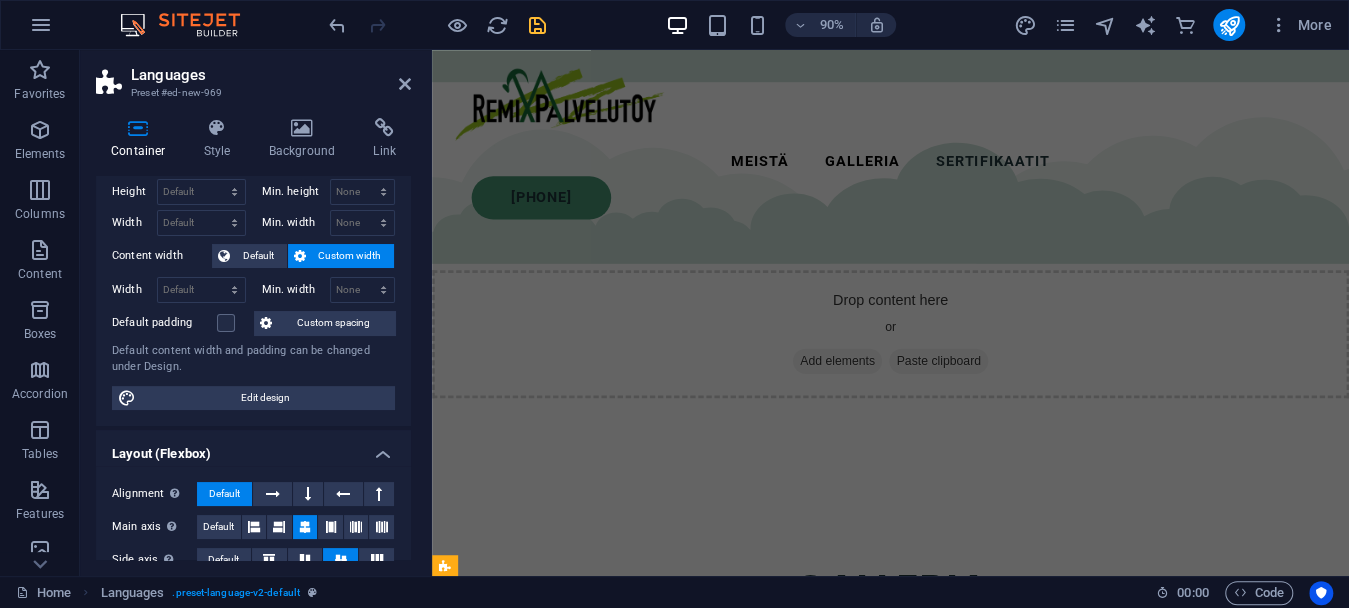 scroll, scrollTop: 0, scrollLeft: 0, axis: both 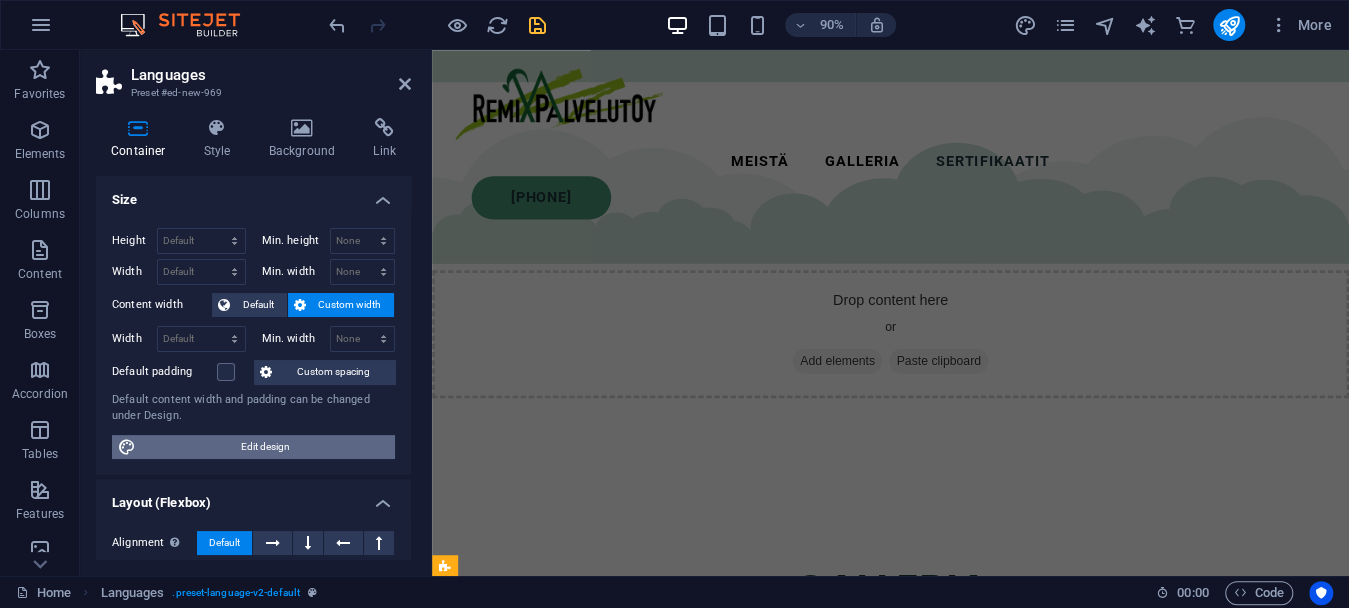 click on "Edit design" at bounding box center [265, 447] 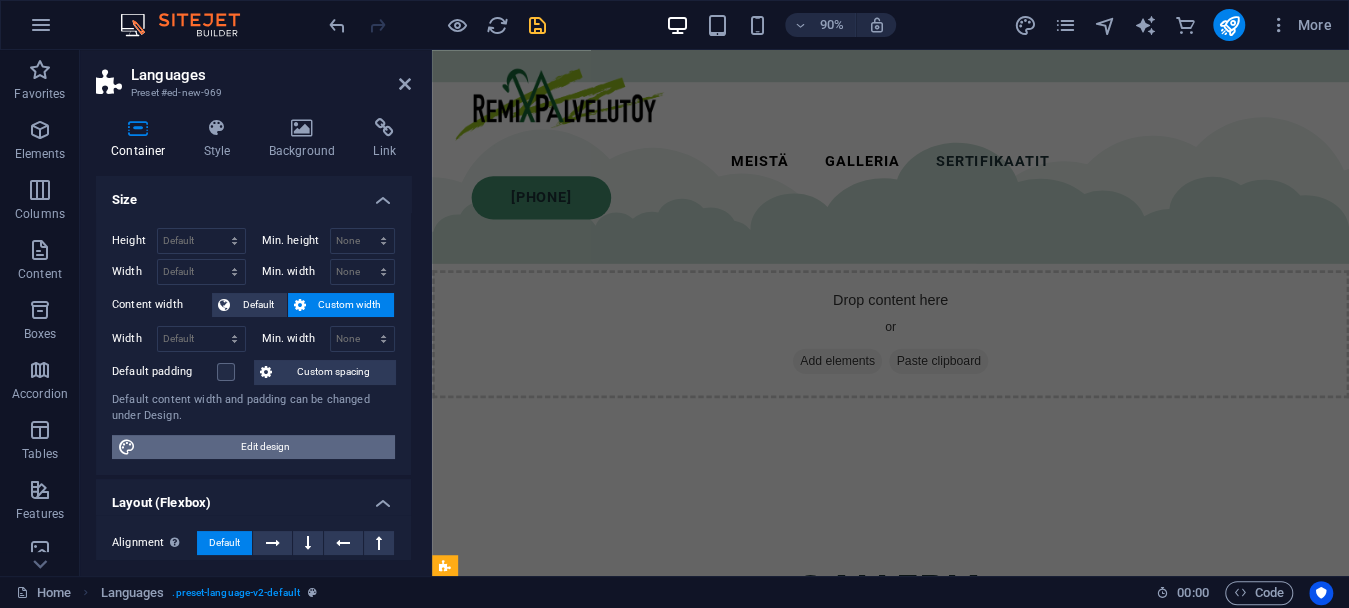 select on "px" 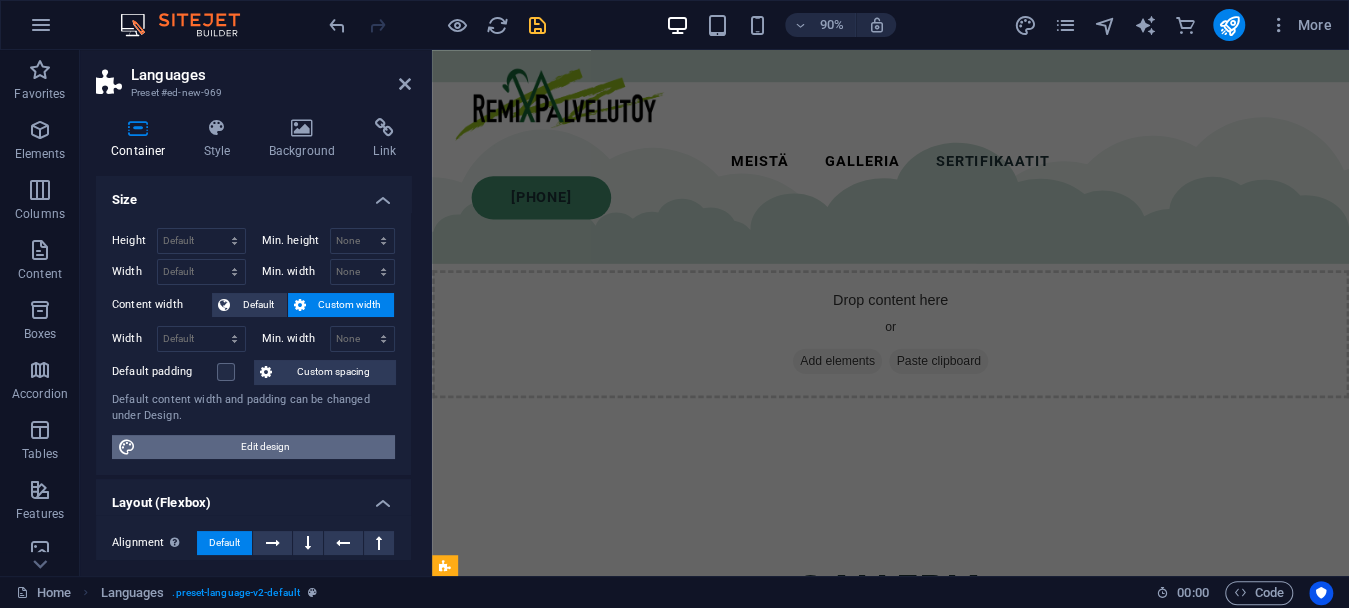 select on "rem" 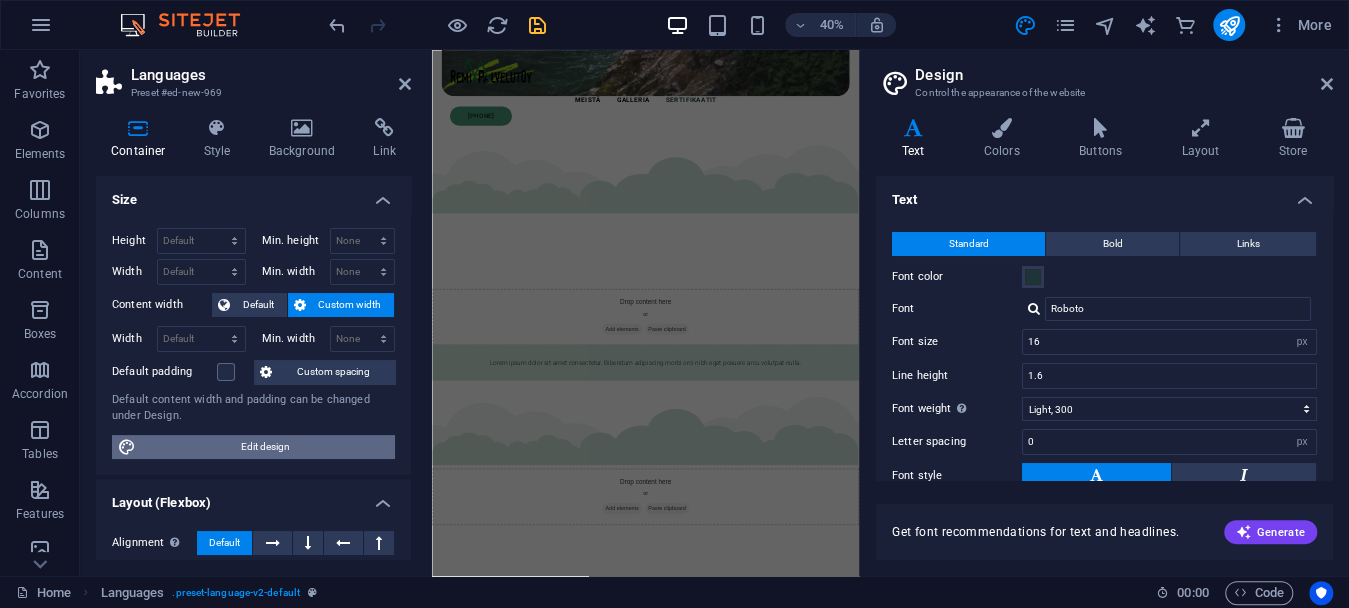 scroll, scrollTop: 4632, scrollLeft: 0, axis: vertical 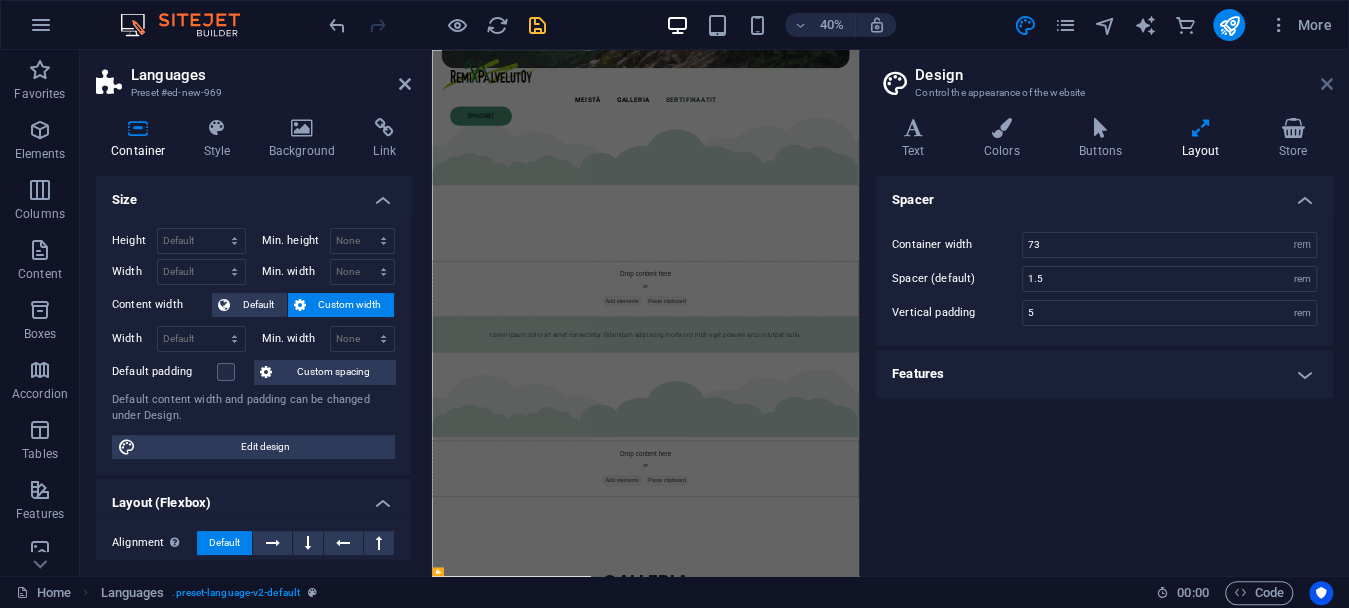 click at bounding box center [1327, 84] 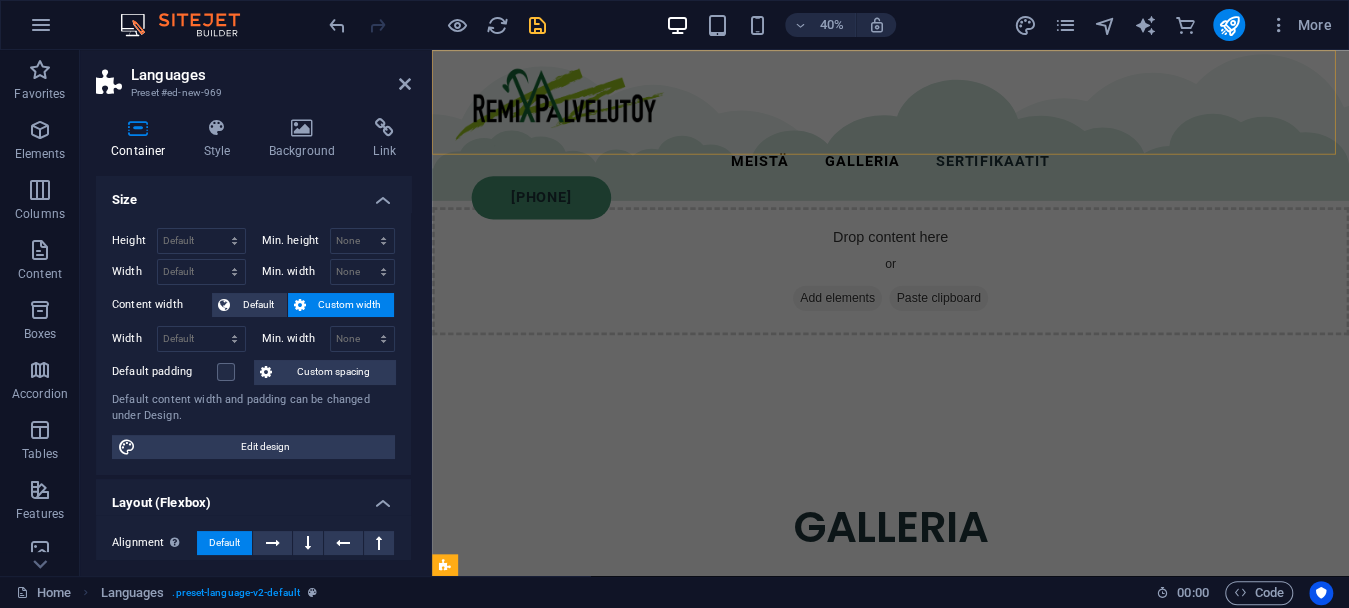 scroll, scrollTop: 4563, scrollLeft: 0, axis: vertical 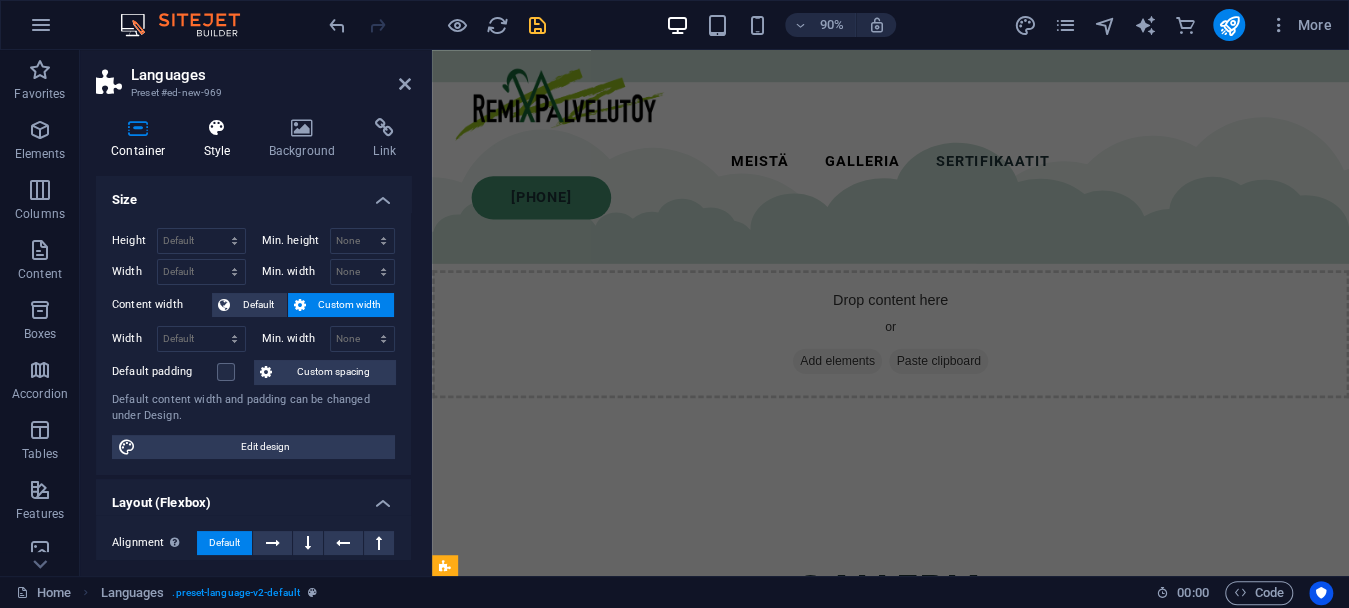 click on "Style" at bounding box center (221, 139) 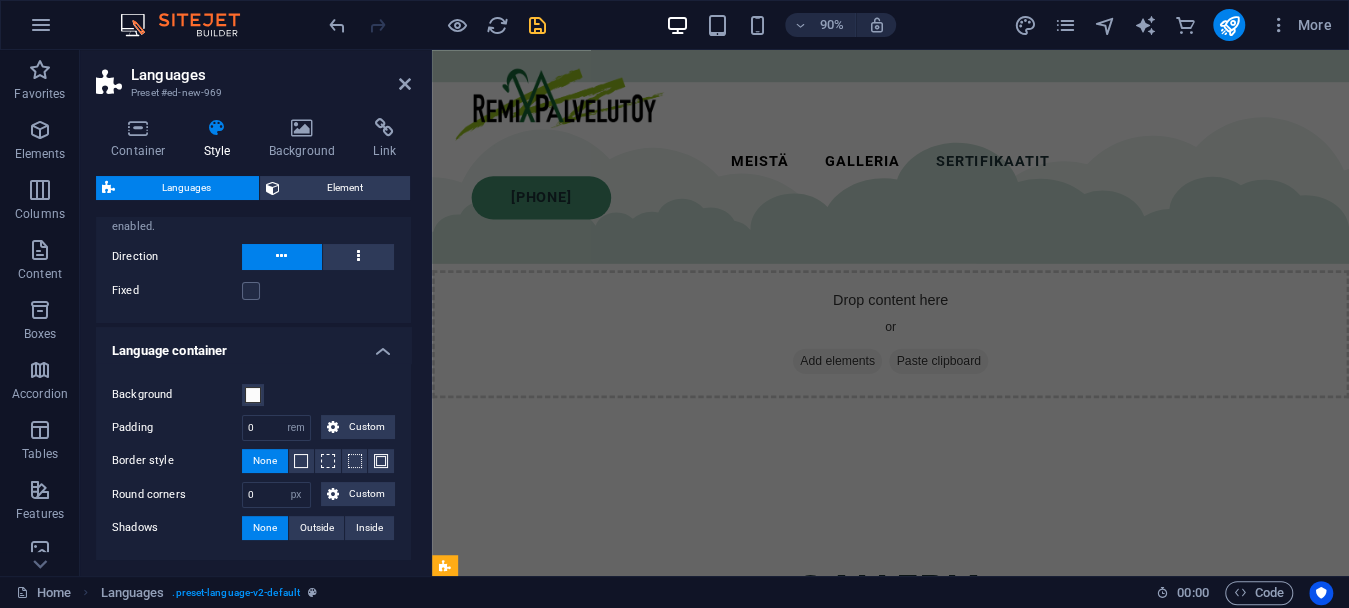 scroll, scrollTop: 72, scrollLeft: 0, axis: vertical 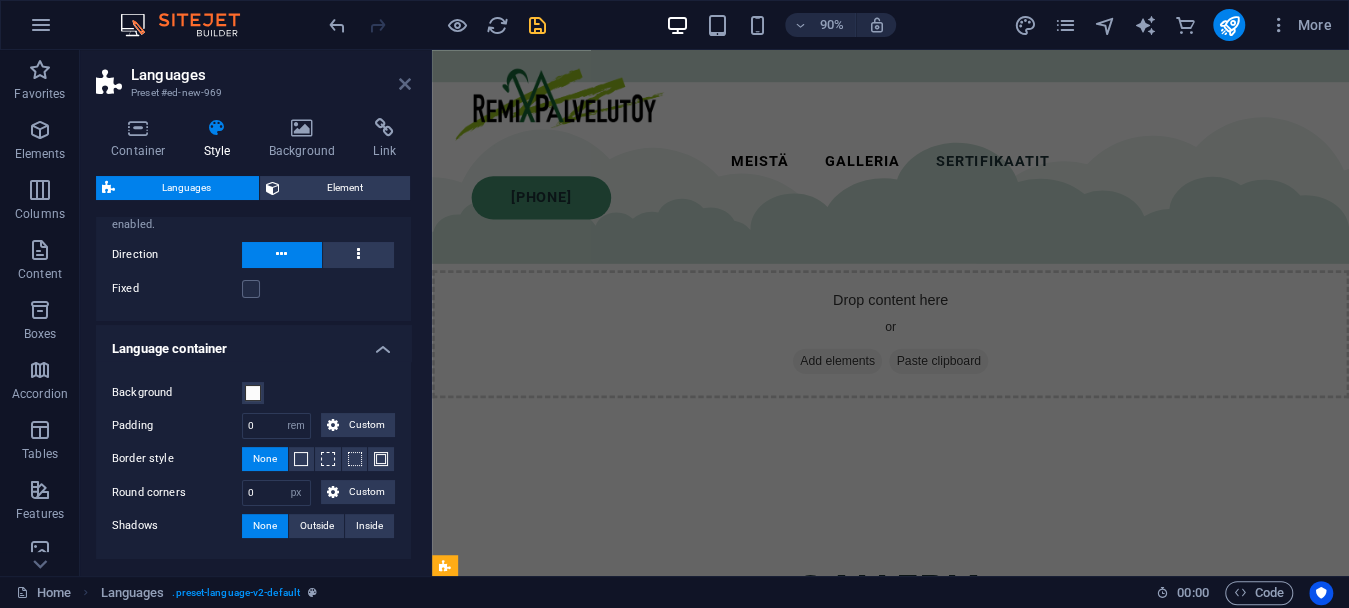 click at bounding box center [405, 84] 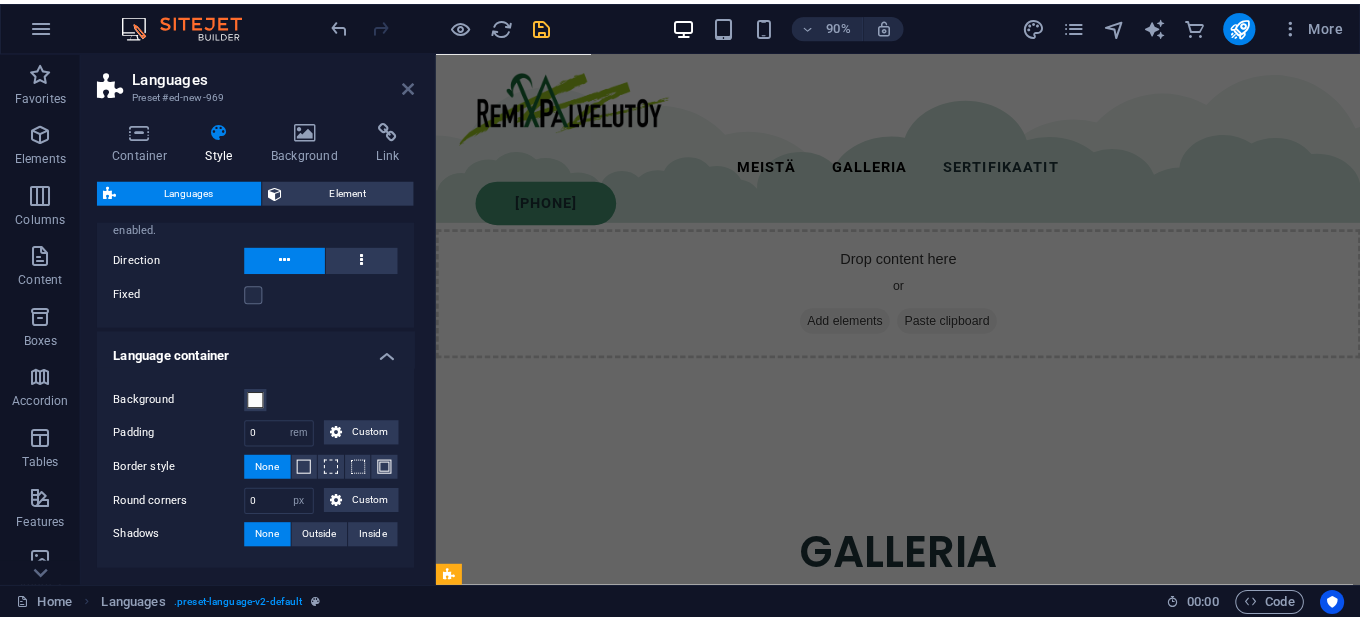 scroll, scrollTop: 4750, scrollLeft: 0, axis: vertical 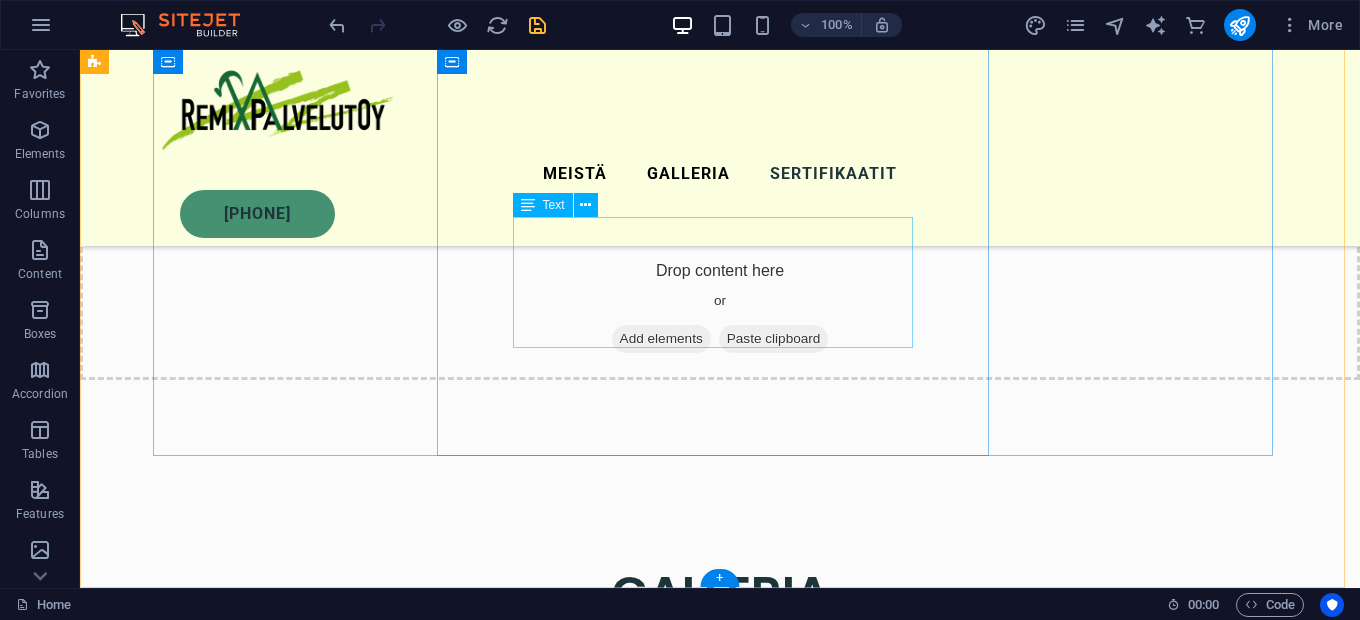 click on "[FIRST]       [PHONE] [FIRST]         [PHONE]   info@example.com" at bounding box center (720, 3129) 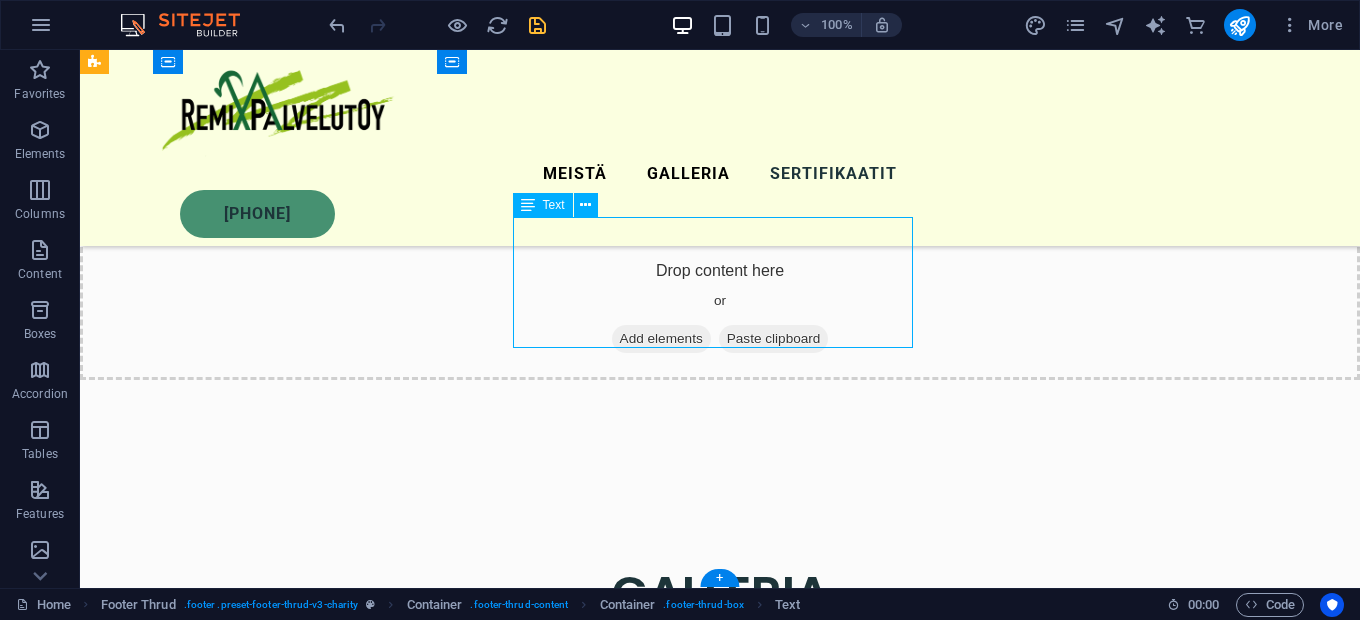 click on "[FIRST]       [PHONE] [FIRST]         [PHONE]   info@example.com" at bounding box center (720, 3129) 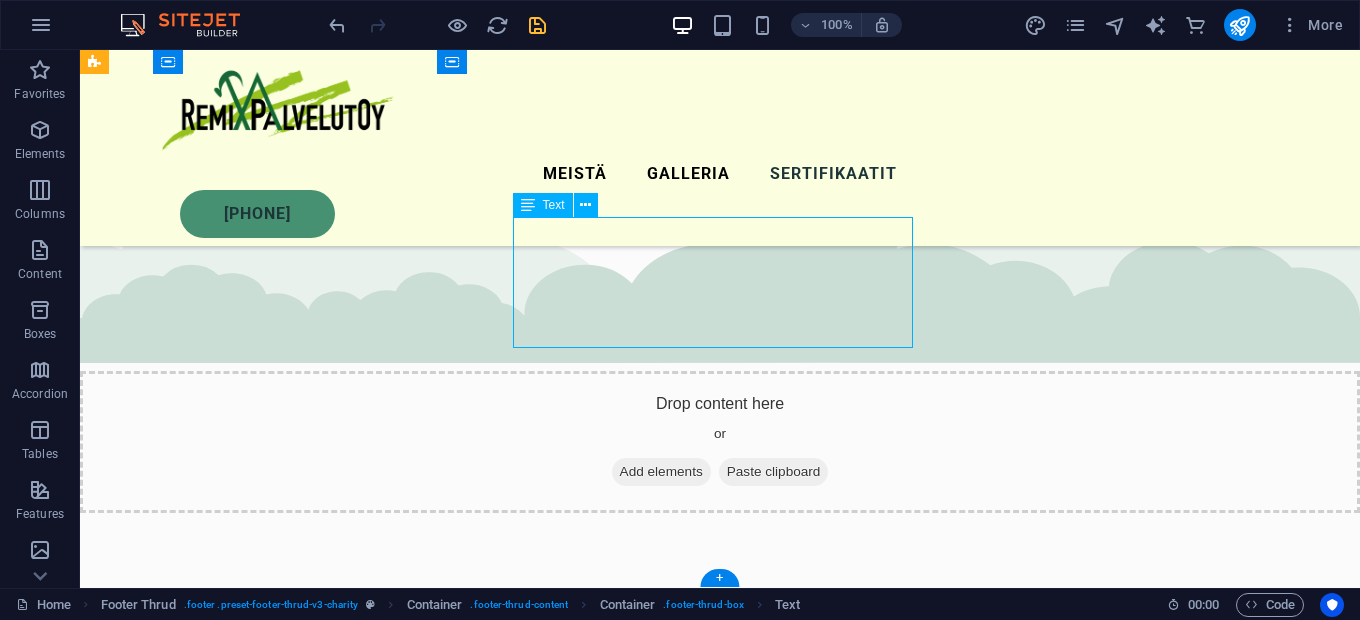 scroll, scrollTop: 4584, scrollLeft: 0, axis: vertical 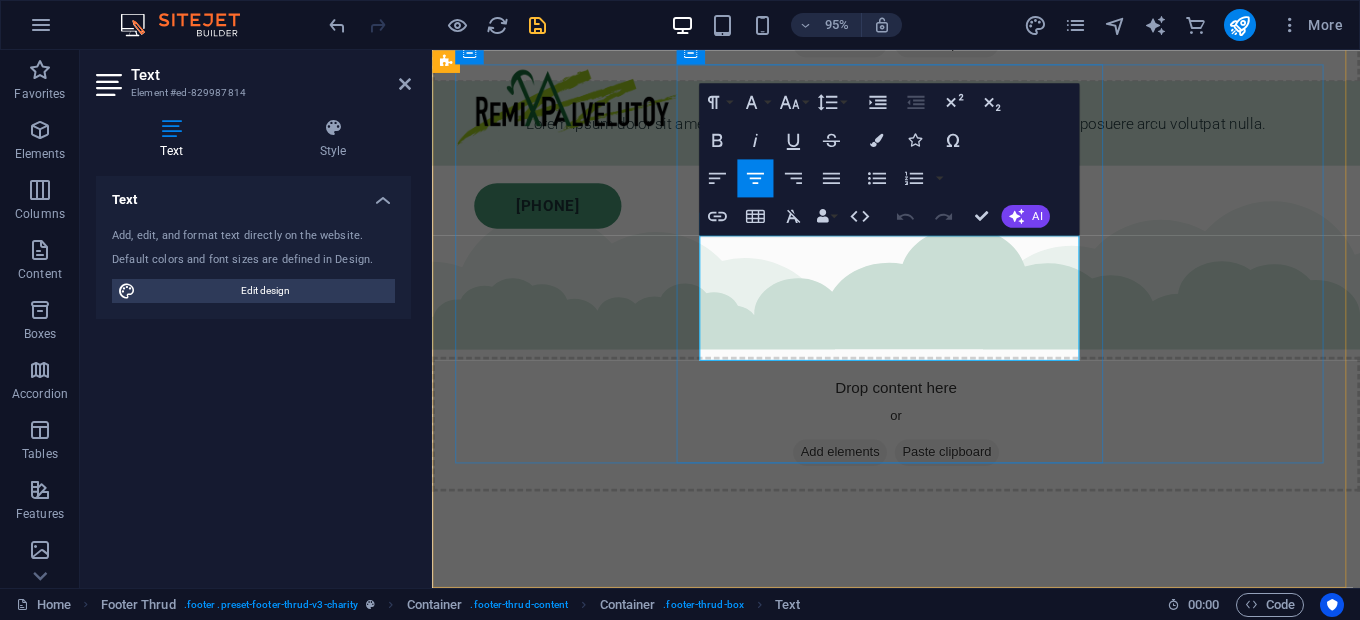 click on "[FIRST]       [PHONE]" at bounding box center [920, 3032] 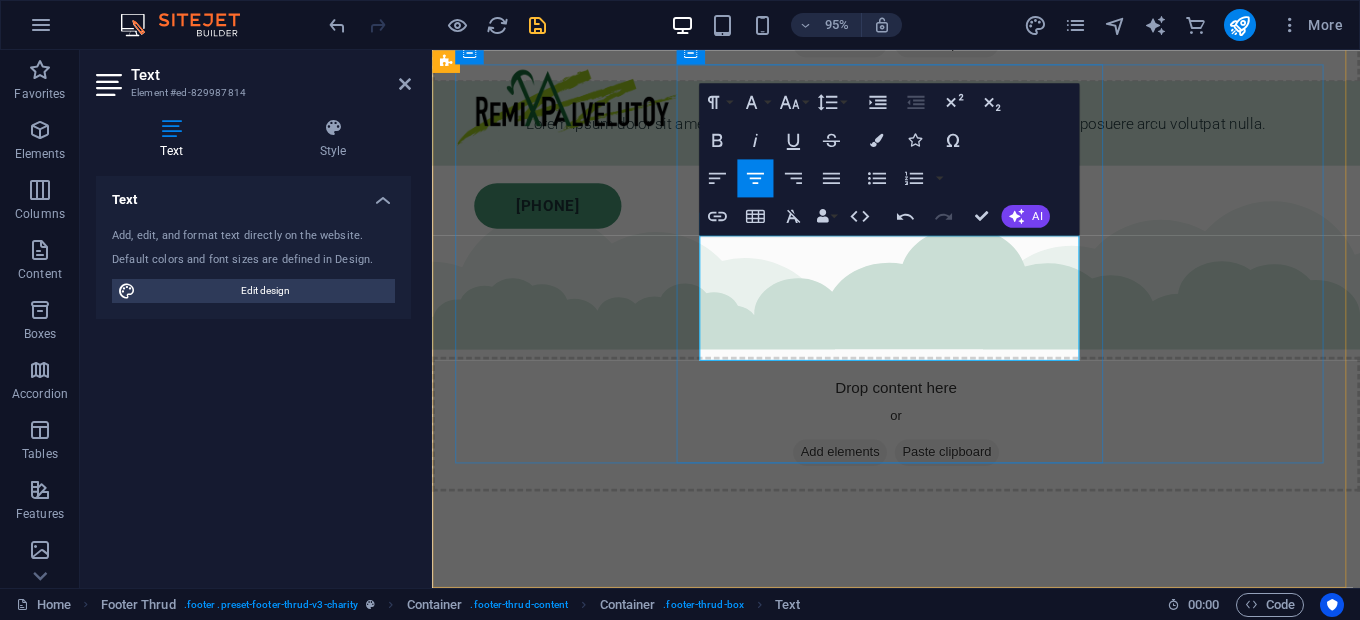 click on "[FIRST] [PHONE]" at bounding box center (920, 3070) 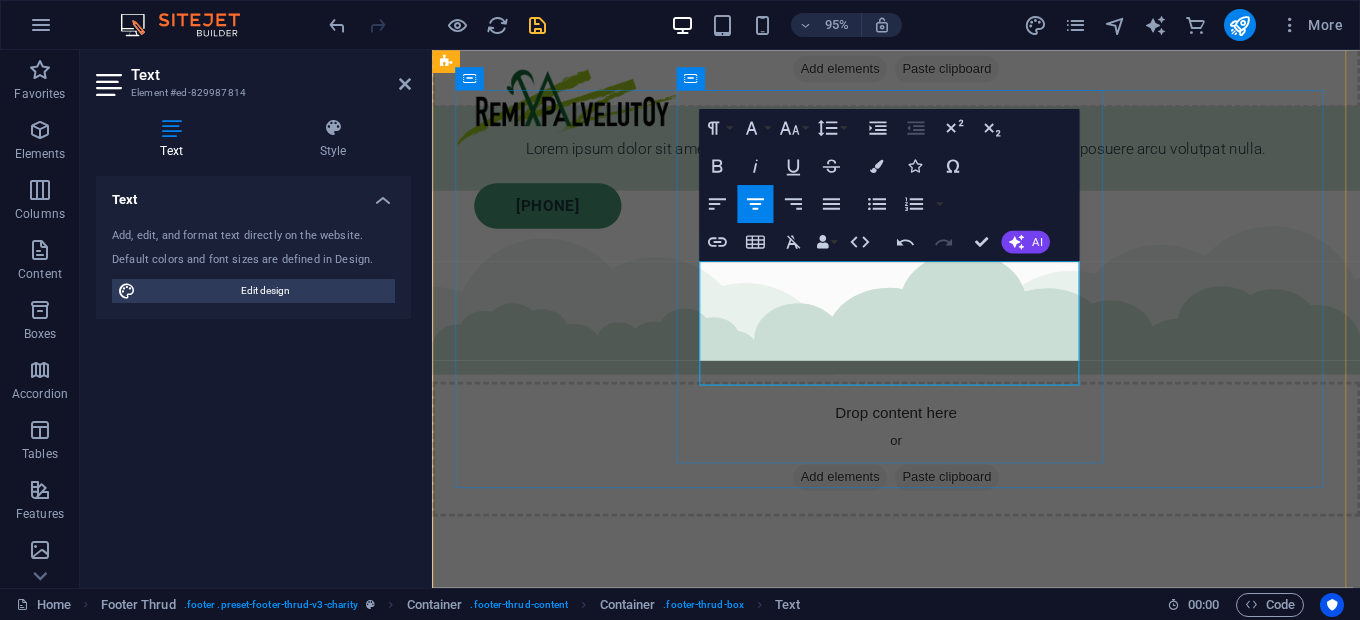 scroll, scrollTop: 529, scrollLeft: 3, axis: both 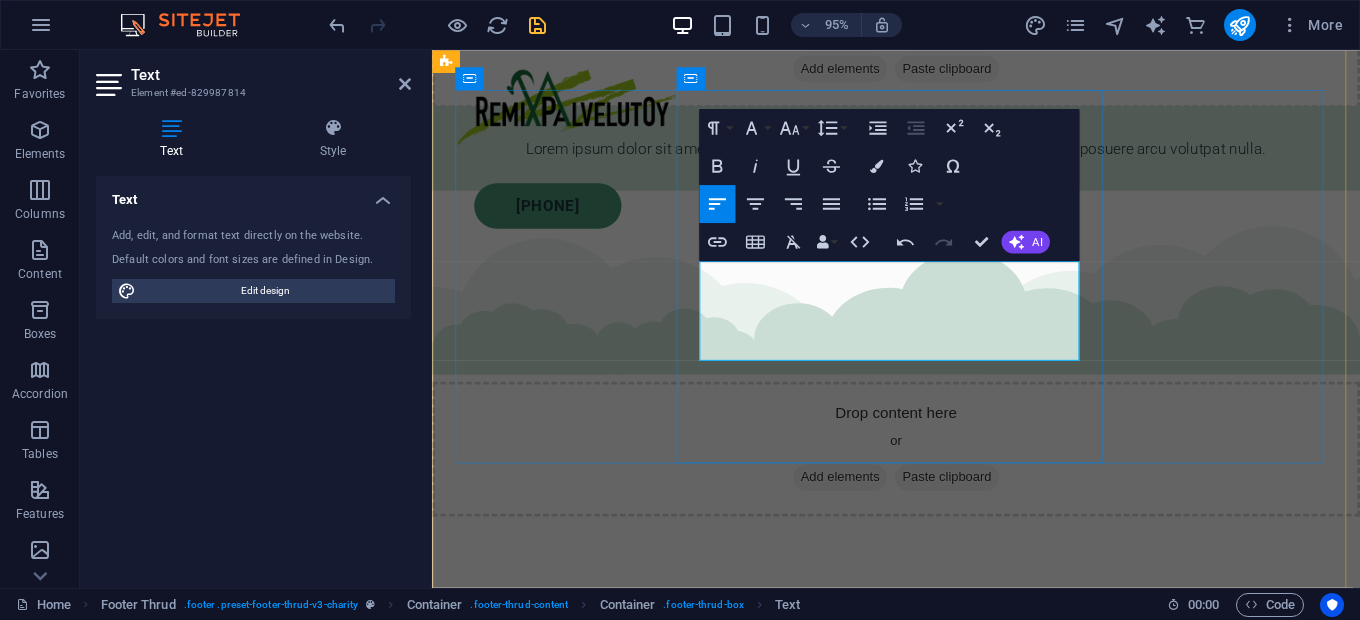 drag, startPoint x: 764, startPoint y: 283, endPoint x: 716, endPoint y: 282, distance: 48.010414 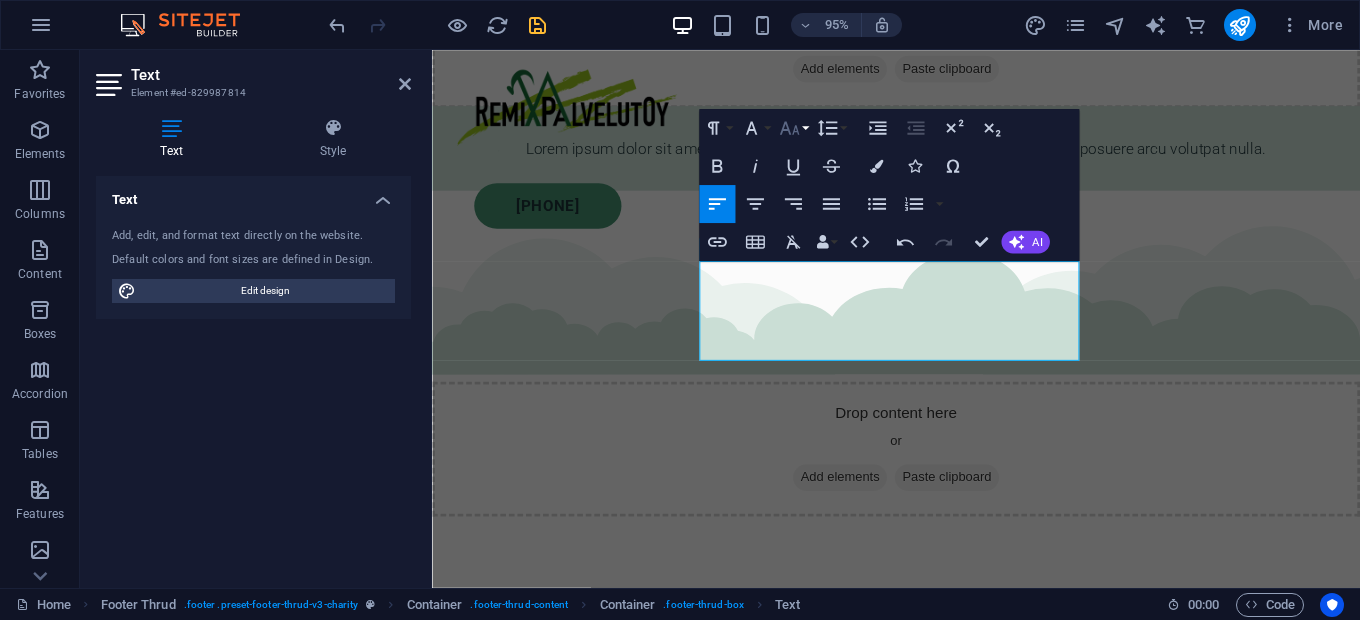 click 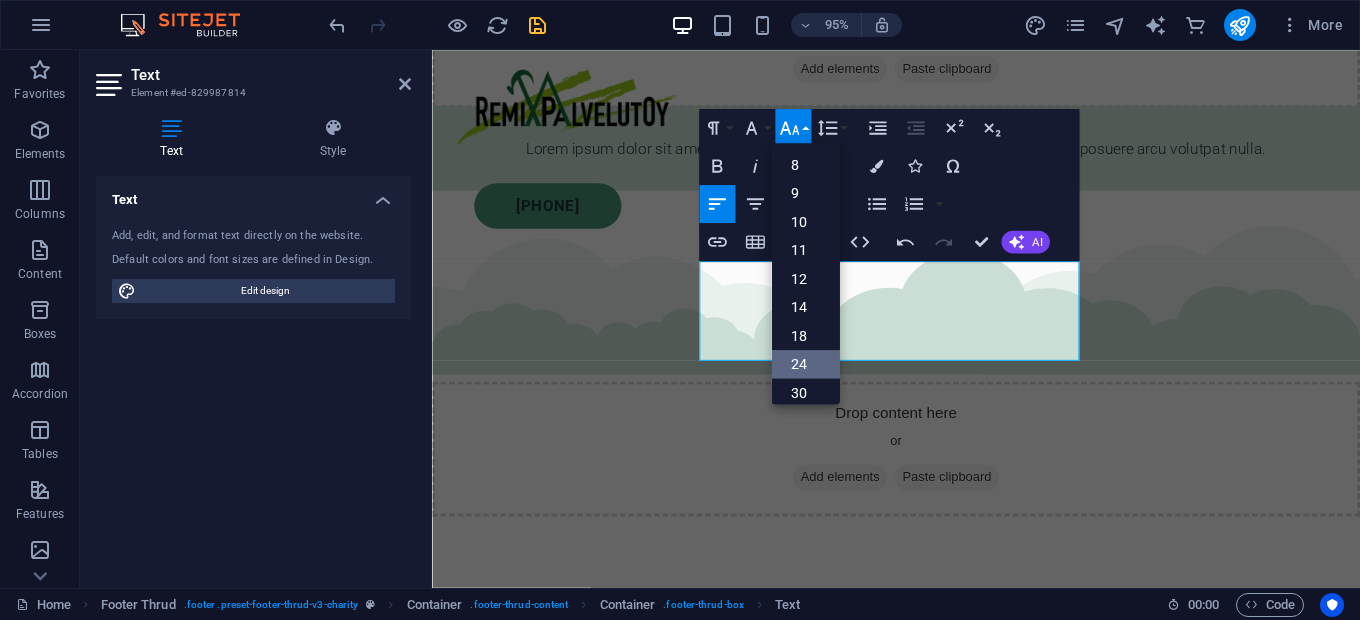 click on "24" at bounding box center [805, 364] 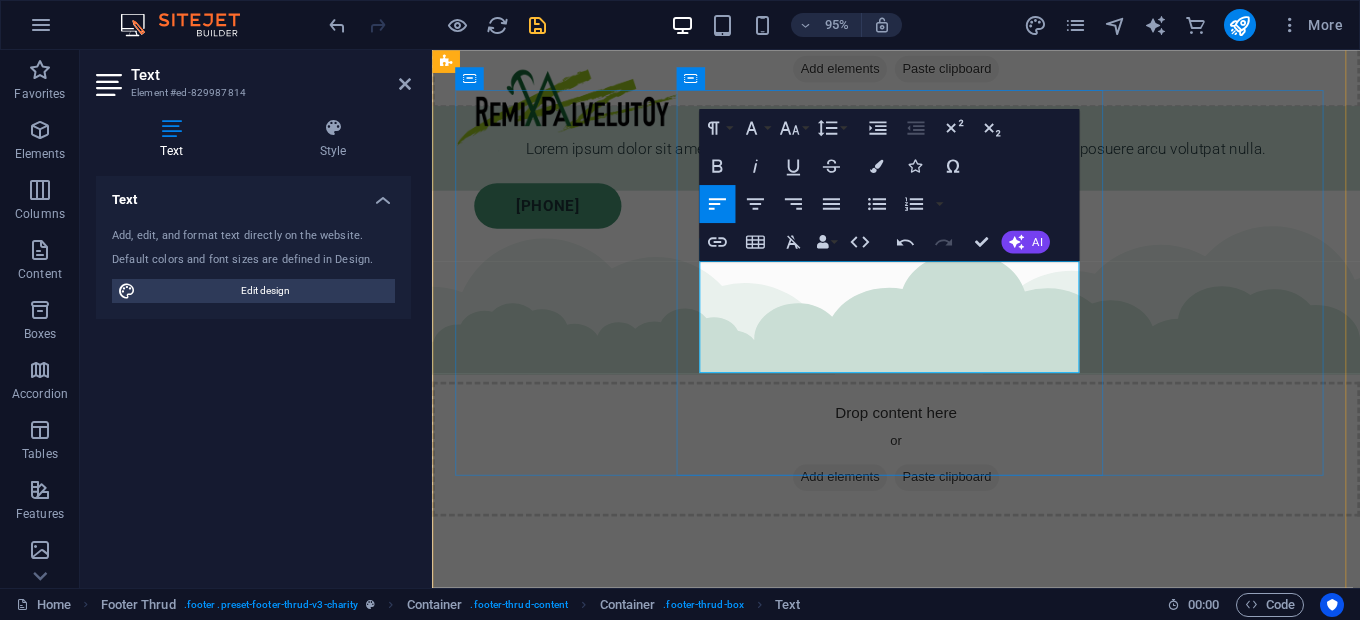 click on "[FIRST] : [PHONE] (FI/SV/EN)" at bounding box center (920, 3058) 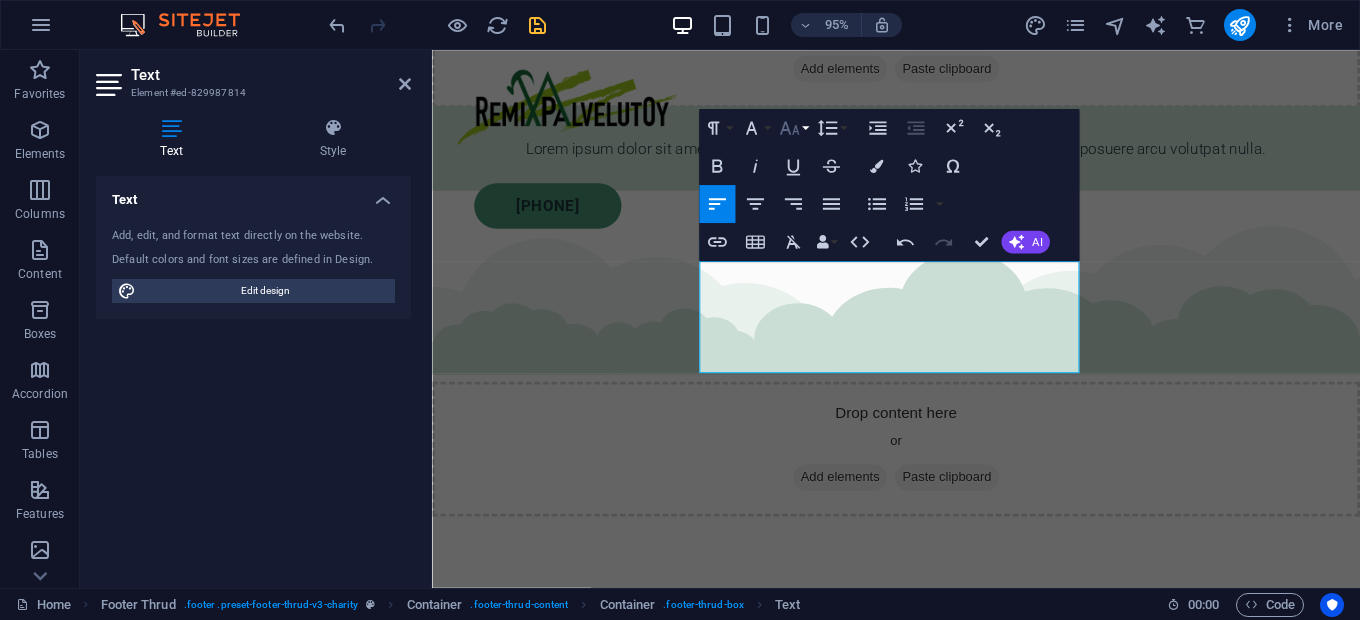 click 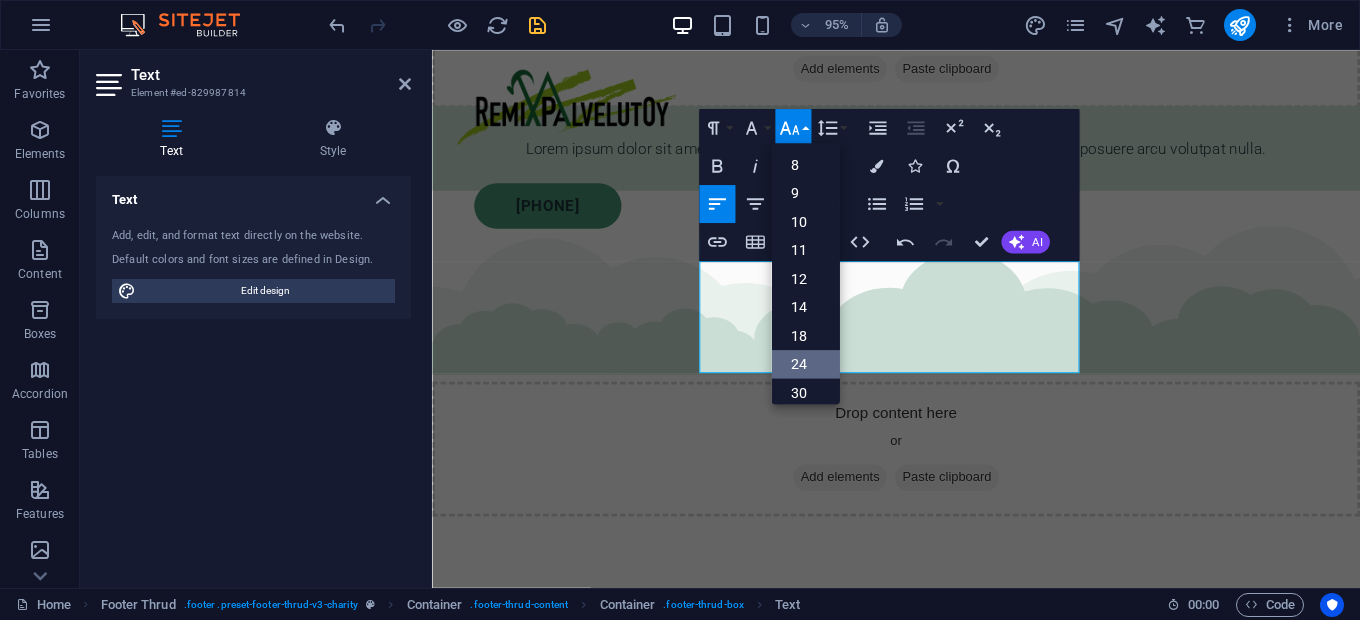 click on "24" at bounding box center [805, 364] 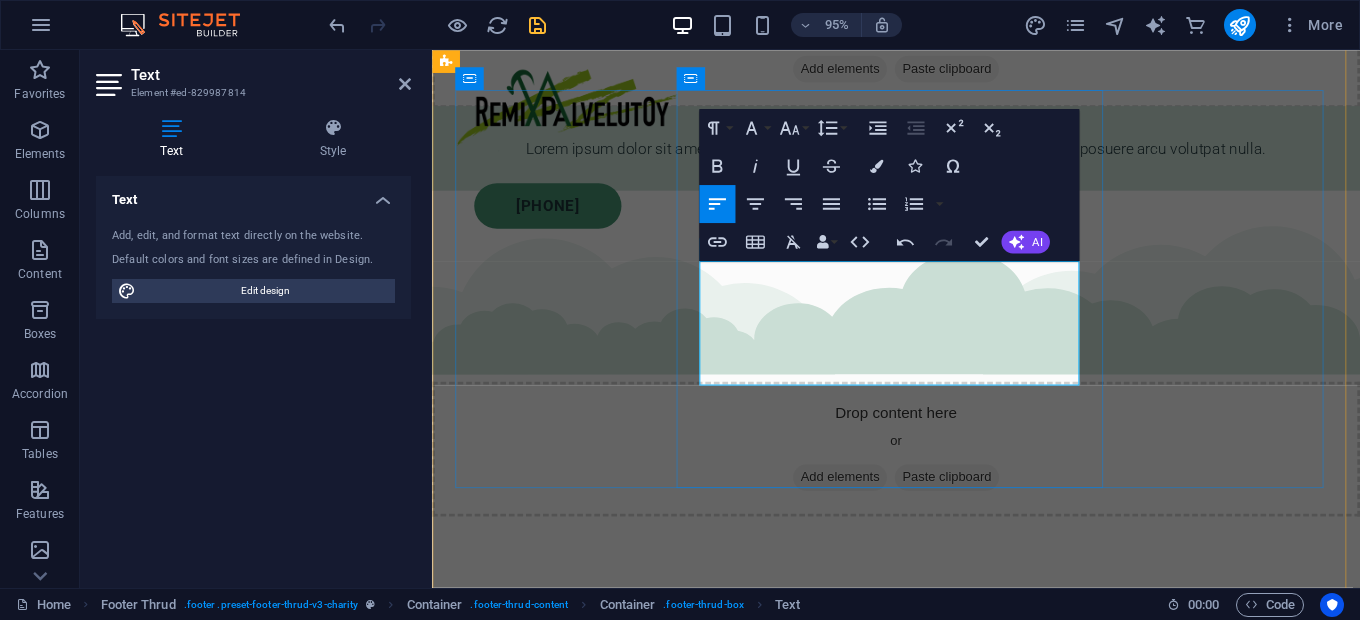 click on "[FIRST] : [PHONE] (FI)" at bounding box center [920, 3096] 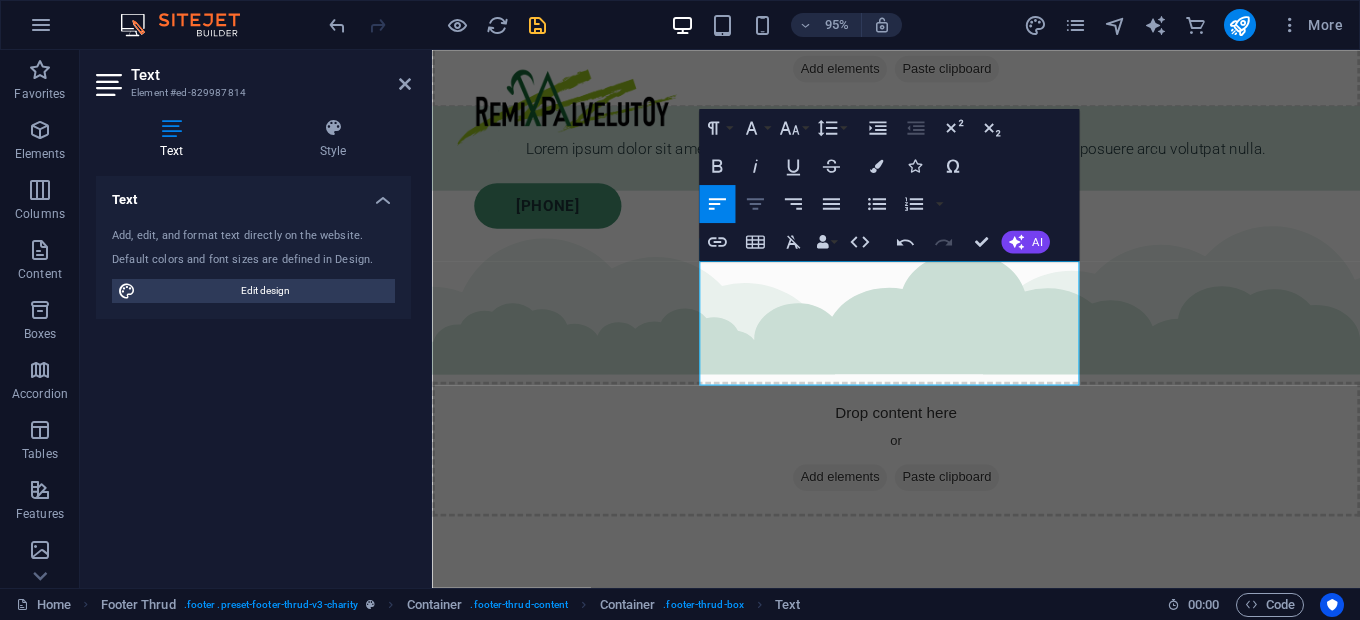 click 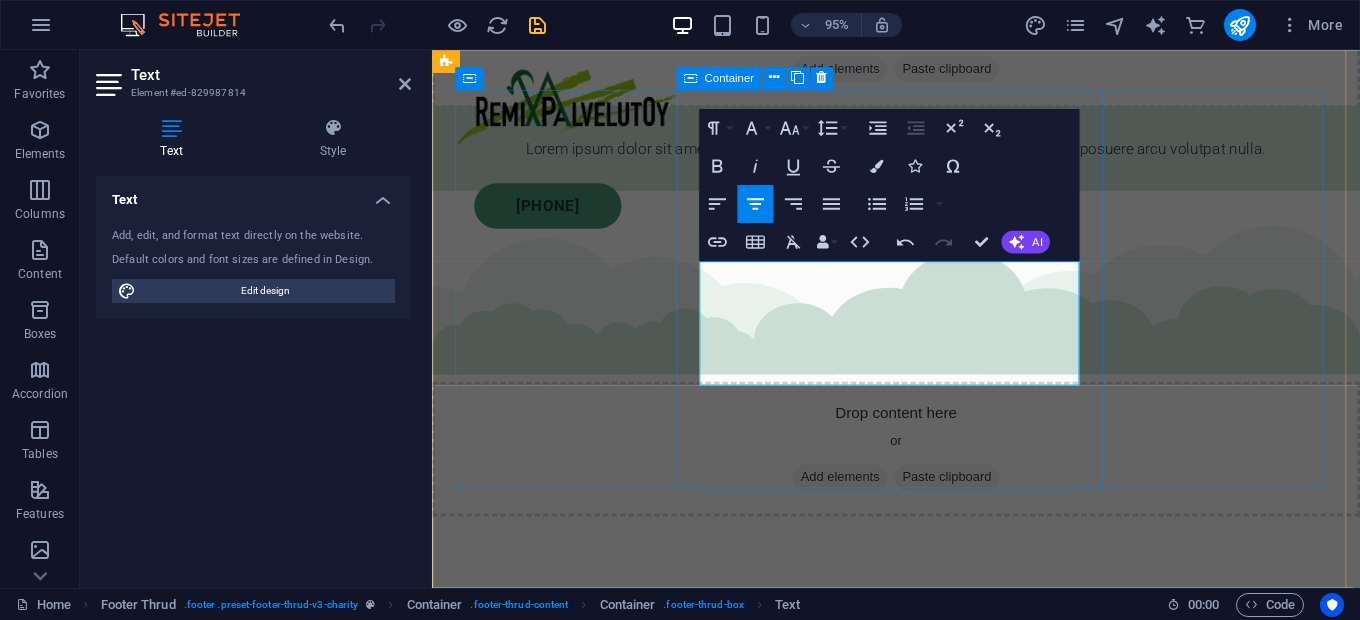 click on "[FIRST]       [PHONE] (FI/SV/EN)   [FIRST]         [PHONE] (FI)   info@example.com [FIRST]: [PHONE] (FI/SV/EN)  [FIRST]: [PHONE] (FI)" at bounding box center [920, 3108] 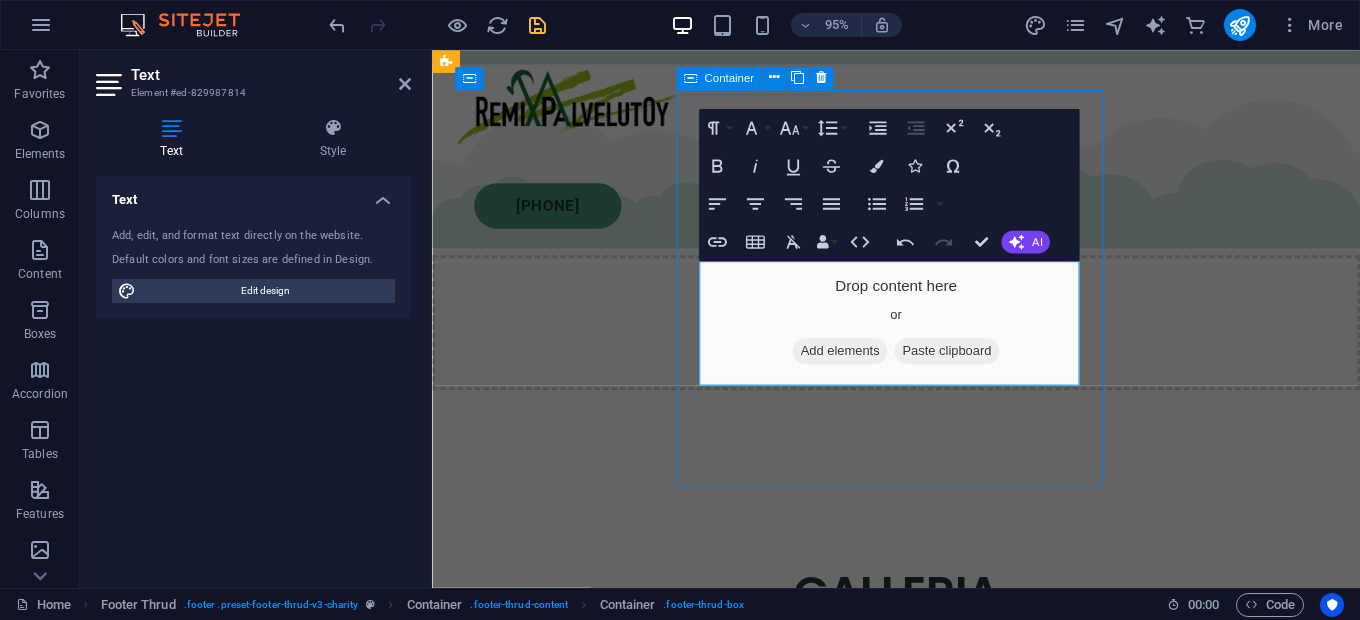 scroll, scrollTop: 4695, scrollLeft: 0, axis: vertical 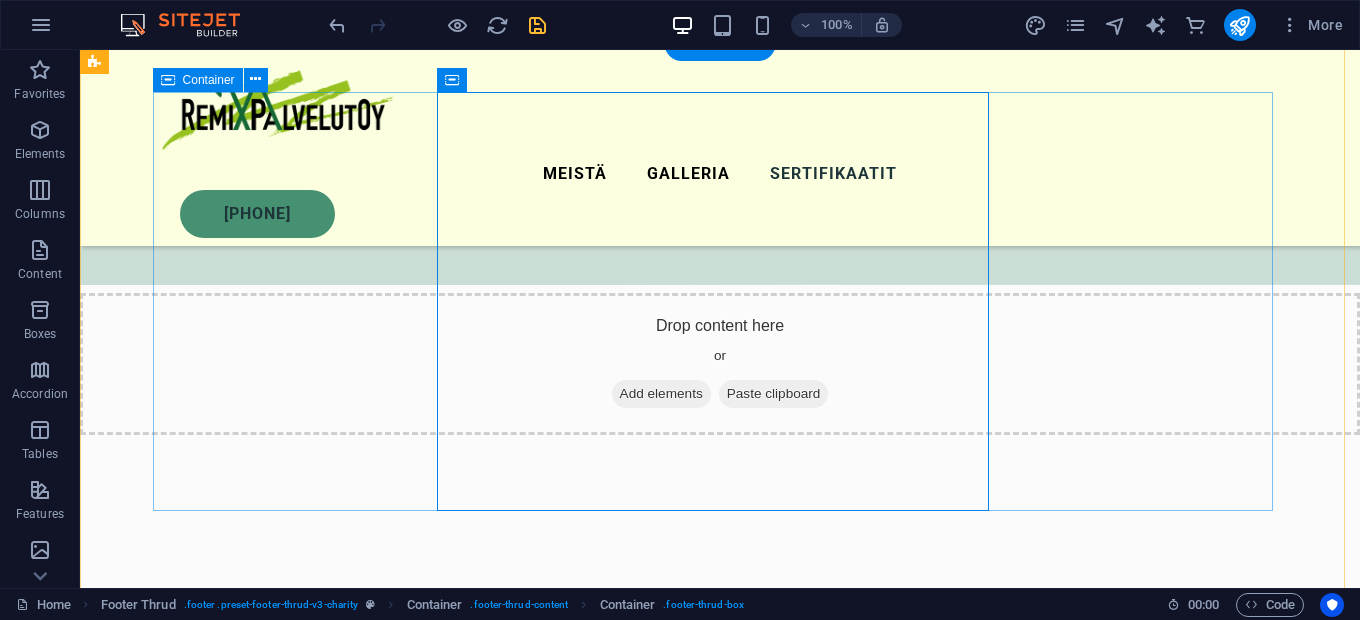 click on "[FIRST]       [PHONE] (FI/SV/EN)   [FIRST]         [PHONE] (FI)   info@example.com" at bounding box center (720, 3194) 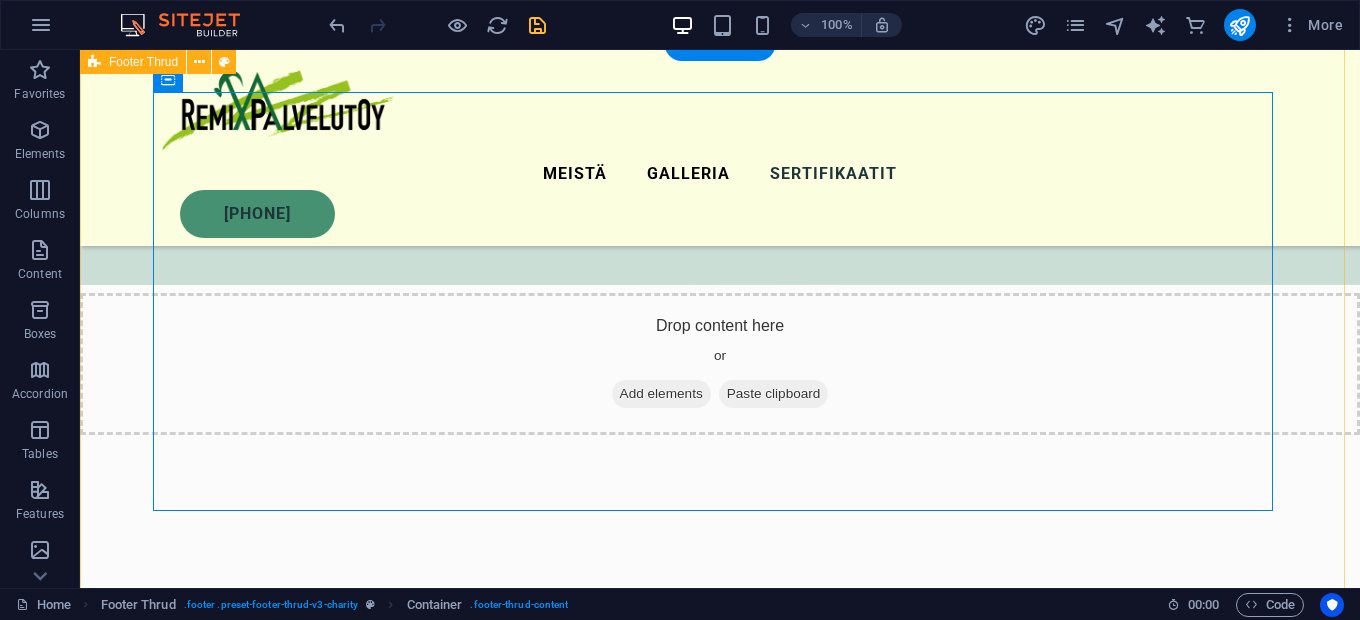 click on "[FIRST]       [PHONE] (FI/SV/EN)   [FIRST]         [PHONE] (FI)   info@example.com
remixpalvelut.fi . All Rights Reserved. Legal Notice  |  Privacy" at bounding box center (720, 3249) 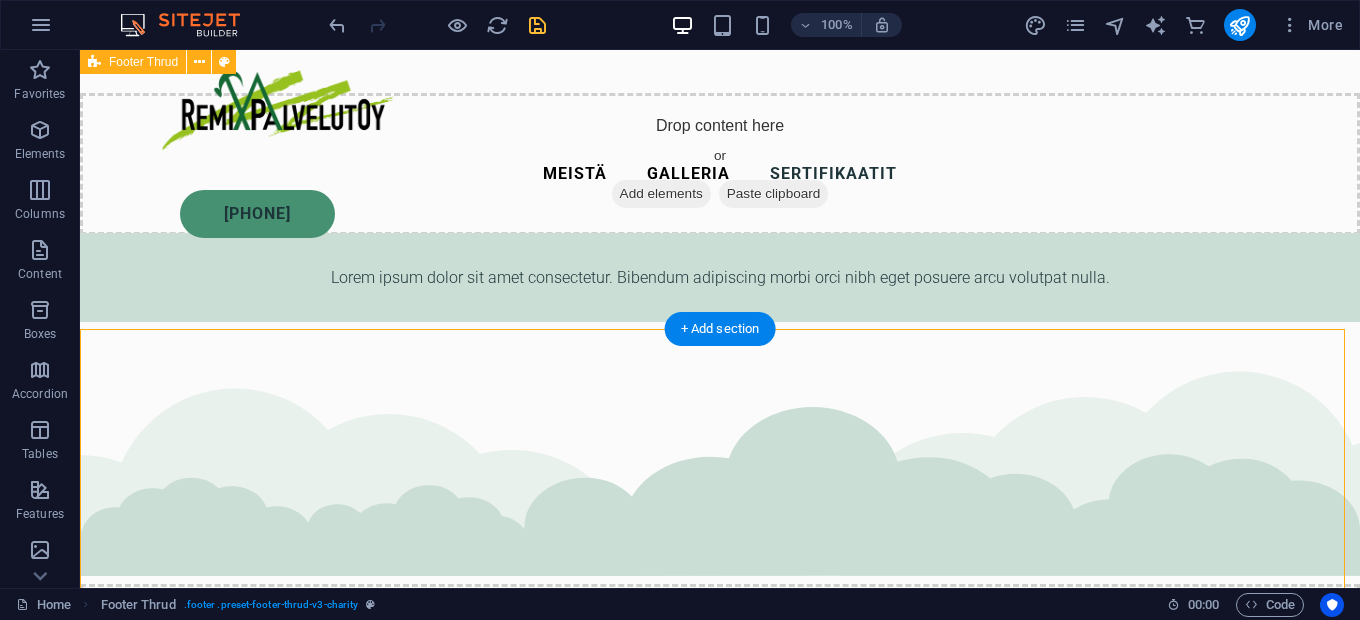 scroll, scrollTop: 4401, scrollLeft: 0, axis: vertical 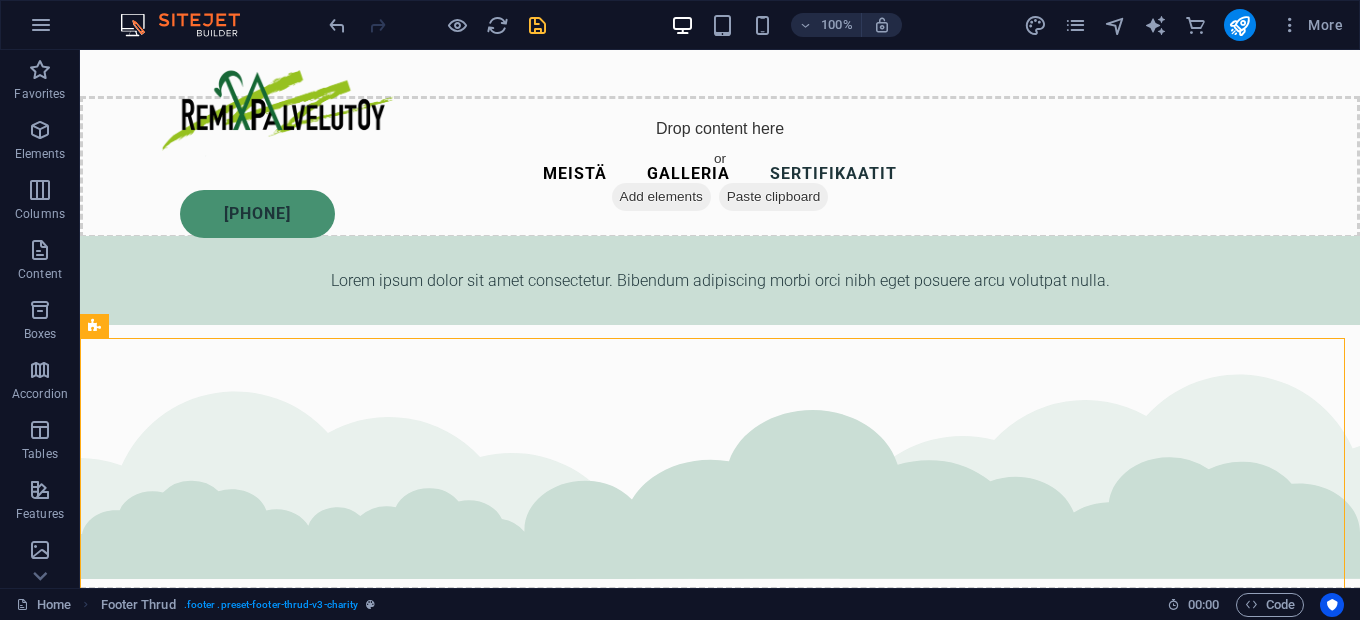 click on "100% More" at bounding box center (838, 25) 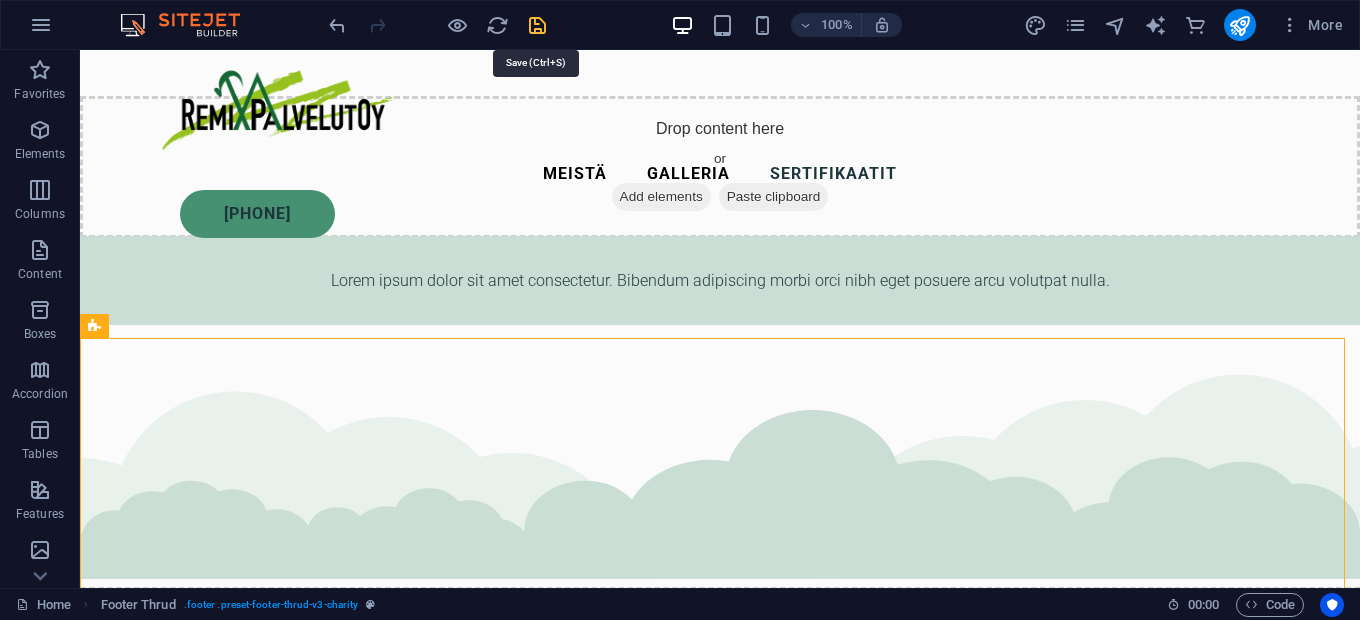 click at bounding box center (537, 25) 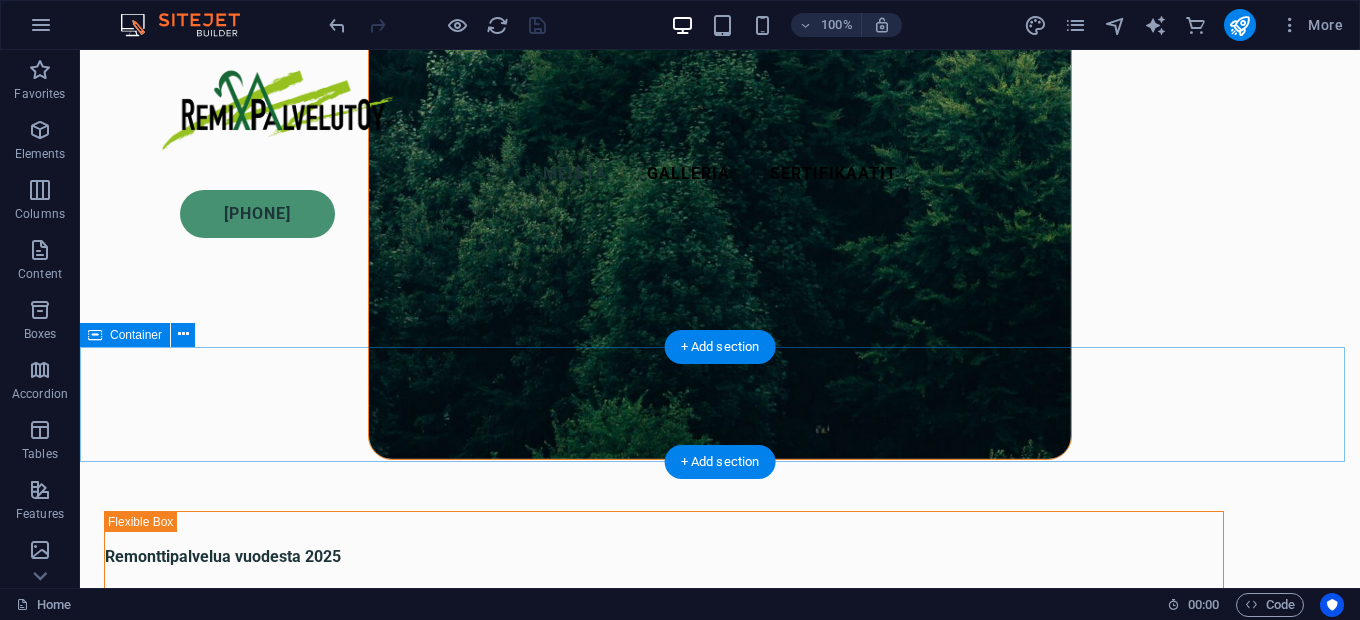 scroll, scrollTop: 2074, scrollLeft: 0, axis: vertical 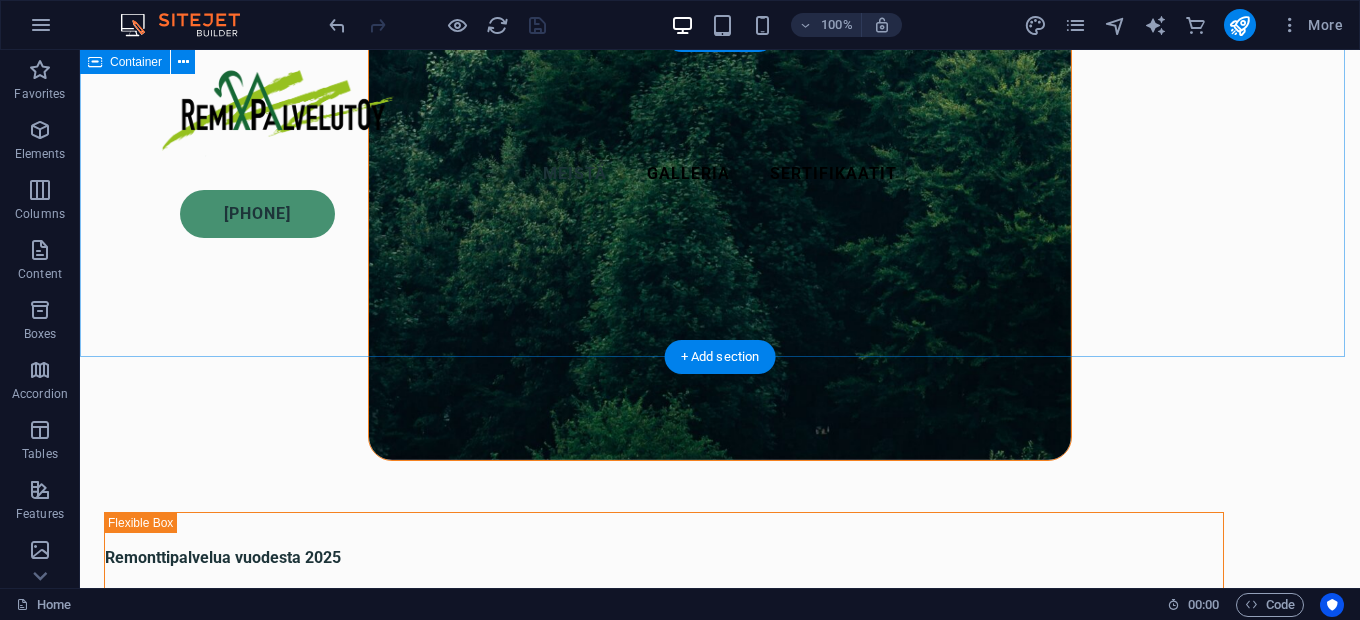 click on "Add elements" at bounding box center (661, 2524) 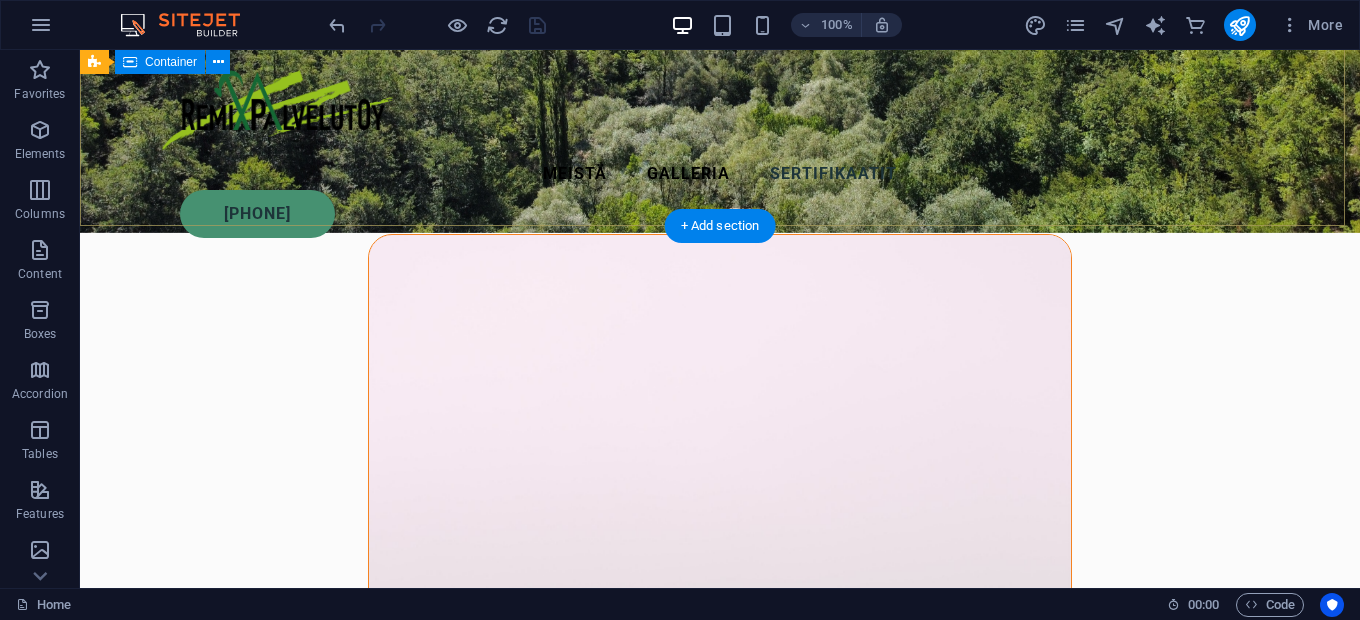 scroll, scrollTop: 338, scrollLeft: 0, axis: vertical 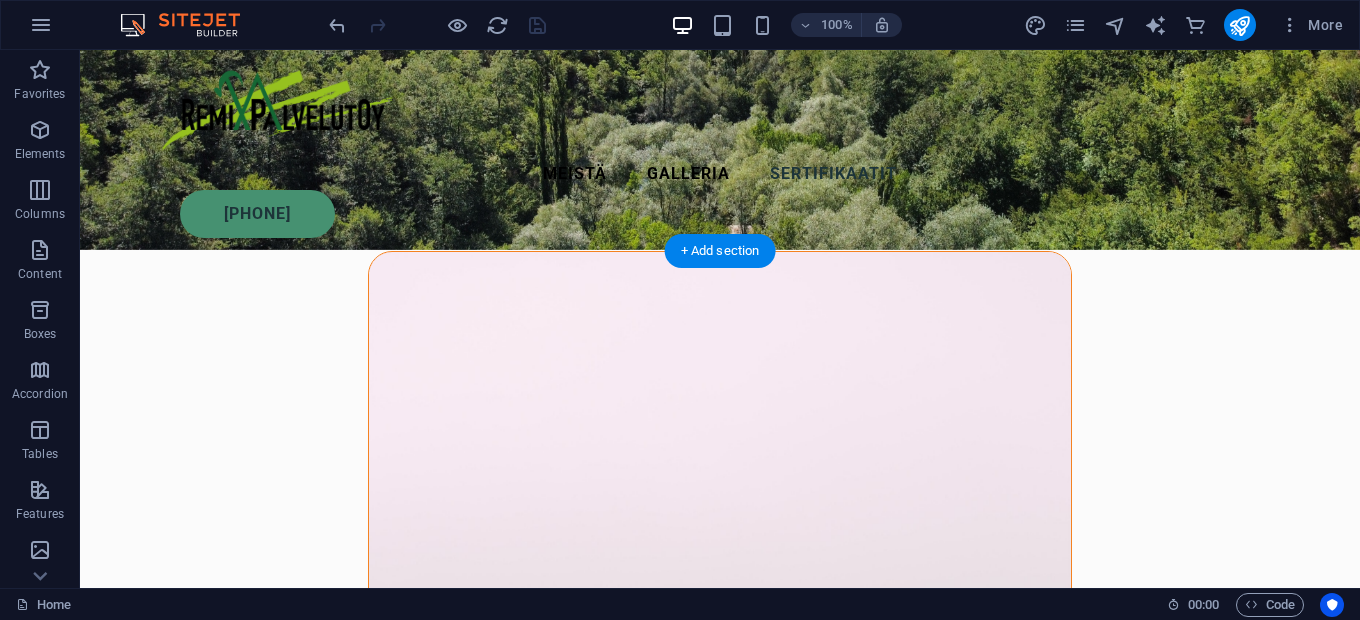 click at bounding box center (720, 716) 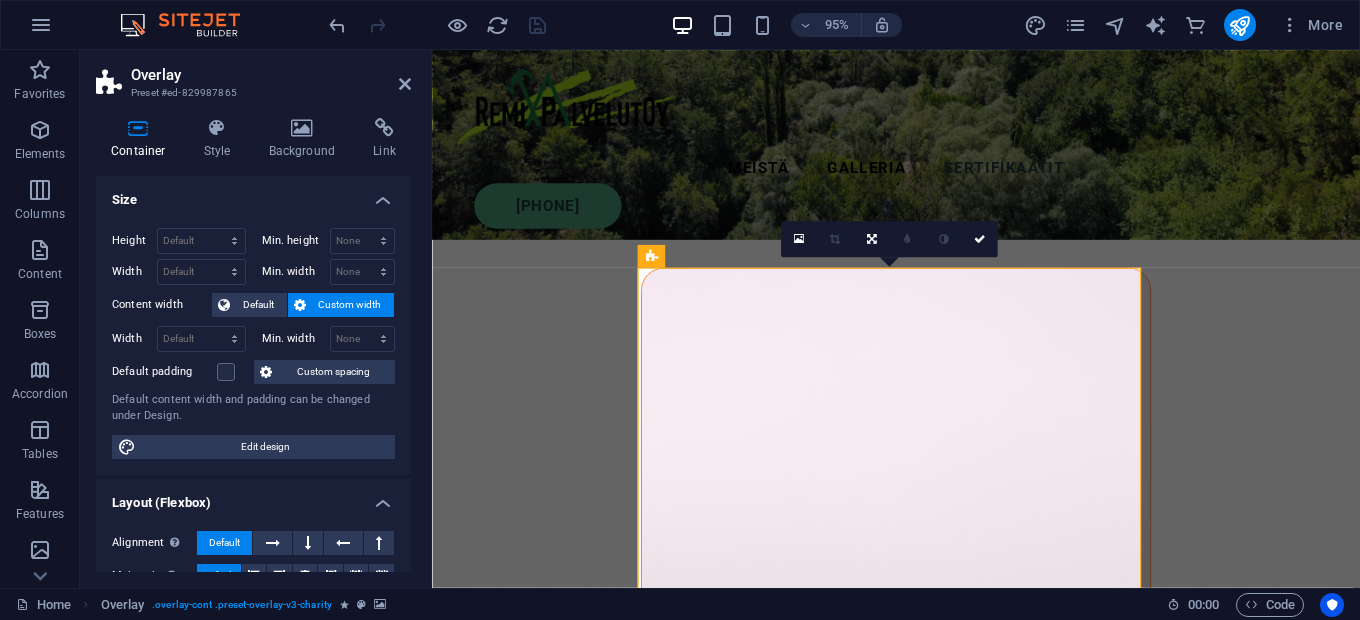 click on "Meistä Galleria Sertifikaatit 0406824272 Lorem ipsum dolor sit amet consectetur. Bibendum adipiscing morbi orci nibh eget posuere arcu volutpat nulla. Tortor cras suscipit augue sodales risus auctor. Fusce nunc vitae non dui ornare tellus nibh purus lectus. Ota yhteyttä Olen lukenut ja ymmärtänyt tietosuojakäytännön. Unreadable? Load new LÄHETÄ Remonttipalvelua vuodesta 2025 Olemme vuonna 2025 toimintansa aloittanut remonttialan yritys, joka palvelee Muhoksella ja lähikunnissa. Toteutamme niin kokonaisvaltaisia remontteja kuin pienempiäkin korjaustöitä – aina asiakkaan toiveiden mukaan. Palvelua saat meiltä myös ruotsiksi ja englanniksi. Ota rohkeasti yhteyttä ja kerro remonttitarpeestasi – palaamme asiaan mahdollisimman pian! Drop content here or Add elements Paste clipboard Lorem ipsum dolor sit amet consectetur. Bibendum adipiscing morbi orci nibh eget posuere arcu volutpat nulla. Drop content here or Add elements Paste clipboard GALLERIA SERTIFIKAATIT [FIRST]" at bounding box center (920, 3650) 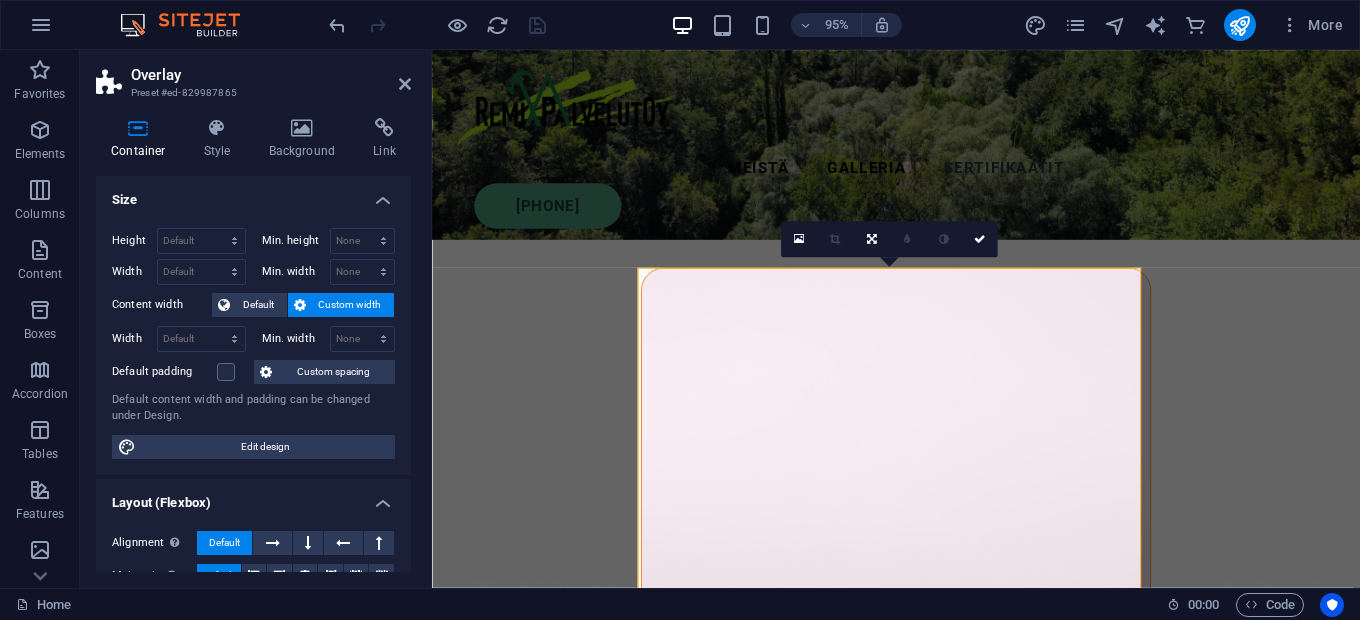 click on "Meistä Galleria Sertifikaatit 0406824272 Lorem ipsum dolor sit amet consectetur. Bibendum adipiscing morbi orci nibh eget posuere arcu volutpat nulla. Tortor cras suscipit augue sodales risus auctor. Fusce nunc vitae non dui ornare tellus nibh purus lectus. Ota yhteyttä Olen lukenut ja ymmärtänyt tietosuojakäytännön. Unreadable? Load new LÄHETÄ Remonttipalvelua vuodesta 2025 Olemme vuonna 2025 toimintansa aloittanut remonttialan yritys, joka palvelee Muhoksella ja lähikunnissa. Toteutamme niin kokonaisvaltaisia remontteja kuin pienempiäkin korjaustöitä – aina asiakkaan toiveiden mukaan. Palvelua saat meiltä myös ruotsiksi ja englanniksi. Ota rohkeasti yhteyttä ja kerro remonttitarpeestasi – palaamme asiaan mahdollisimman pian! Drop content here or Add elements Paste clipboard Lorem ipsum dolor sit amet consectetur. Bibendum adipiscing morbi orci nibh eget posuere arcu volutpat nulla. Drop content here or Add elements Paste clipboard GALLERIA SERTIFIKAATIT [FIRST]" at bounding box center [920, 3650] 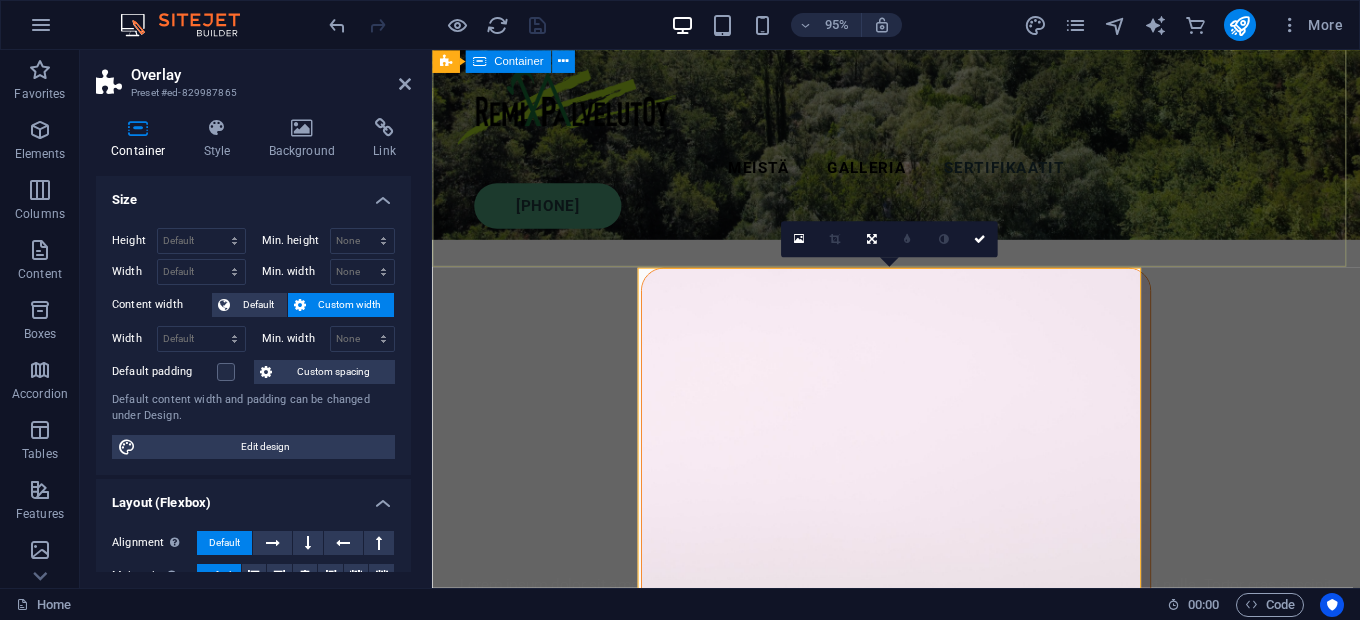click on "Lorem ipsum dolor sit amet consectetur. Bibendum adipiscing morbi orci nibh eget posuere arcu volutpat nulla. Tortor cras suscipit augue sodales risus auctor. Fusce nunc vitae non dui ornare tellus nibh purus lectus." at bounding box center (920, 490) 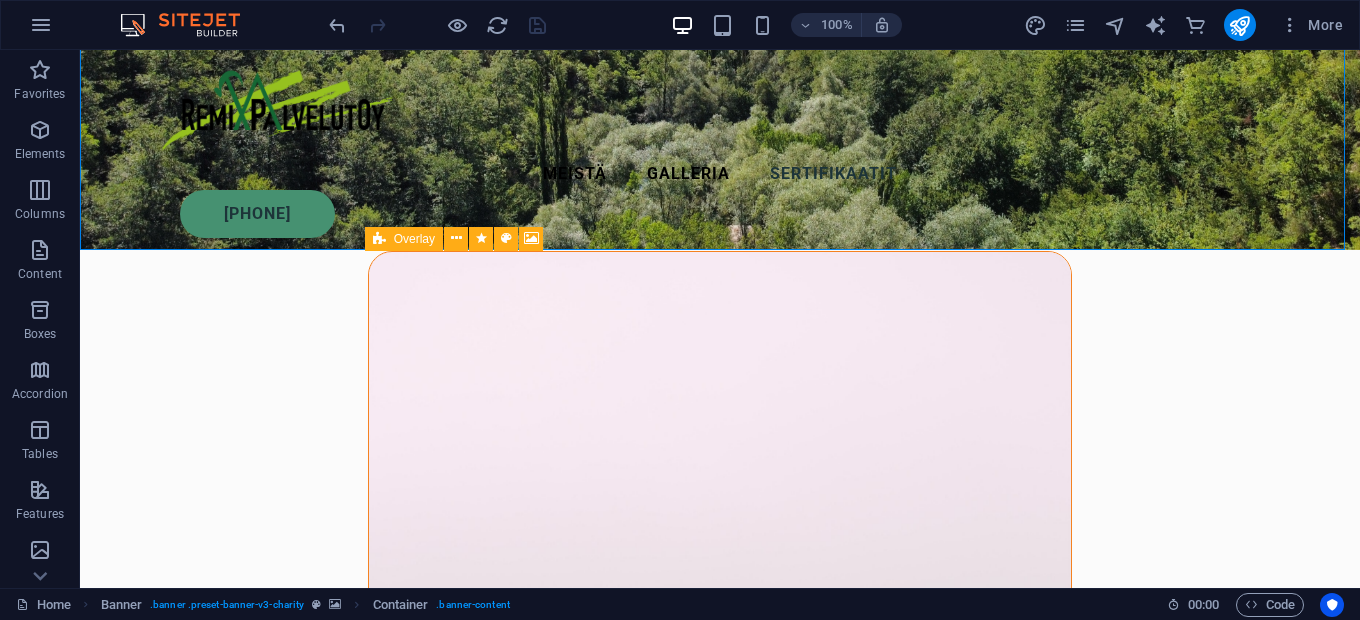 click on "Meistä Galleria Sertifikaatit 0406824272 Lorem ipsum dolor sit amet consectetur. Bibendum adipiscing morbi orci nibh eget posuere arcu volutpat nulla. Tortor cras suscipit augue sodales risus auctor. Fusce nunc vitae non dui ornare tellus nibh purus lectus. Ota yhteyttä Olen lukenut ja ymmärtänyt tietosuojakäytännön. Unreadable? Load new LÄHETÄ Remonttipalvelua vuodesta 2025 Olemme vuonna 2025 toimintansa aloittanut remonttialan yritys, joka palvelee Muhoksella ja lähikunnissa. Toteutamme niin kokonaisvaltaisia remontteja kuin pienempiäkin korjaustöitä – aina asiakkaan toiveiden mukaan. Palvelua saat meiltä myös ruotsiksi ja englanniksi. Ota rohkeasti yhteyttä ja kerro remonttitarpeestasi – palaamme asiaan mahdollisimman pian! Drop content here or Add elements Paste clipboard Lorem ipsum dolor sit amet consectetur. Bibendum adipiscing morbi orci nibh eget posuere arcu volutpat nulla. Drop content here or Add elements Paste clipboard GALLERIA SERTIFIKAATIT [FIRST]" at bounding box center [720, 3835] 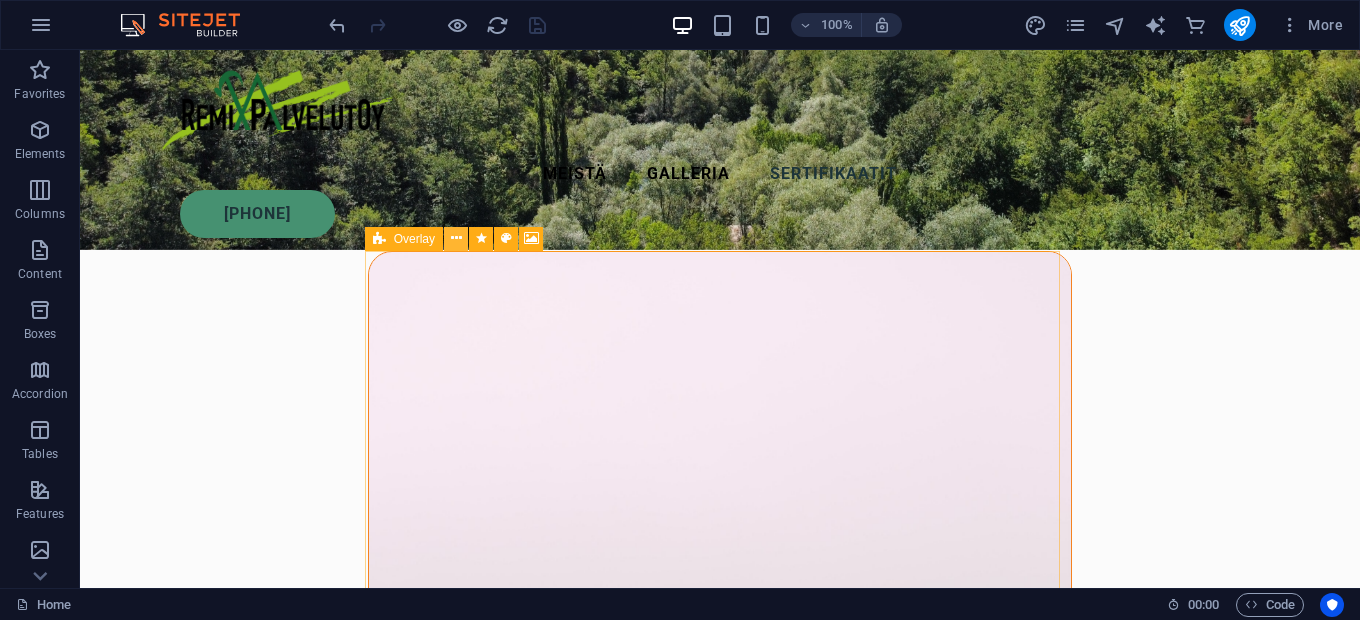 click at bounding box center (456, 238) 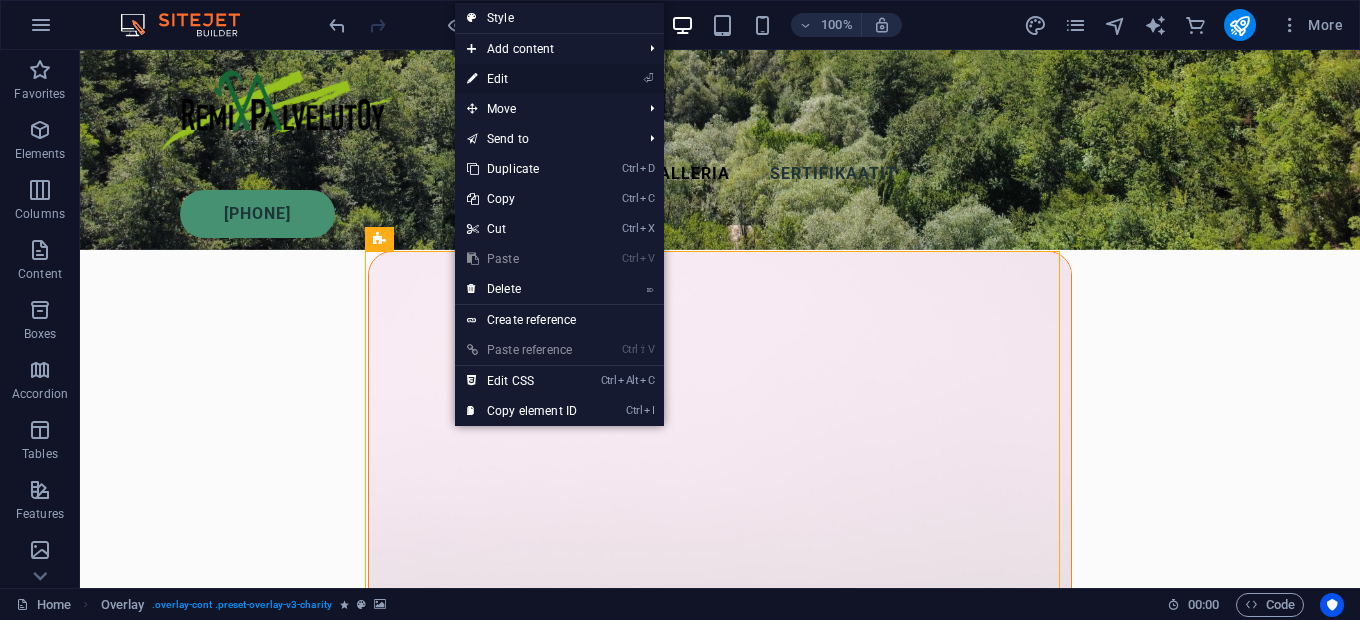 click on "⏎  Edit" at bounding box center [522, 79] 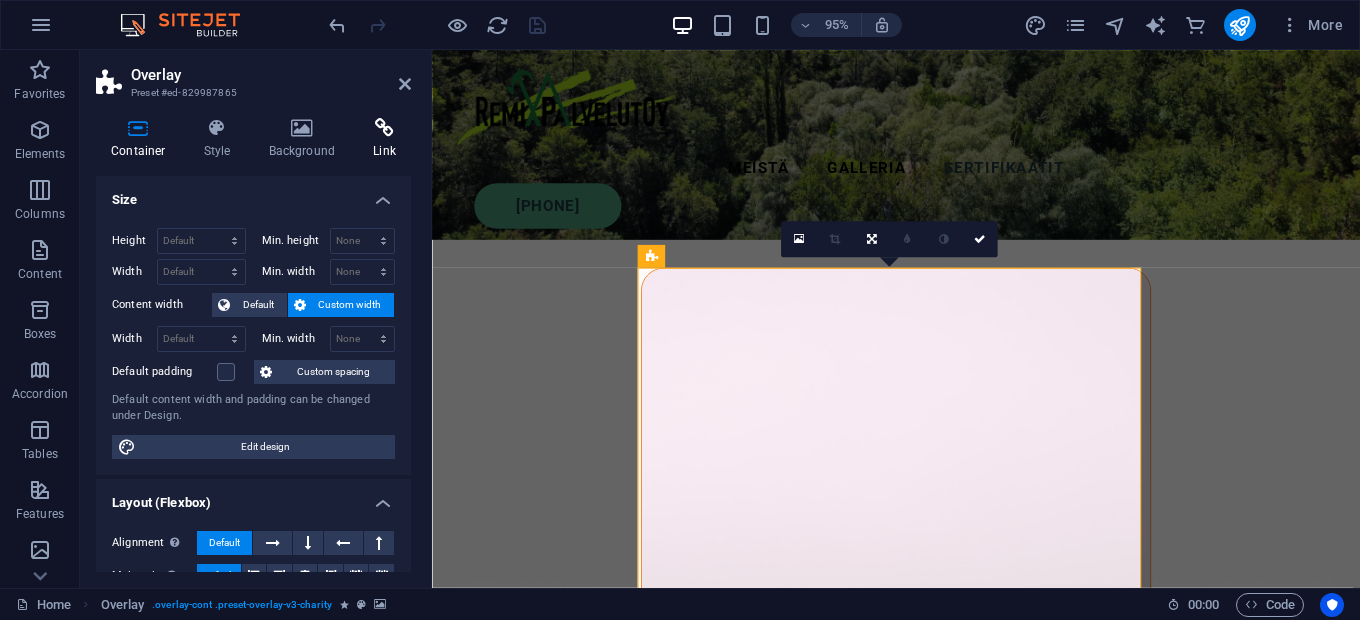 click on "Link" at bounding box center (384, 139) 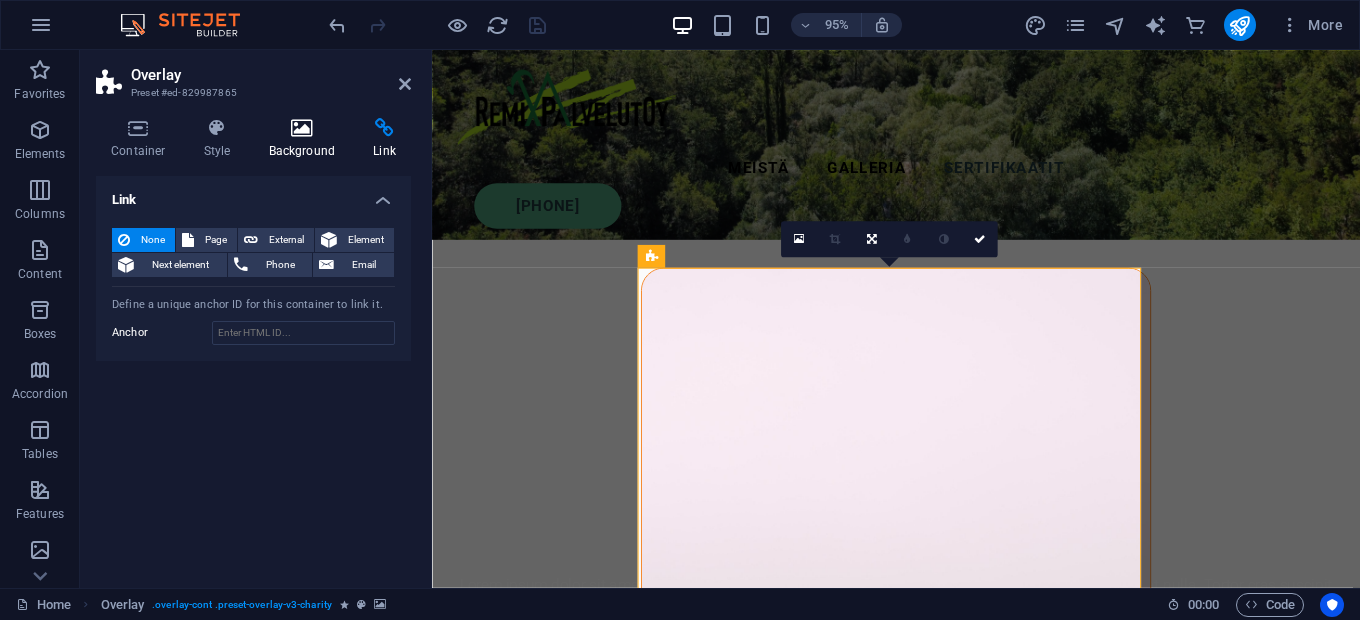 click on "Background" at bounding box center [306, 139] 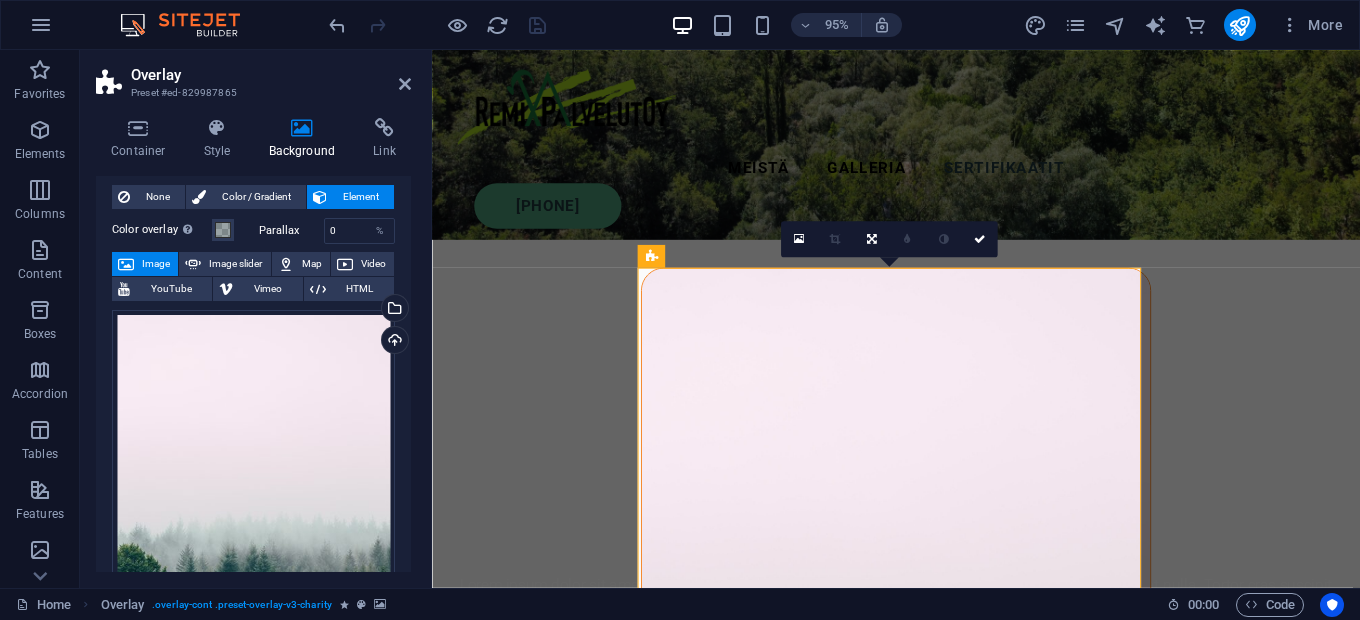 scroll, scrollTop: 43, scrollLeft: 0, axis: vertical 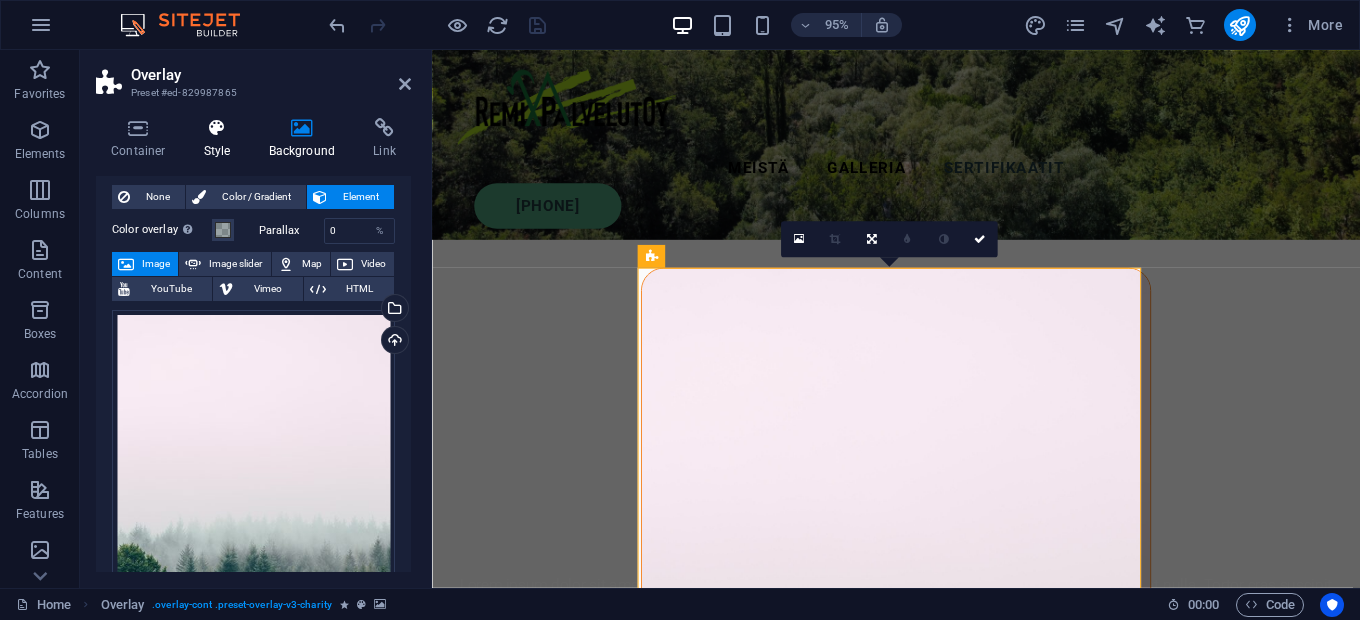 click at bounding box center [217, 128] 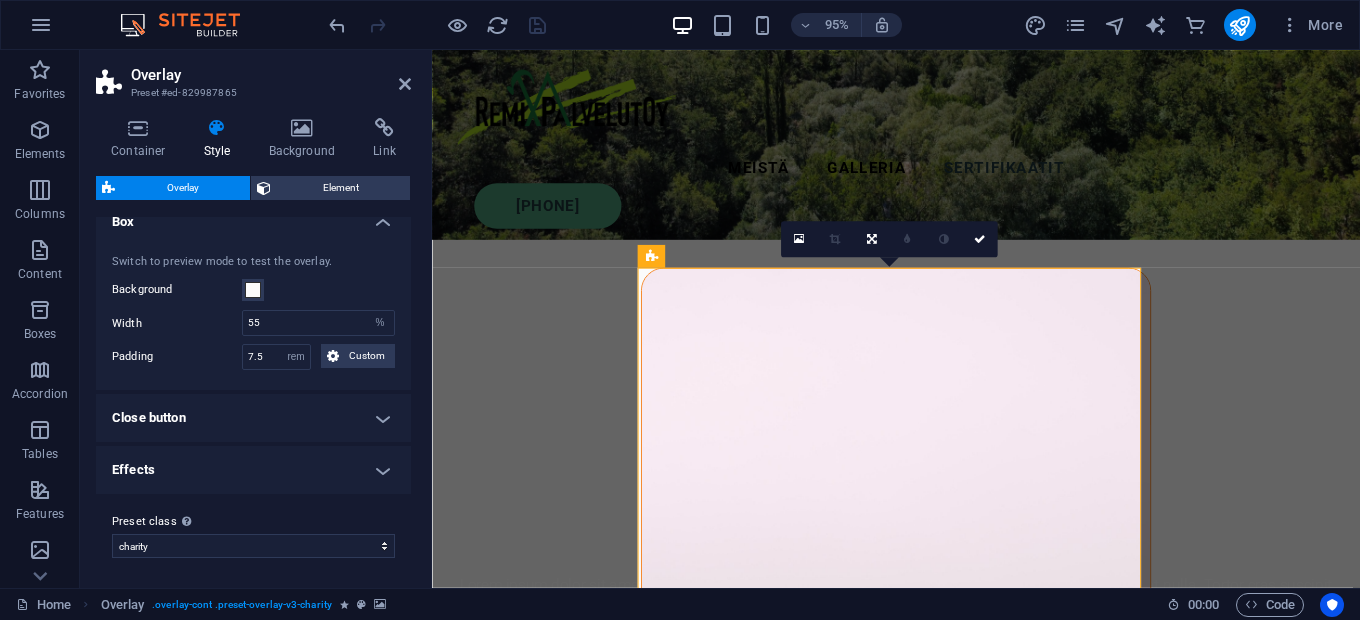 scroll, scrollTop: 19, scrollLeft: 0, axis: vertical 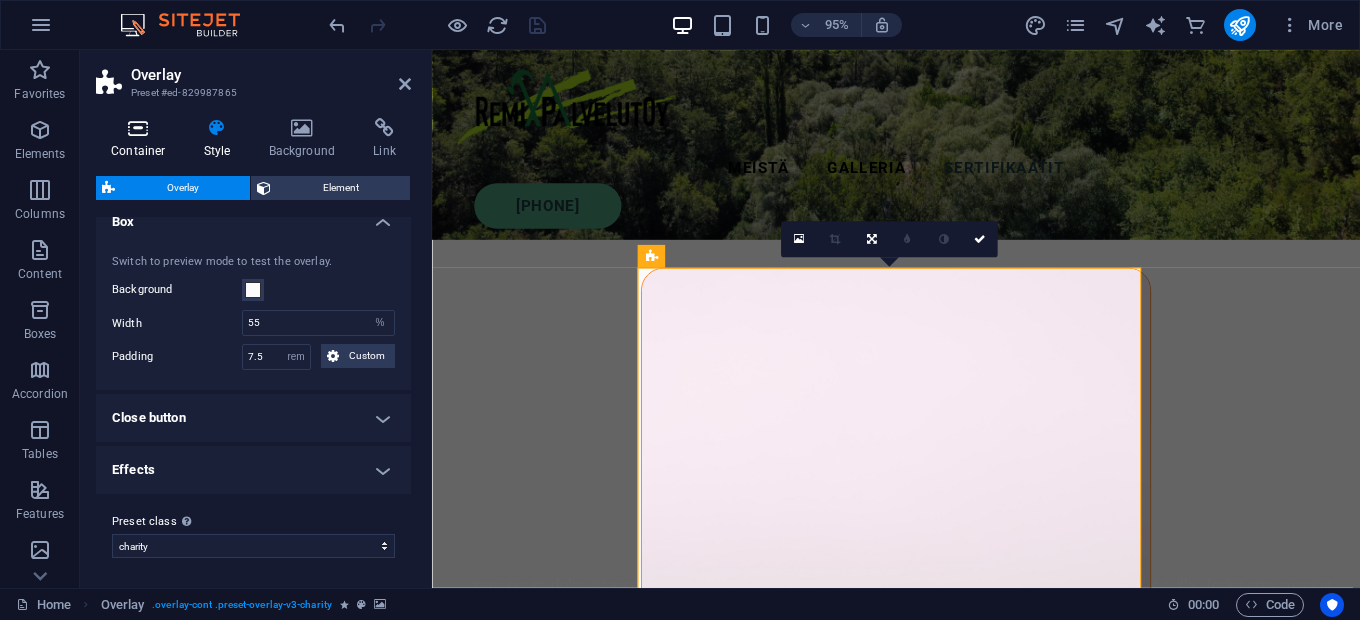 click on "Container" at bounding box center [142, 139] 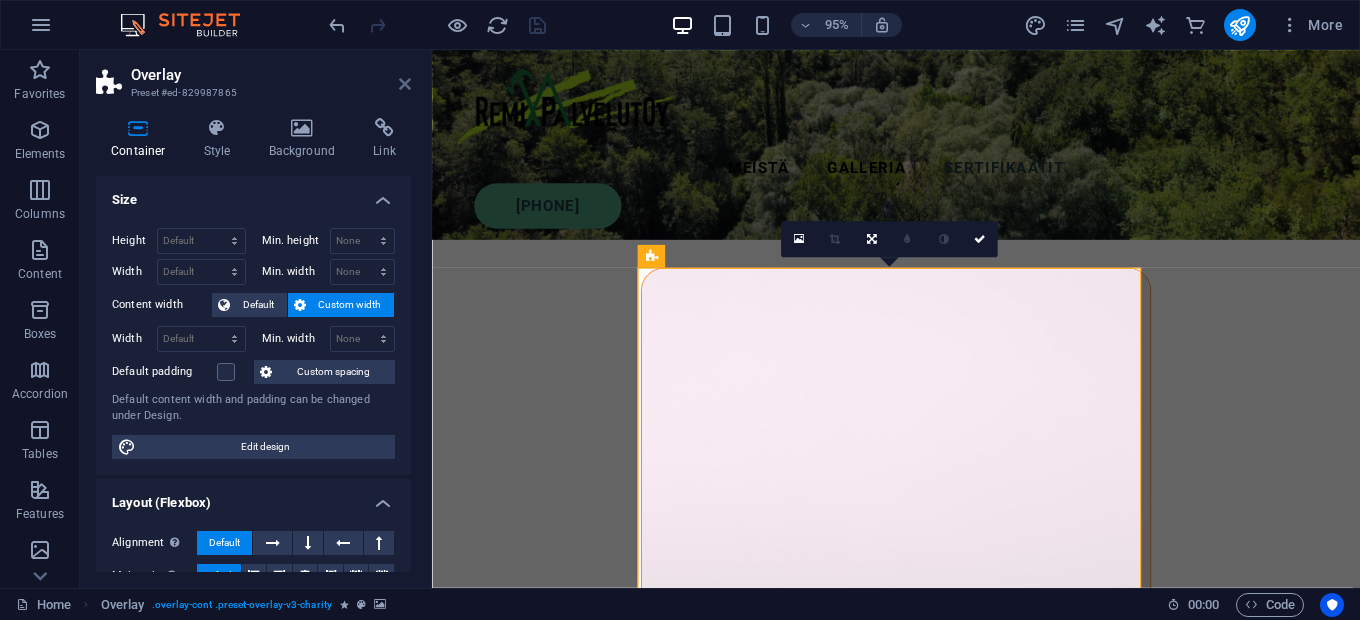 click at bounding box center (405, 84) 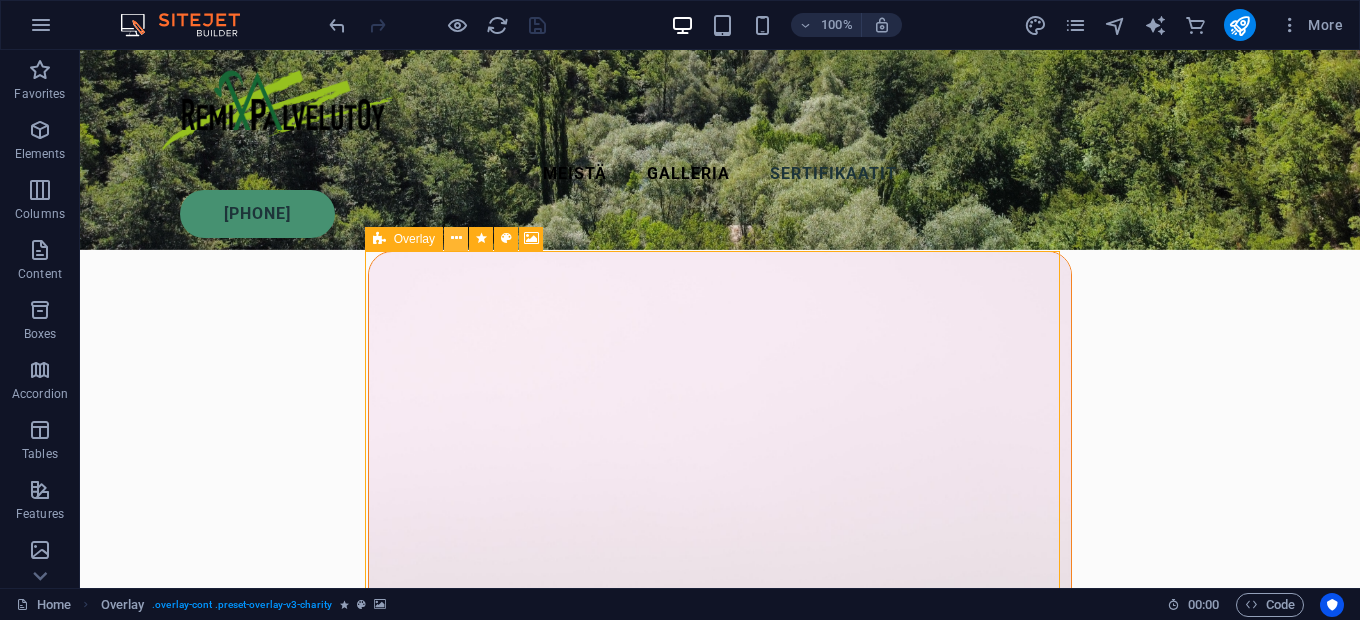 click at bounding box center (456, 238) 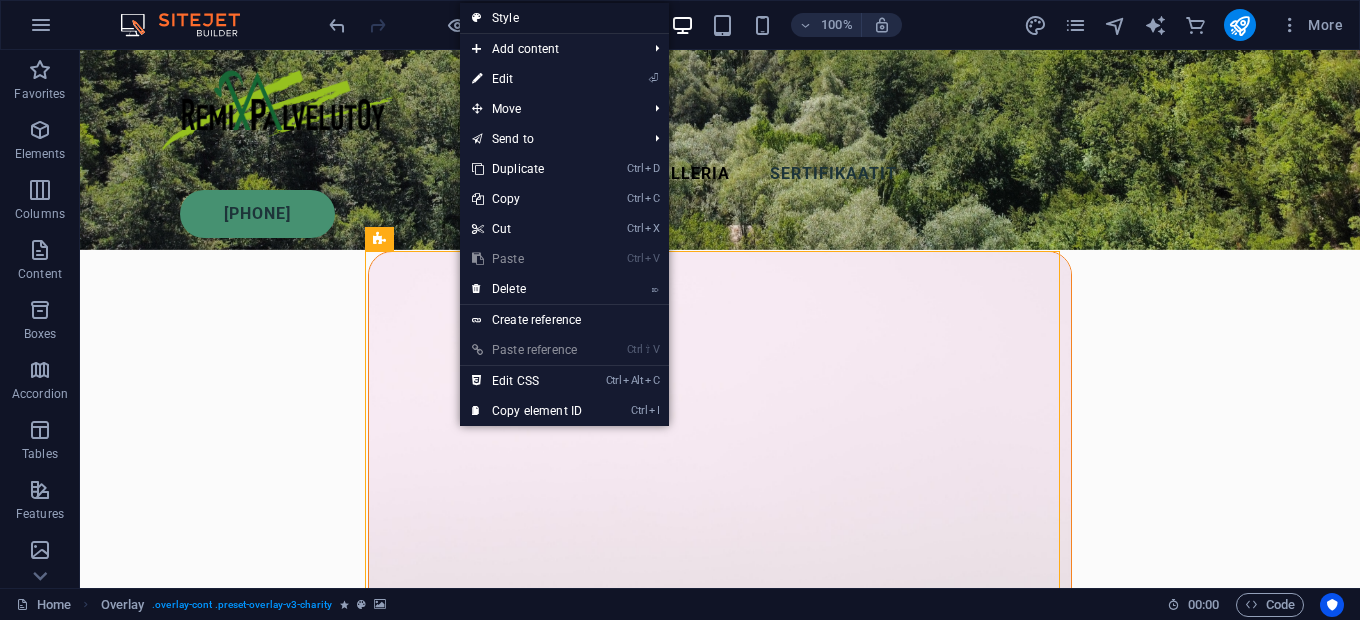 click on "Style" at bounding box center [564, 18] 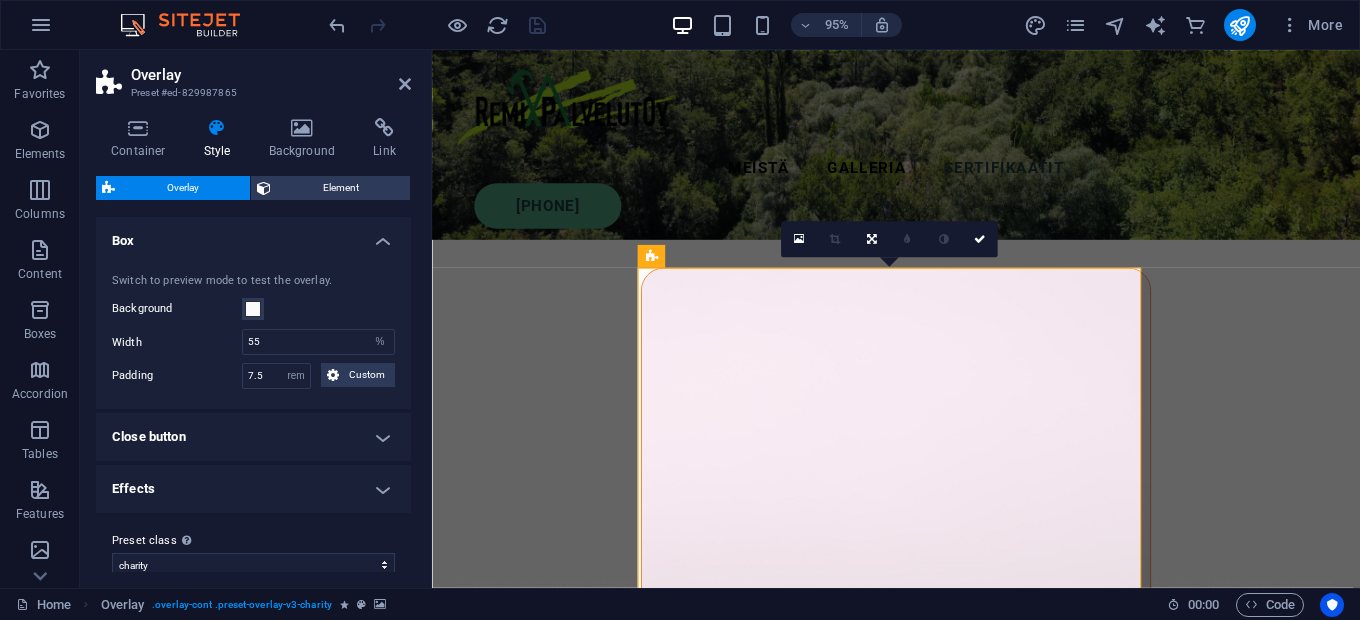 click on "Meistä Galleria Sertifikaatit 0406824272 Lorem ipsum dolor sit amet consectetur. Bibendum adipiscing morbi orci nibh eget posuere arcu volutpat nulla. Tortor cras suscipit augue sodales risus auctor. Fusce nunc vitae non dui ornare tellus nibh purus lectus. Ota yhteyttä Olen lukenut ja ymmärtänyt tietosuojakäytännön. Unreadable? Load new LÄHETÄ Remonttipalvelua vuodesta 2025 Olemme vuonna 2025 toimintansa aloittanut remonttialan yritys, joka palvelee Muhoksella ja lähikunnissa. Toteutamme niin kokonaisvaltaisia remontteja kuin pienempiäkin korjaustöitä – aina asiakkaan toiveiden mukaan. Palvelua saat meiltä myös ruotsiksi ja englanniksi. Ota rohkeasti yhteyttä ja kerro remonttitarpeestasi – palaamme asiaan mahdollisimman pian! Drop content here or Add elements Paste clipboard Lorem ipsum dolor sit amet consectetur. Bibendum adipiscing morbi orci nibh eget posuere arcu volutpat nulla. Drop content here or Add elements Paste clipboard GALLERIA SERTIFIKAATIT [FIRST]" at bounding box center [920, 3650] 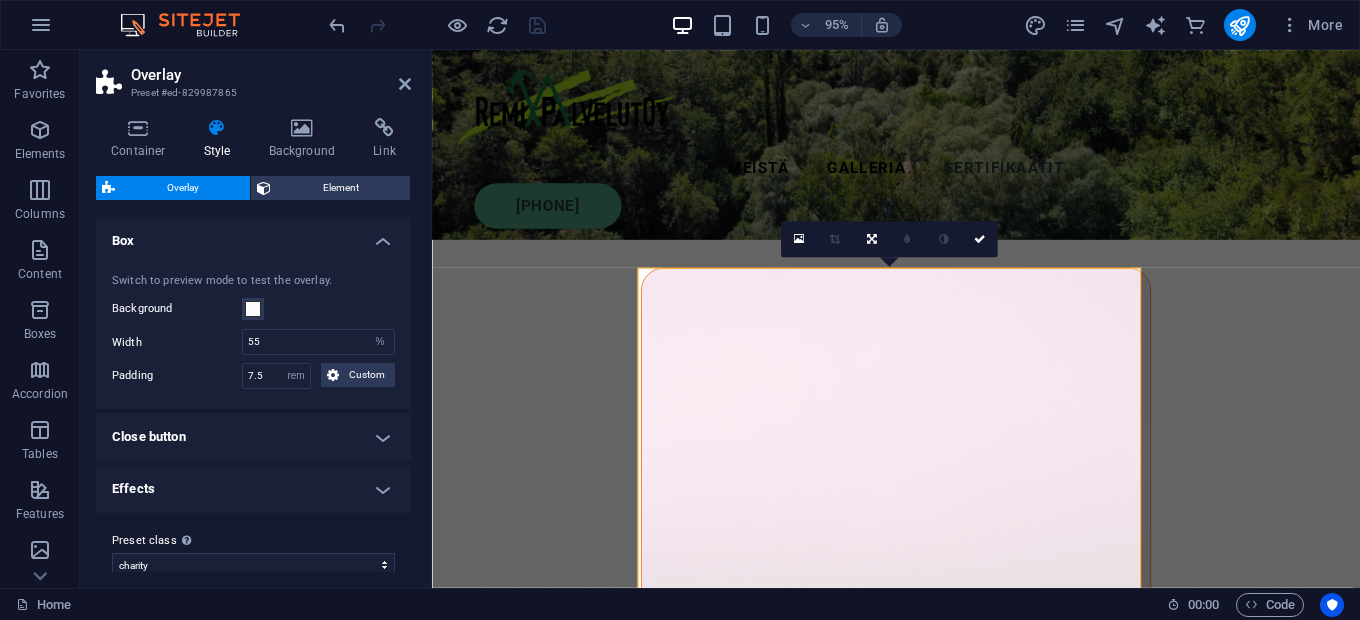 click on "Meistä Galleria Sertifikaatit 0406824272 Lorem ipsum dolor sit amet consectetur. Bibendum adipiscing morbi orci nibh eget posuere arcu volutpat nulla. Tortor cras suscipit augue sodales risus auctor. Fusce nunc vitae non dui ornare tellus nibh purus lectus. Ota yhteyttä Olen lukenut ja ymmärtänyt tietosuojakäytännön. Unreadable? Load new LÄHETÄ Remonttipalvelua vuodesta 2025 Olemme vuonna 2025 toimintansa aloittanut remonttialan yritys, joka palvelee Muhoksella ja lähikunnissa. Toteutamme niin kokonaisvaltaisia remontteja kuin pienempiäkin korjaustöitä – aina asiakkaan toiveiden mukaan. Palvelua saat meiltä myös ruotsiksi ja englanniksi. Ota rohkeasti yhteyttä ja kerro remonttitarpeestasi – palaamme asiaan mahdollisimman pian! Drop content here or Add elements Paste clipboard Lorem ipsum dolor sit amet consectetur. Bibendum adipiscing morbi orci nibh eget posuere arcu volutpat nulla. Drop content here or Add elements Paste clipboard GALLERIA SERTIFIKAATIT [FIRST]" at bounding box center (920, 3650) 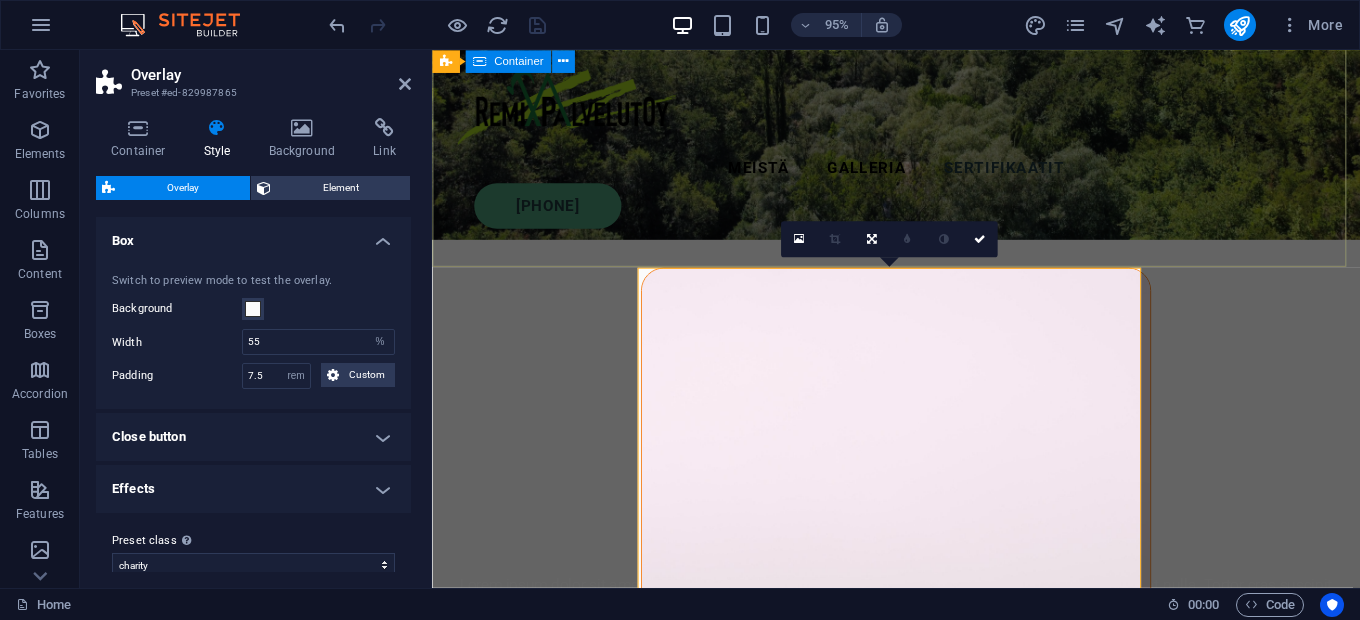 click on "Lorem ipsum dolor sit amet consectetur. Bibendum adipiscing morbi orci nibh eget posuere arcu volutpat nulla. Tortor cras suscipit augue sodales risus auctor. Fusce nunc vitae non dui ornare tellus nibh purus lectus." at bounding box center [920, 490] 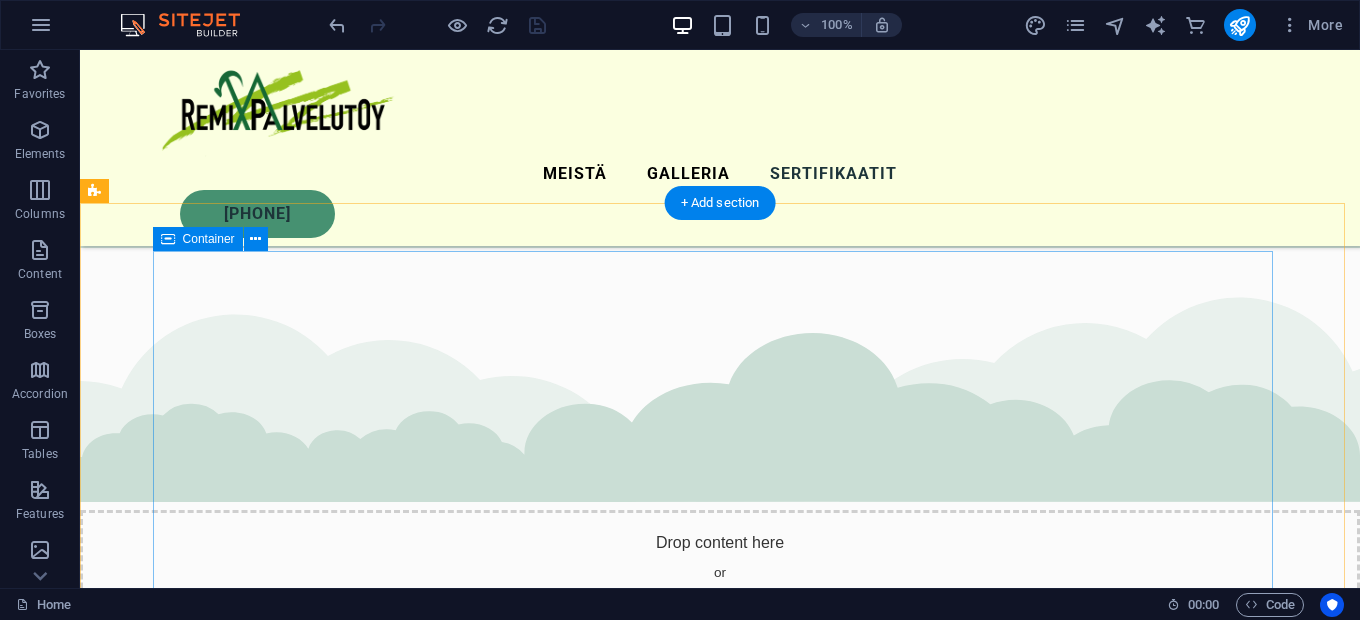 scroll, scrollTop: 4463, scrollLeft: 0, axis: vertical 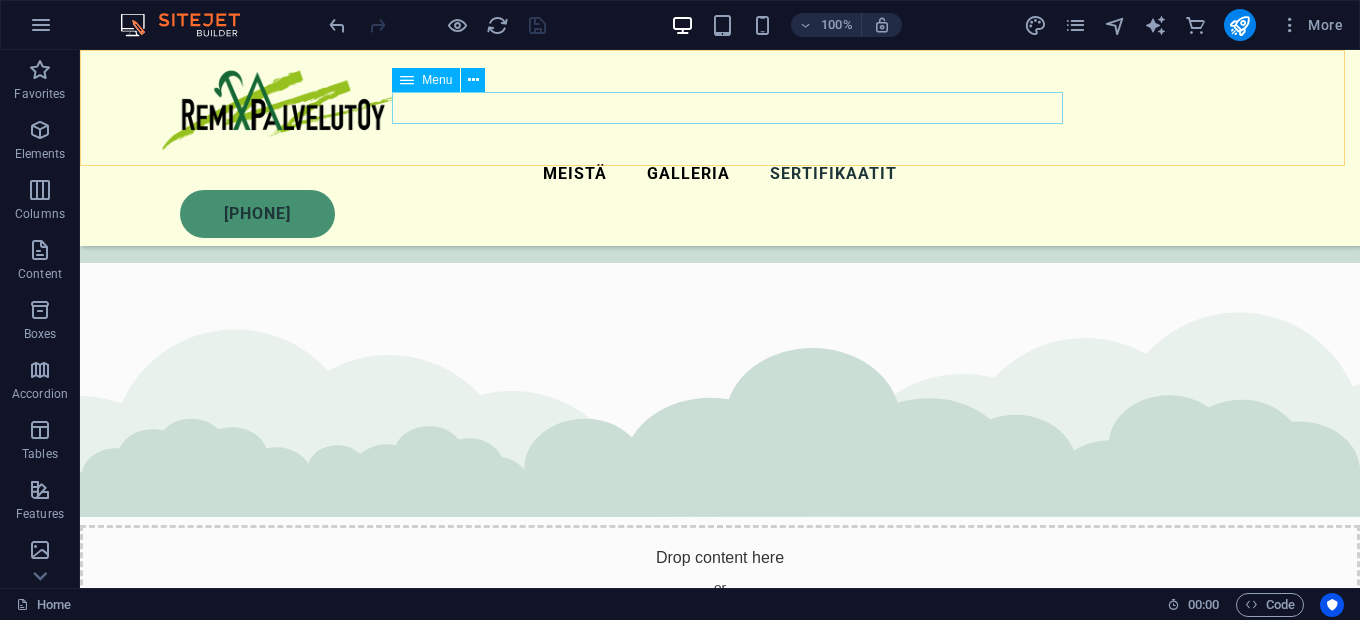 click on "Meistä Galleria Sertifikaatit" at bounding box center [720, 174] 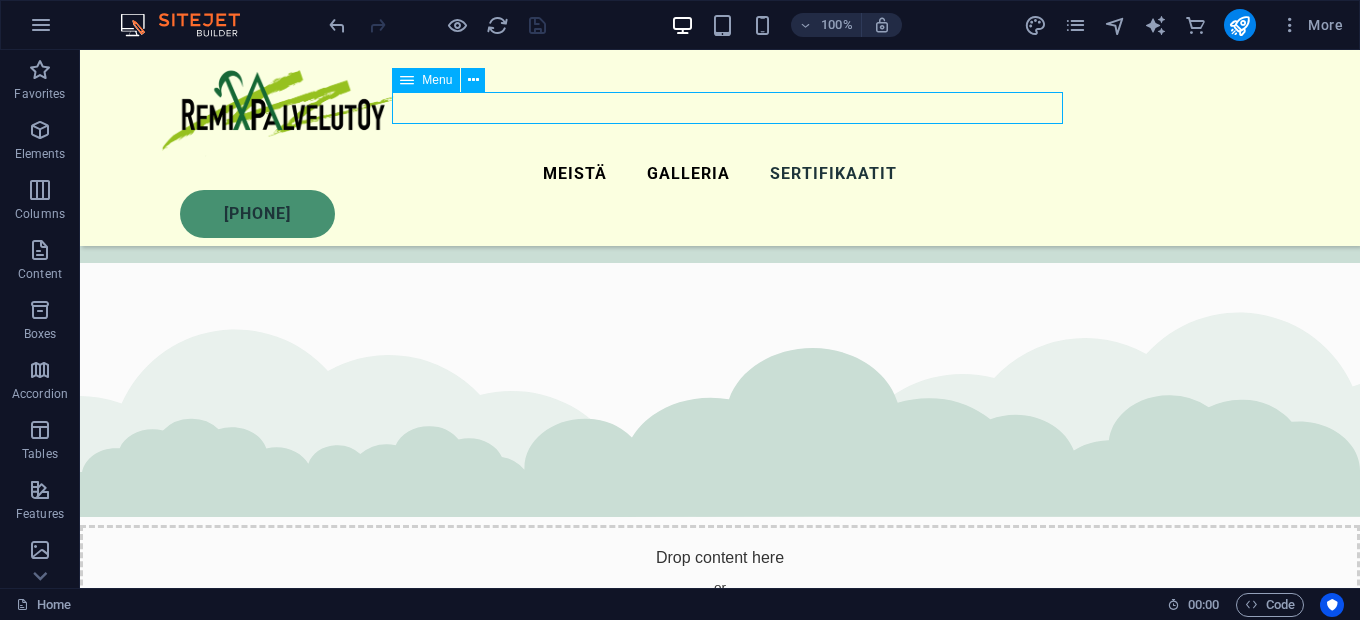 click on "Meistä Galleria Sertifikaatit" at bounding box center [720, 174] 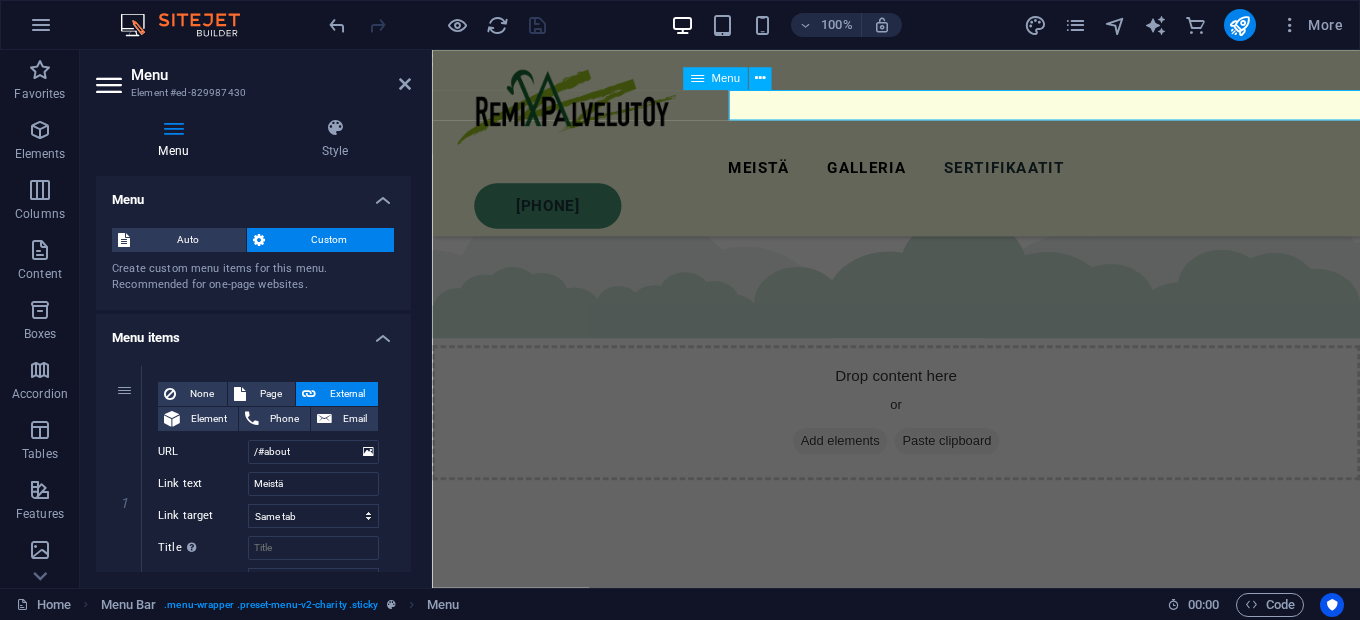 scroll, scrollTop: 4257, scrollLeft: 0, axis: vertical 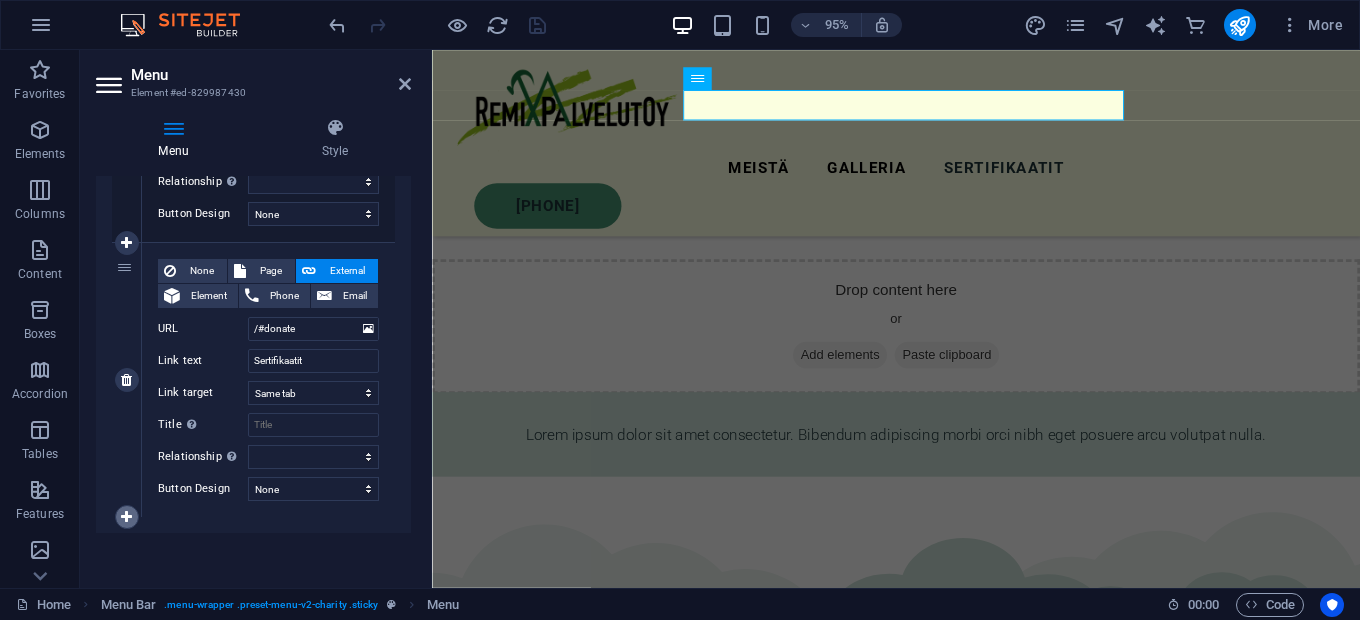 click at bounding box center (127, 517) 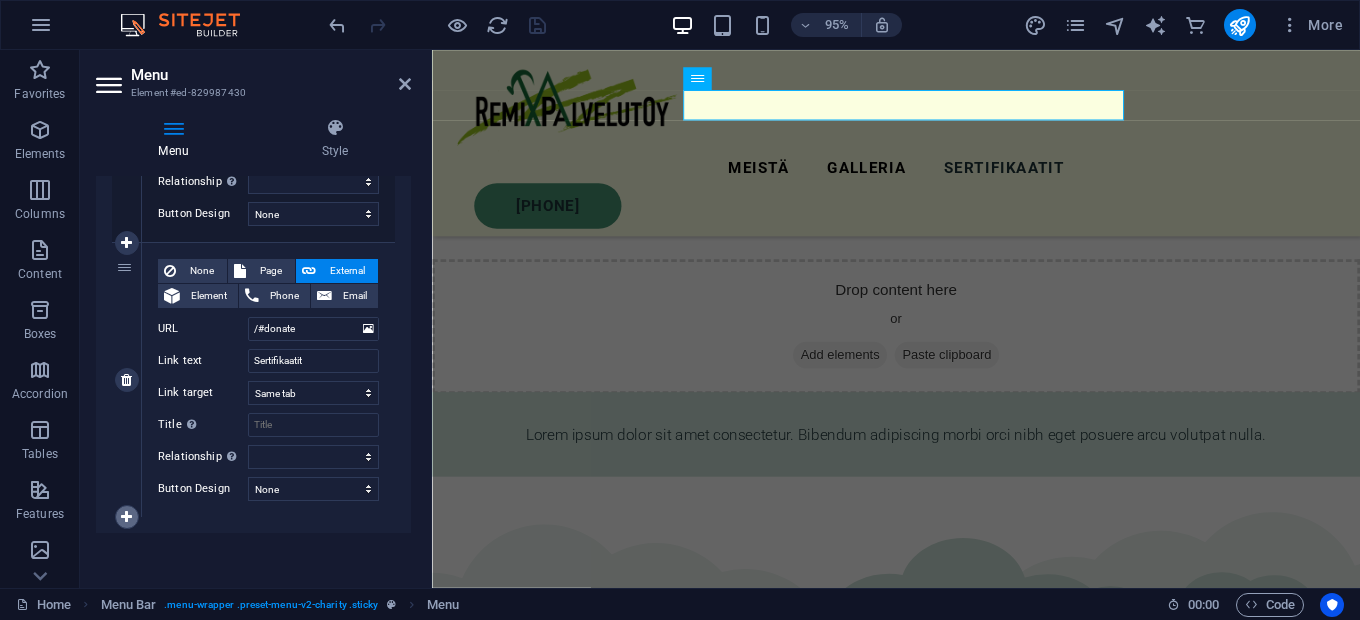 select 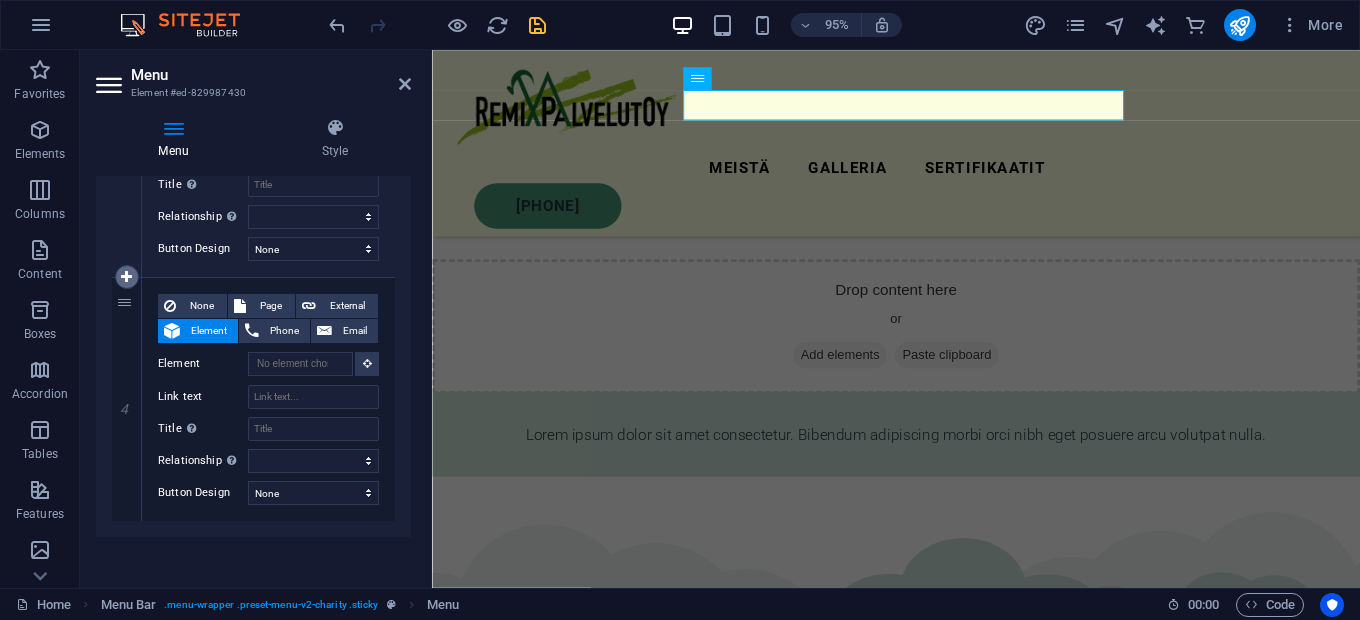 scroll, scrollTop: 916, scrollLeft: 0, axis: vertical 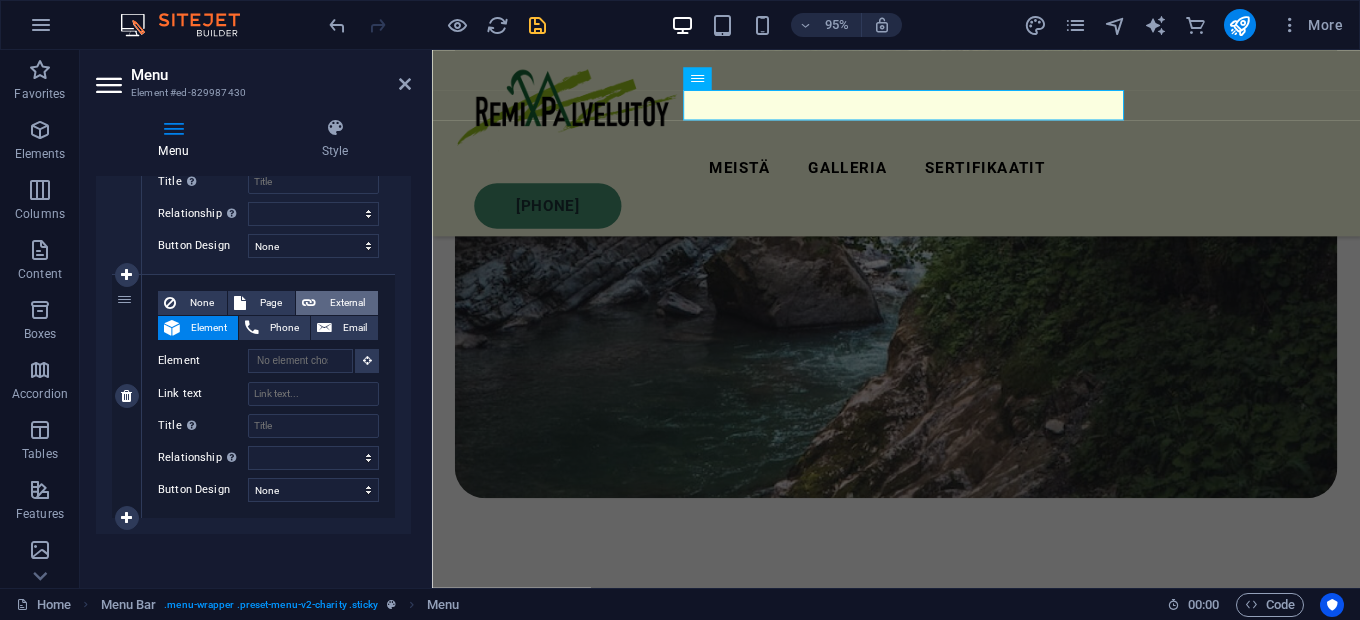 click on "External" at bounding box center [347, 303] 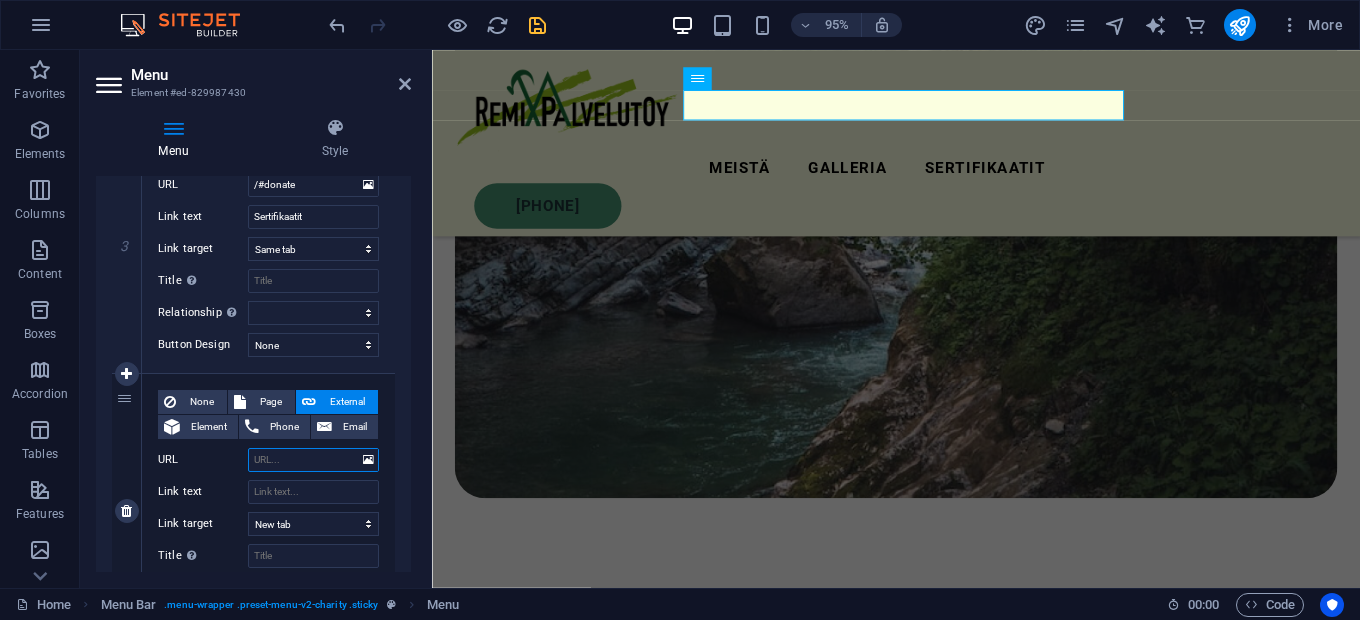 scroll, scrollTop: 820, scrollLeft: 0, axis: vertical 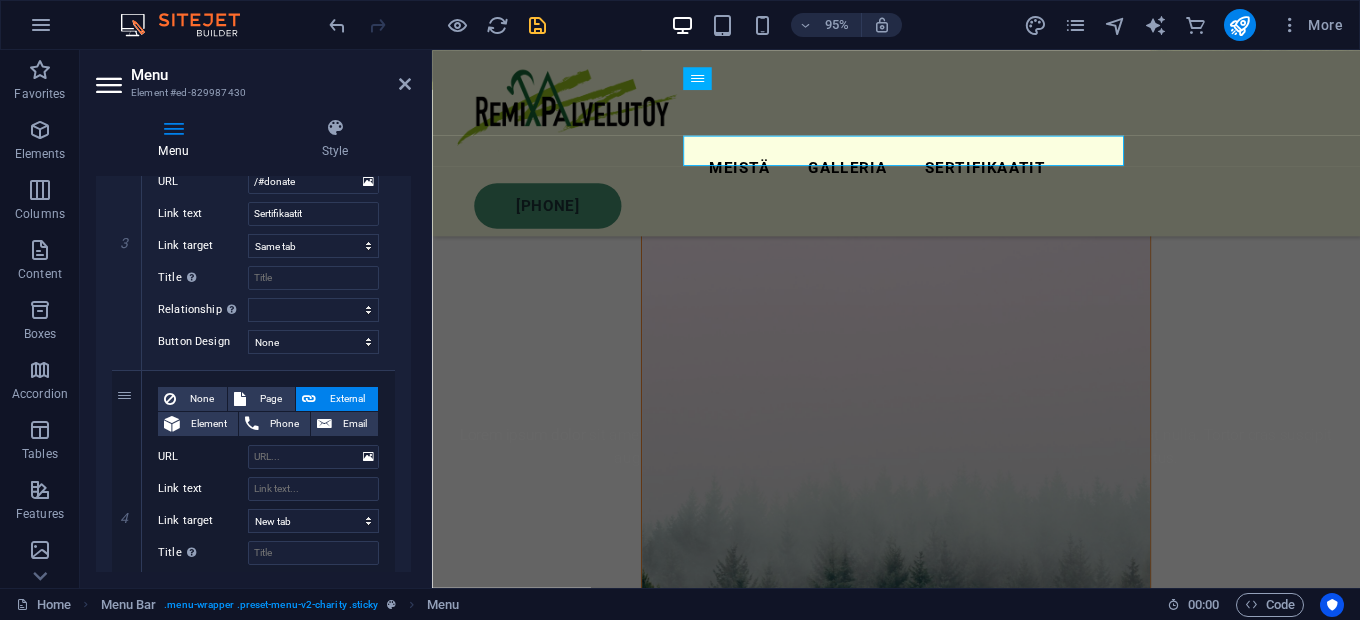 click at bounding box center (920, 509) 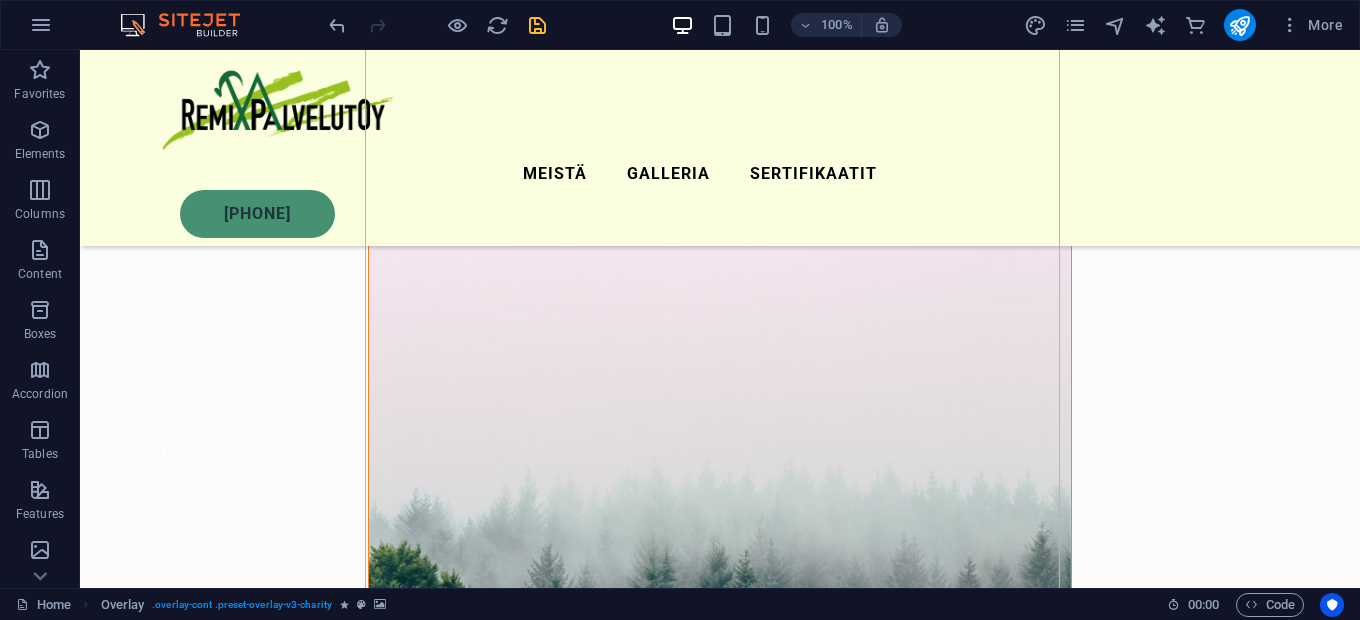 click at bounding box center (720, 481) 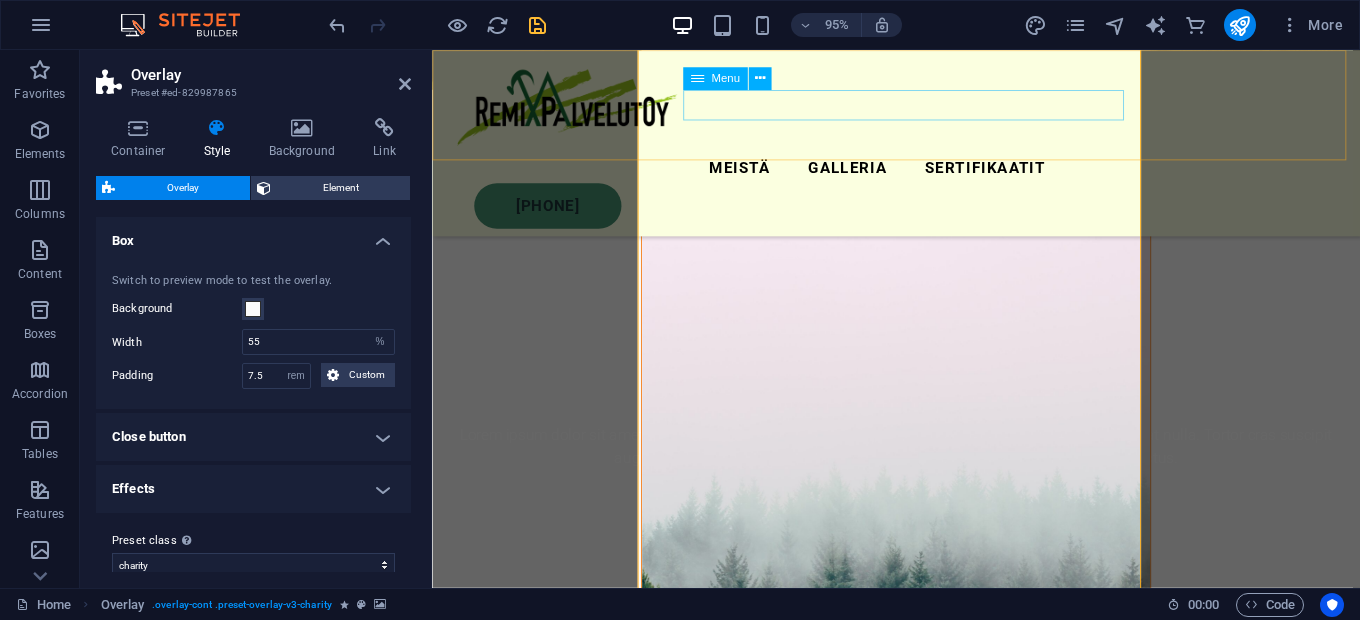 click on "Meistä Galleria Sertifikaatit" at bounding box center [920, 174] 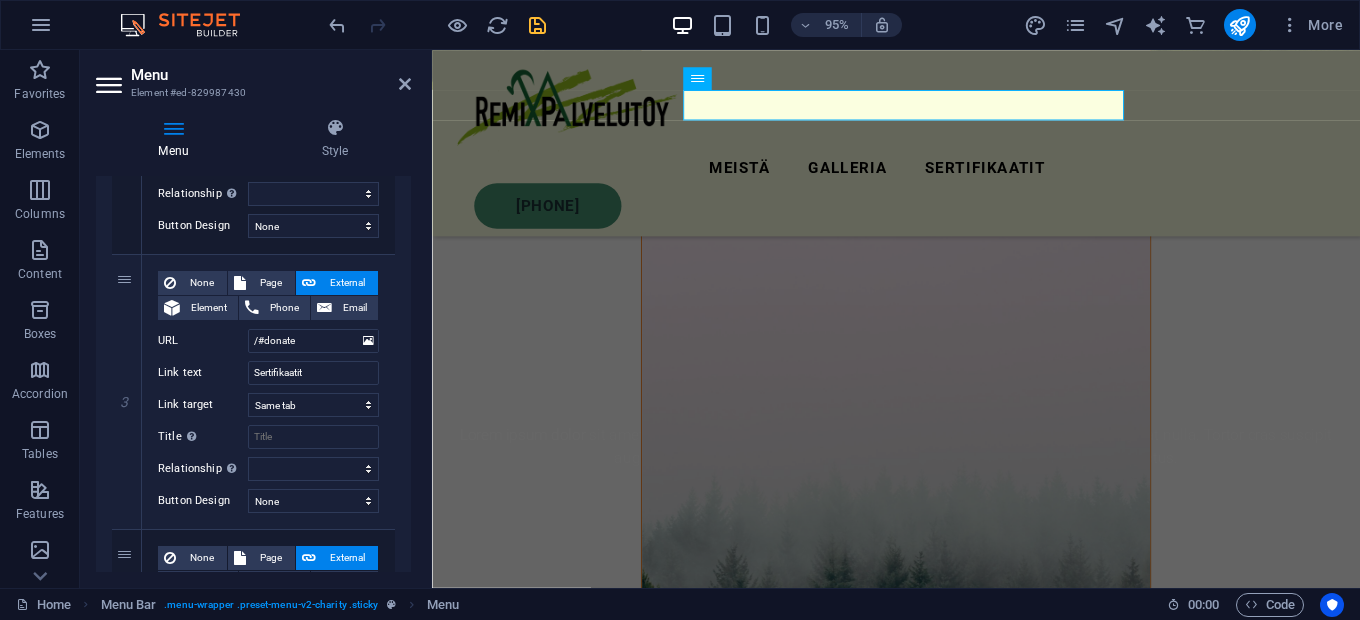 scroll, scrollTop: 947, scrollLeft: 0, axis: vertical 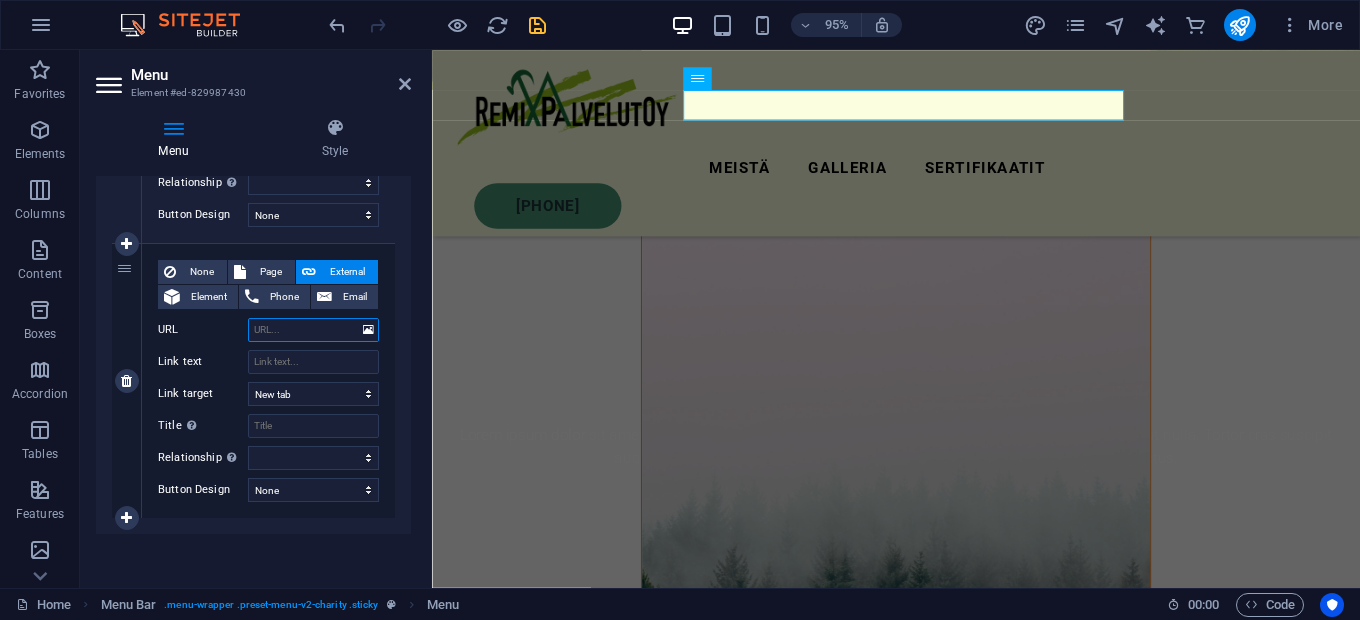 click on "URL" at bounding box center (313, 330) 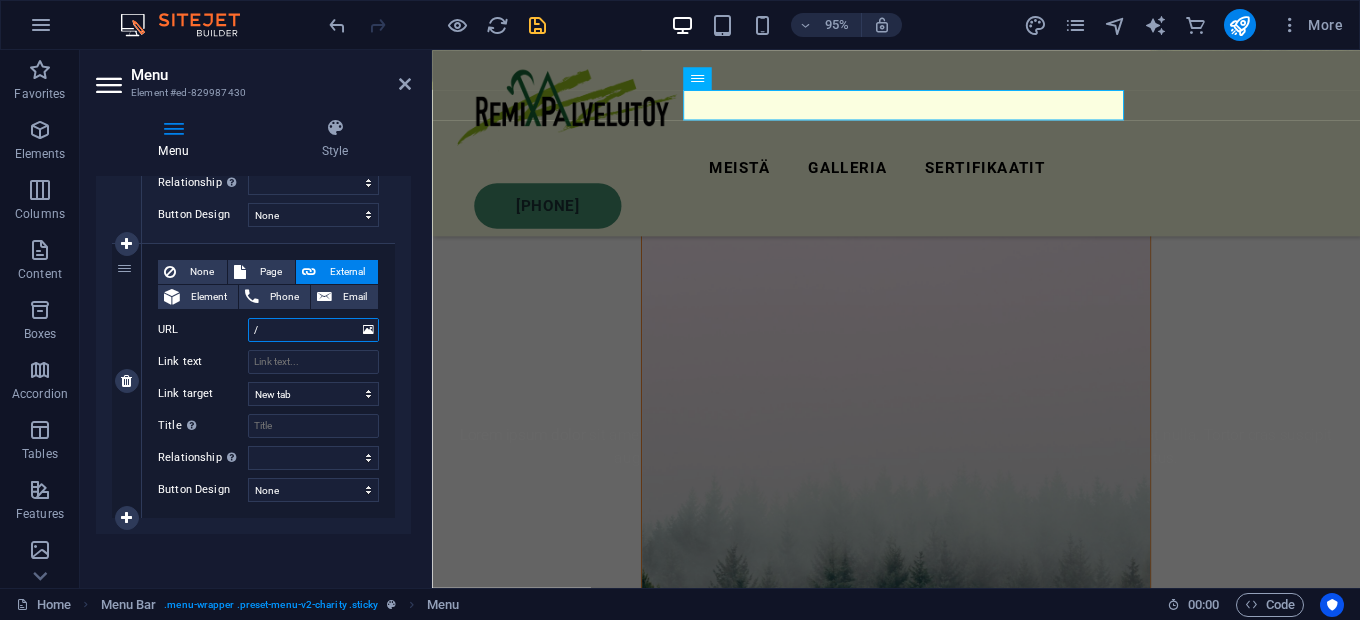 type on "/#" 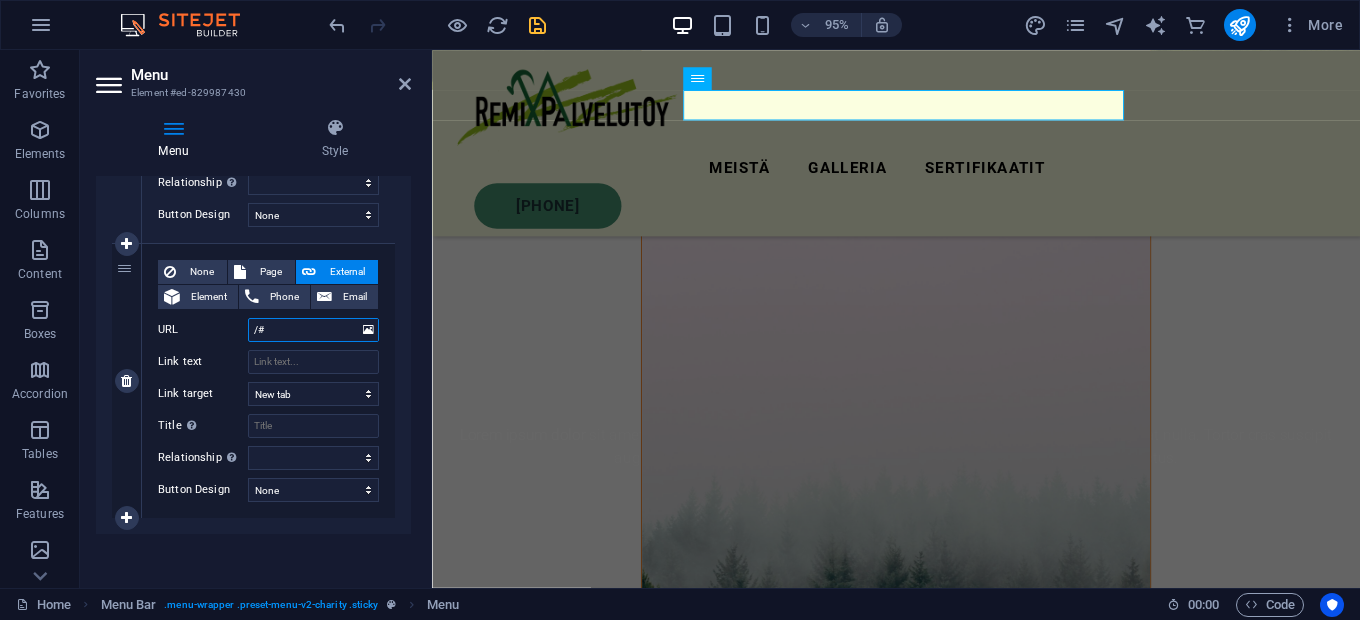 select 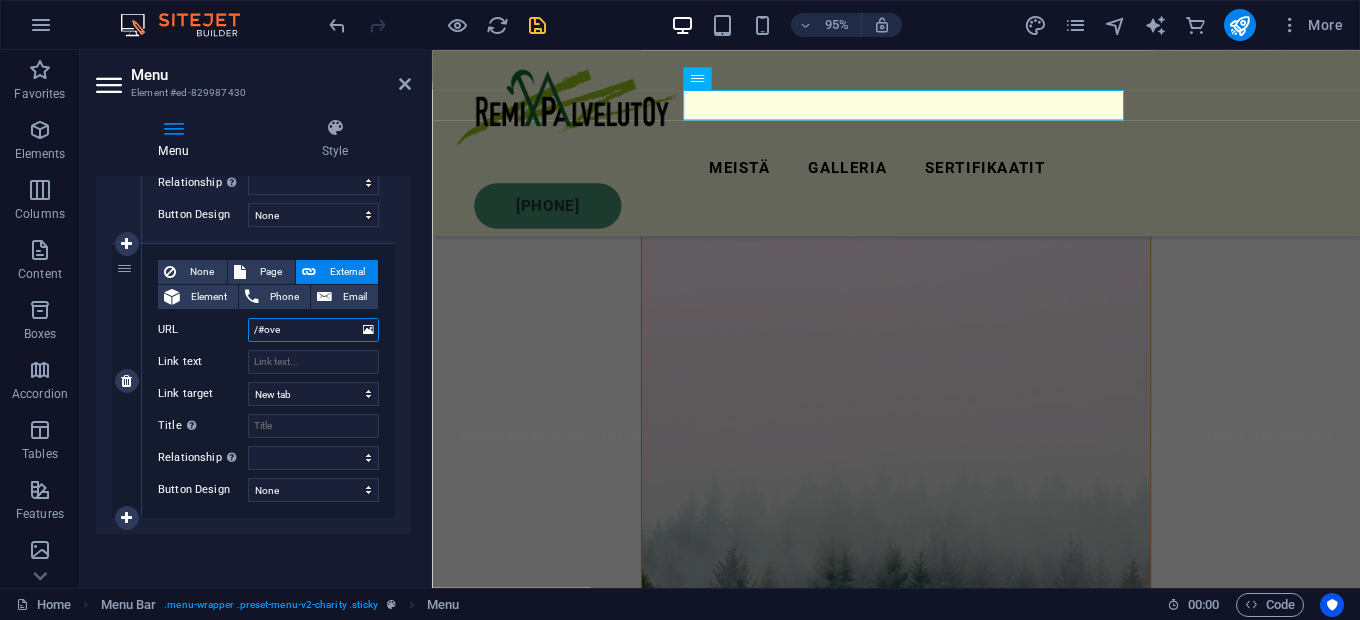 type on "/#over" 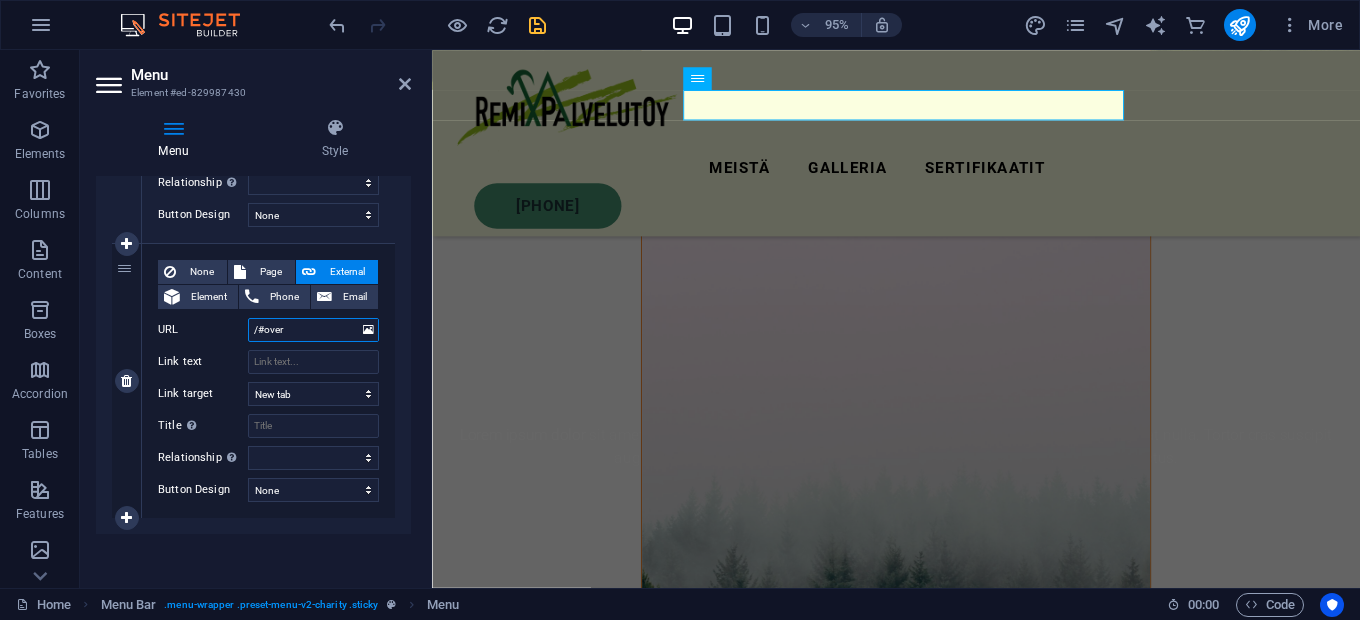 select 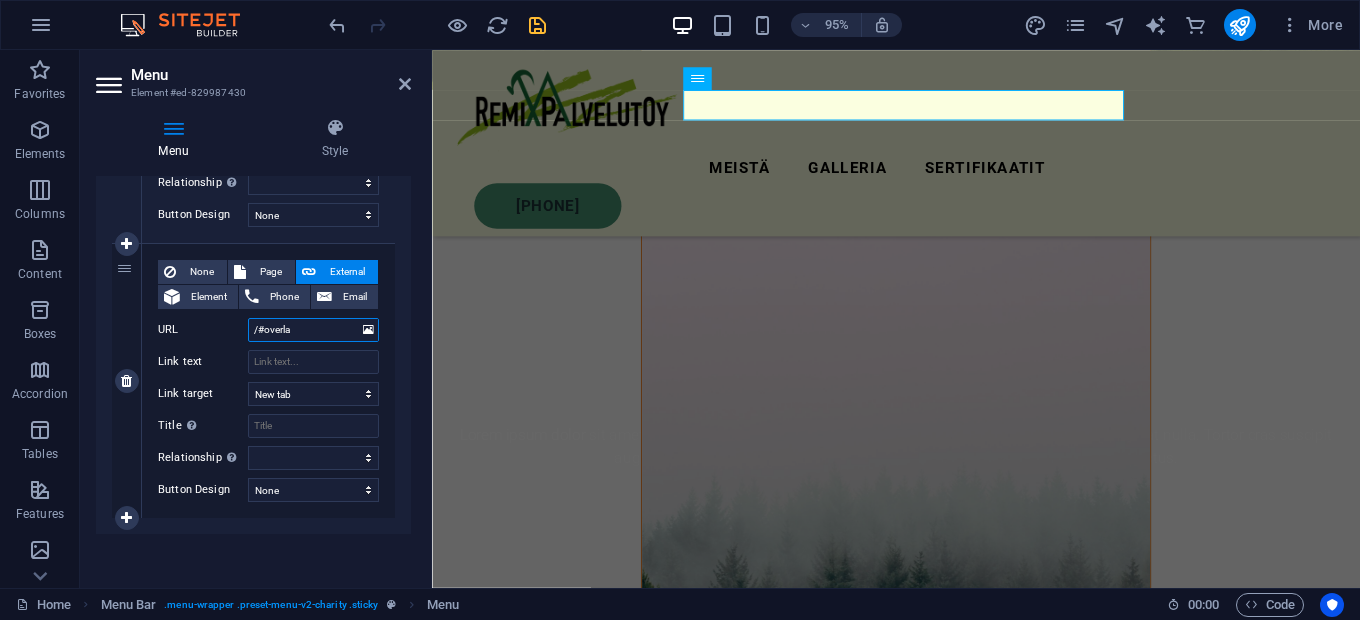 type on "/#overlay" 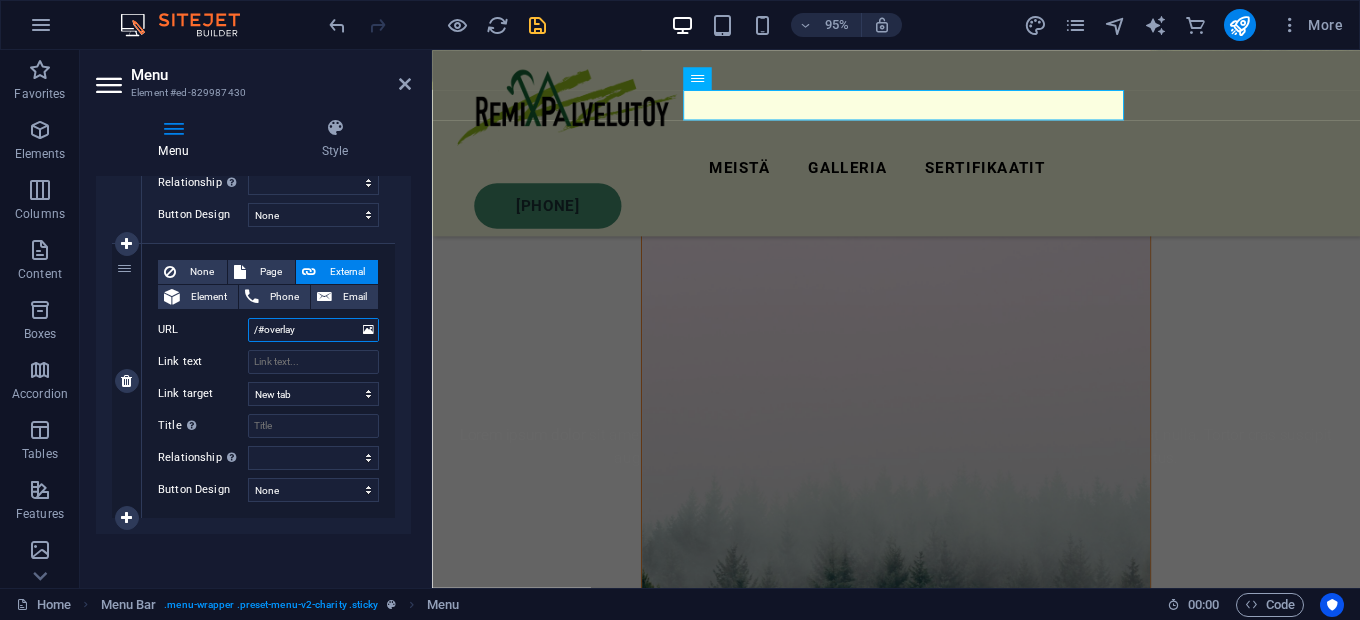 select 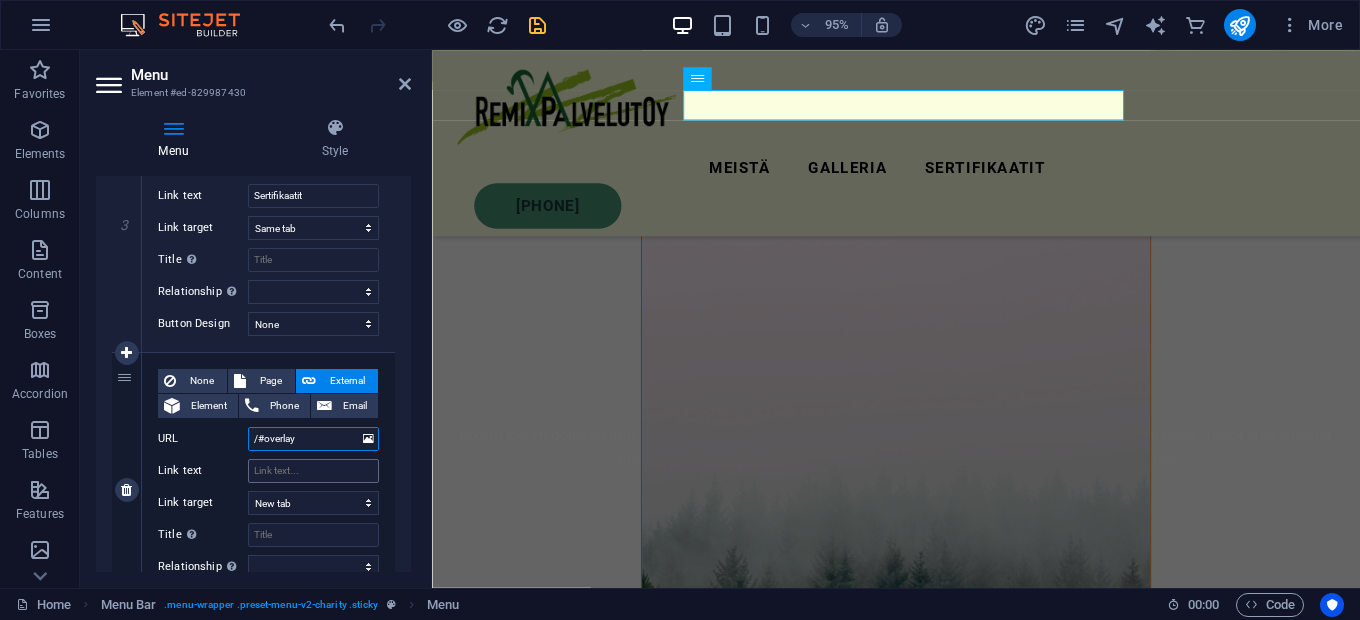 scroll, scrollTop: 838, scrollLeft: 0, axis: vertical 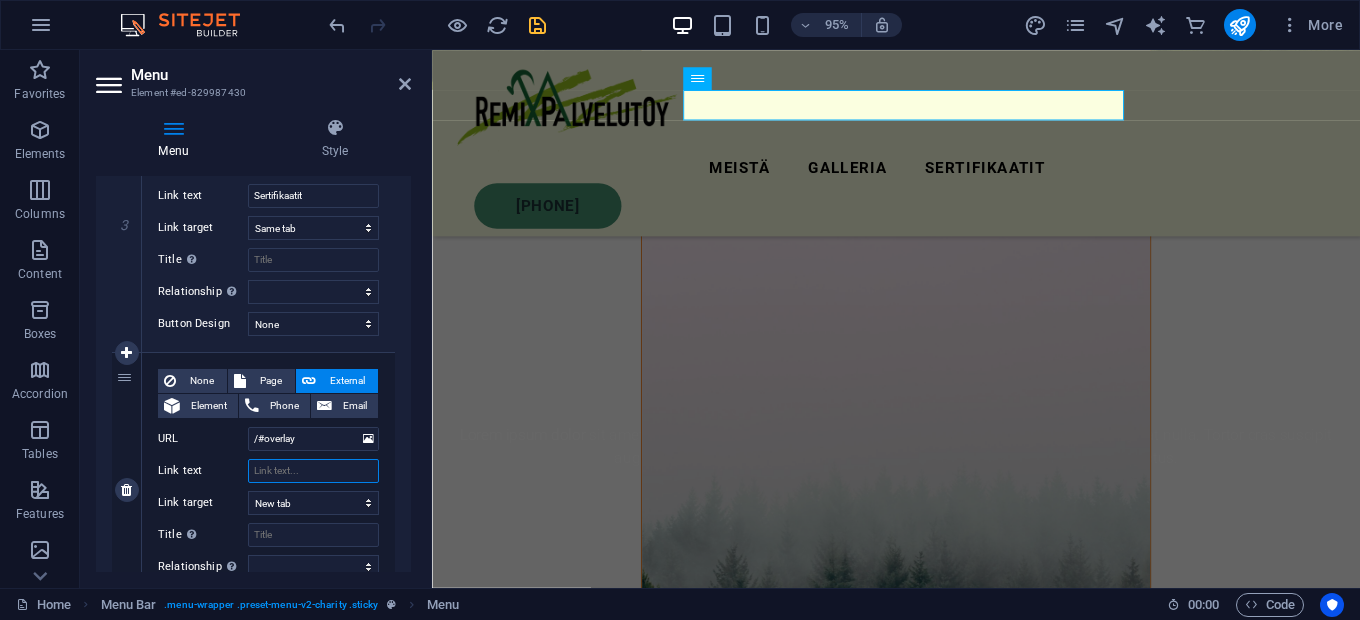 click on "Link text" at bounding box center [313, 471] 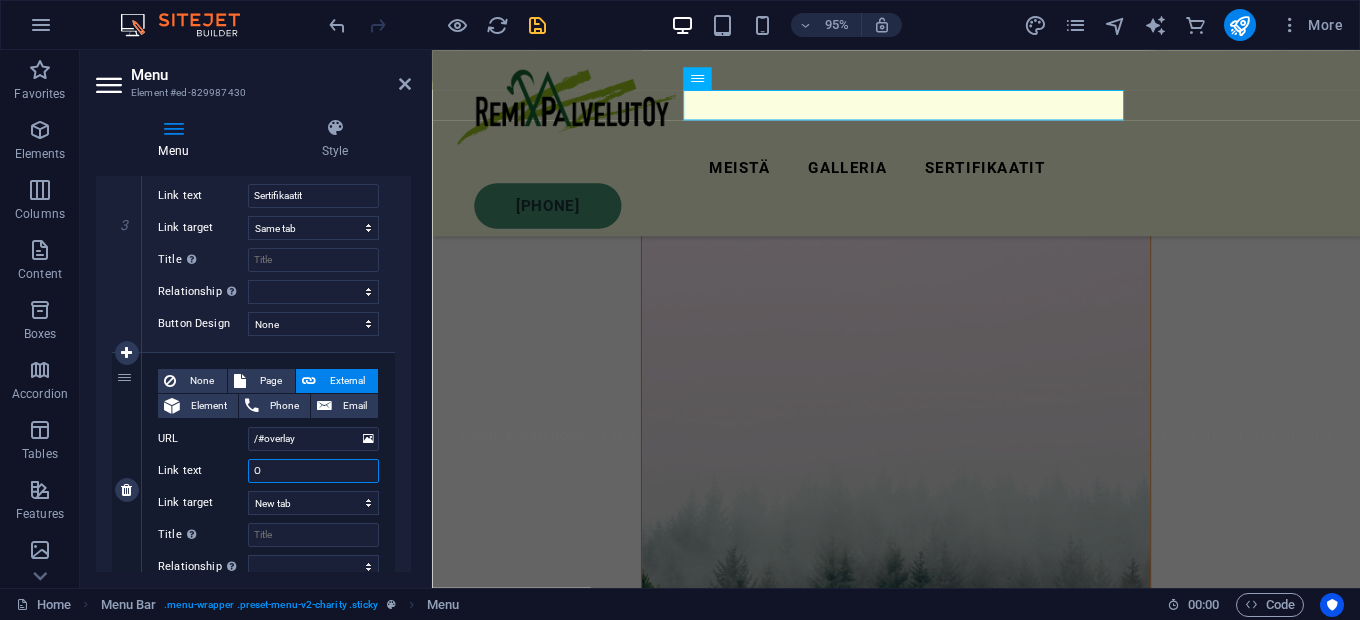 select 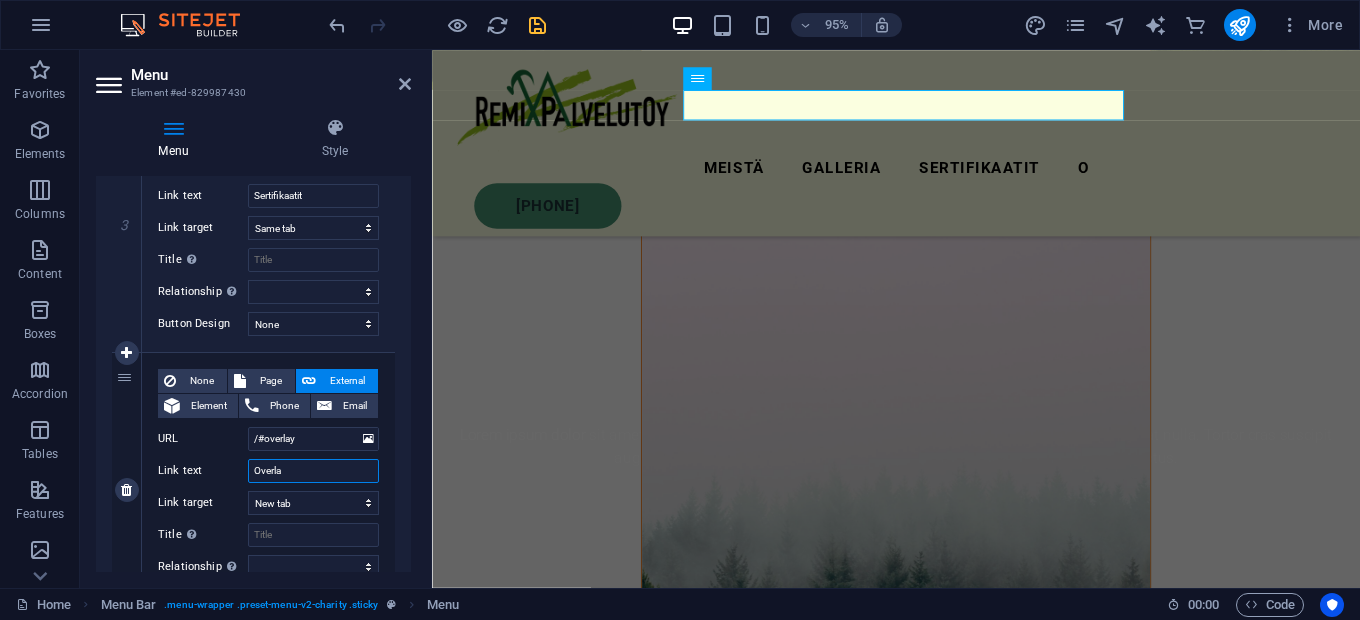 type on "Overlay" 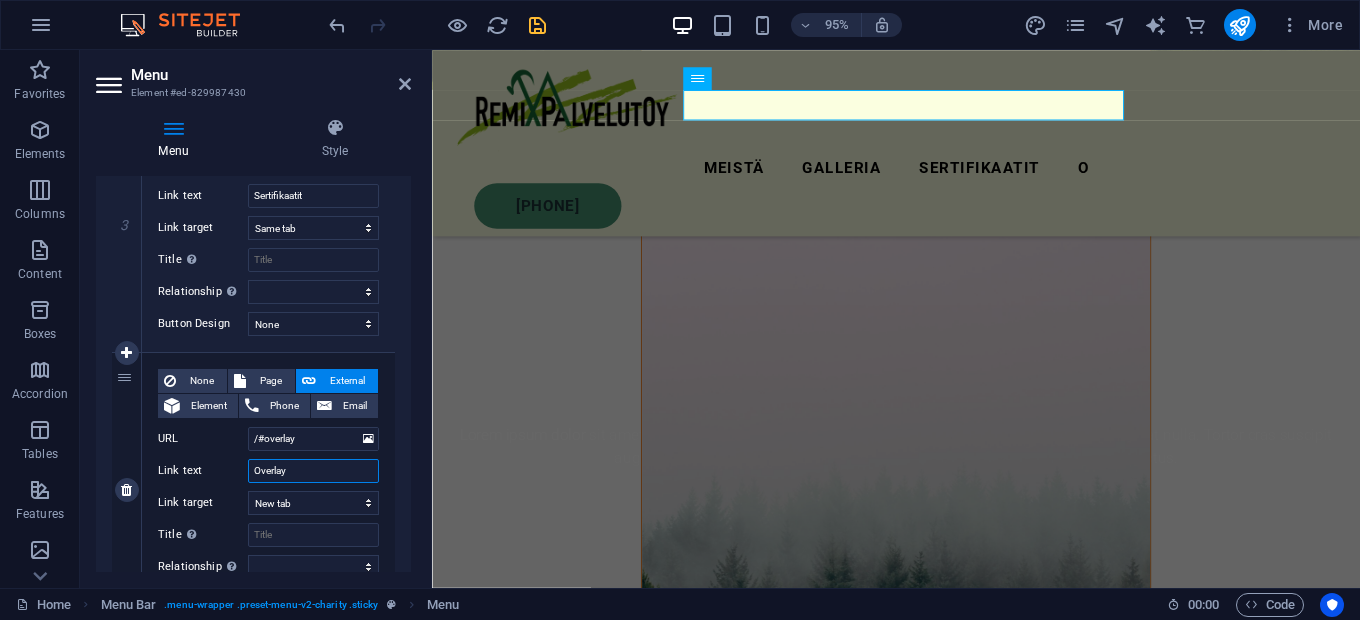 select 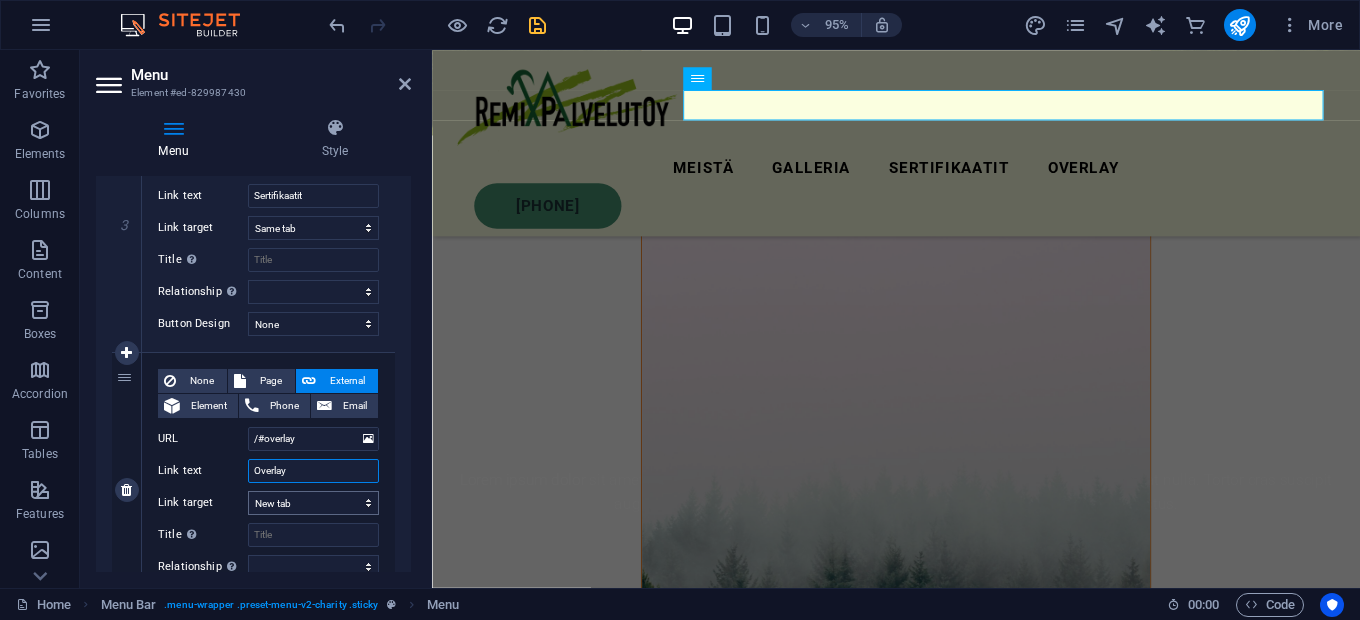 type on "Overlay" 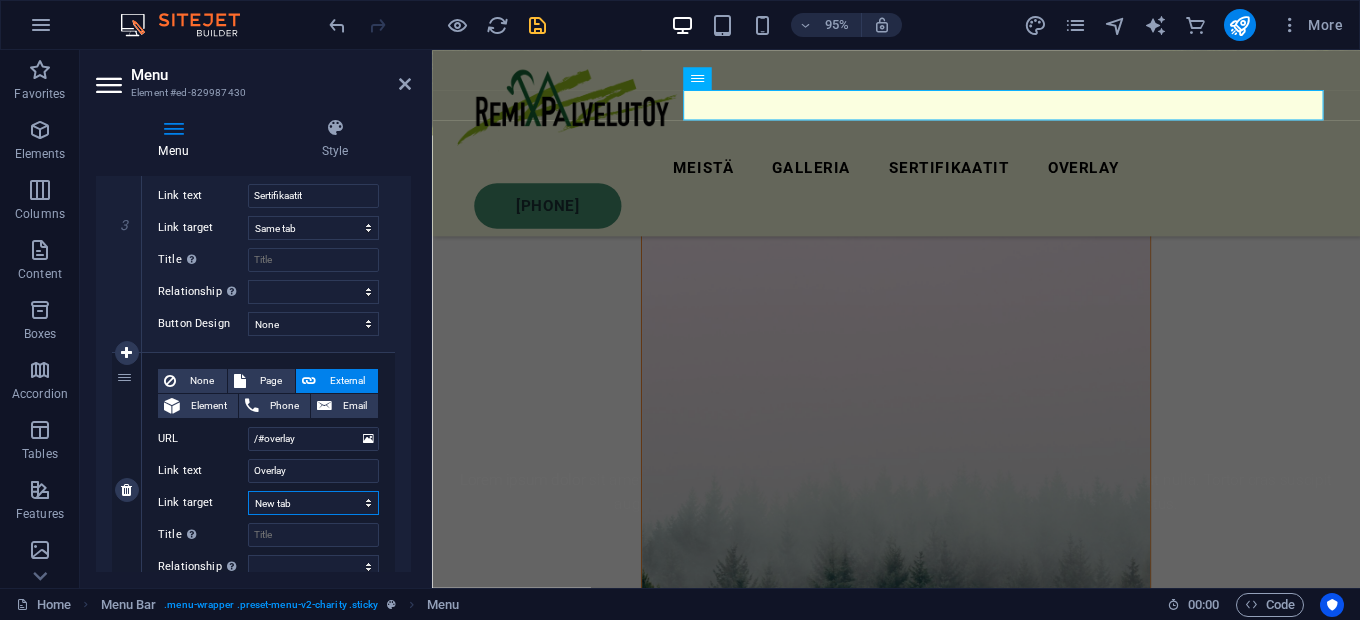click on "New tab Same tab Overlay" at bounding box center (313, 503) 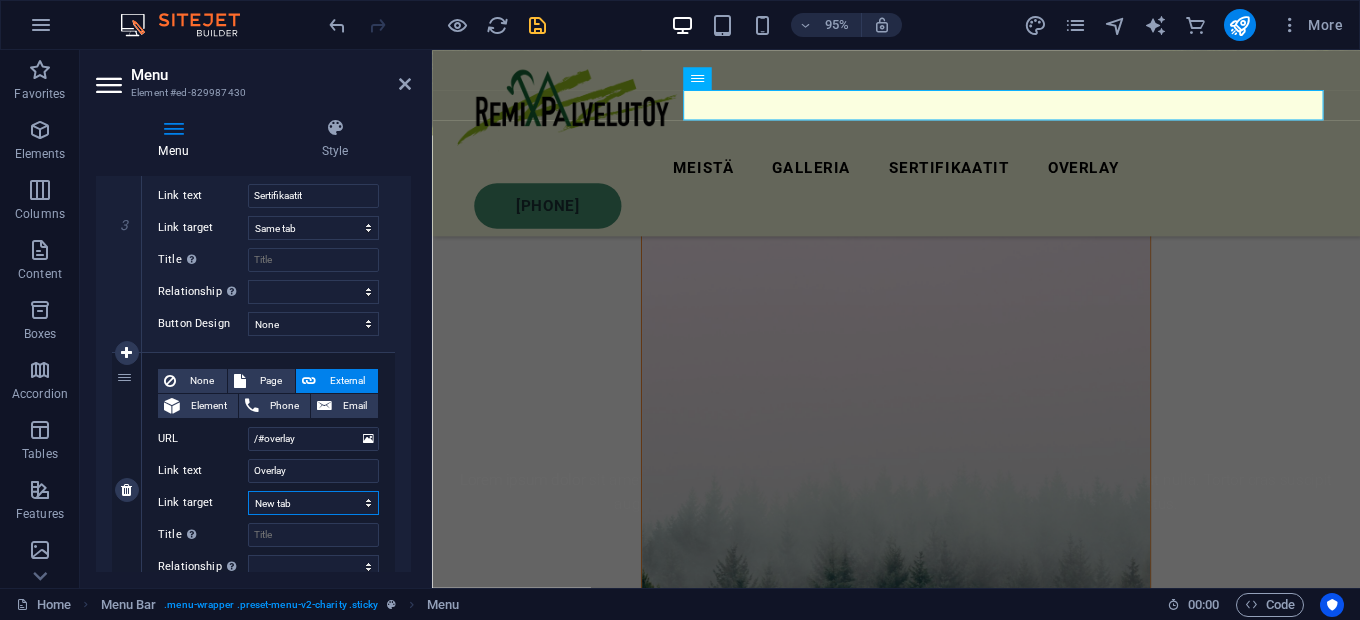 select 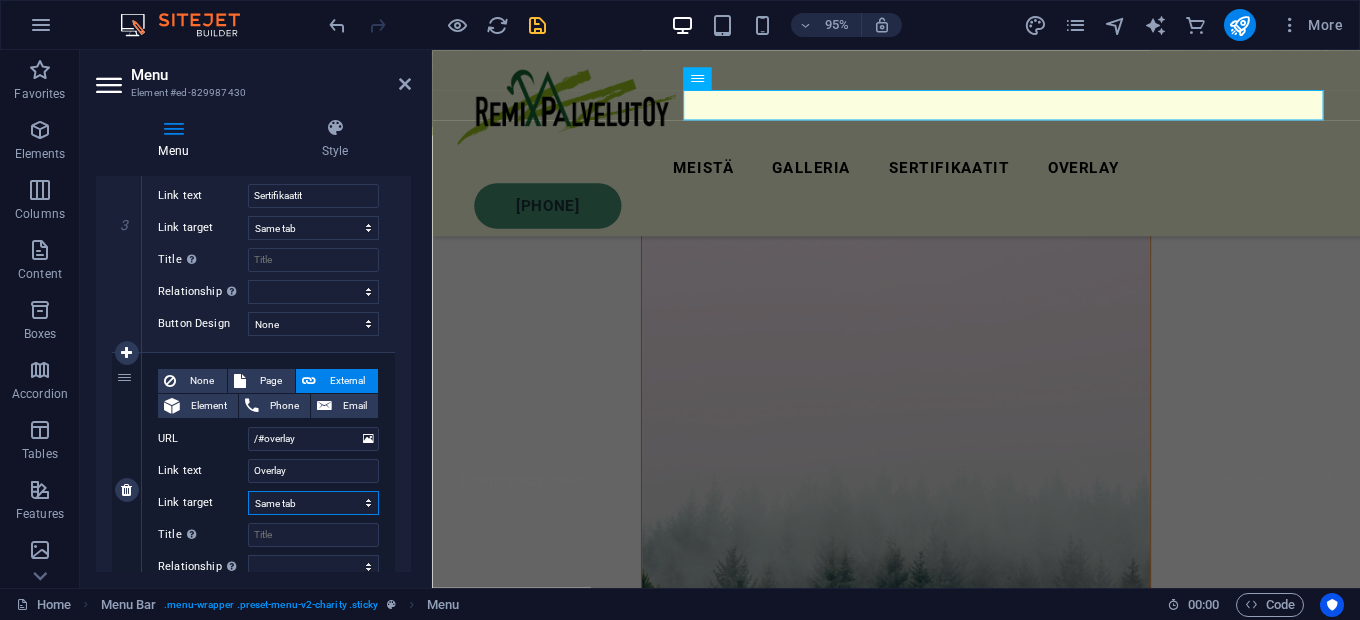 click on "New tab Same tab Overlay" at bounding box center [313, 503] 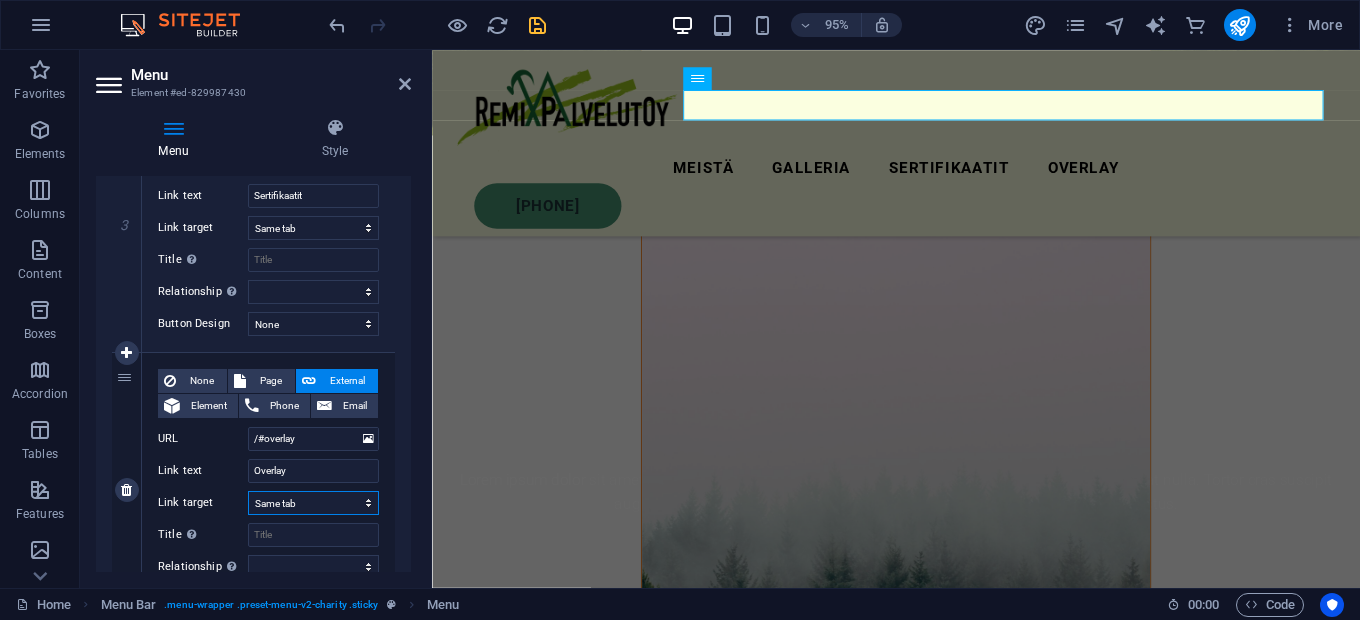 select 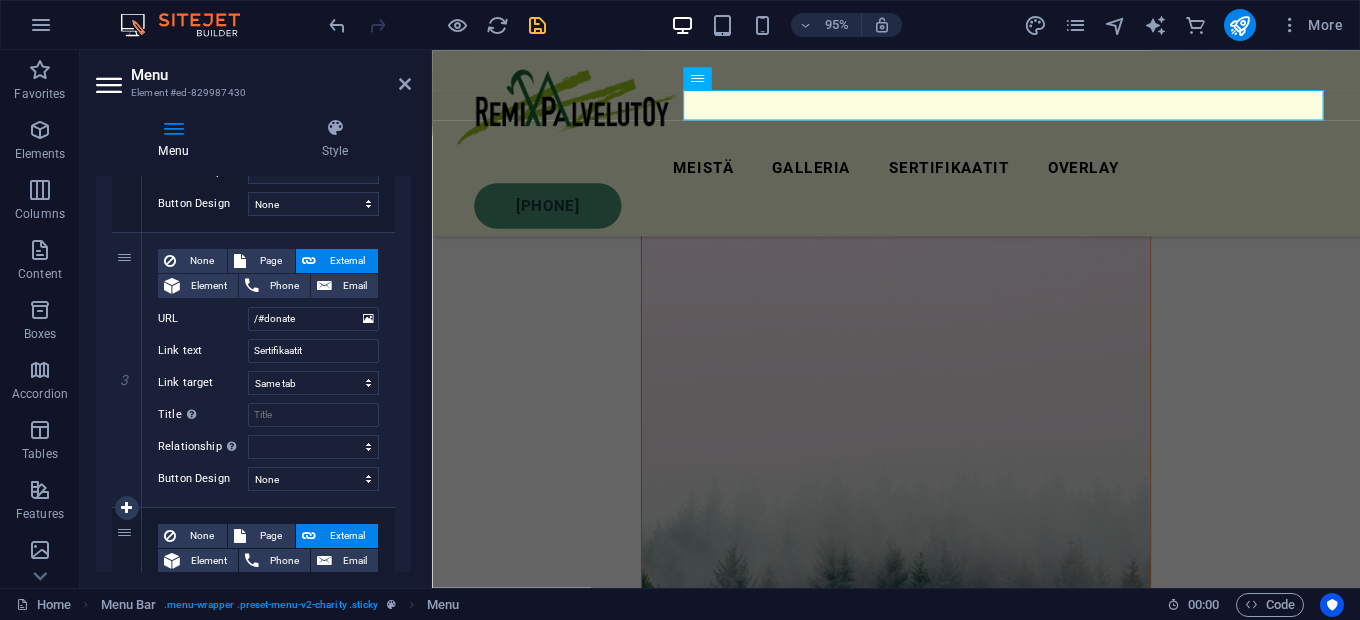 scroll, scrollTop: 674, scrollLeft: 0, axis: vertical 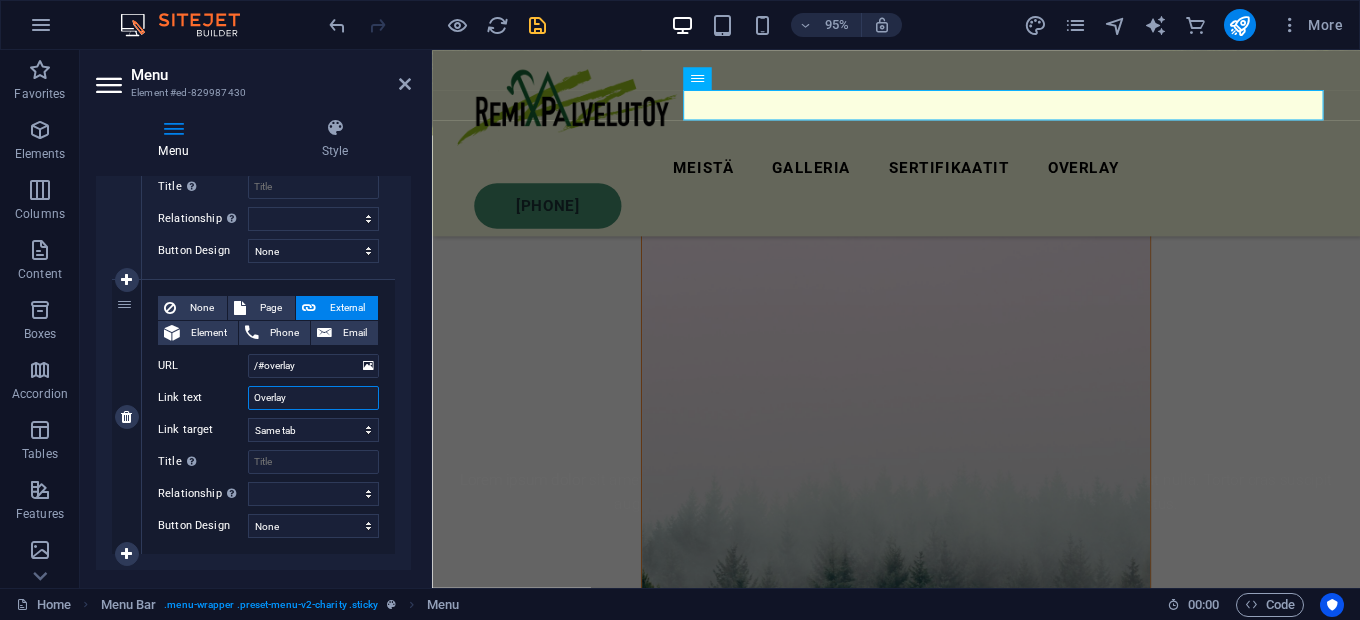 click on "Overlay" at bounding box center (313, 398) 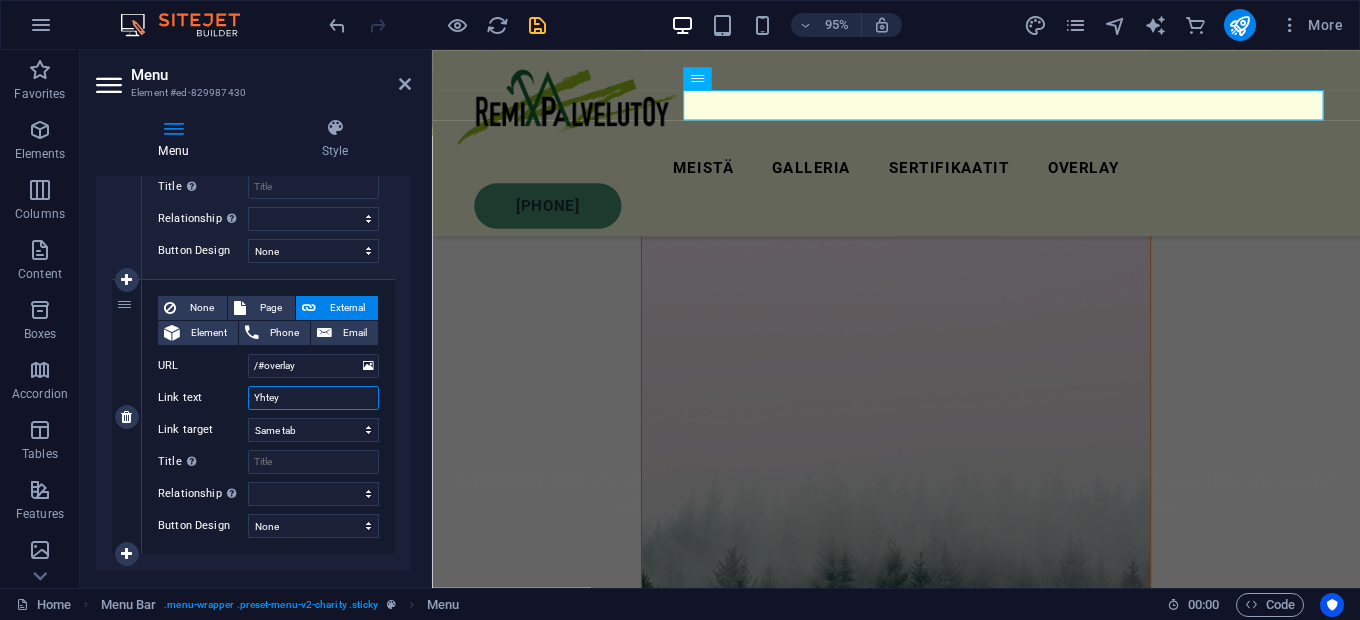 type on "Yhteys" 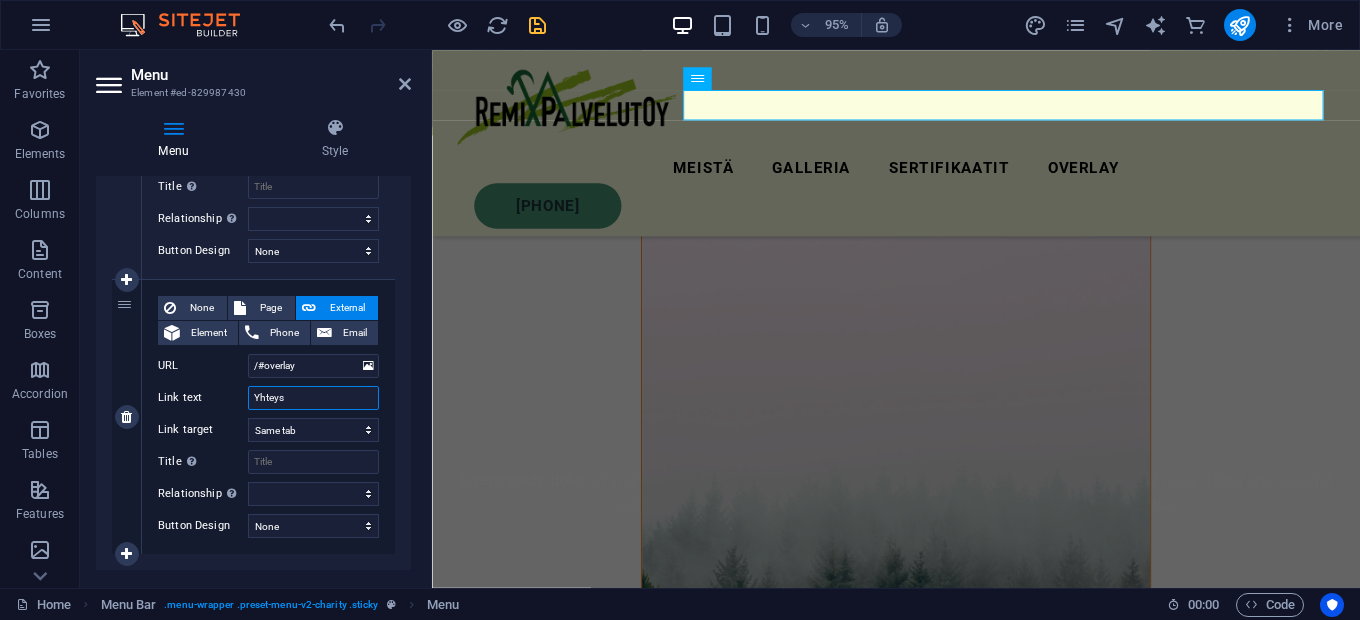 select 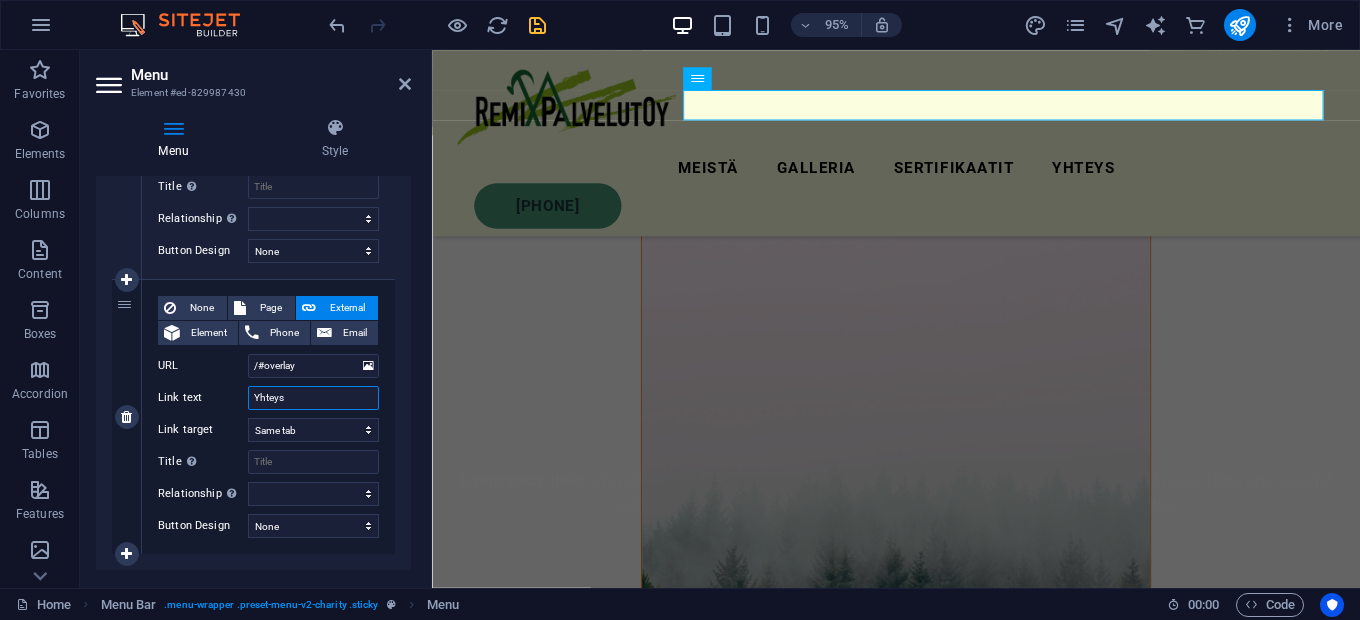 type on "Yhtey" 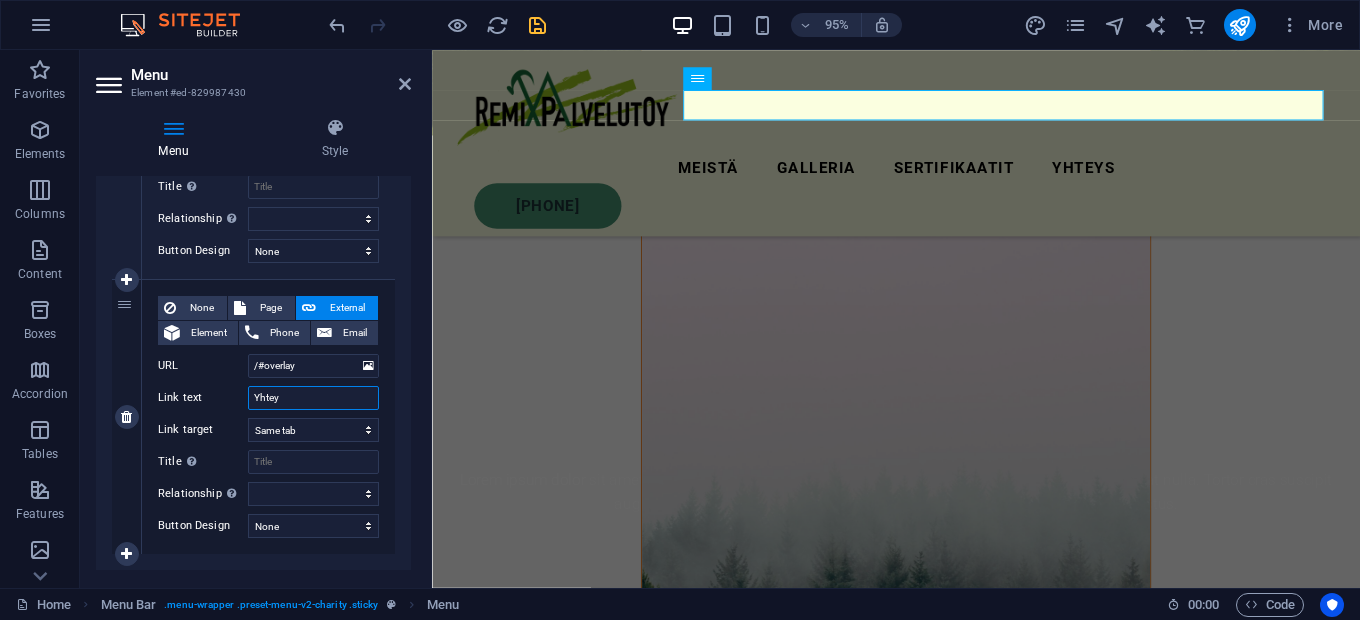 select 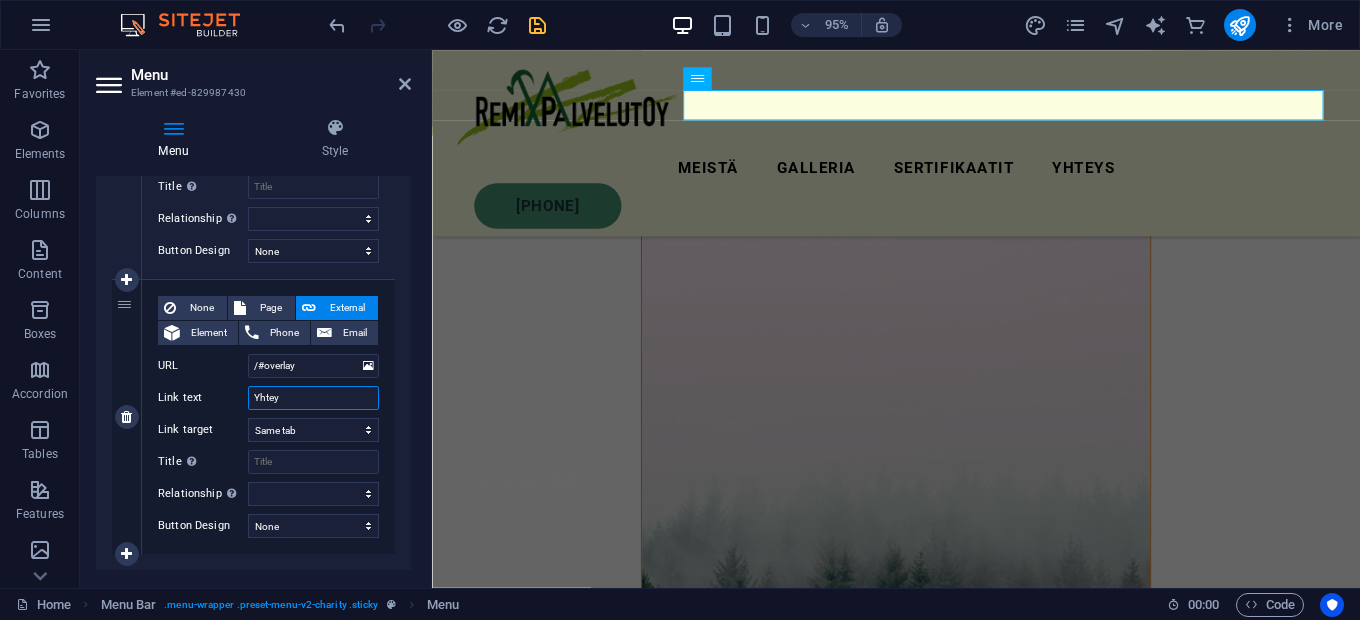 select 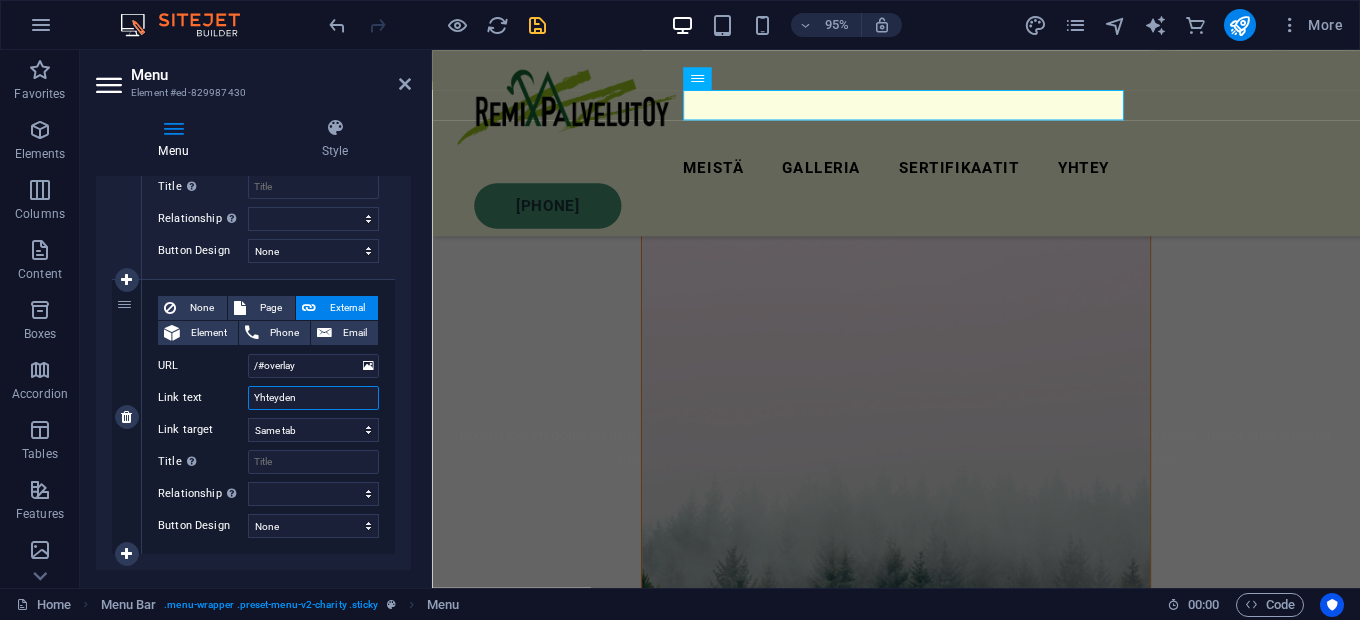 type on "Yhteydeno" 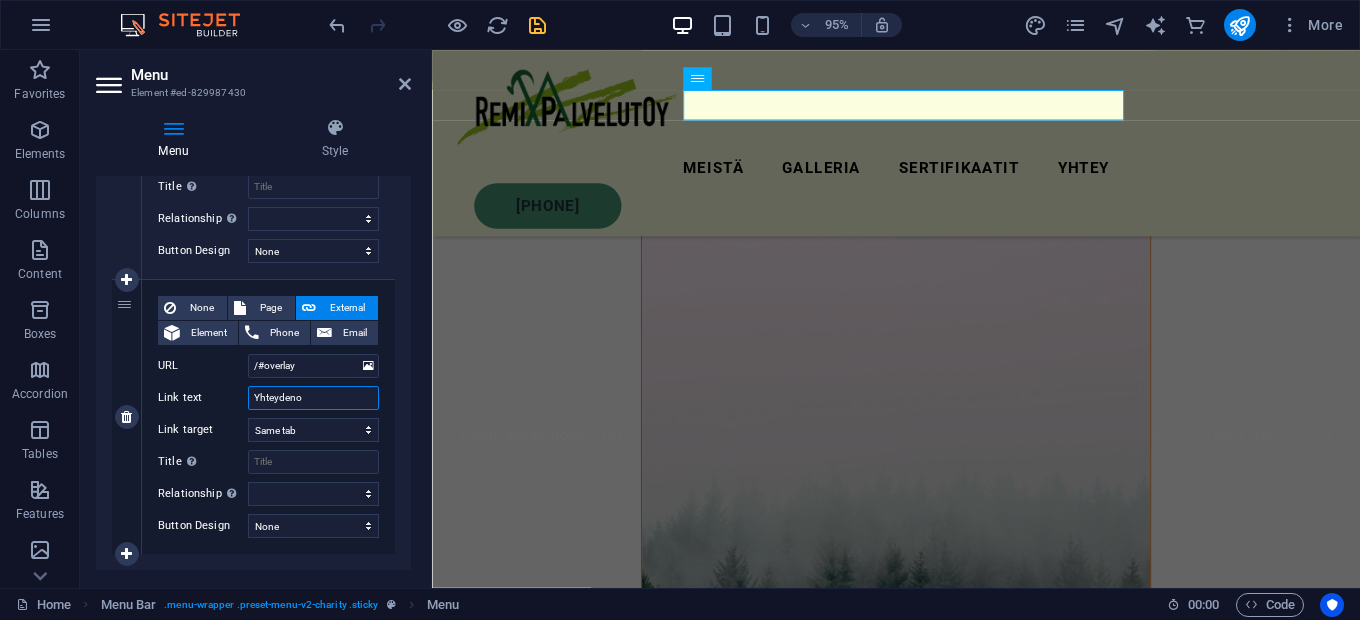 select 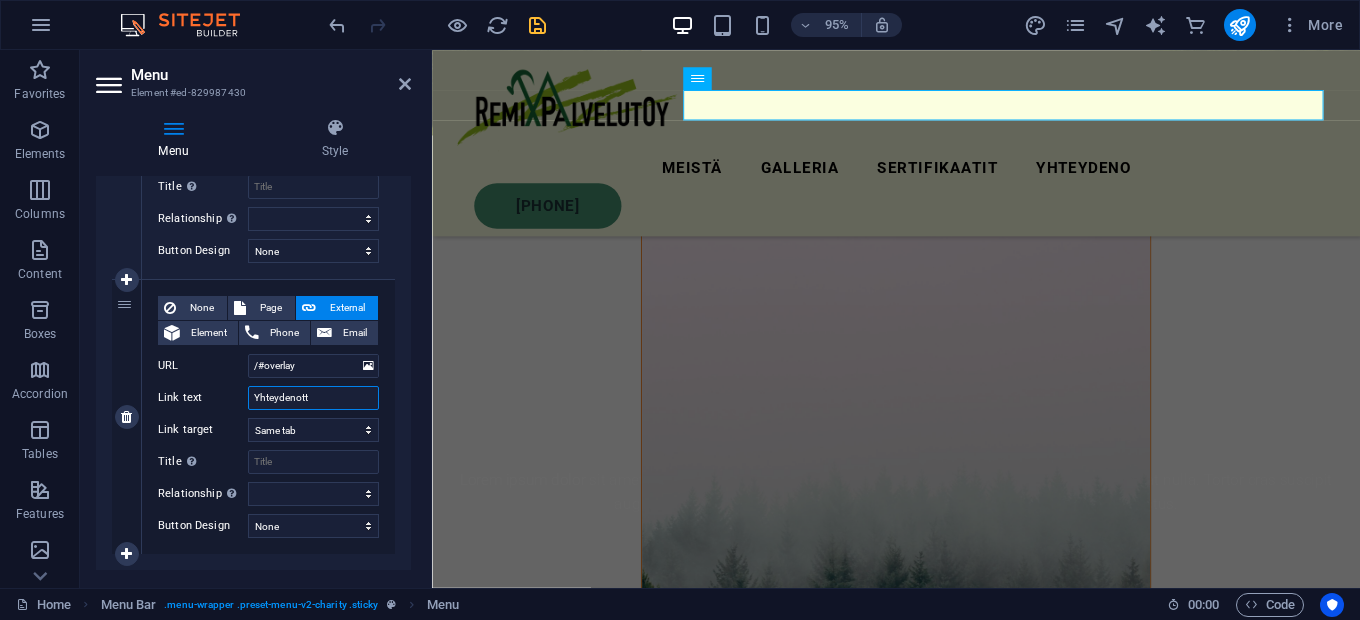 type on "Yhteydenotto" 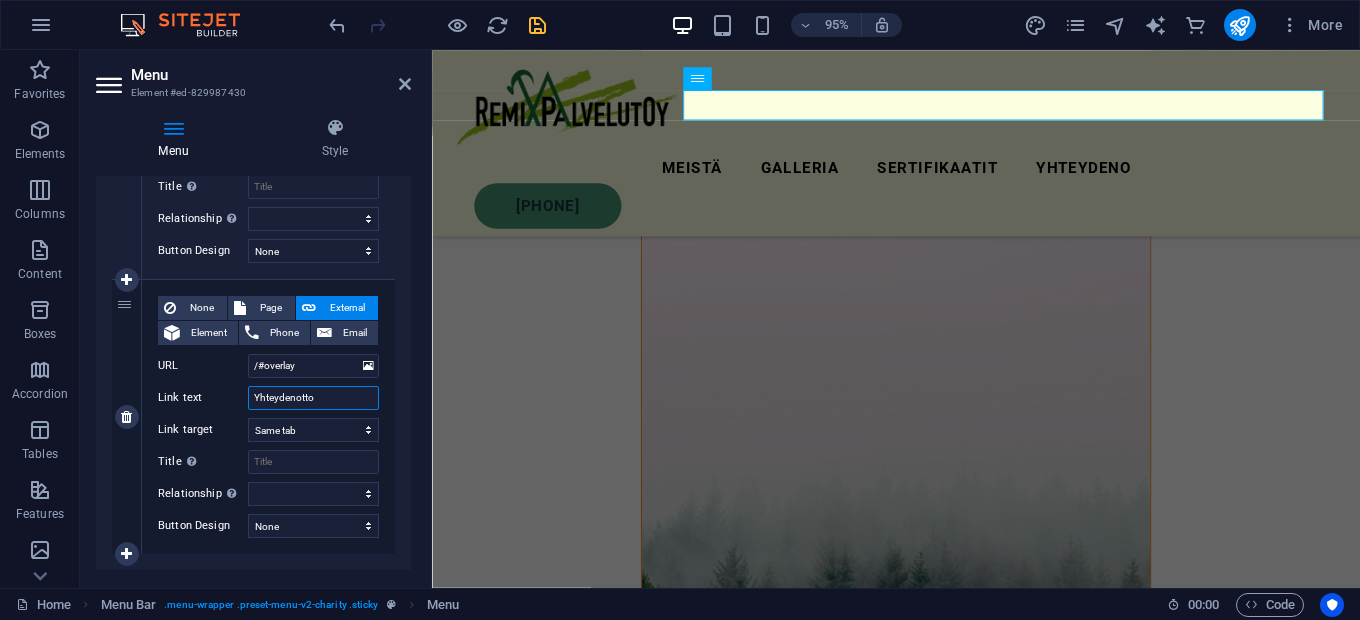 select 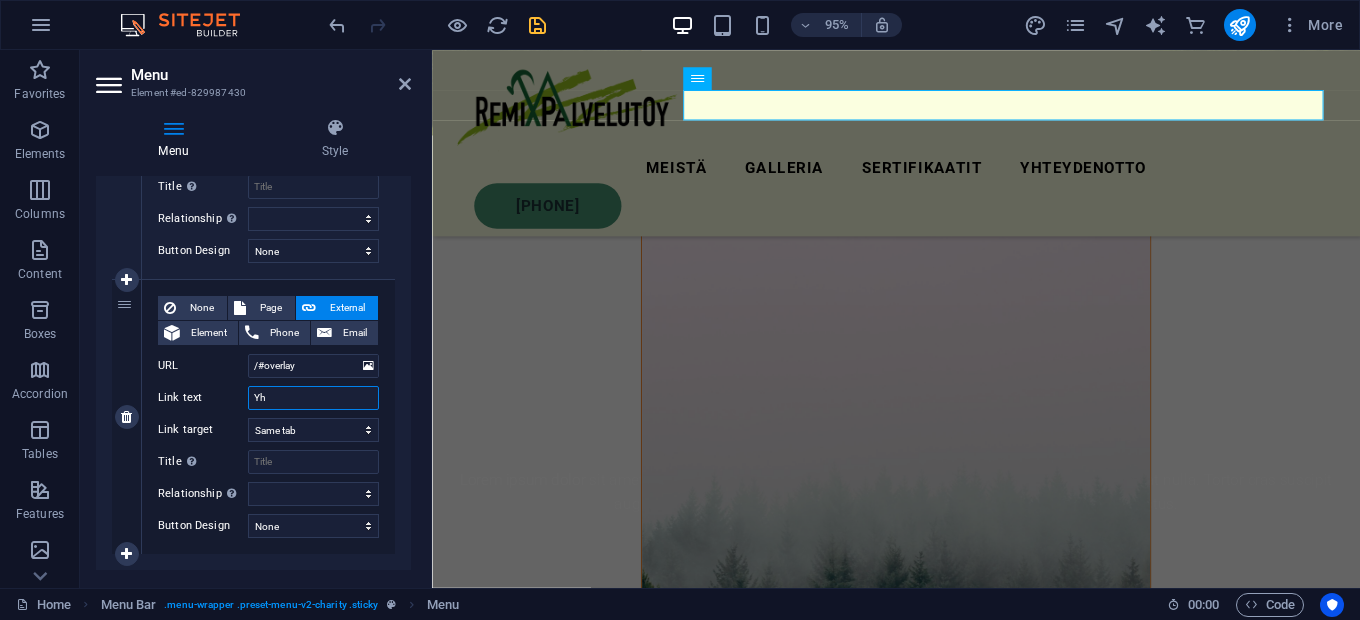 type on "Y" 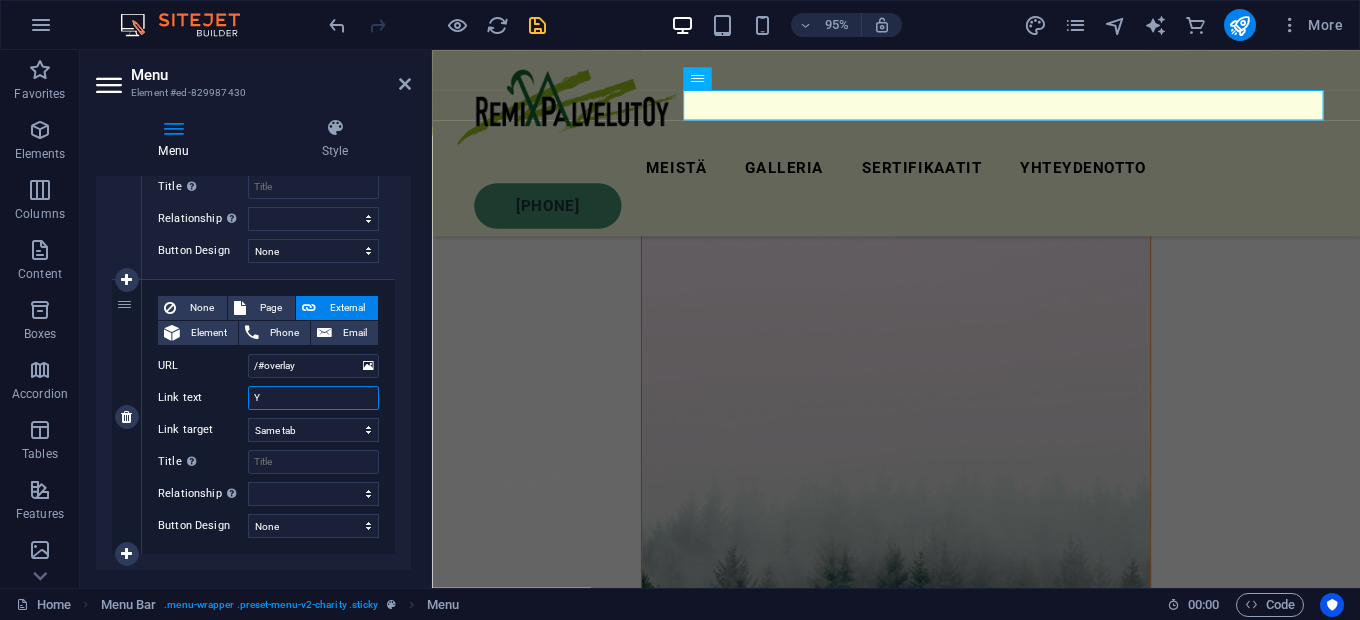 select 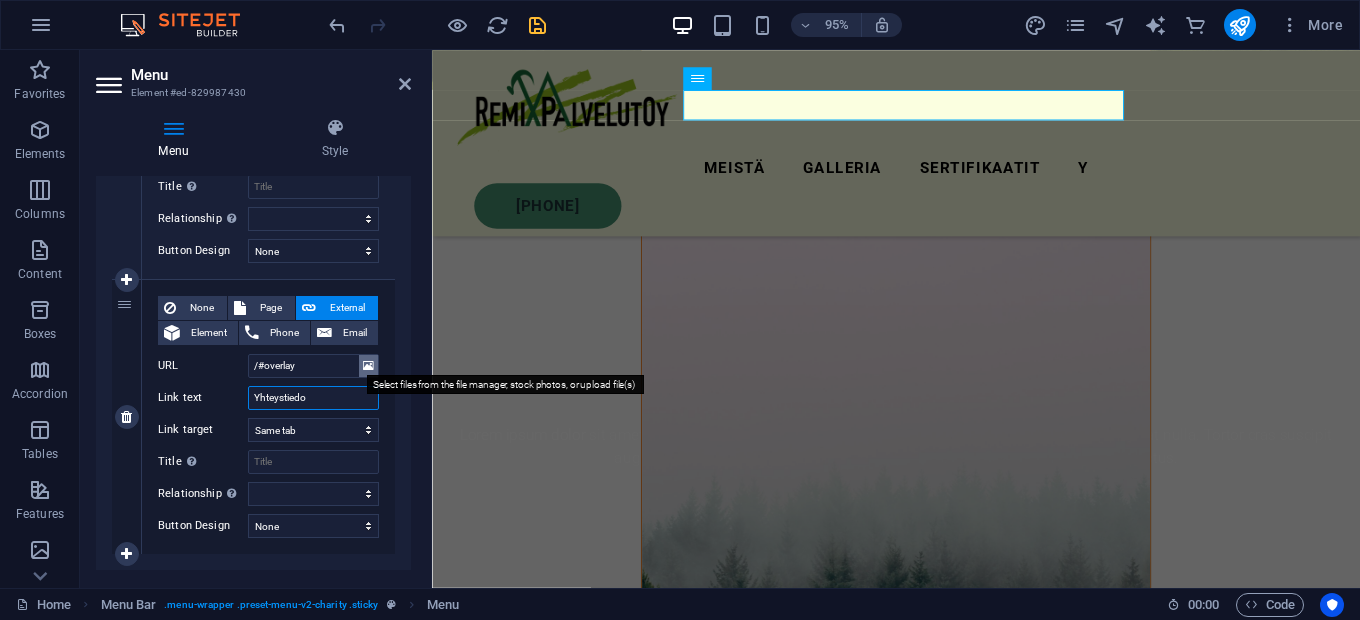 type on "Yhteystiedot" 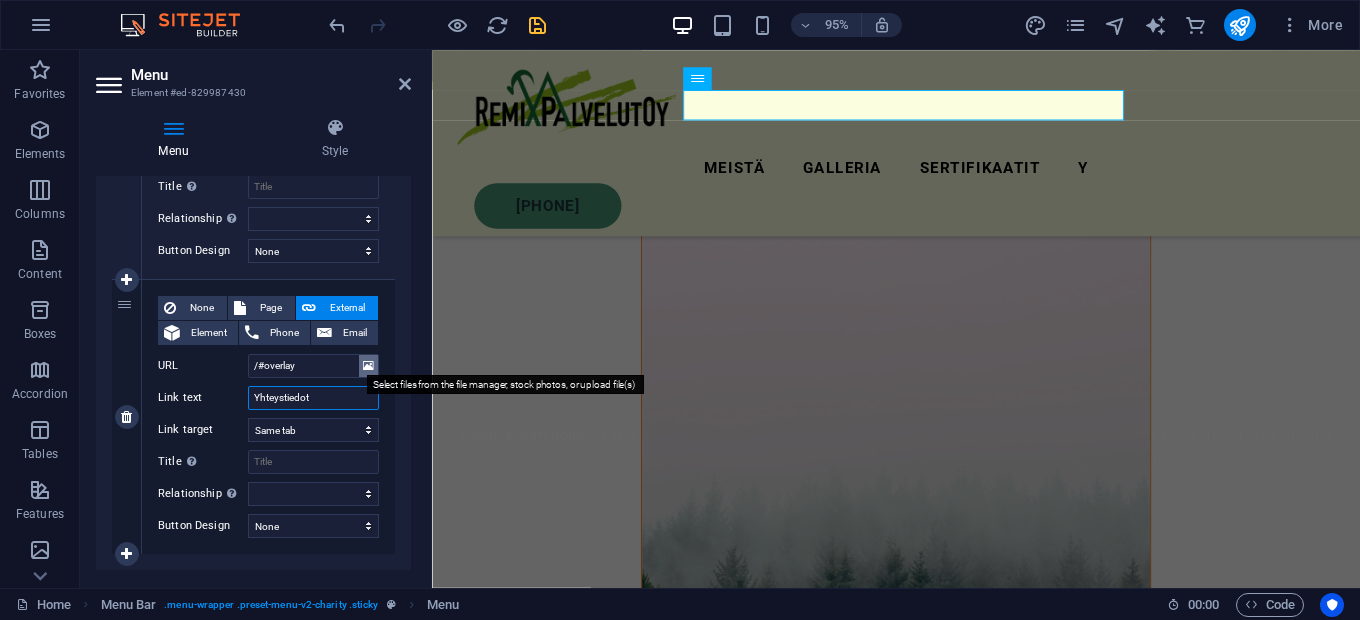 select 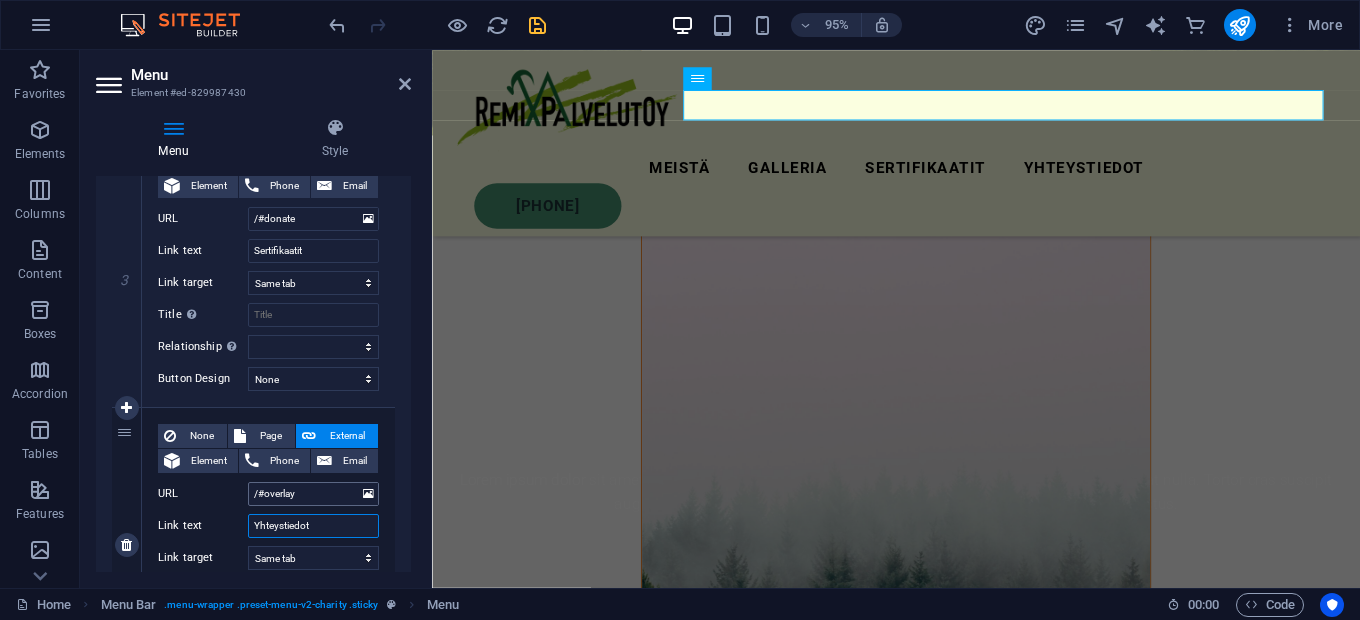 scroll, scrollTop: 785, scrollLeft: 0, axis: vertical 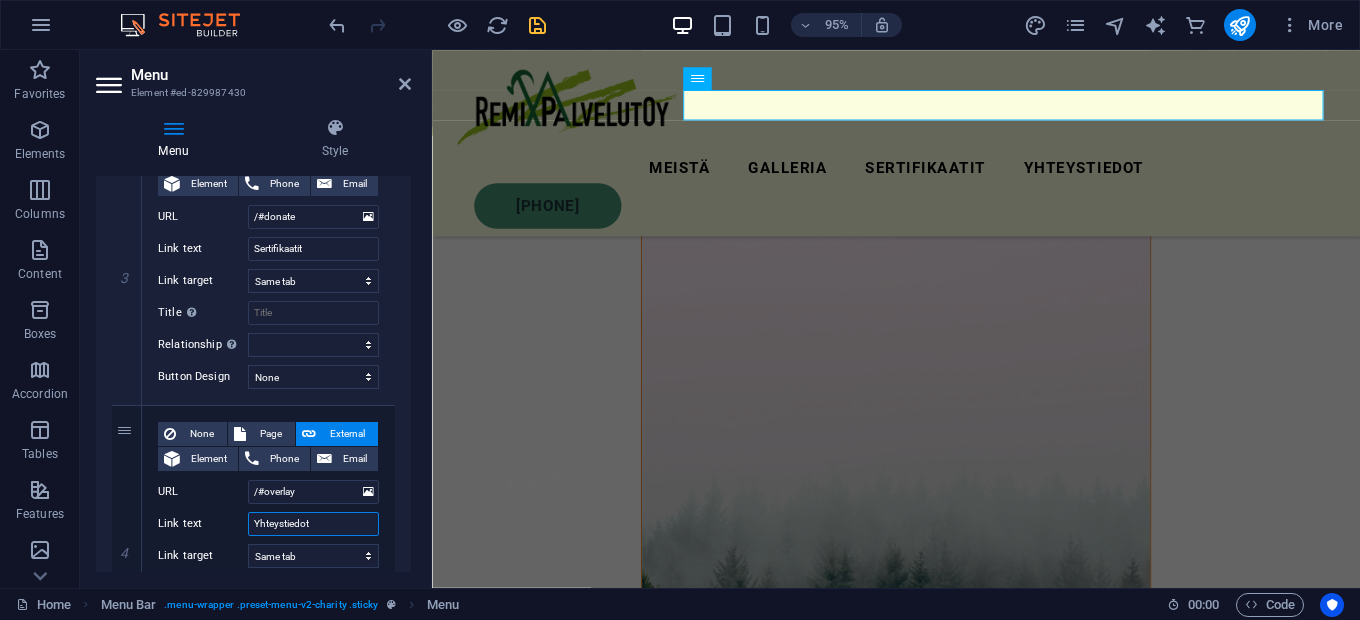type on "Yhteystiedot" 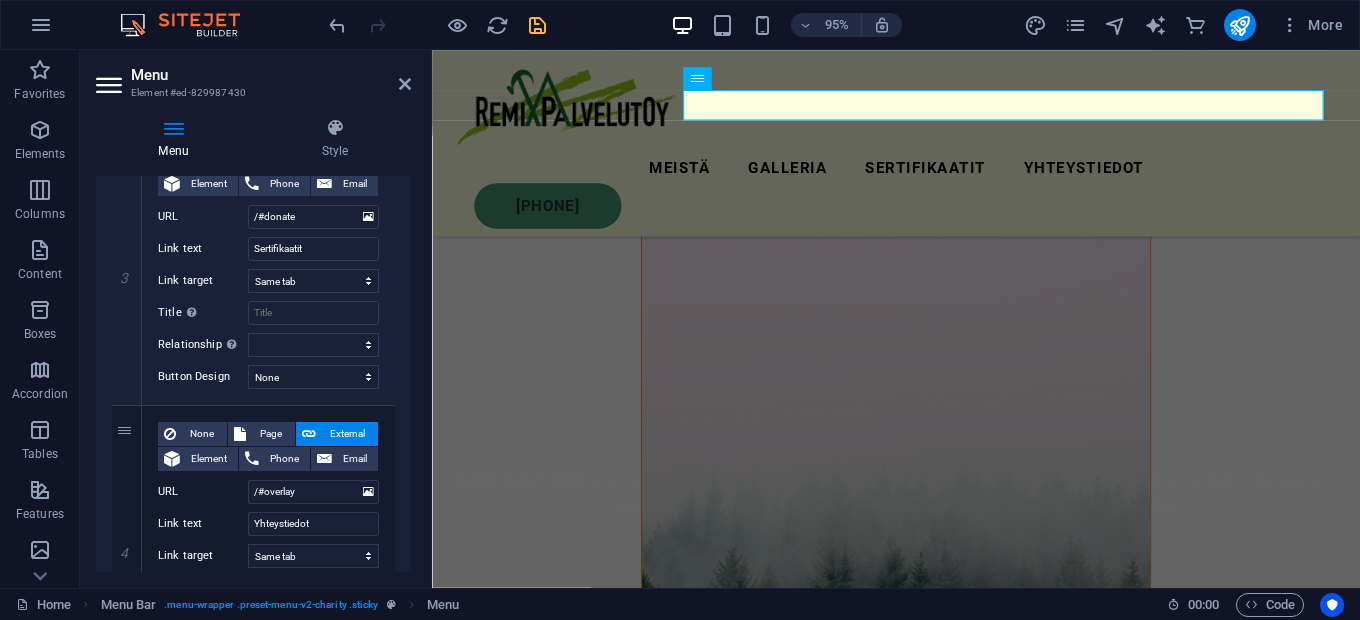 click on "Meistä Galleria Sertifikaatit Yhteystiedot 0406824272 Lorem ipsum dolor sit amet consectetur. Bibendum adipiscing morbi orci nibh eget posuere arcu volutpat nulla. Tortor cras suscipit augue sodales risus auctor. Fusce nunc vitae non dui ornare tellus nibh purus lectus. Ota yhteyttä Olen lukenut ja ymmärtänyt tietosuojakäytännön. Unreadable? Load new LÄHETÄ Remonttipalvelua vuodesta 2025 Olemme vuonna 2025 toimintansa aloittanut remonttialan yritys, joka palvelee Muhoksella ja lähikunnissa. Toteutamme niin kokonaisvaltaisia remontteja kuin pienempiäkin korjaustöitä – aina asiakkaan toiveiden mukaan. Palvelua saat meiltä myös ruotsiksi ja englanniksi. Ota rohkeasti yhteyttä ja kerro remonttitarpeestasi – palaamme asiaan mahdollisimman pian! Drop content here or Add elements Paste clipboard Lorem ipsum dolor sit amet consectetur. Bibendum adipiscing morbi orci nibh eget posuere arcu volutpat nulla. Drop content here or Add elements Paste clipboard GALLERIA SERTIFIKAATIT" at bounding box center [920, 3421] 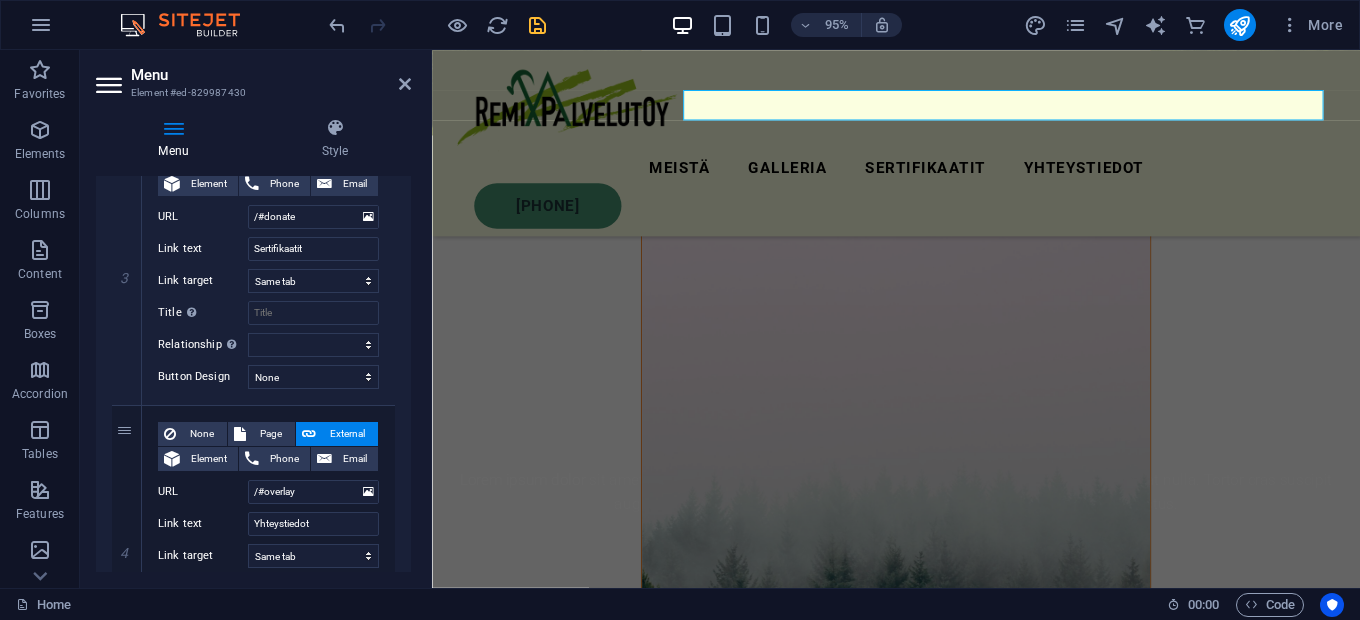 click on "Meistä Galleria Sertifikaatit Yhteystiedot 0406824272 Lorem ipsum dolor sit amet consectetur. Bibendum adipiscing morbi orci nibh eget posuere arcu volutpat nulla. Tortor cras suscipit augue sodales risus auctor. Fusce nunc vitae non dui ornare tellus nibh purus lectus. Ota yhteyttä Olen lukenut ja ymmärtänyt tietosuojakäytännön. Unreadable? Load new LÄHETÄ Remonttipalvelua vuodesta 2025 Olemme vuonna 2025 toimintansa aloittanut remonttialan yritys, joka palvelee Muhoksella ja lähikunnissa. Toteutamme niin kokonaisvaltaisia remontteja kuin pienempiäkin korjaustöitä – aina asiakkaan toiveiden mukaan. Palvelua saat meiltä myös ruotsiksi ja englanniksi. Ota rohkeasti yhteyttä ja kerro remonttitarpeestasi – palaamme asiaan mahdollisimman pian! Drop content here or Add elements Paste clipboard Lorem ipsum dolor sit amet consectetur. Bibendum adipiscing morbi orci nibh eget posuere arcu volutpat nulla. Drop content here or Add elements Paste clipboard GALLERIA SERTIFIKAATIT" at bounding box center [920, 3421] 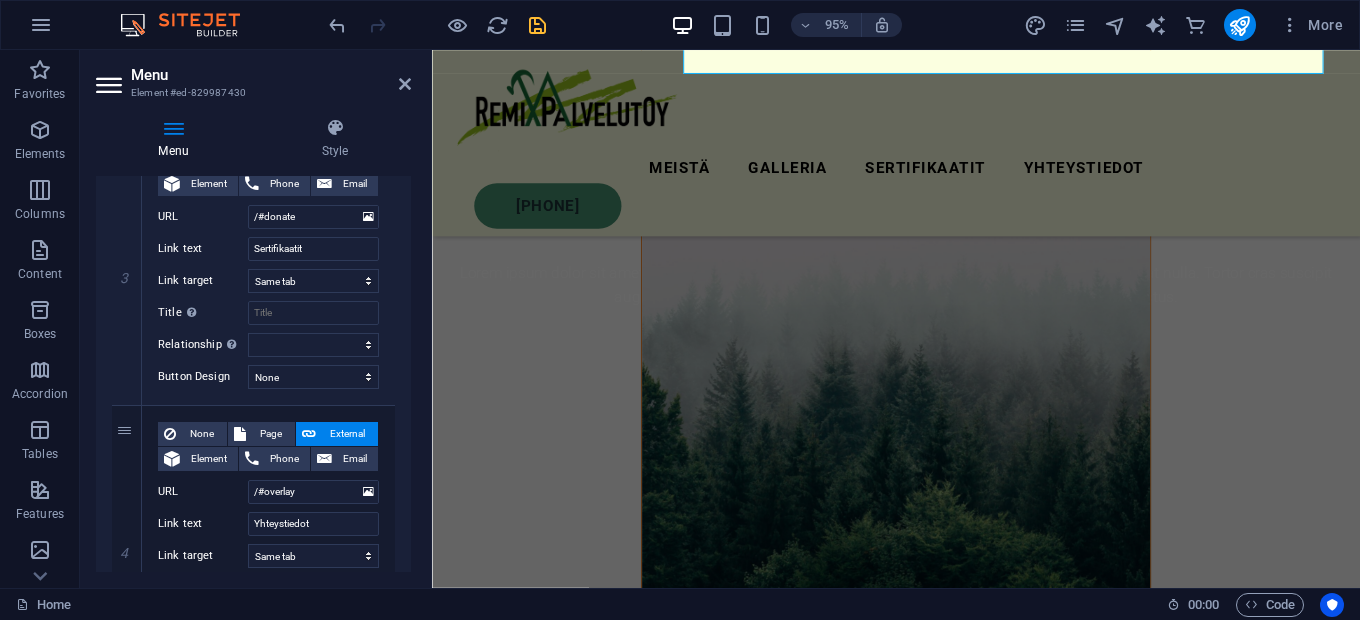 scroll, scrollTop: 860, scrollLeft: 0, axis: vertical 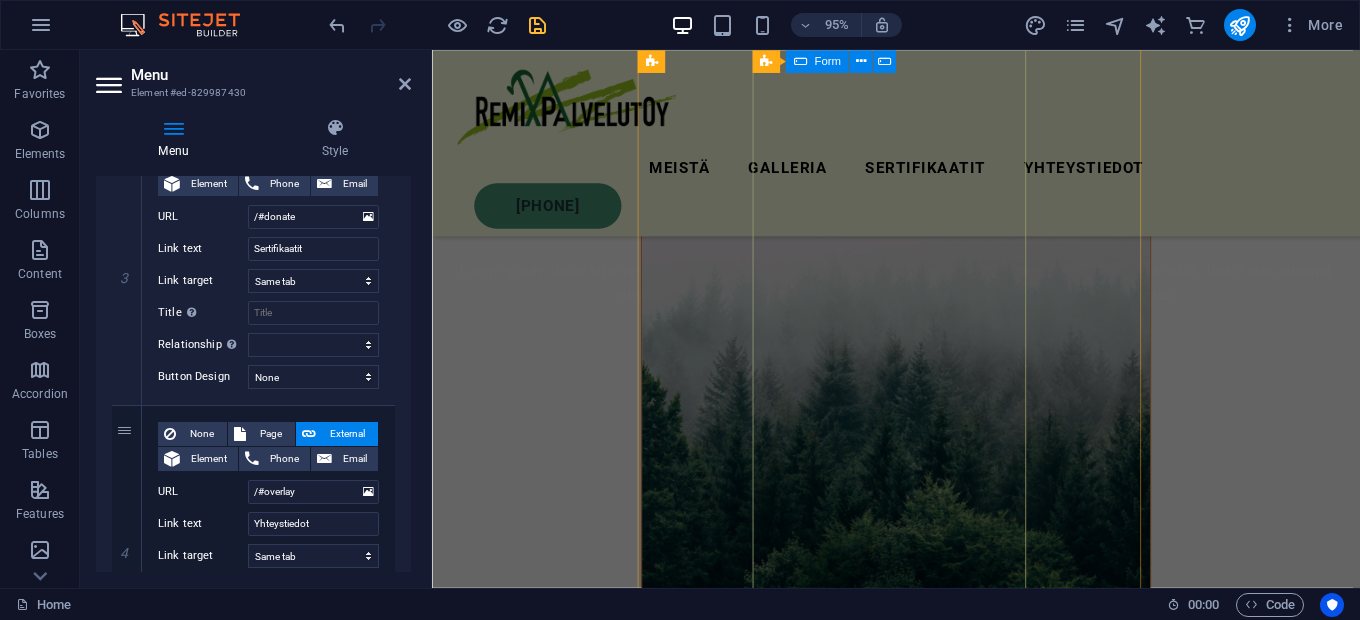 click on "Olen lukenut ja ymmärtänyt tietosuojakäytännön. Unreadable? Load new LÄHETÄ" 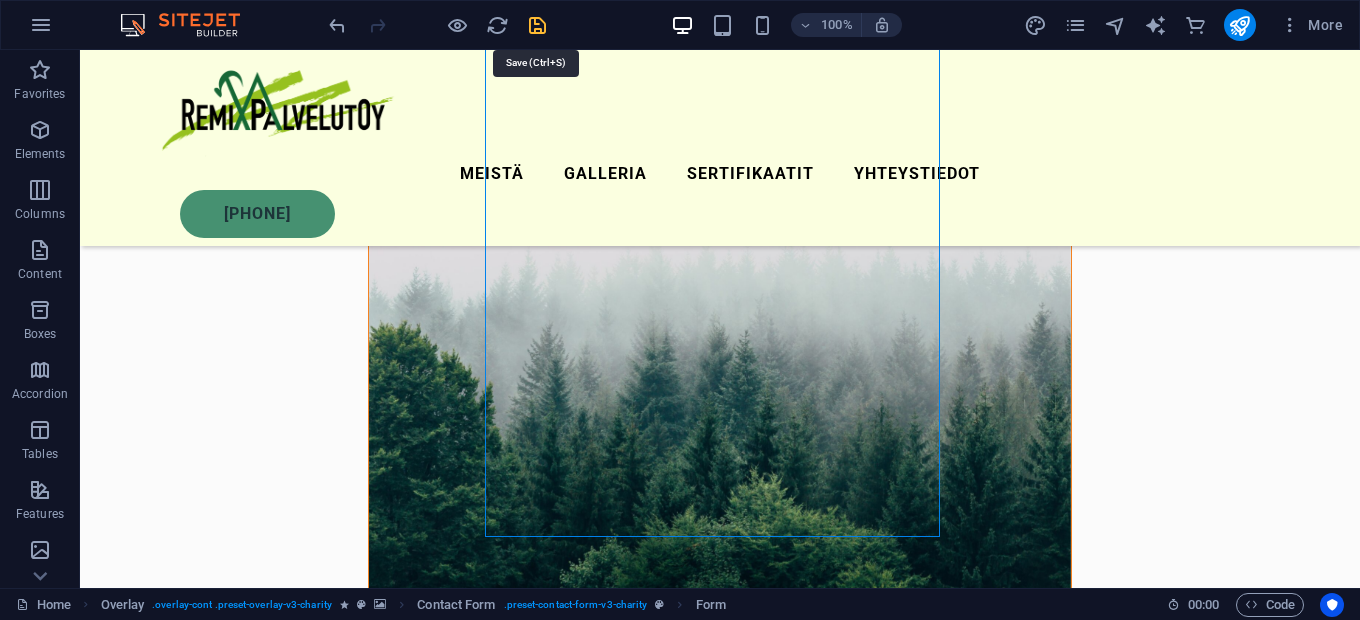 click at bounding box center [537, 25] 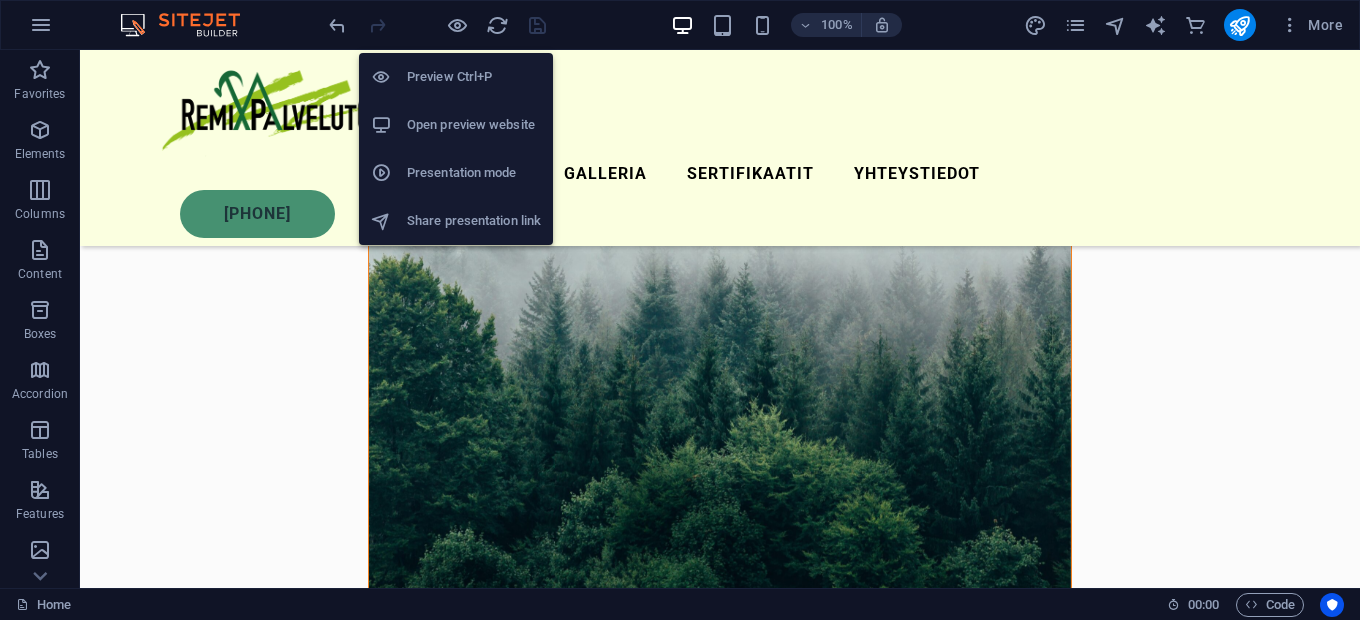 click on "Open preview website" at bounding box center (474, 125) 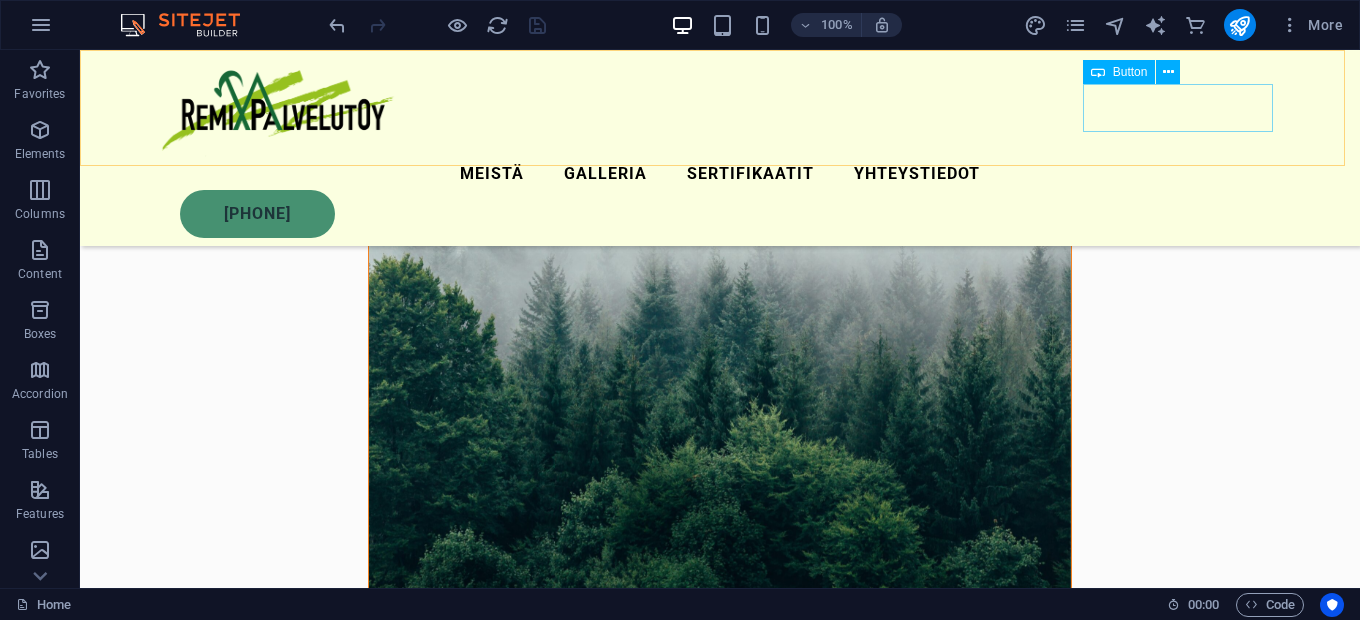 click on "[PHONE]" at bounding box center [730, 214] 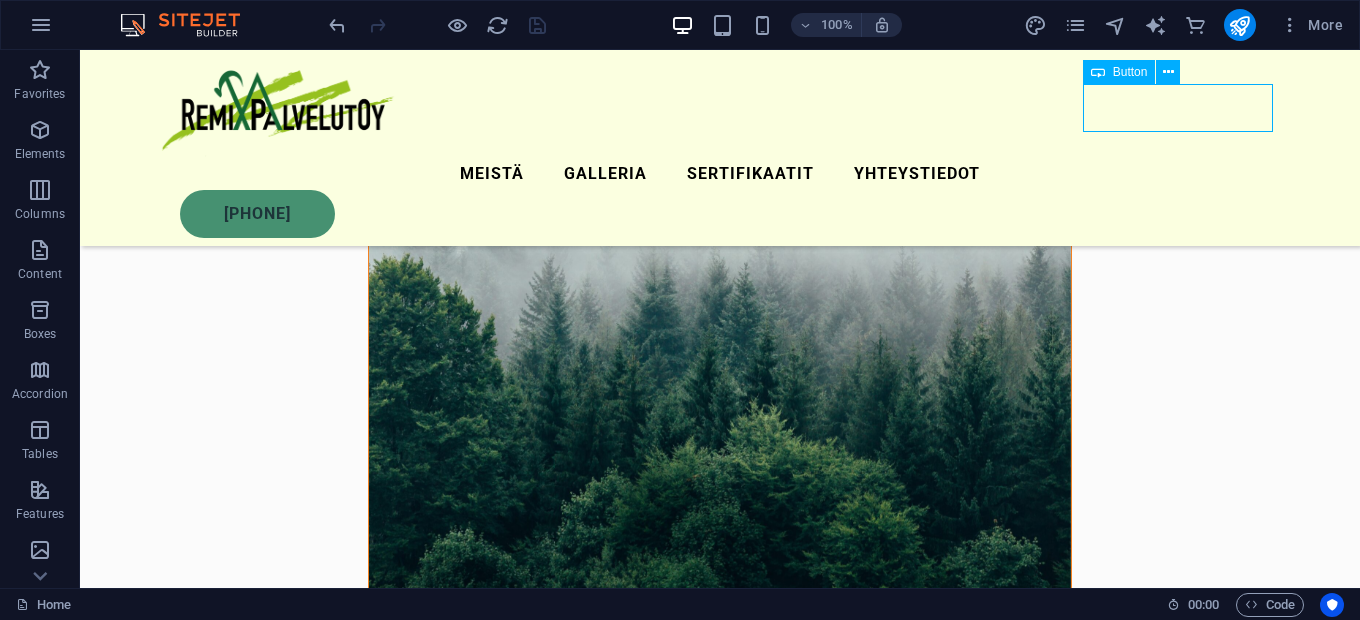 click on "[PHONE]" at bounding box center [730, 214] 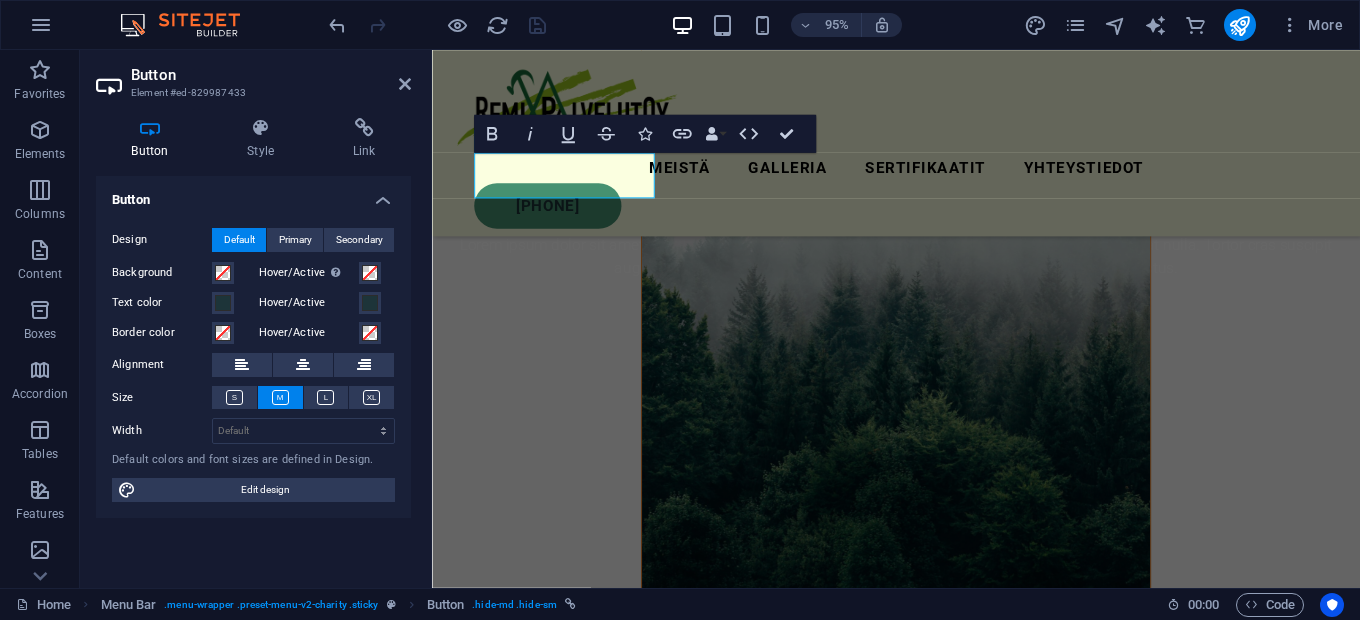 click on "Meistä Galleria Sertifikaatit Yhteystiedot 0406824272 Lorem ipsum dolor sit amet consectetur. Bibendum adipiscing morbi orci nibh eget posuere arcu volutpat nulla. Tortor cras suscipit augue sodales risus auctor. Fusce nunc vitae non dui ornare tellus nibh purus lectus. Ota yhteyttä Olen lukenut ja ymmärtänyt tietosuojakäytännön. Unreadable? Load new LÄHETÄ Remonttipalvelua vuodesta 2025 Olemme vuonna 2025 toimintansa aloittanut remonttialan yritys, joka palvelee Muhoksella ja lähikunnissa. Toteutamme niin kokonaisvaltaisia remontteja kuin pienempiäkin korjaustöitä – aina asiakkaan toiveiden mukaan. Palvelua saat meiltä myös ruotsiksi ja englanniksi. Ota rohkeasti yhteyttä ja kerro remonttitarpeestasi – palaamme asiaan mahdollisimman pian! Drop content here or Add elements Paste clipboard Lorem ipsum dolor sit amet consectetur. Bibendum adipiscing morbi orci nibh eget posuere arcu volutpat nulla. Drop content here or Add elements Paste clipboard GALLERIA SERTIFIKAATIT" at bounding box center (920, 3128) 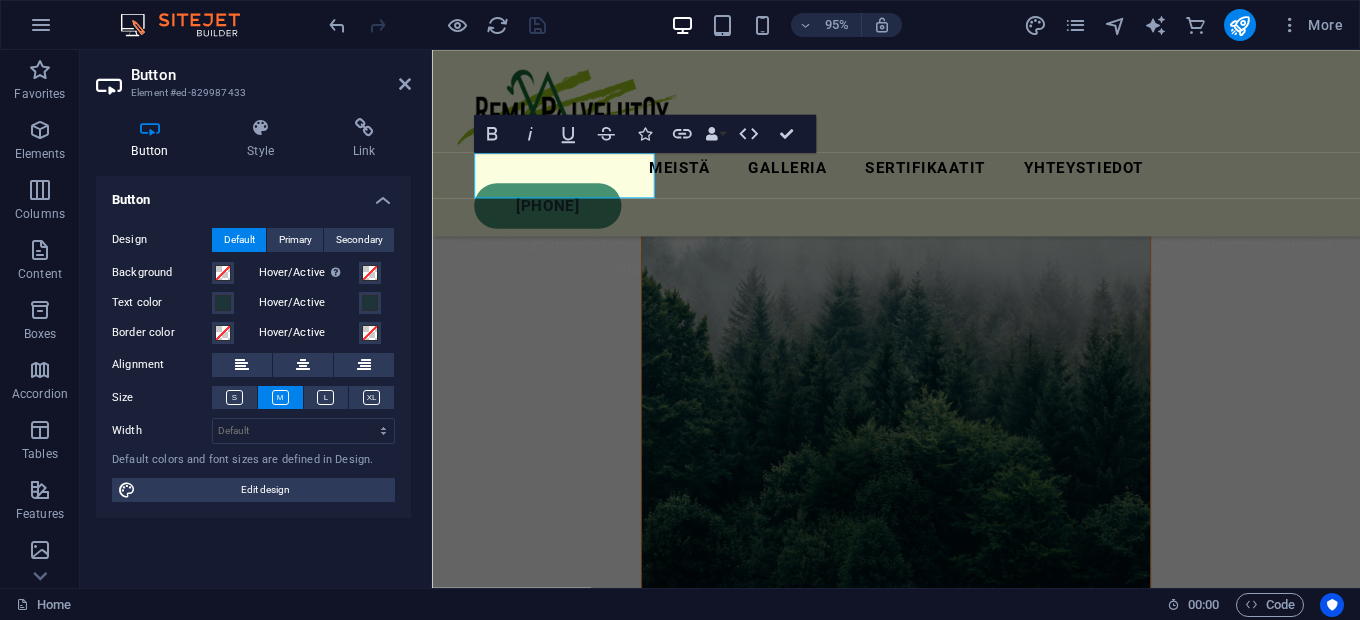 click at bounding box center [920, 222] 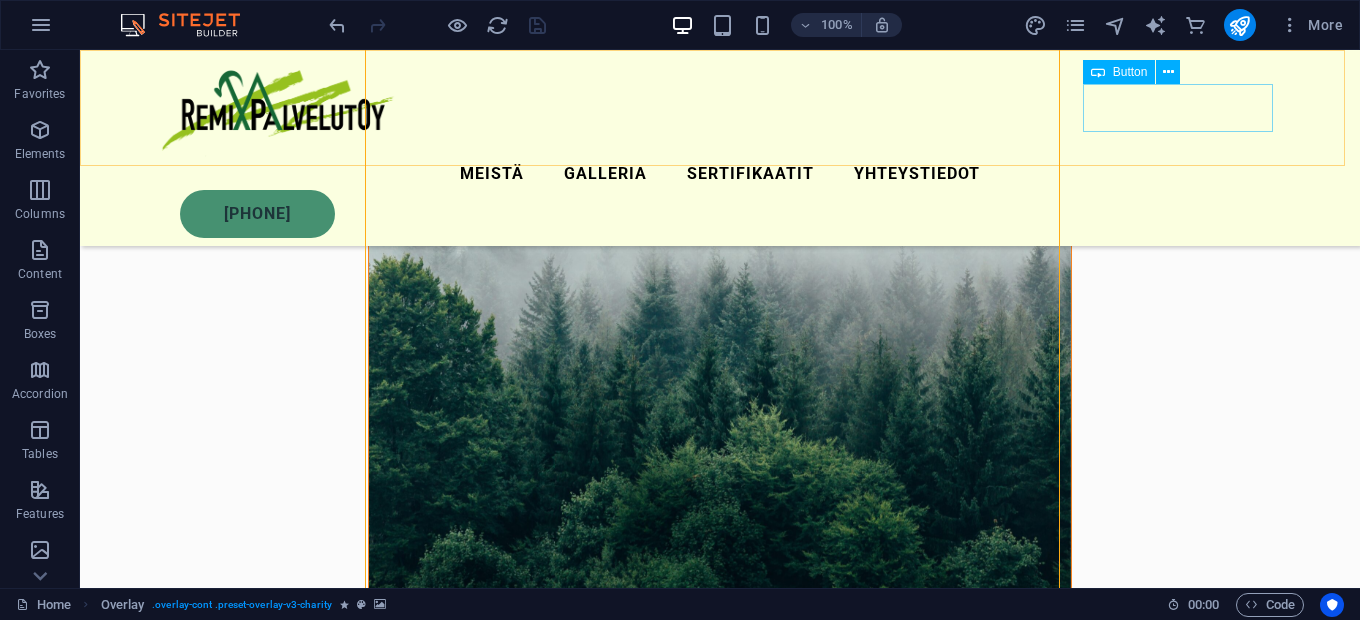 click on "[PHONE]" at bounding box center [730, 214] 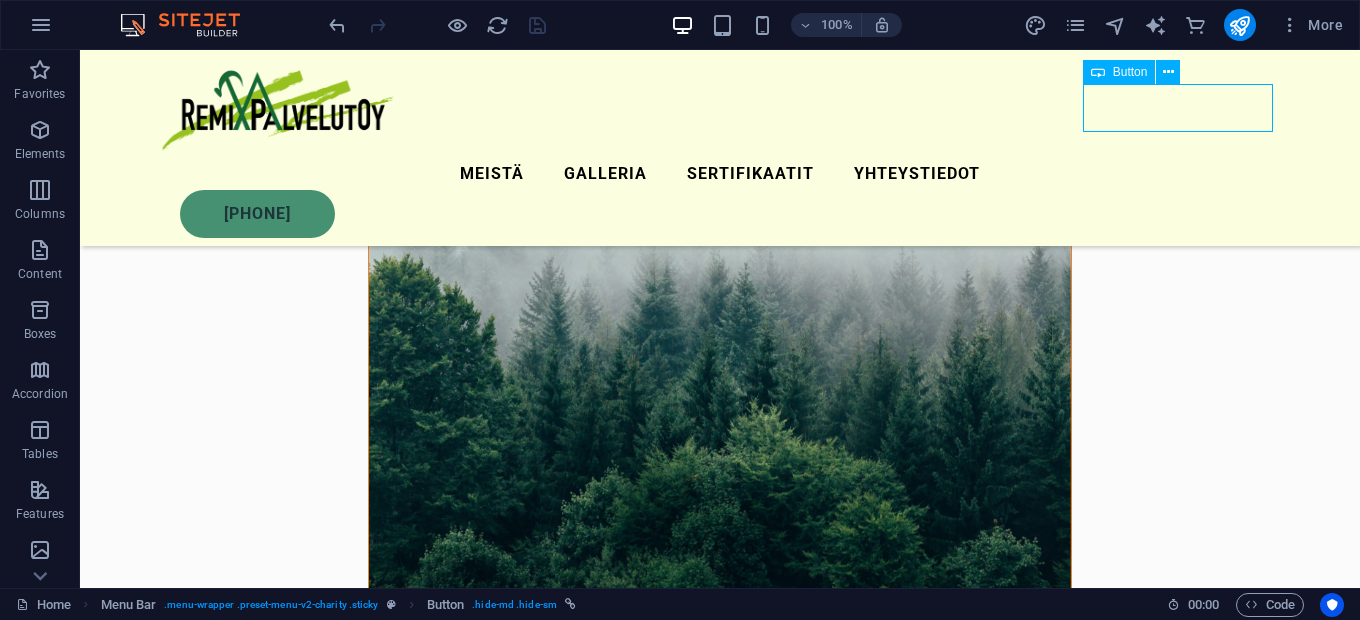 click on "[PHONE]" at bounding box center [730, 214] 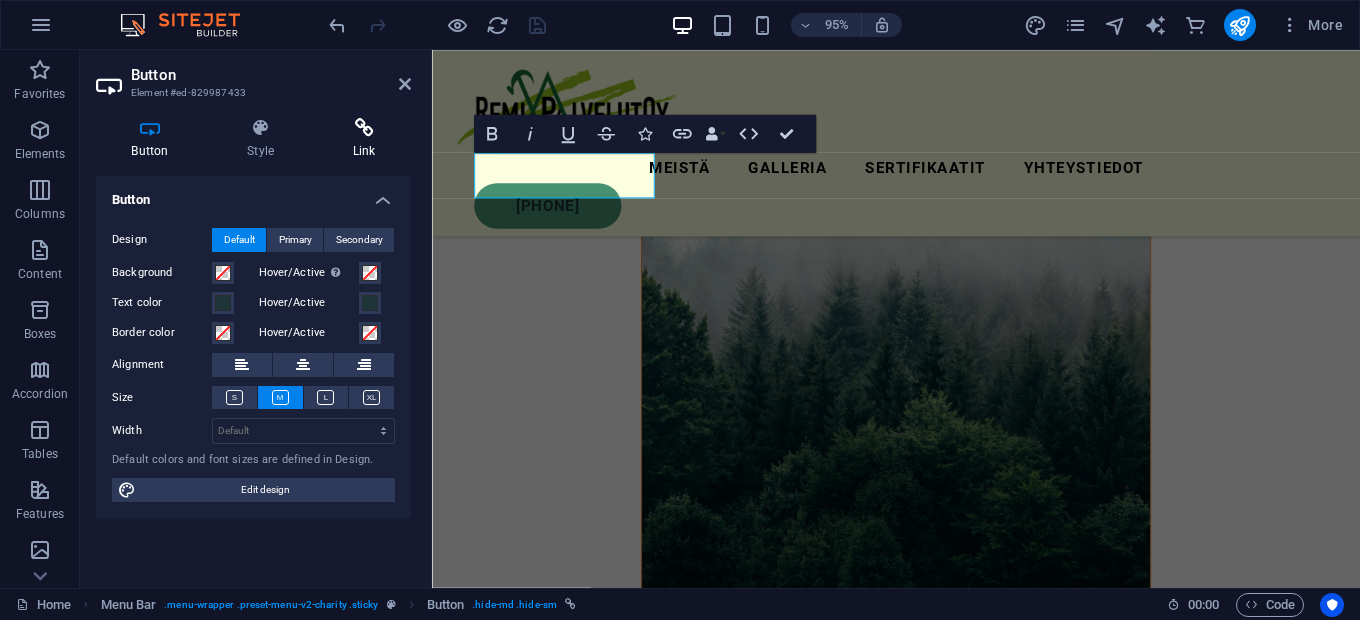 click at bounding box center (364, 128) 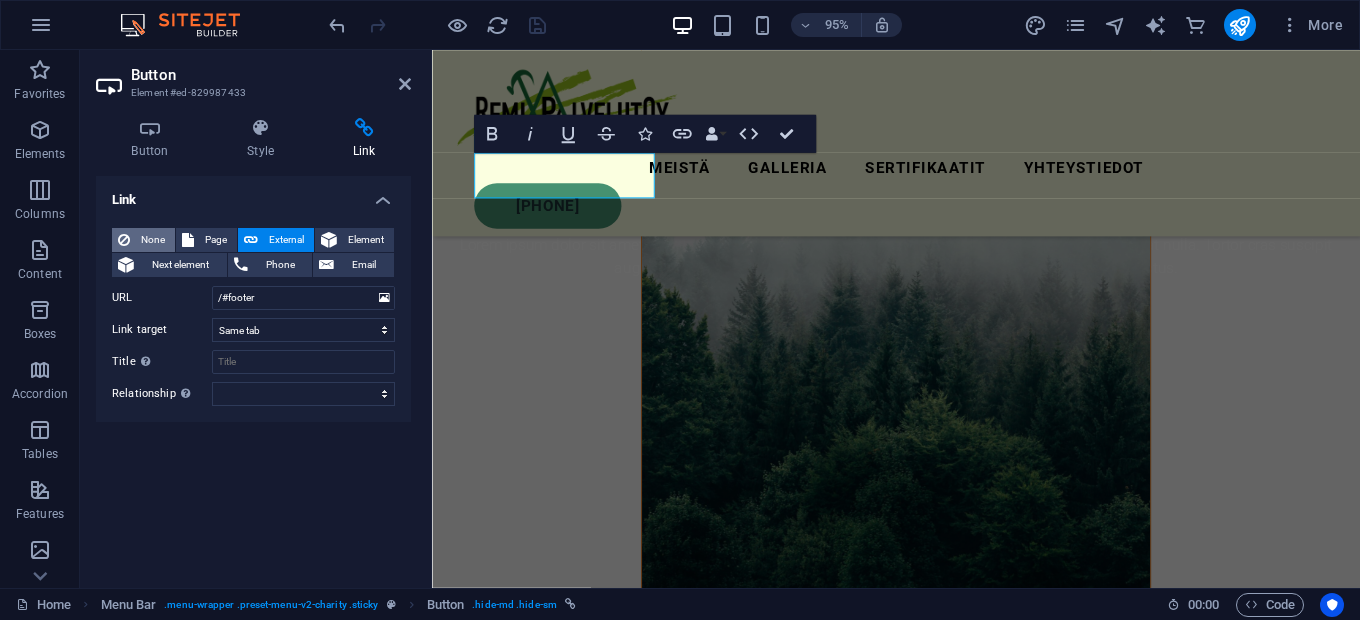 click on "None" at bounding box center (152, 240) 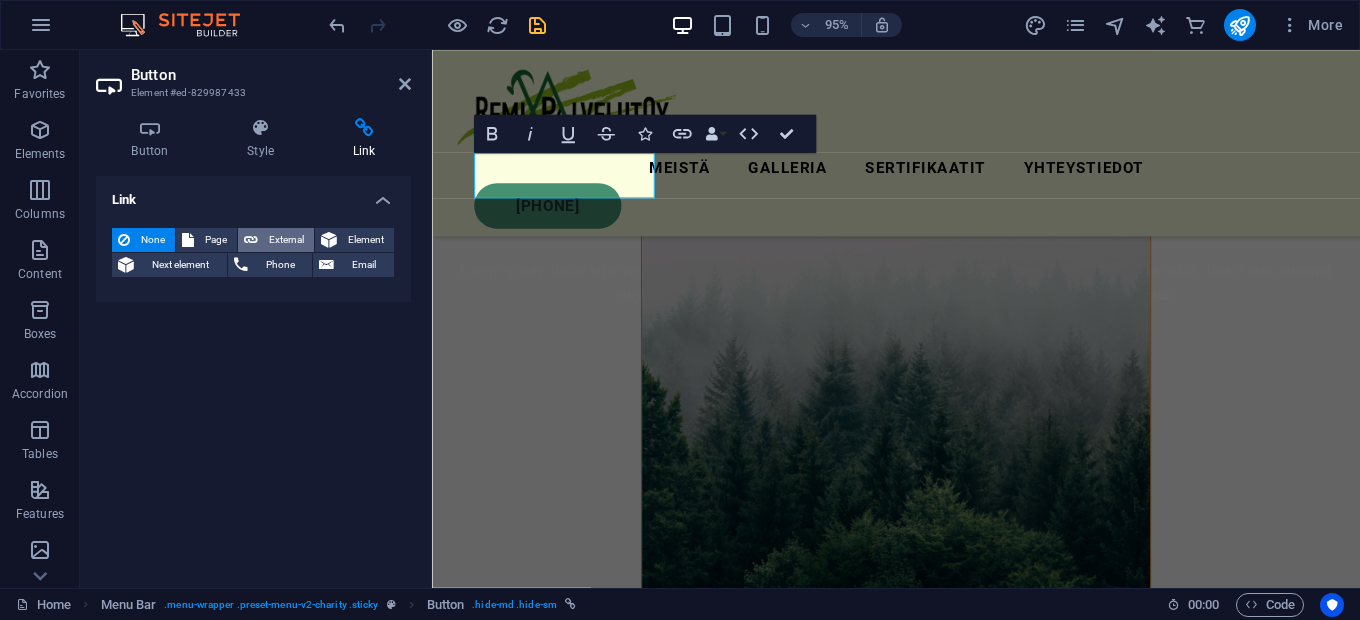 click on "External" at bounding box center [286, 240] 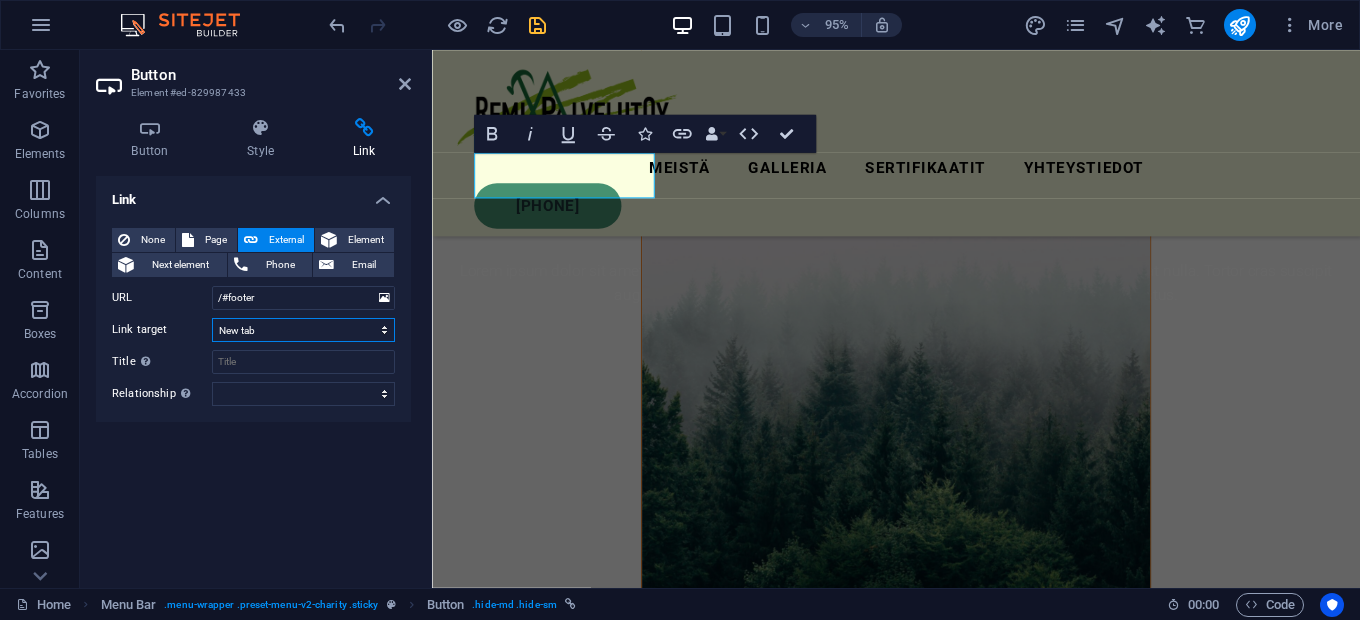 click on "New tab Same tab Overlay" at bounding box center (303, 330) 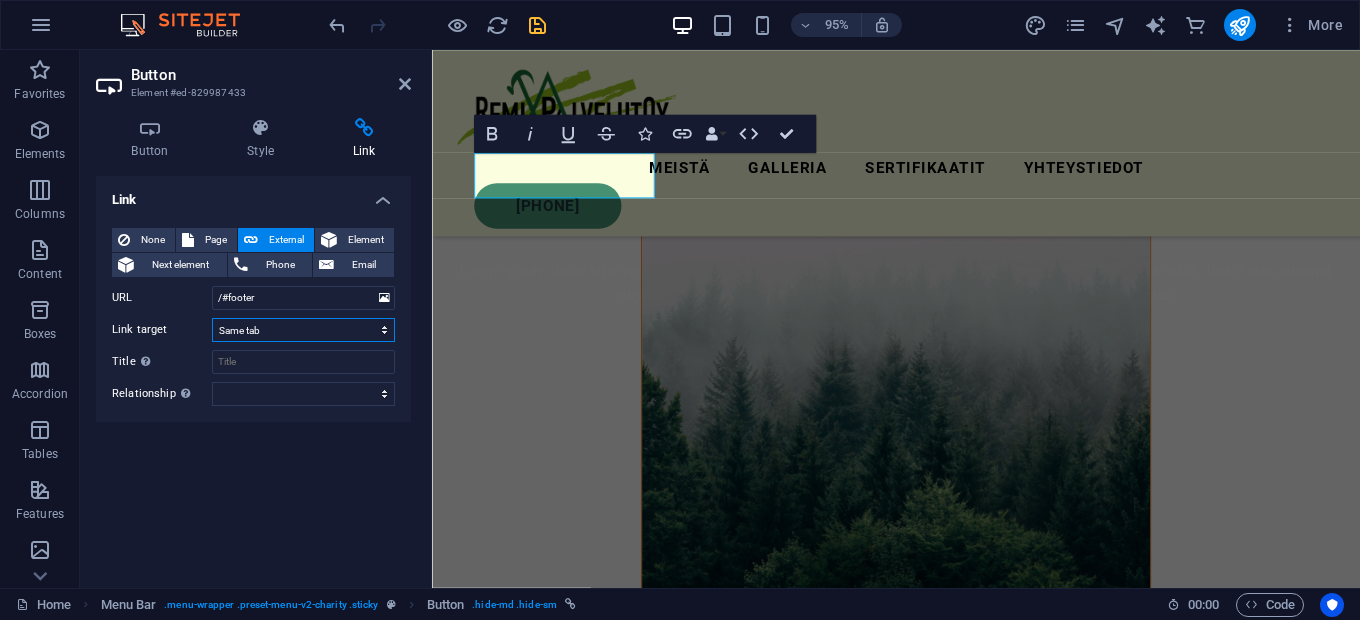 click on "New tab Same tab Overlay" at bounding box center [303, 330] 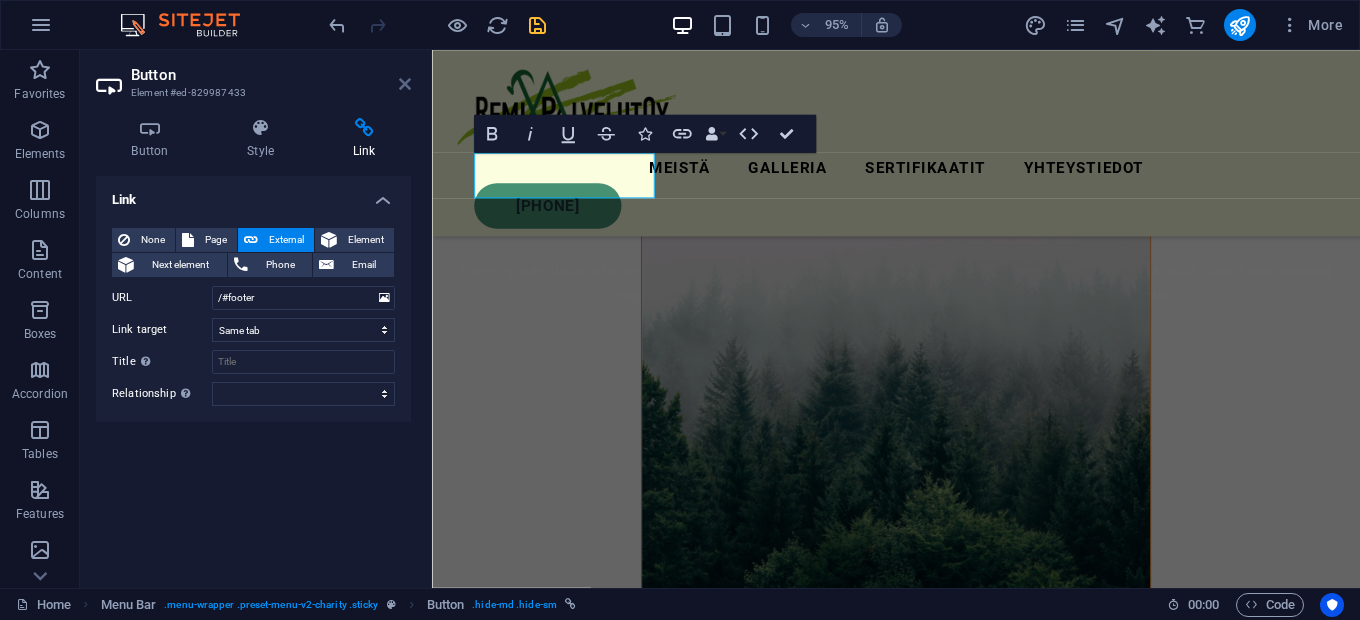 click at bounding box center (405, 84) 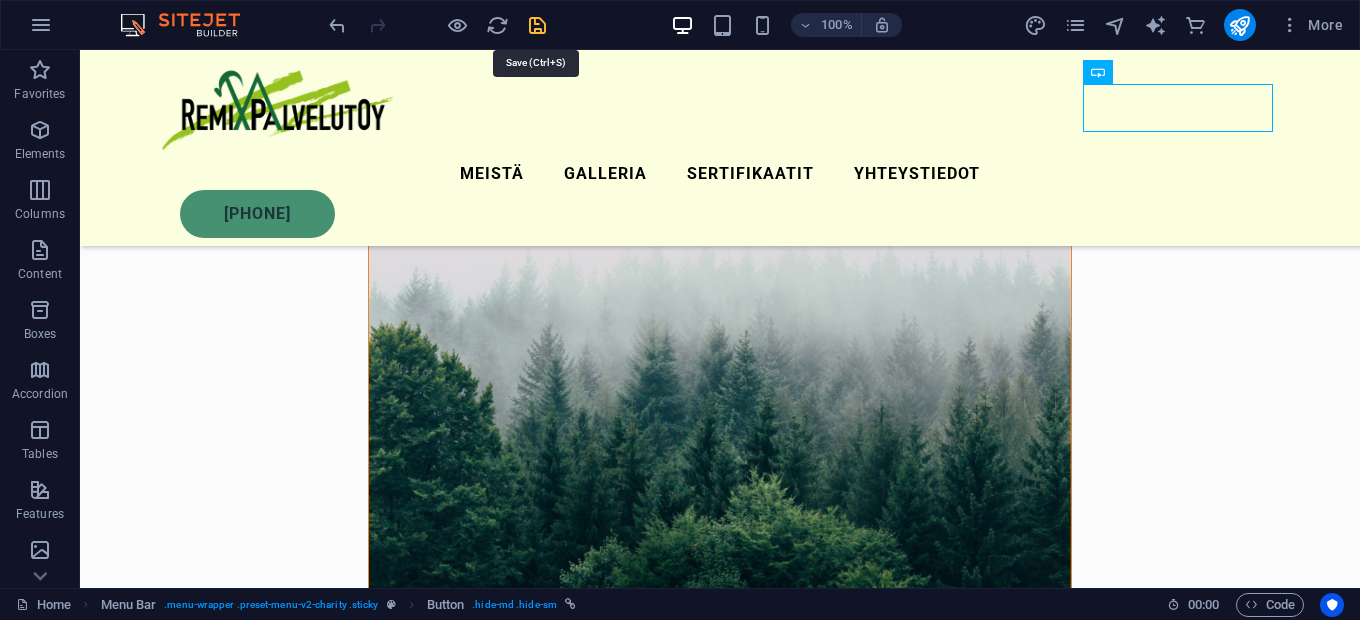 click at bounding box center [537, 25] 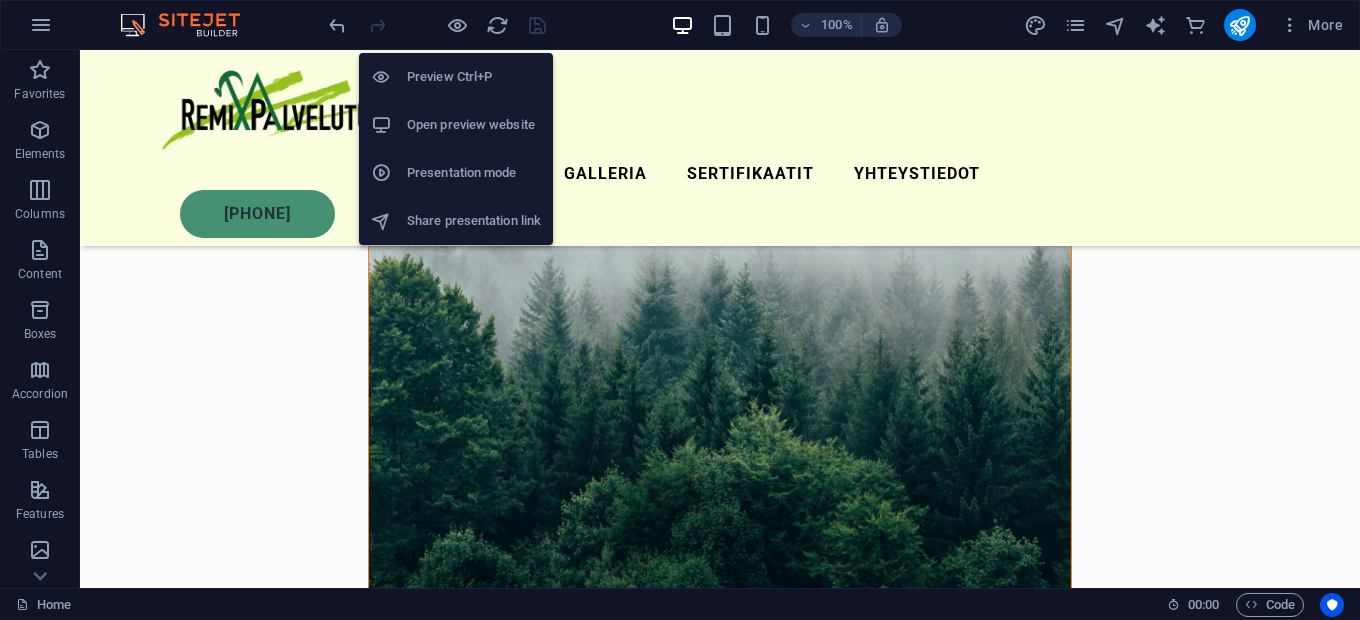 click on "Open preview website" at bounding box center [474, 125] 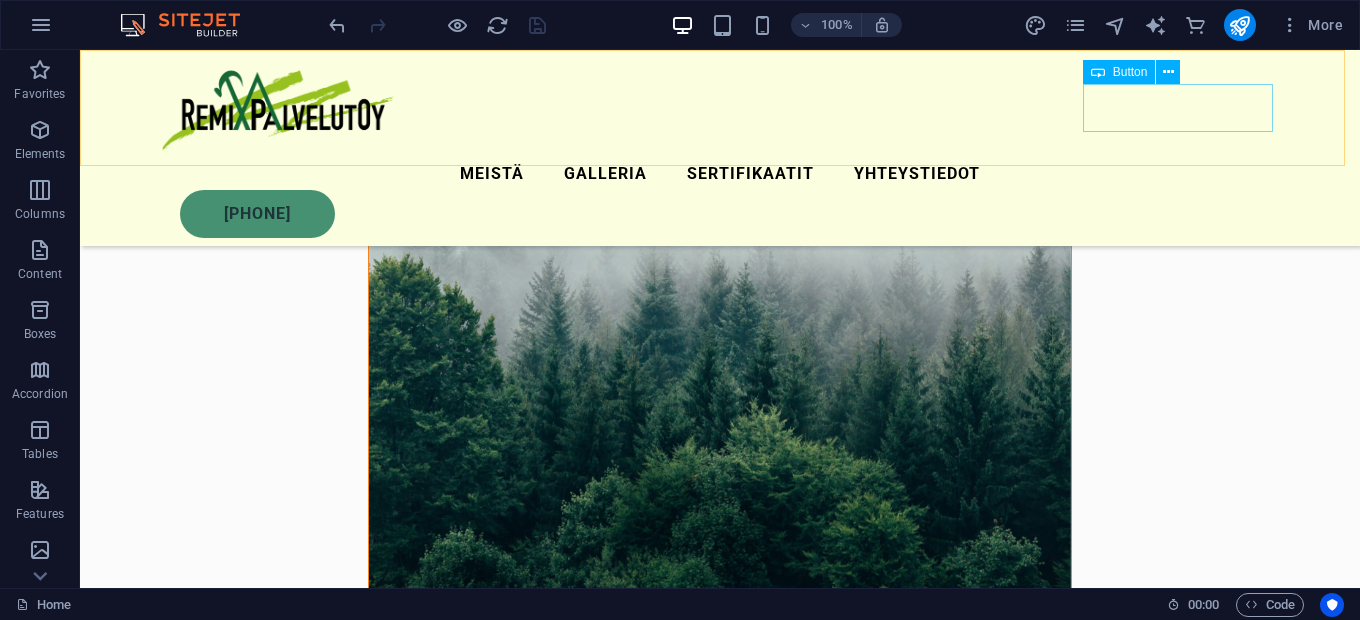 click on "[PHONE]" at bounding box center [730, 214] 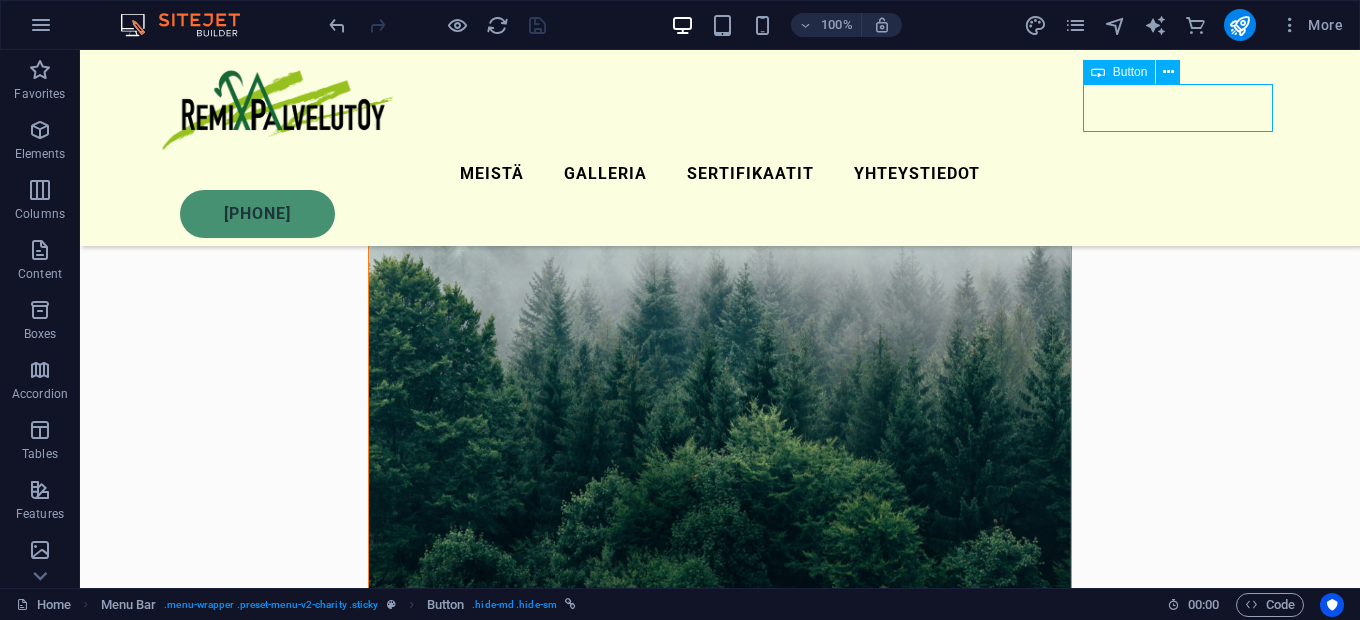 click on "[PHONE]" at bounding box center (730, 214) 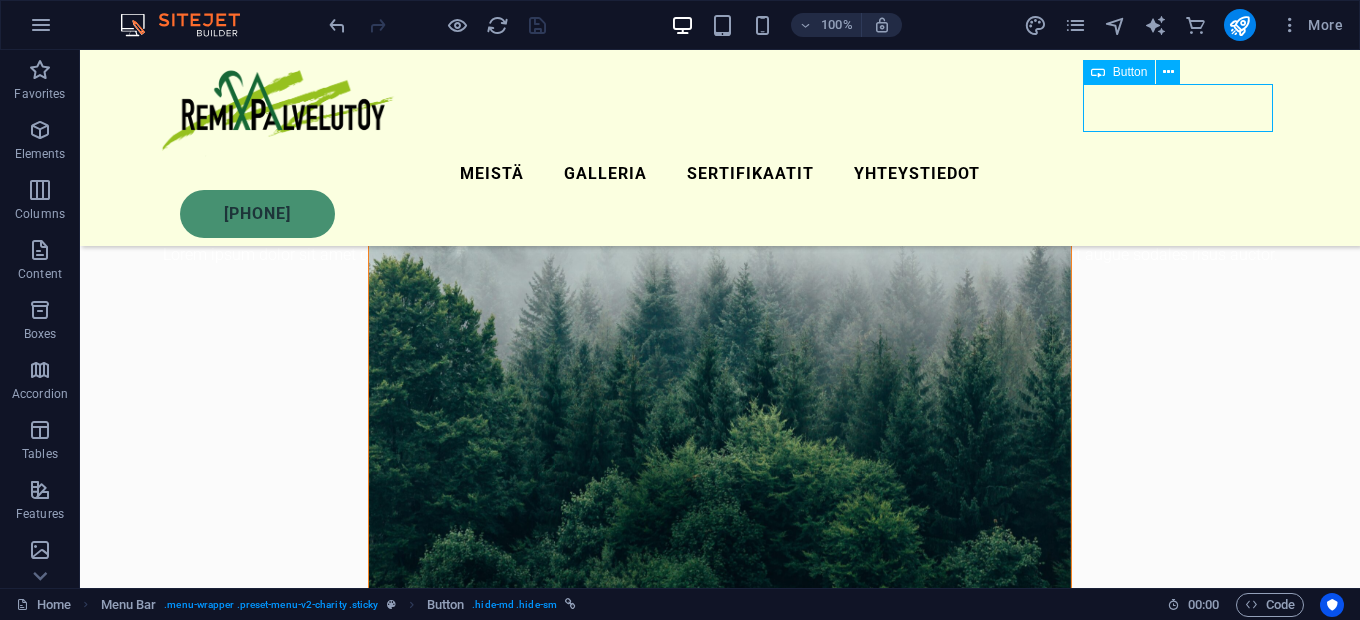 select 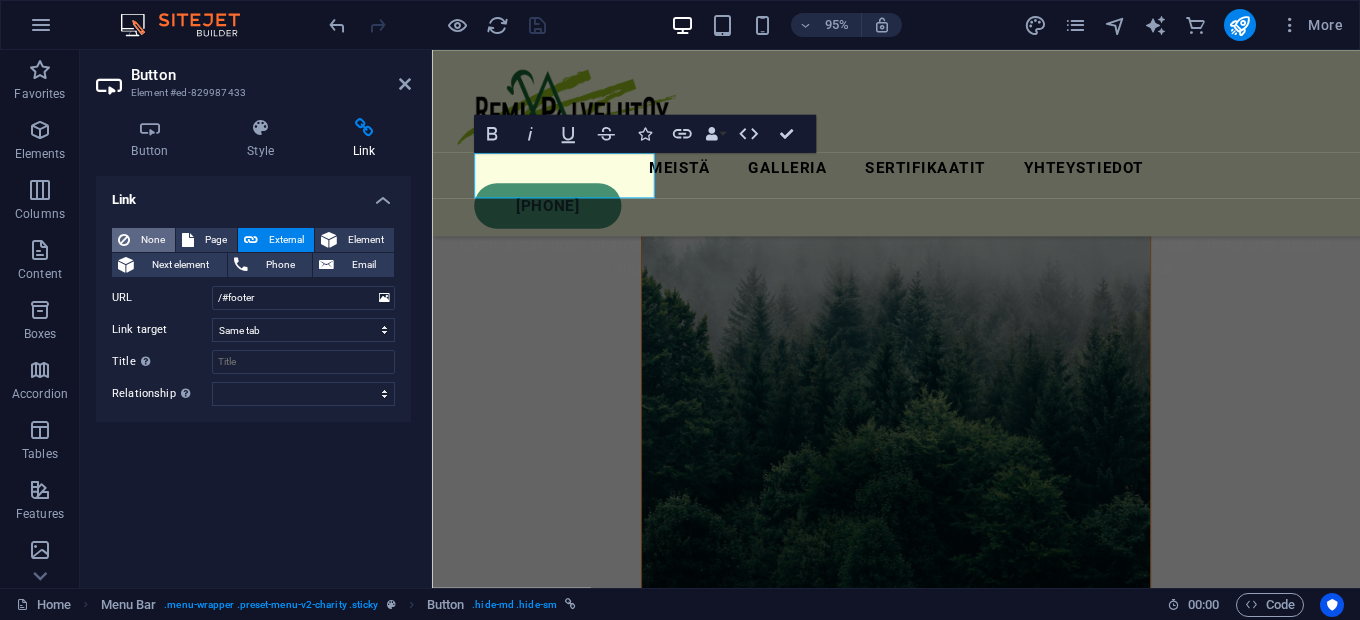 click on "None" at bounding box center (152, 240) 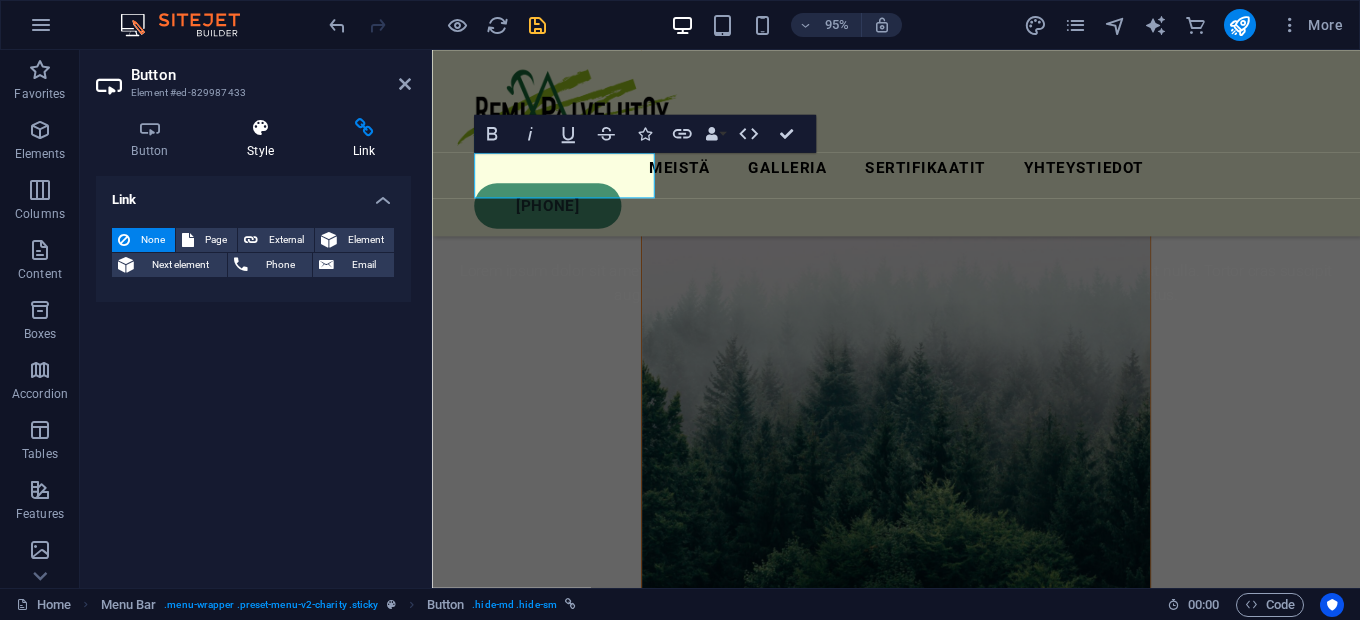 click on "Style" at bounding box center [265, 139] 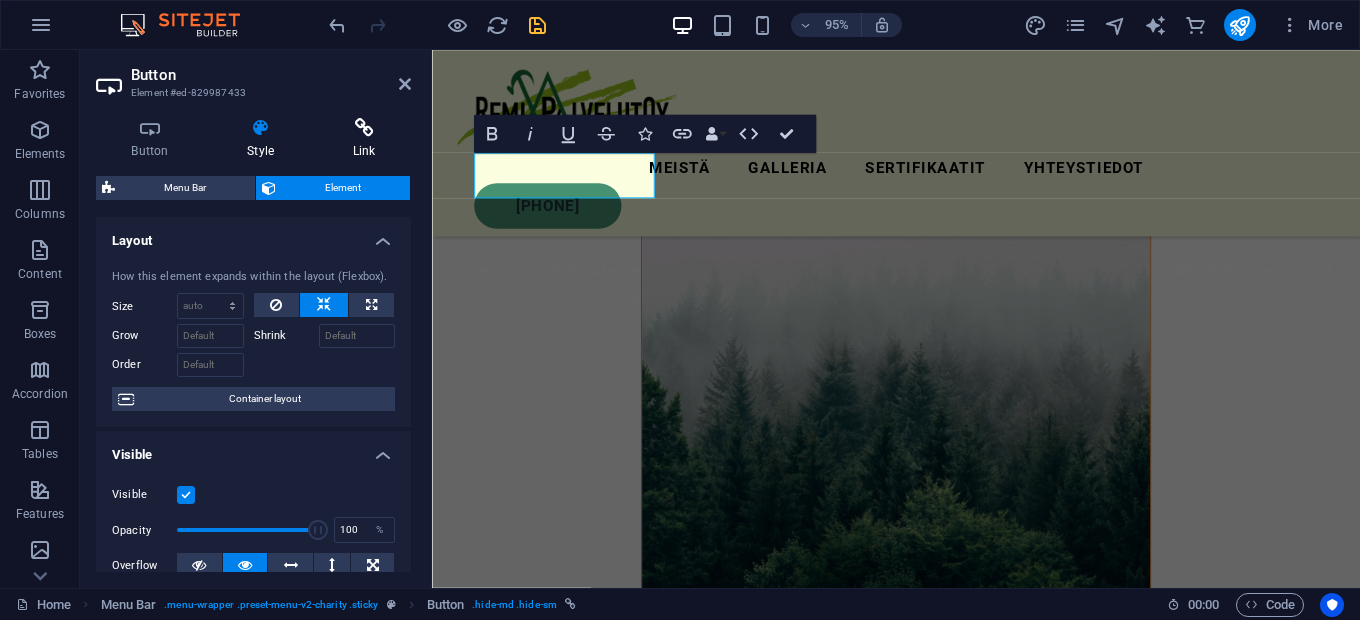 click at bounding box center (364, 128) 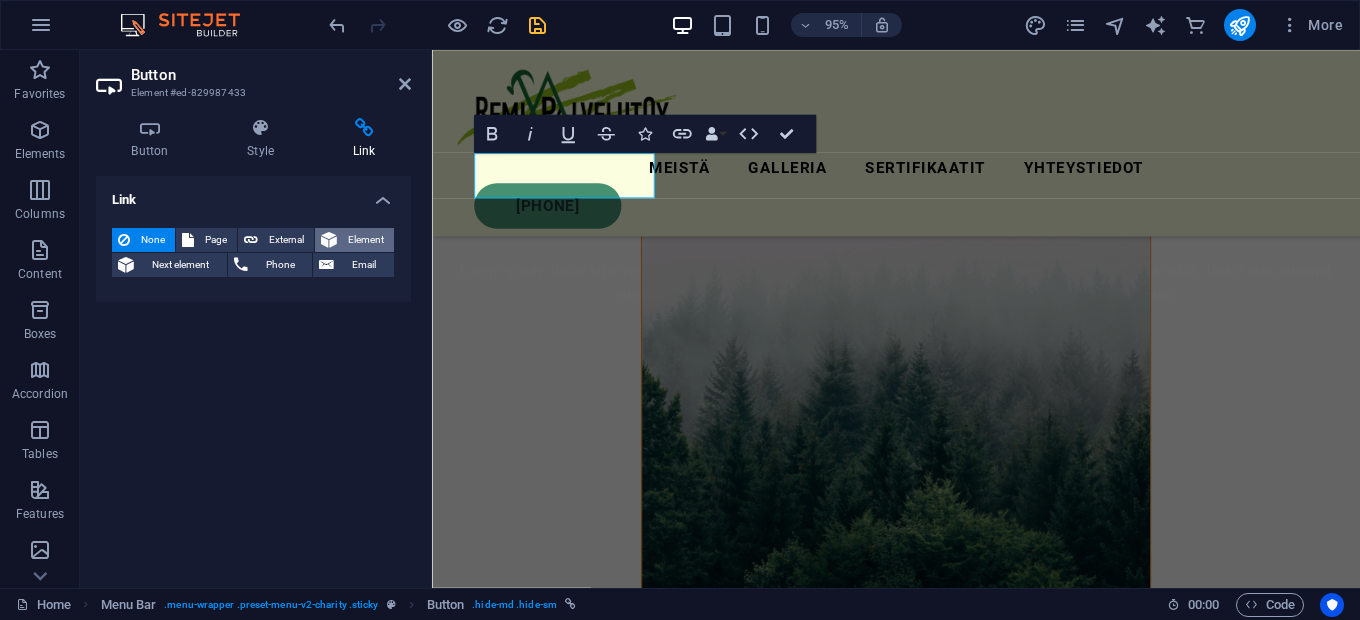 click on "Element" at bounding box center [365, 240] 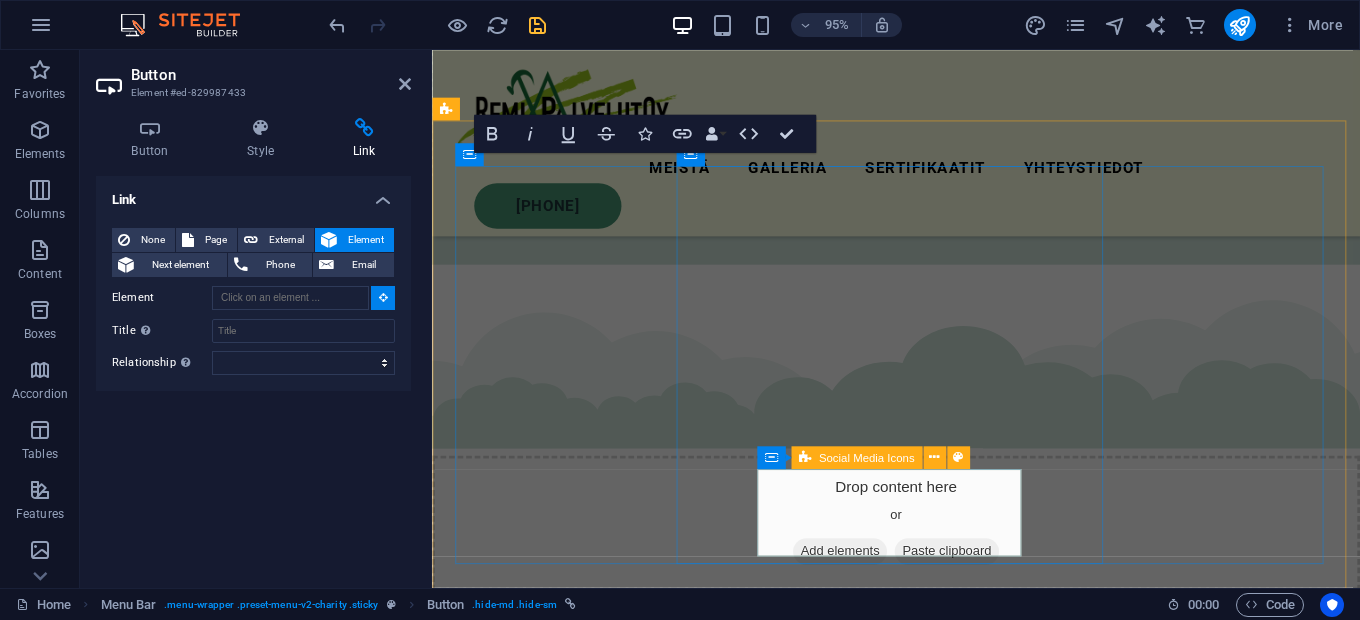 scroll, scrollTop: 4480, scrollLeft: 0, axis: vertical 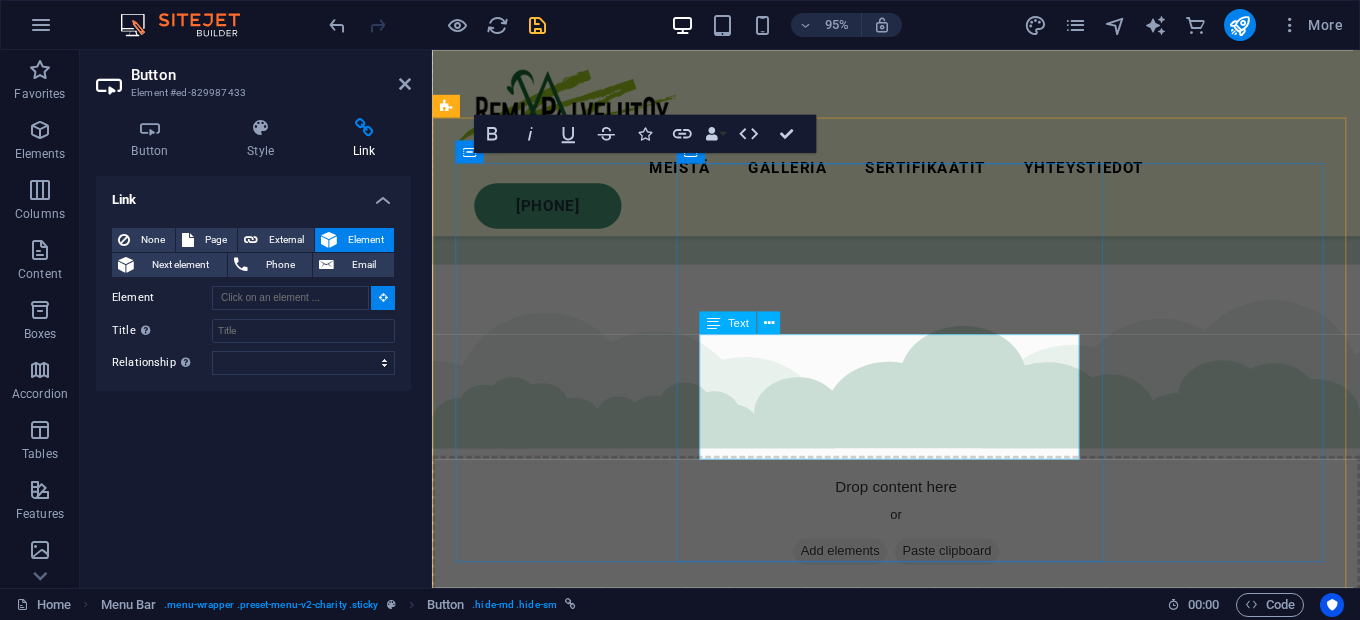 click on "[FIRST]       [PHONE] (FI/SV/EN)   [FIRST]         [PHONE] (FI)   info@example.com" at bounding box center (920, 3182) 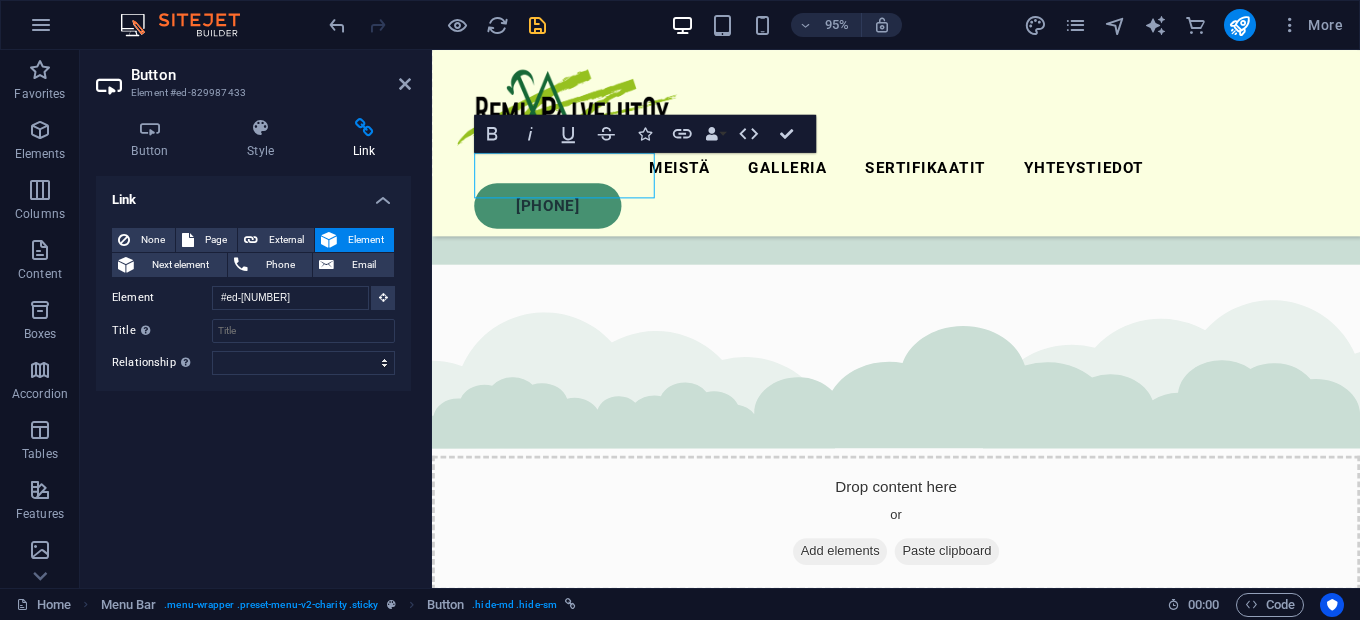 click on "Button" at bounding box center (271, 75) 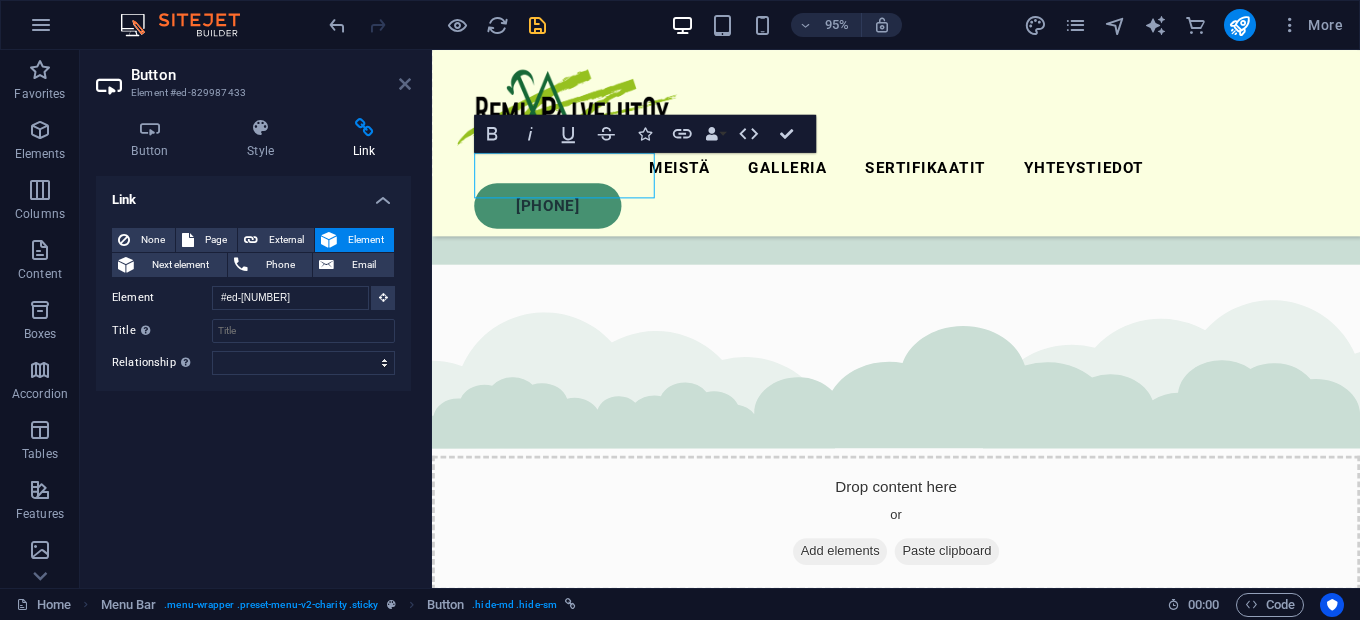 click at bounding box center (405, 84) 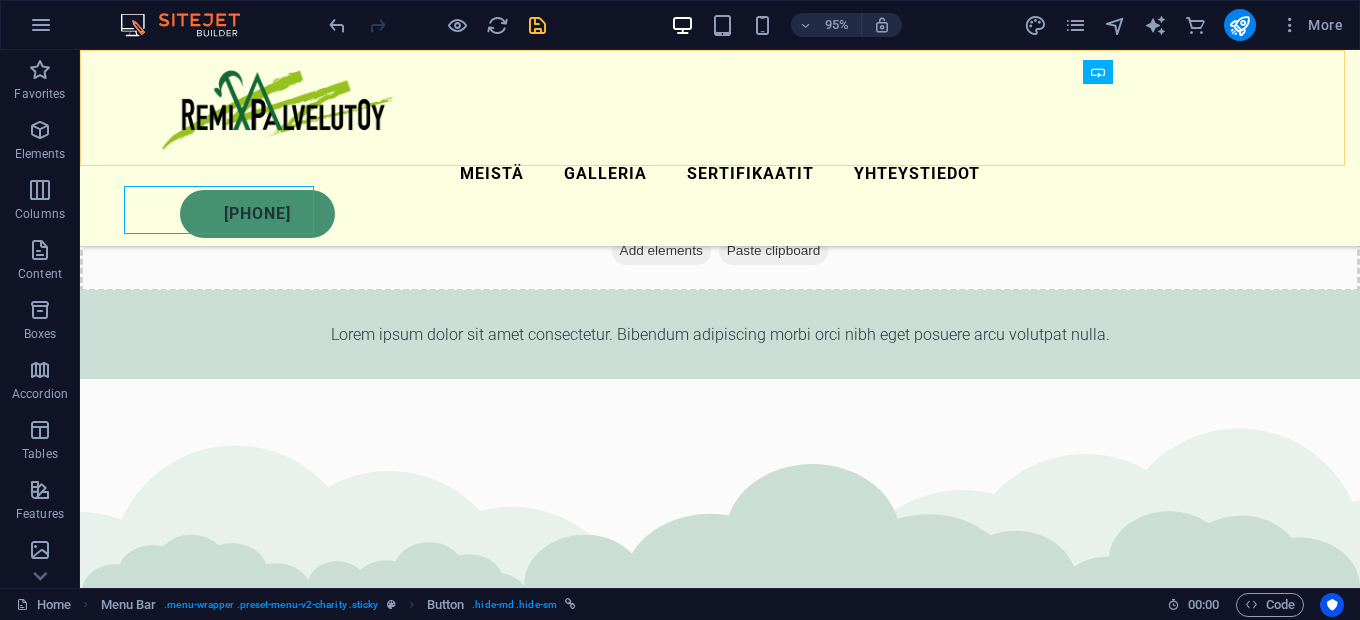 scroll, scrollTop: 4452, scrollLeft: 0, axis: vertical 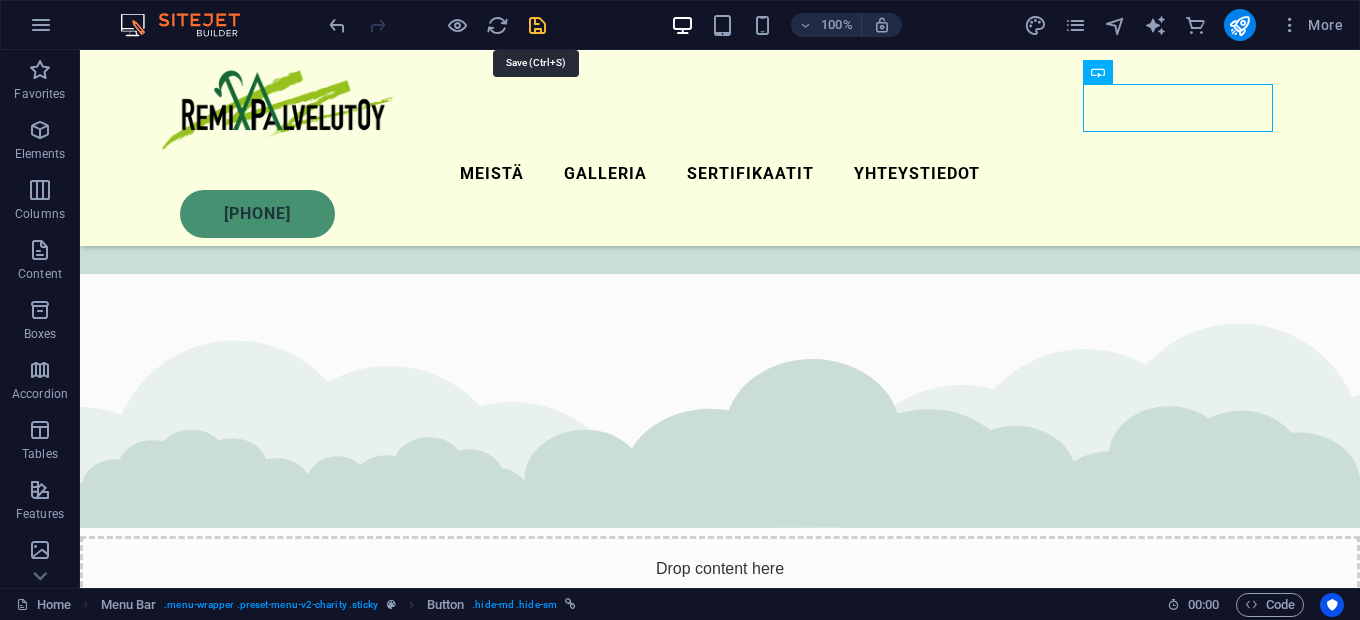 click at bounding box center [537, 25] 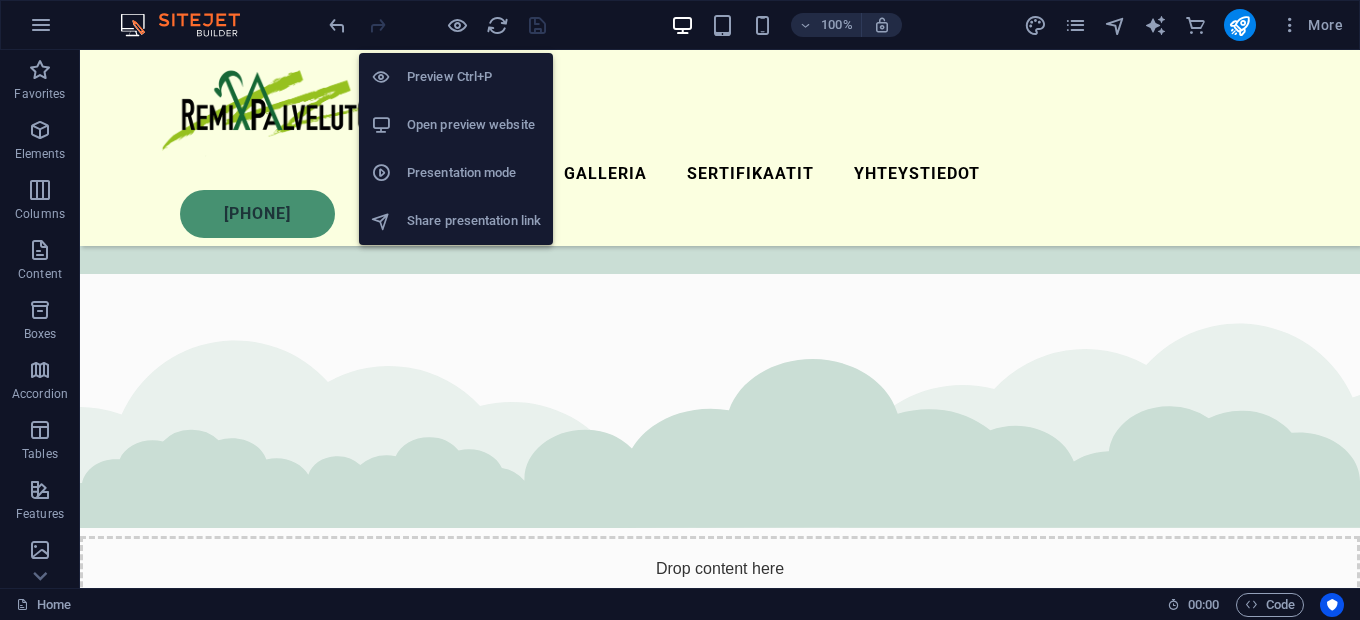 click on "Open preview website" at bounding box center [474, 125] 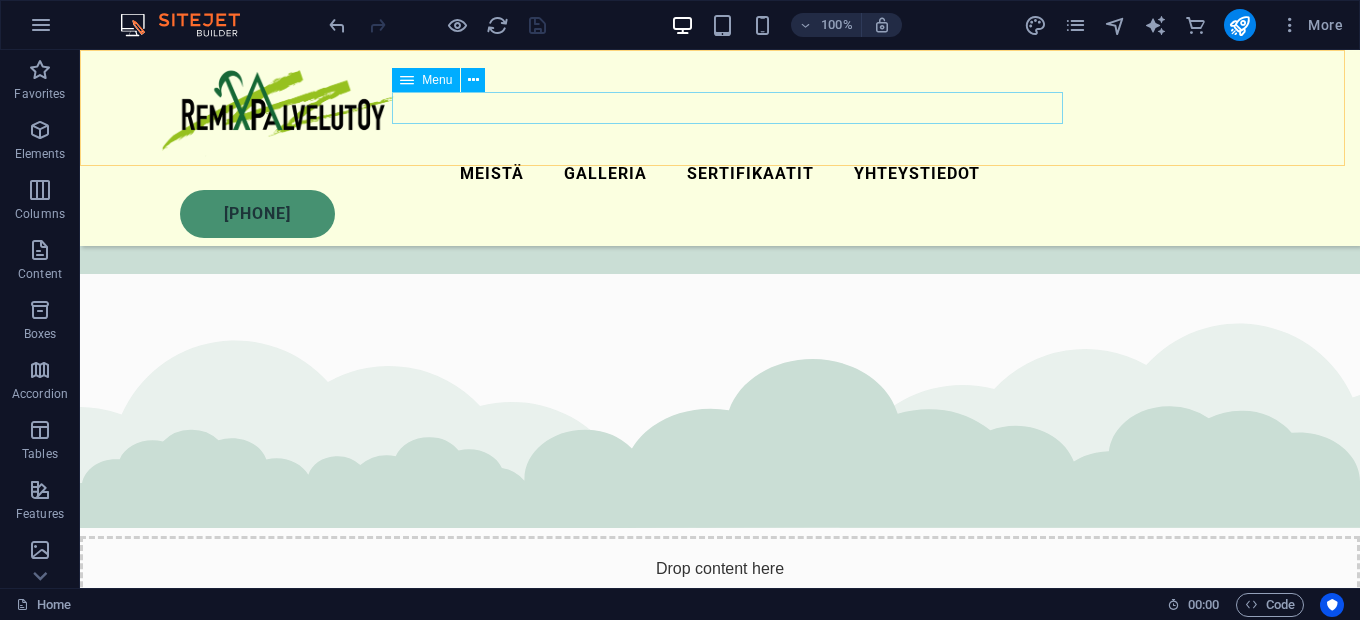 click on "Meistä Galleria Sertifikaatit Yhteystiedot" at bounding box center [720, 174] 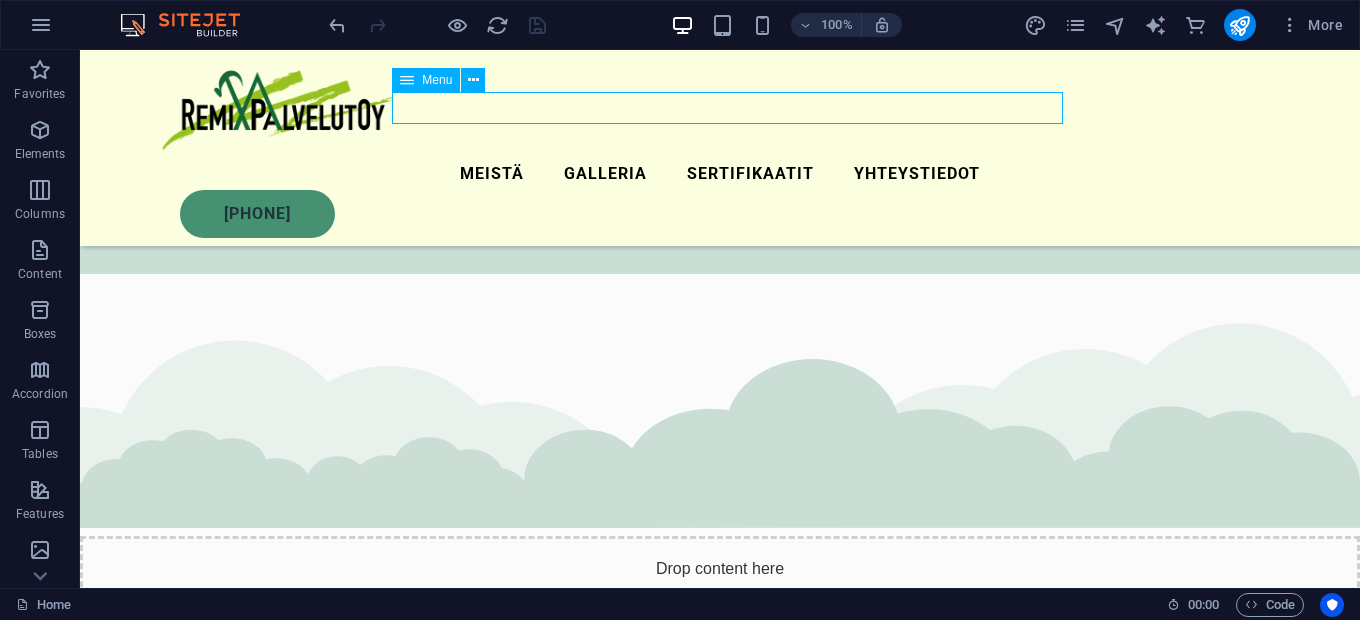 click on "Meistä Galleria Sertifikaatit Yhteystiedot" at bounding box center (720, 174) 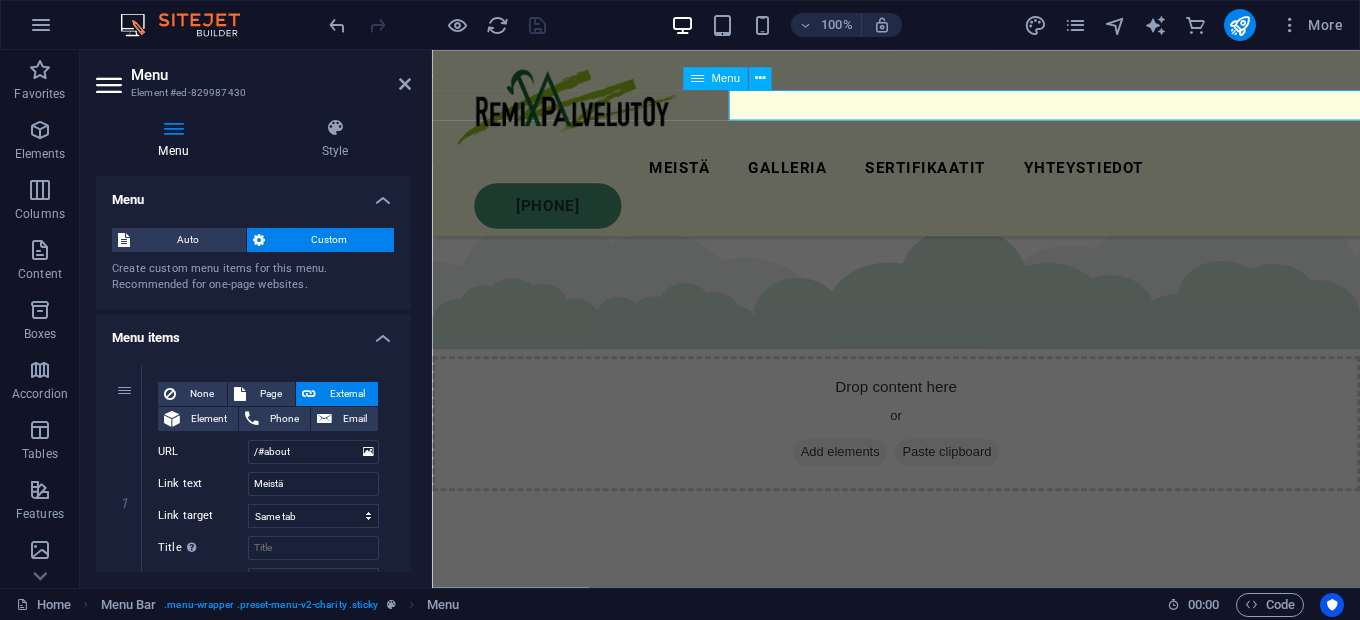 scroll, scrollTop: 4246, scrollLeft: 0, axis: vertical 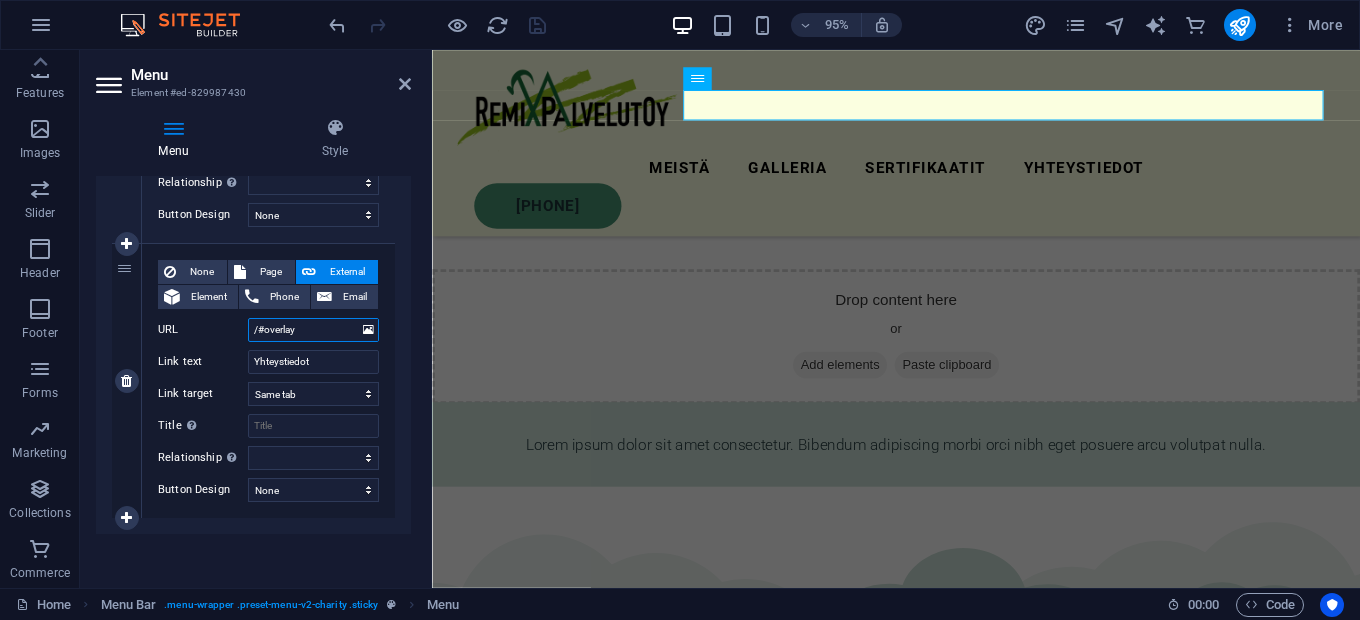 drag, startPoint x: 328, startPoint y: 326, endPoint x: 235, endPoint y: 342, distance: 94.36631 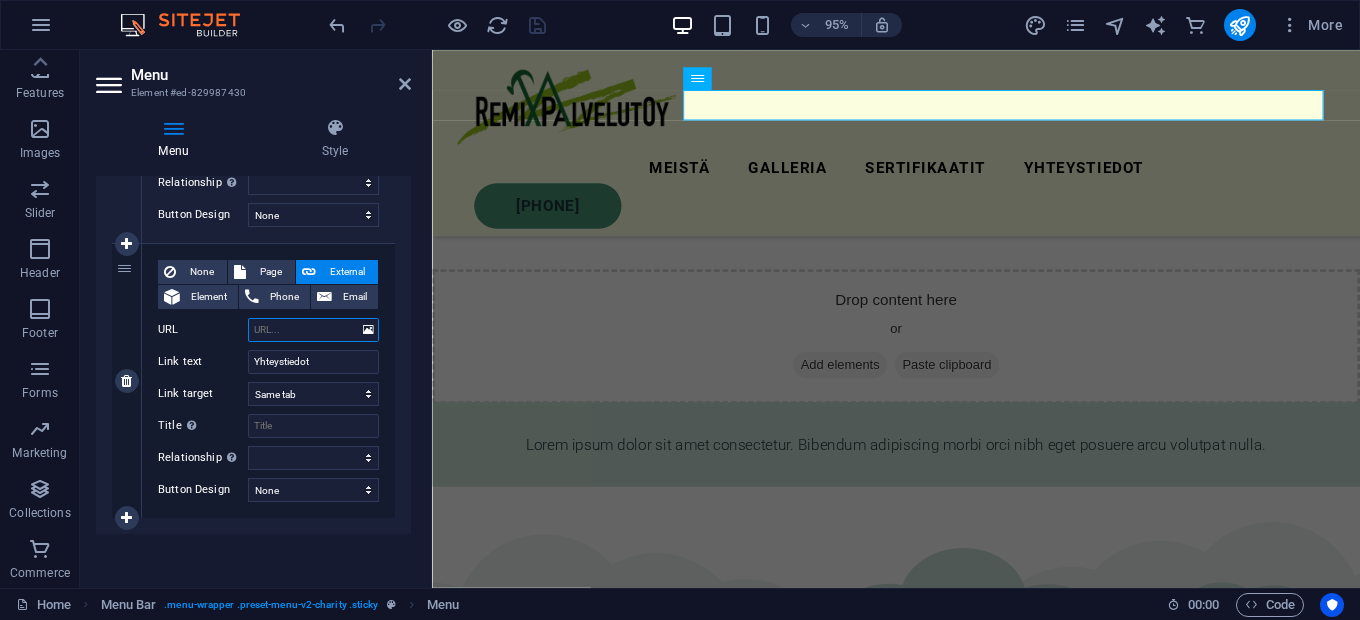 select 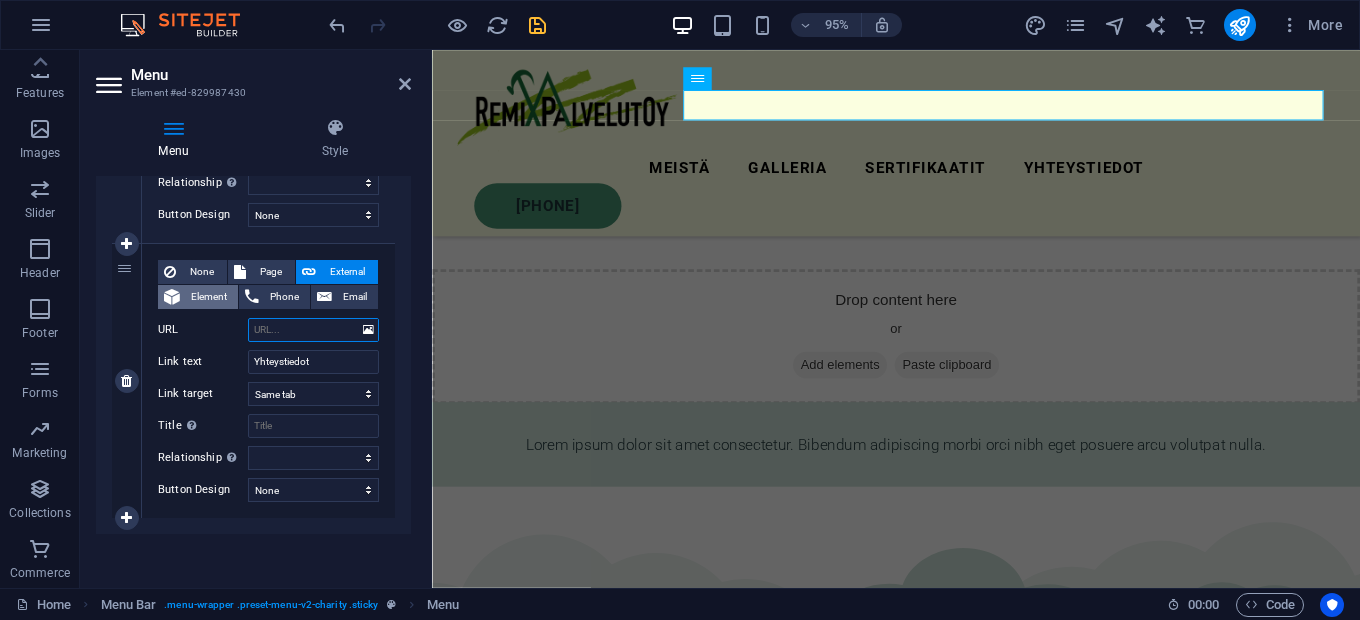 type 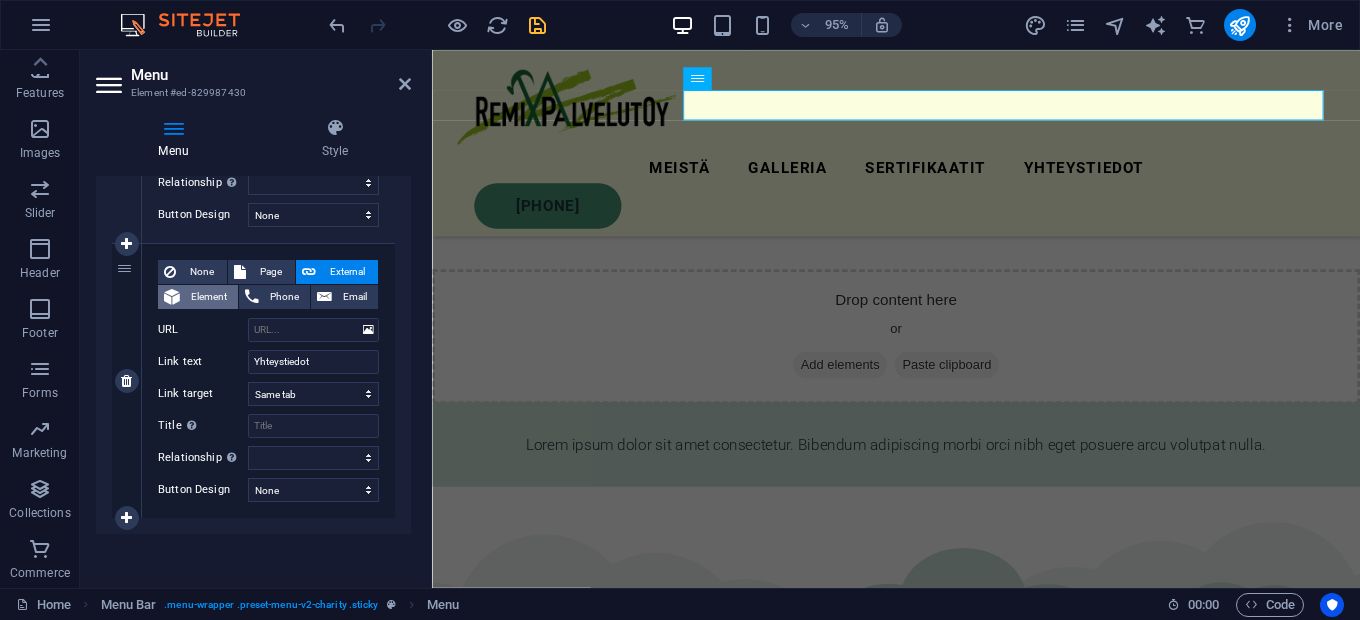 click on "Element" at bounding box center (209, 297) 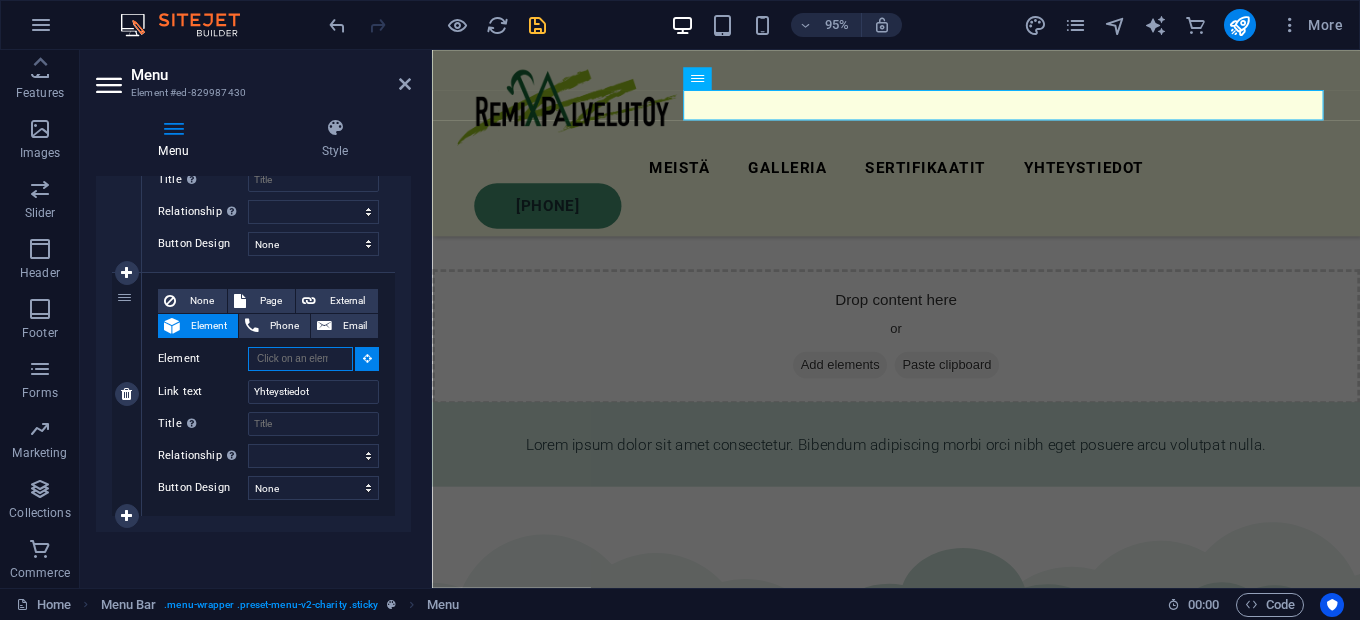 scroll, scrollTop: 916, scrollLeft: 0, axis: vertical 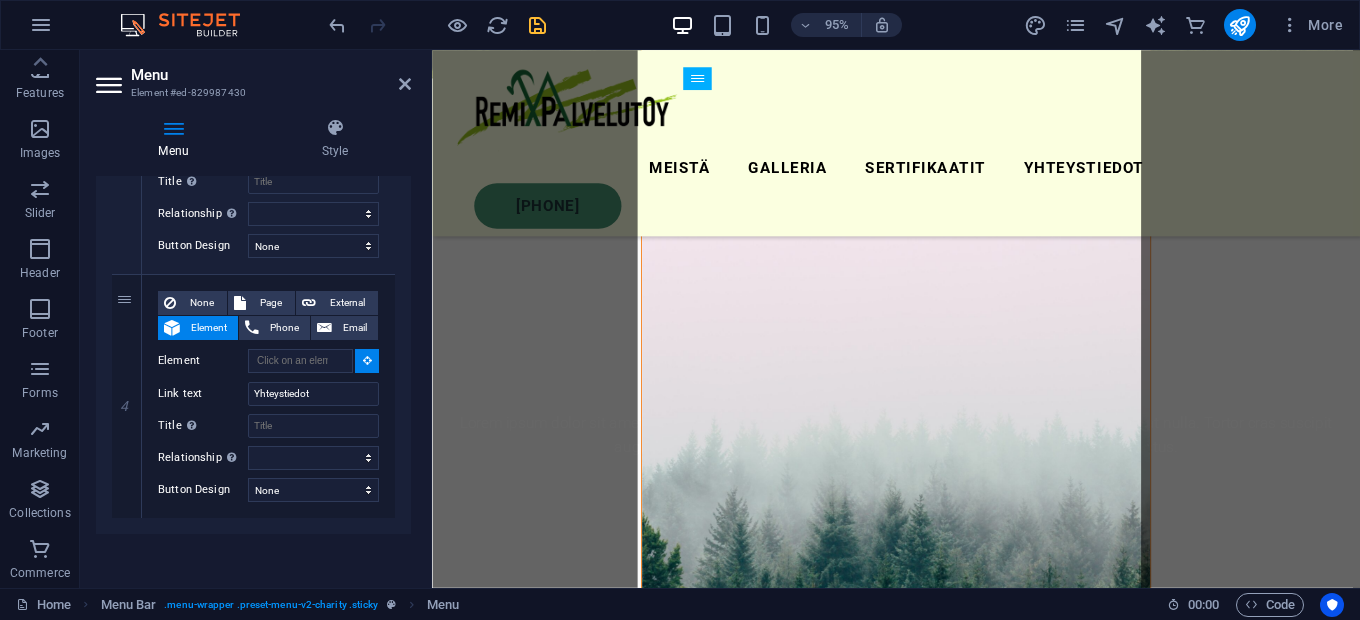 click at bounding box center [920, 449] 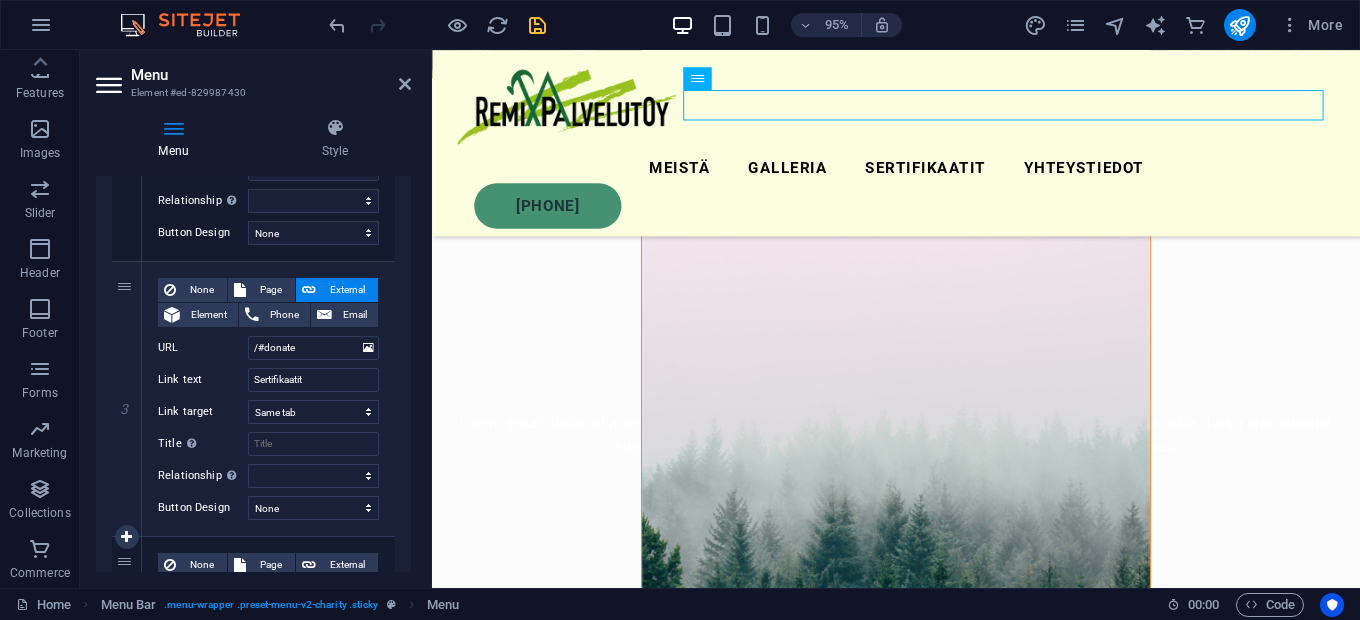 scroll, scrollTop: 654, scrollLeft: 0, axis: vertical 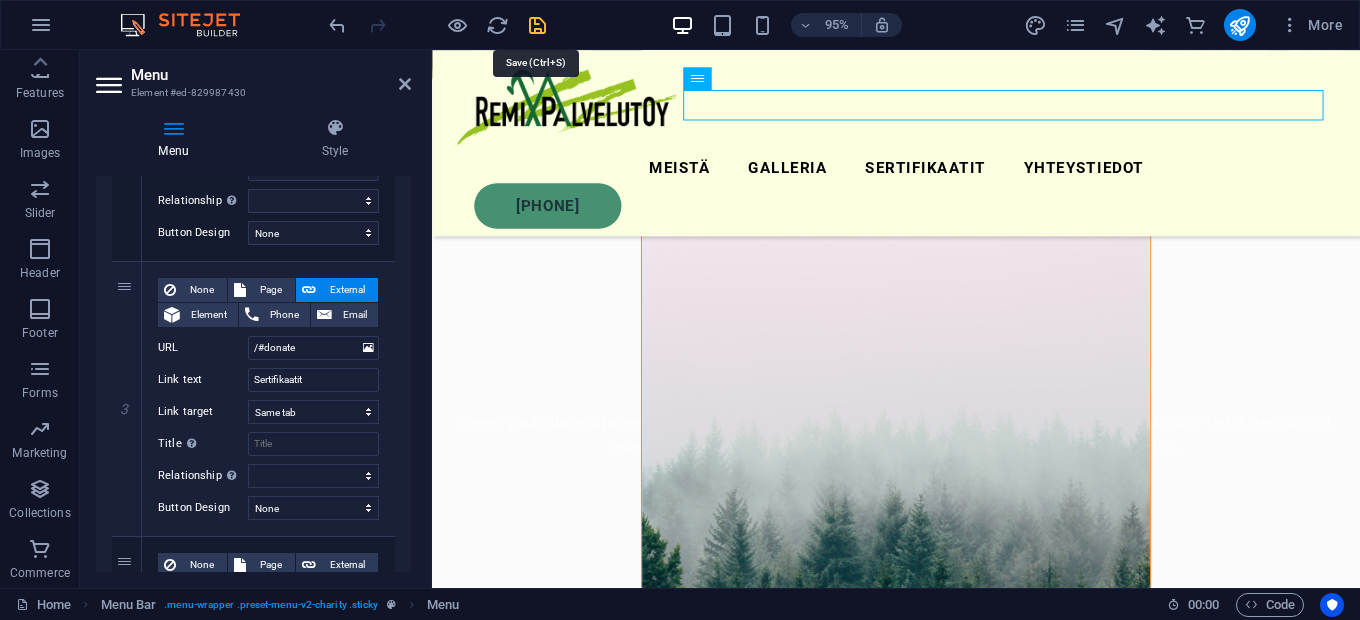 click at bounding box center (537, 25) 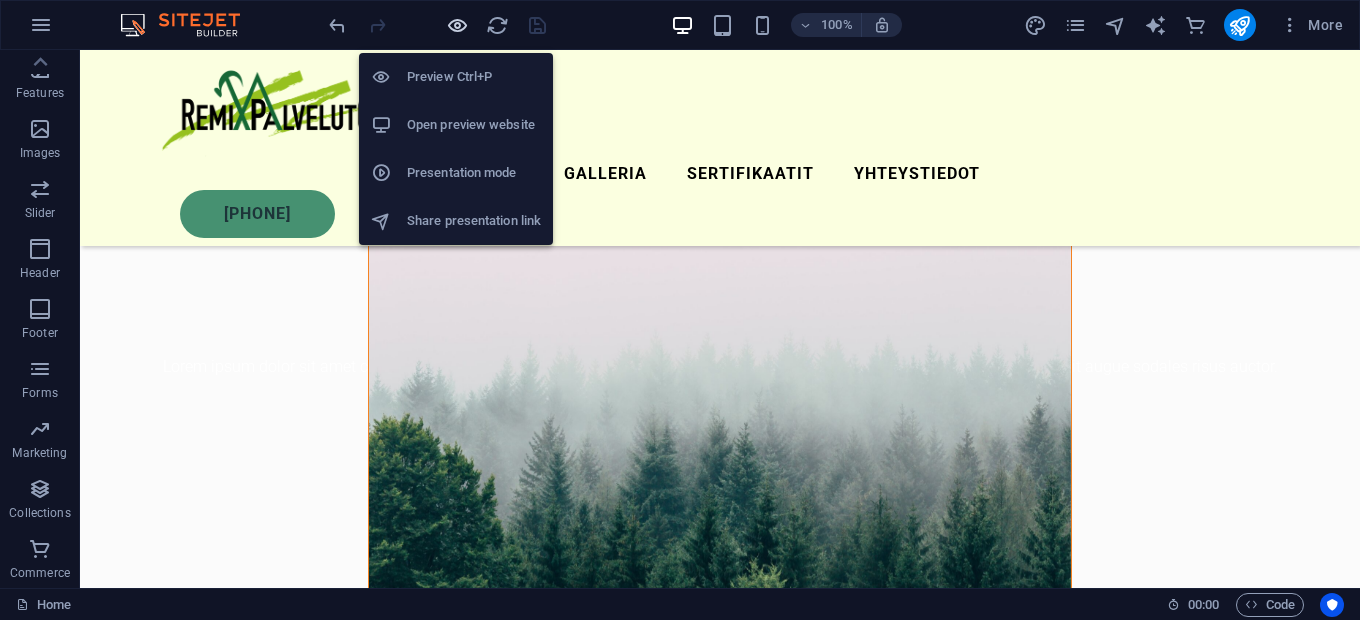 click at bounding box center (457, 25) 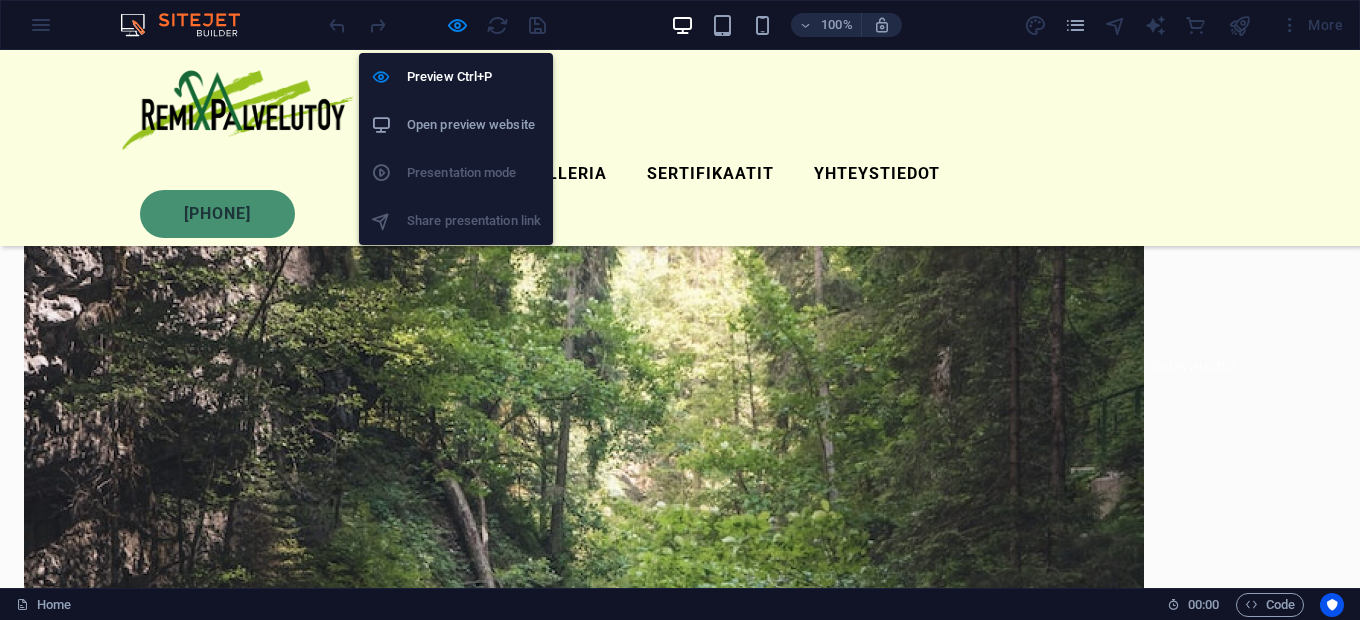 click on "Open preview website" at bounding box center [474, 125] 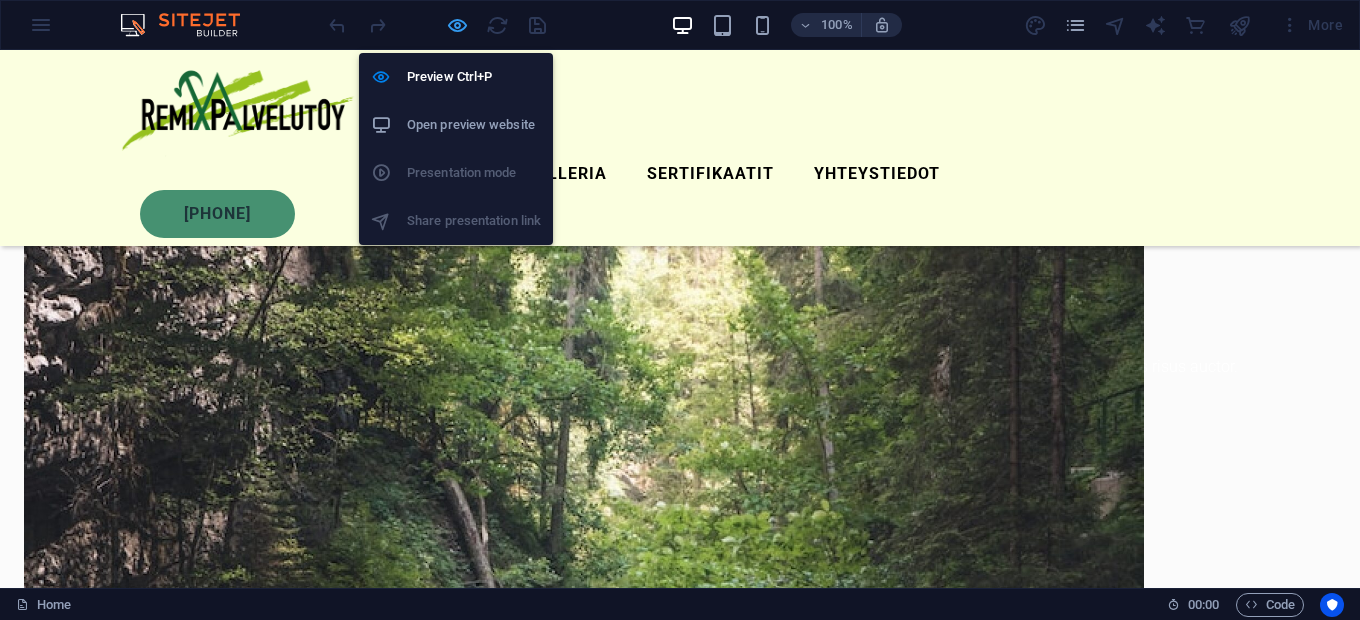 click at bounding box center [457, 25] 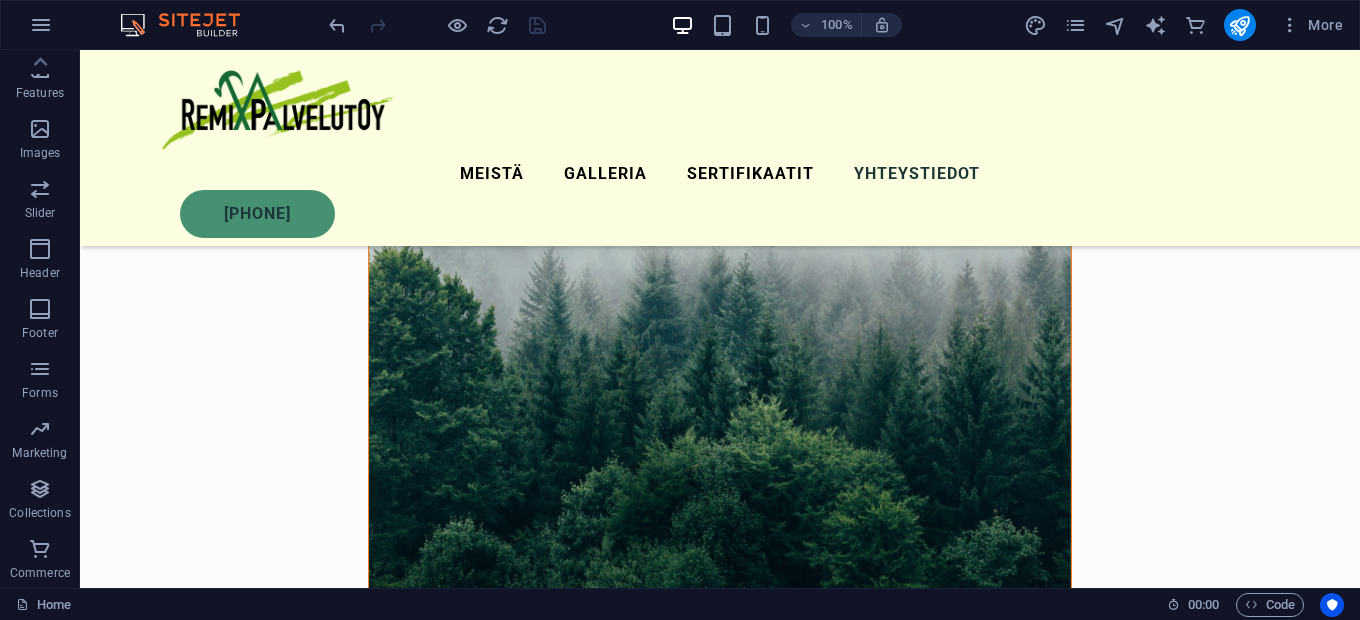 scroll, scrollTop: 896, scrollLeft: 0, axis: vertical 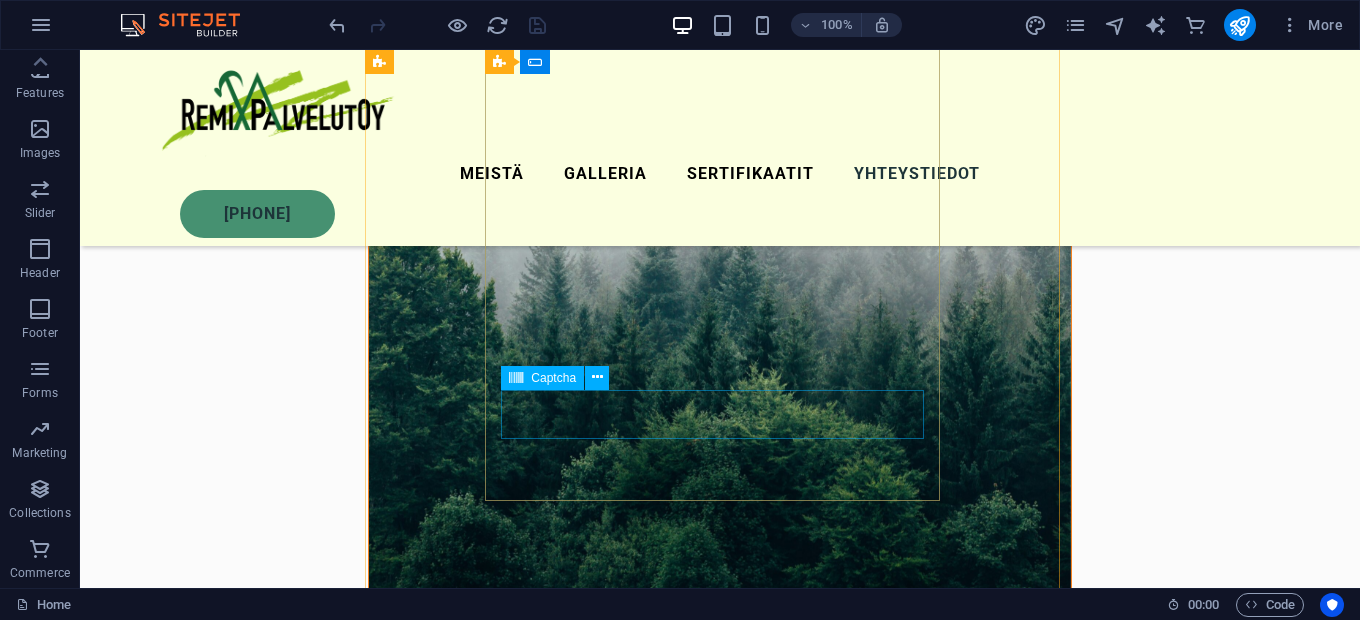 click on "Unreadable? Load new" 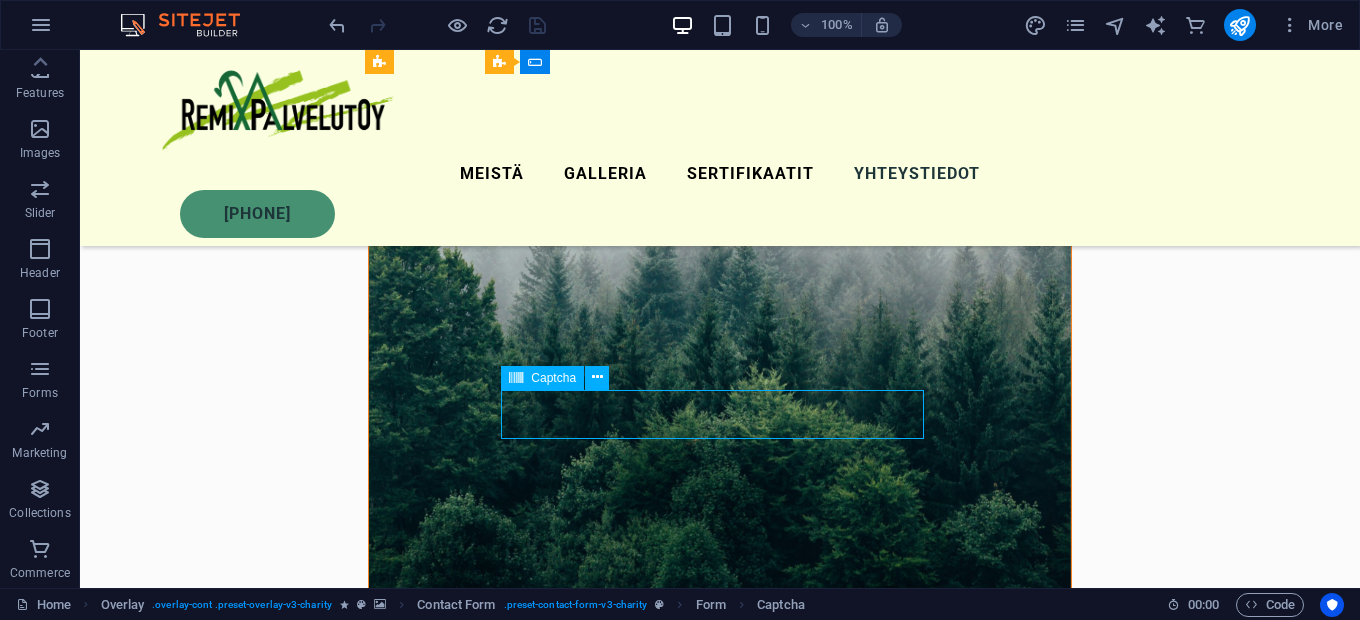 click on "Unreadable? Load new" 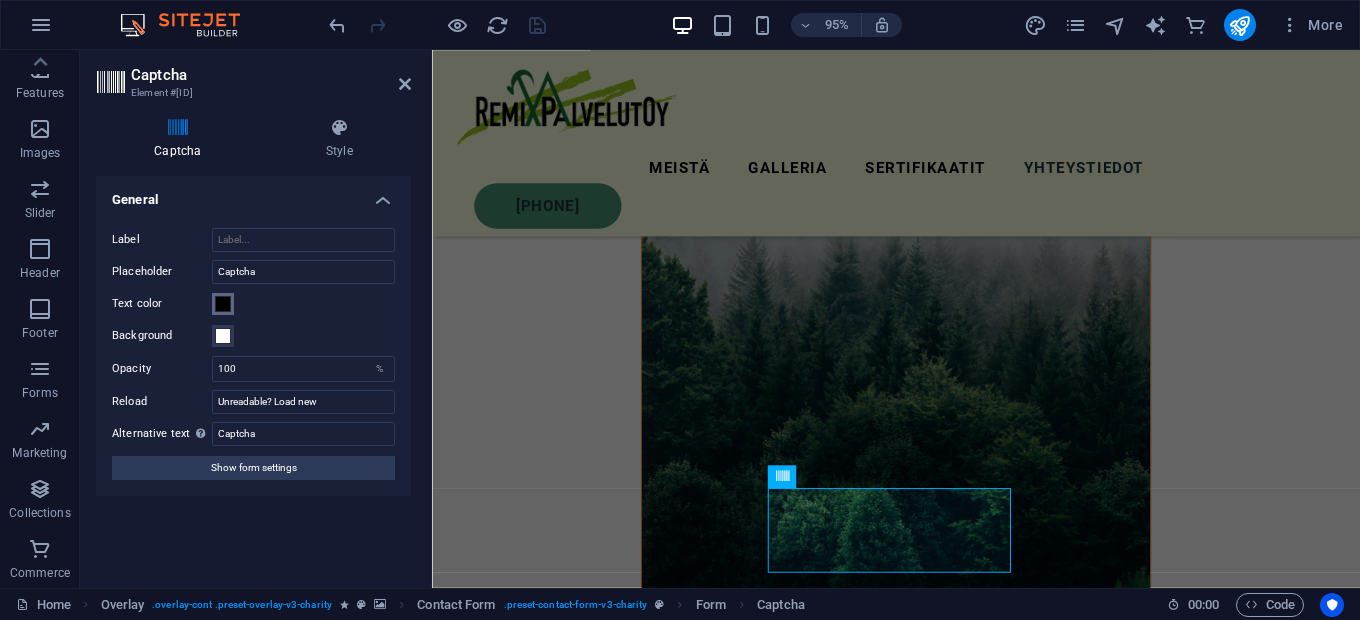 click at bounding box center (223, 304) 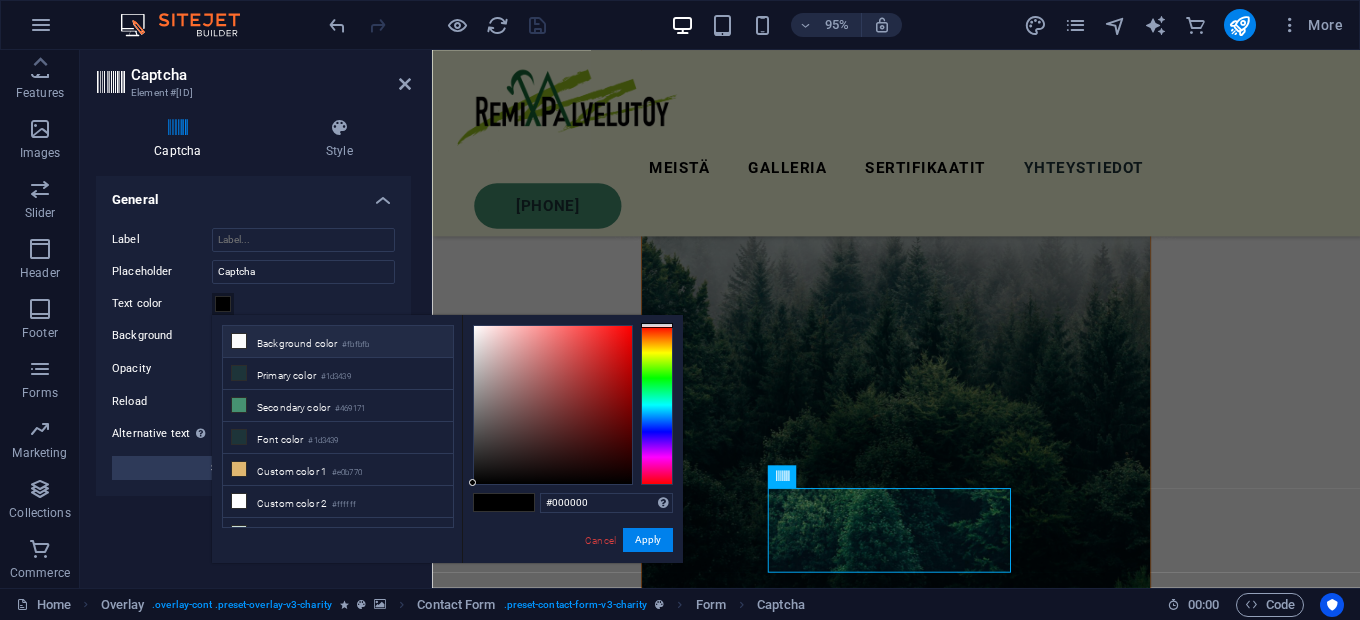 click on "Background color
#fbfbfb" at bounding box center [338, 342] 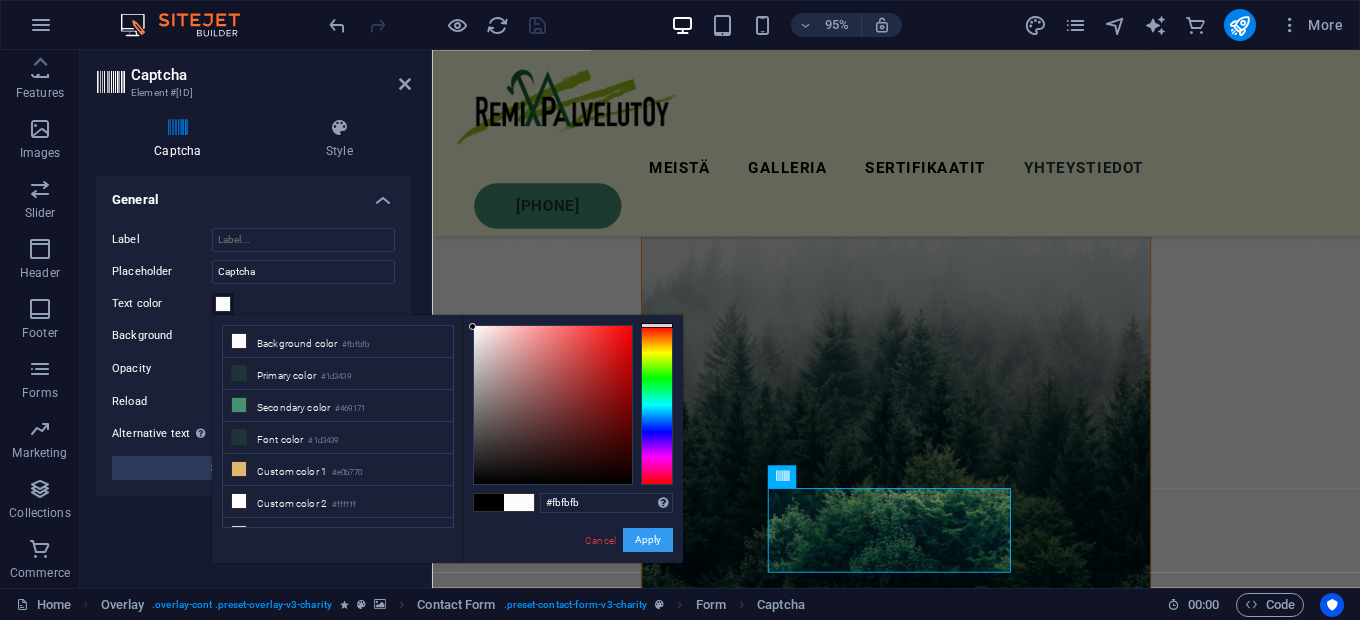 click on "Apply" at bounding box center [648, 540] 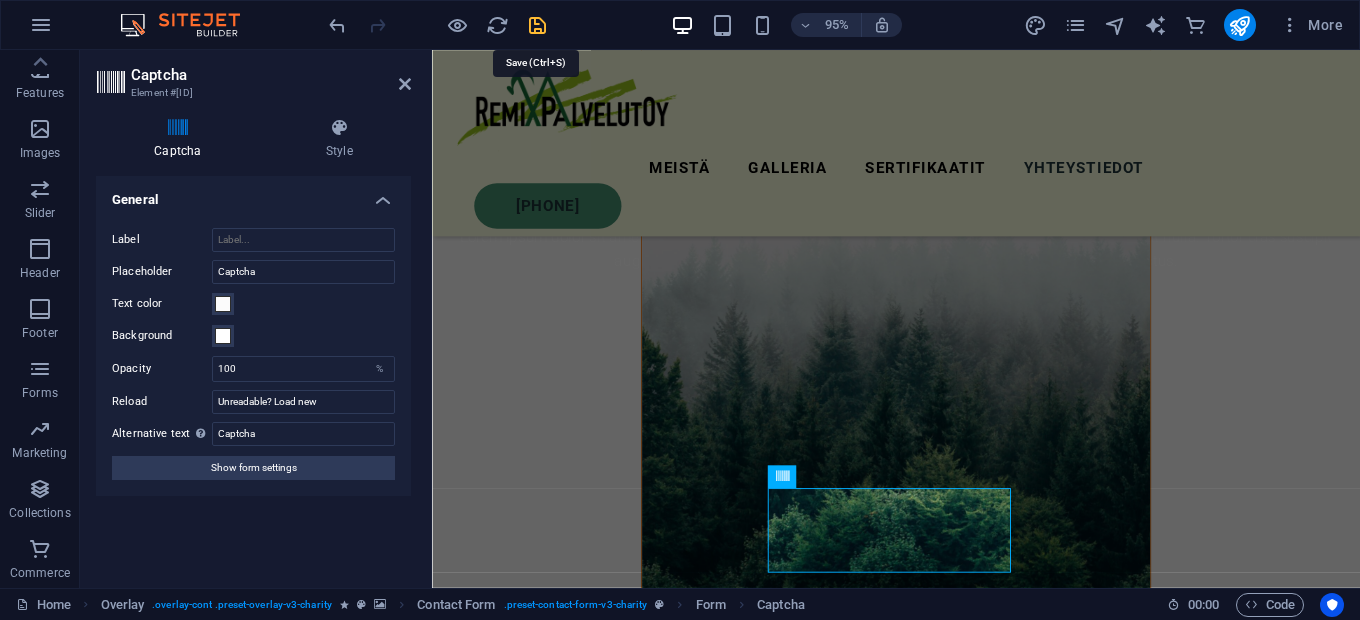 click at bounding box center [537, 25] 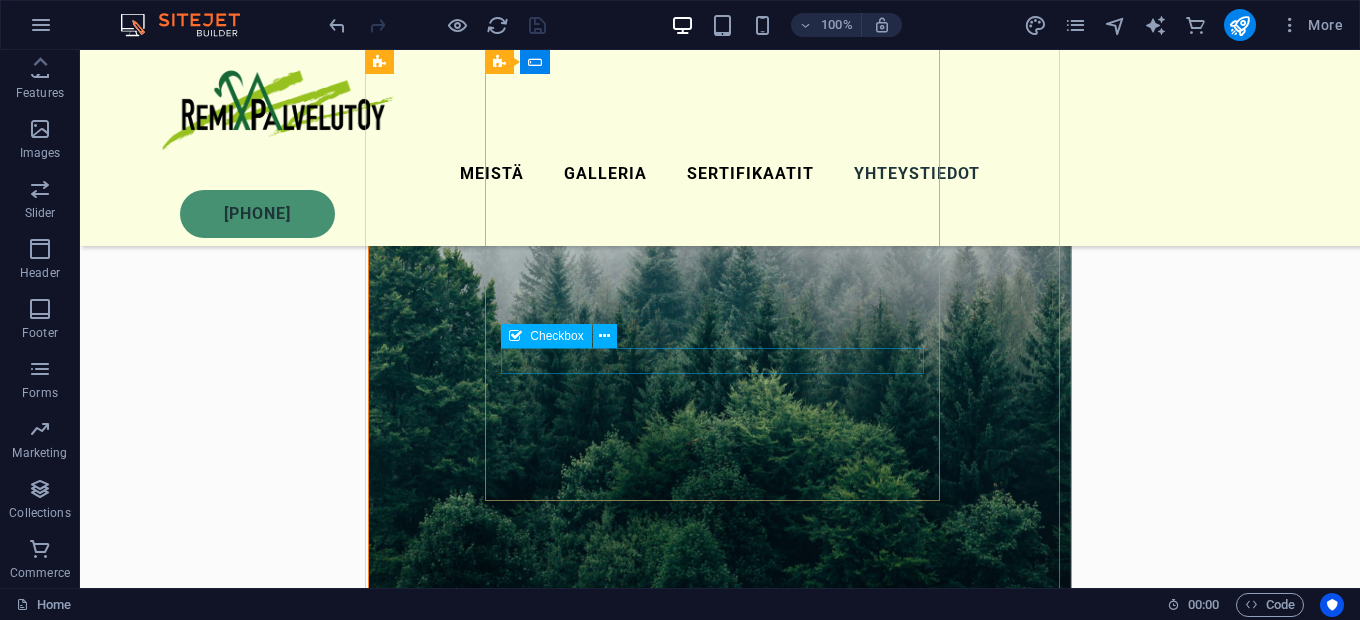 click on "Olen lukenut ja ymmärtänyt tietosuojakäytännön." 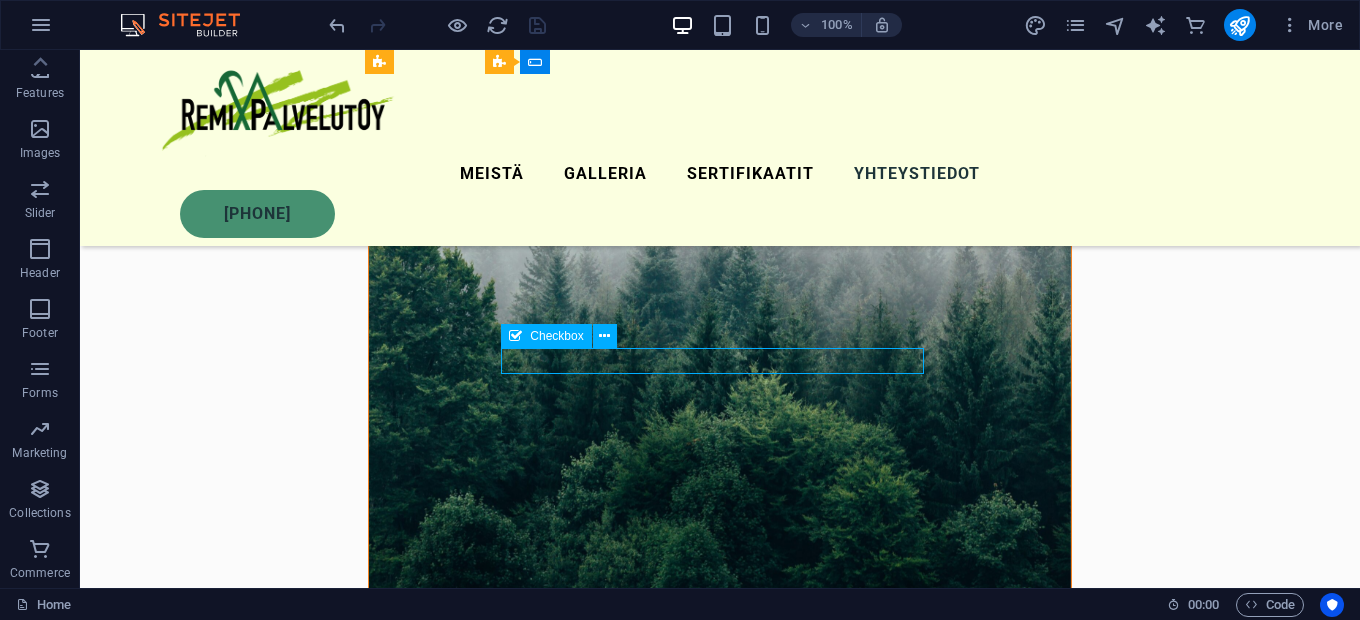 click on "Olen lukenut ja ymmärtänyt tietosuojakäytännön." 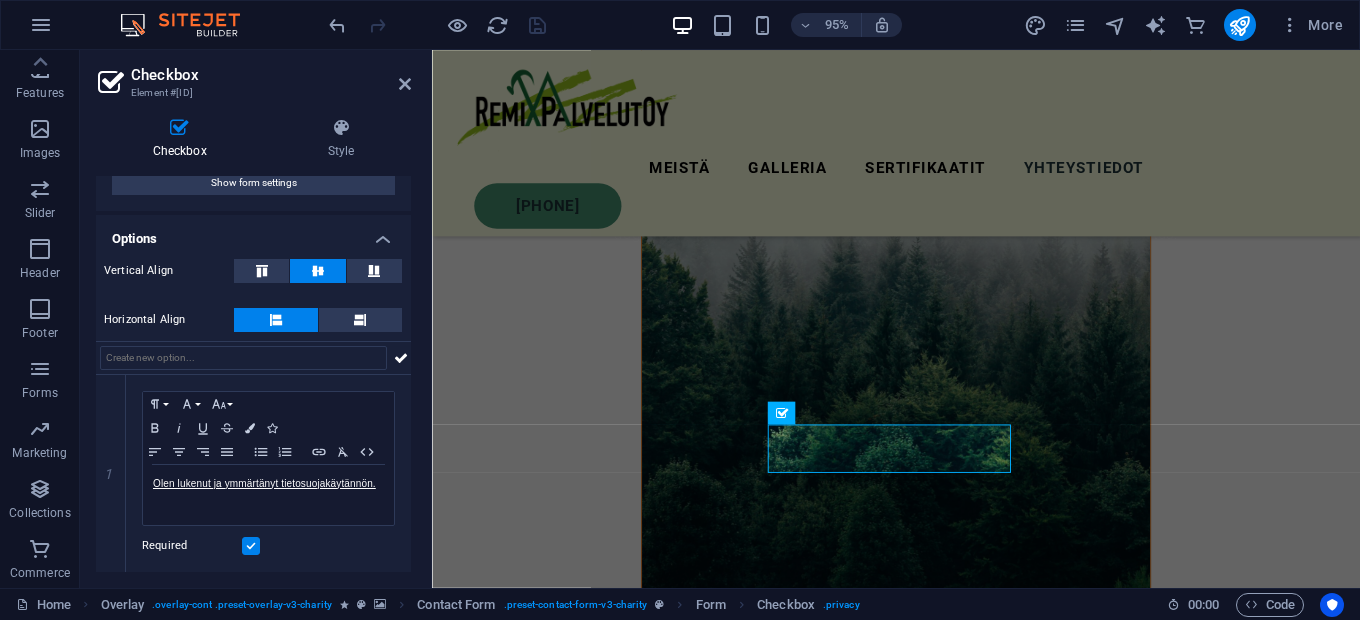 scroll, scrollTop: 90, scrollLeft: 0, axis: vertical 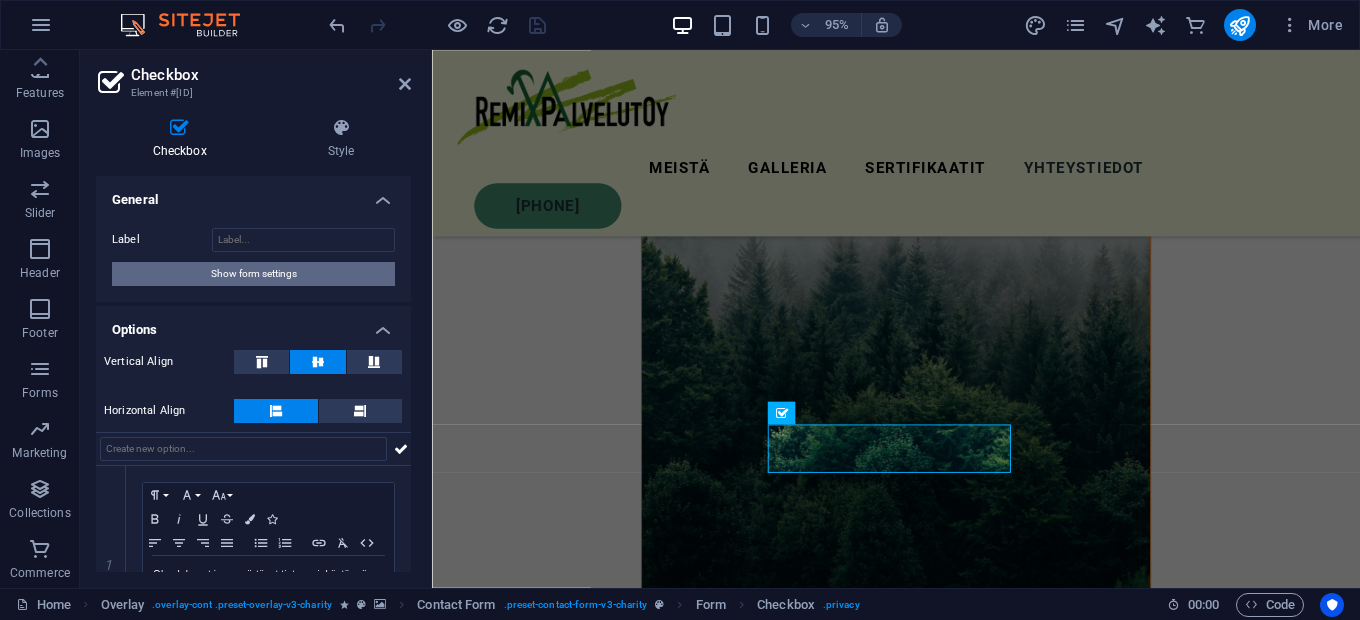 click on "Show form settings" at bounding box center (254, 274) 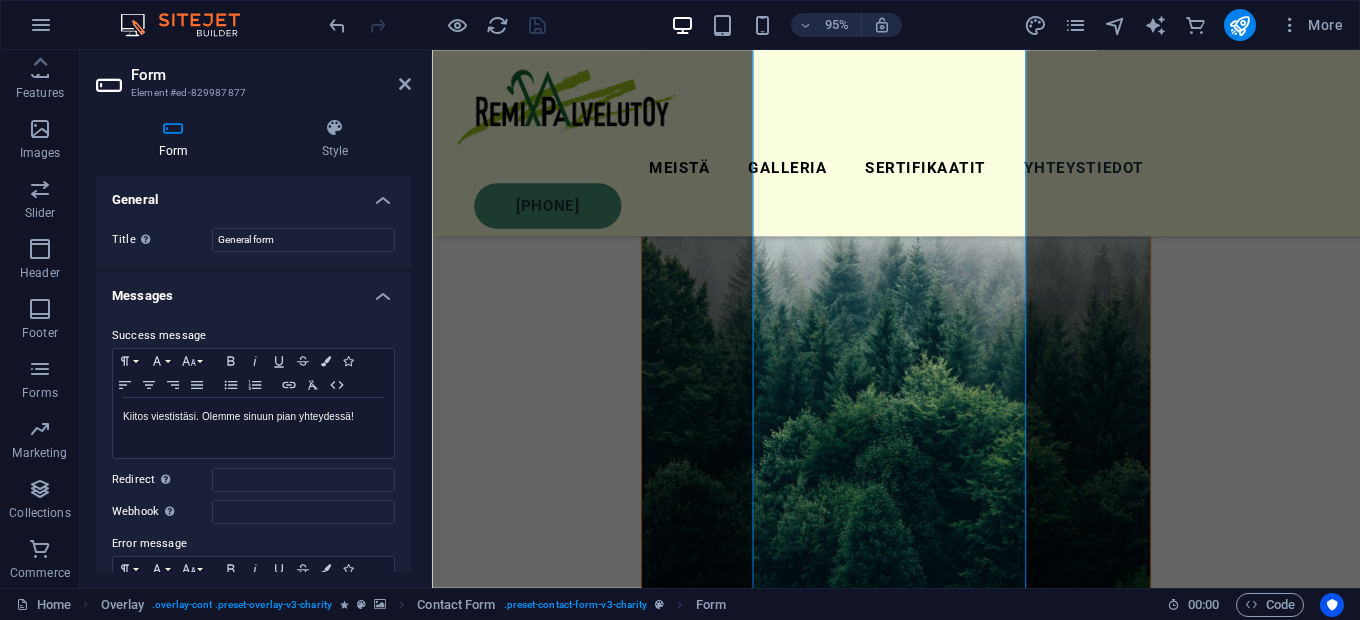 scroll, scrollTop: 0, scrollLeft: 0, axis: both 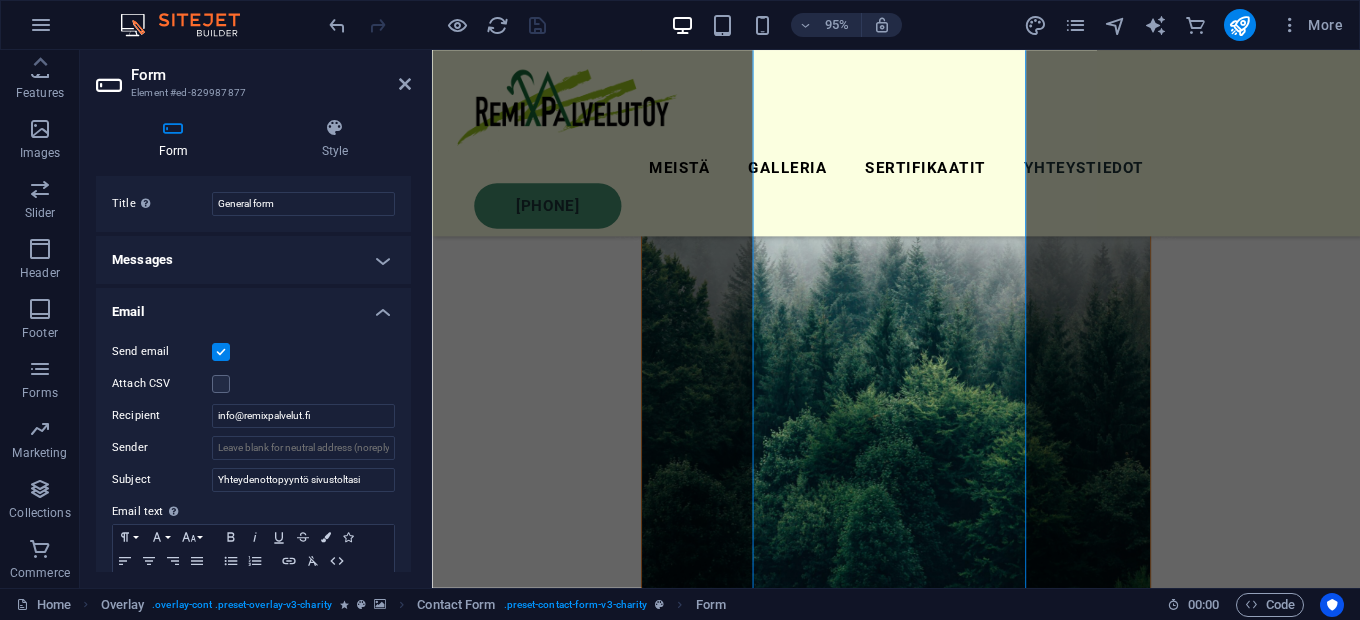 click on "Messages" at bounding box center [253, 260] 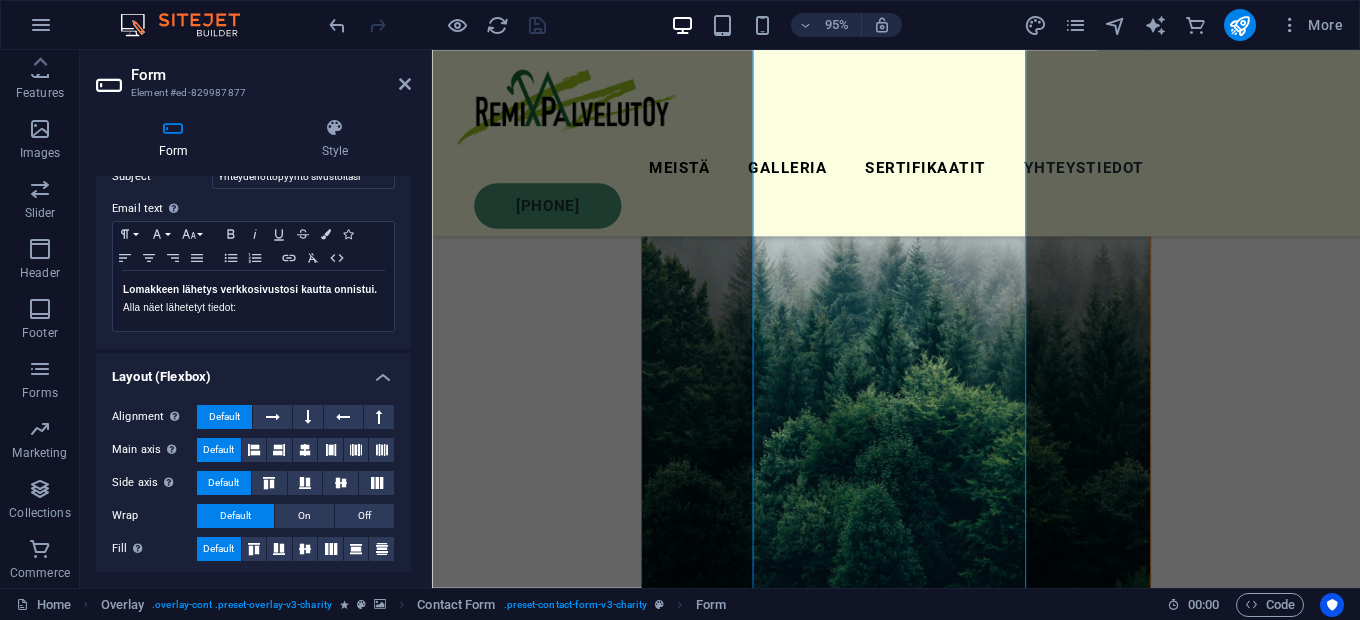 scroll, scrollTop: 706, scrollLeft: 0, axis: vertical 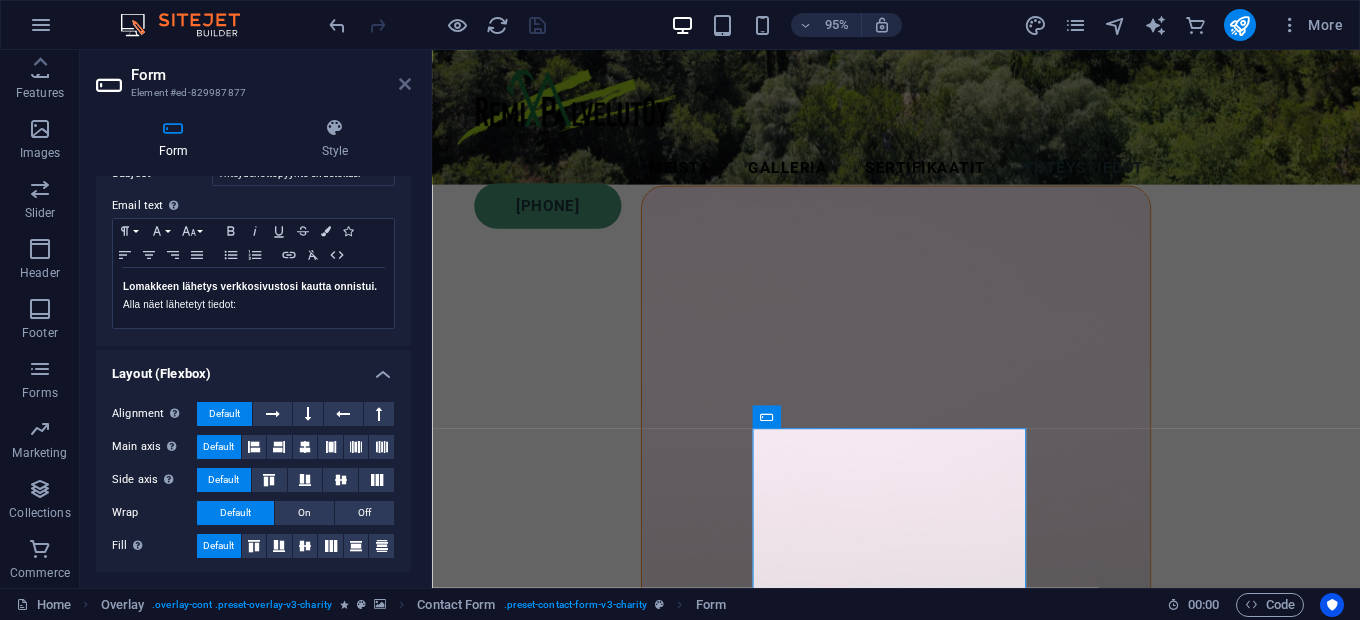 click at bounding box center [405, 84] 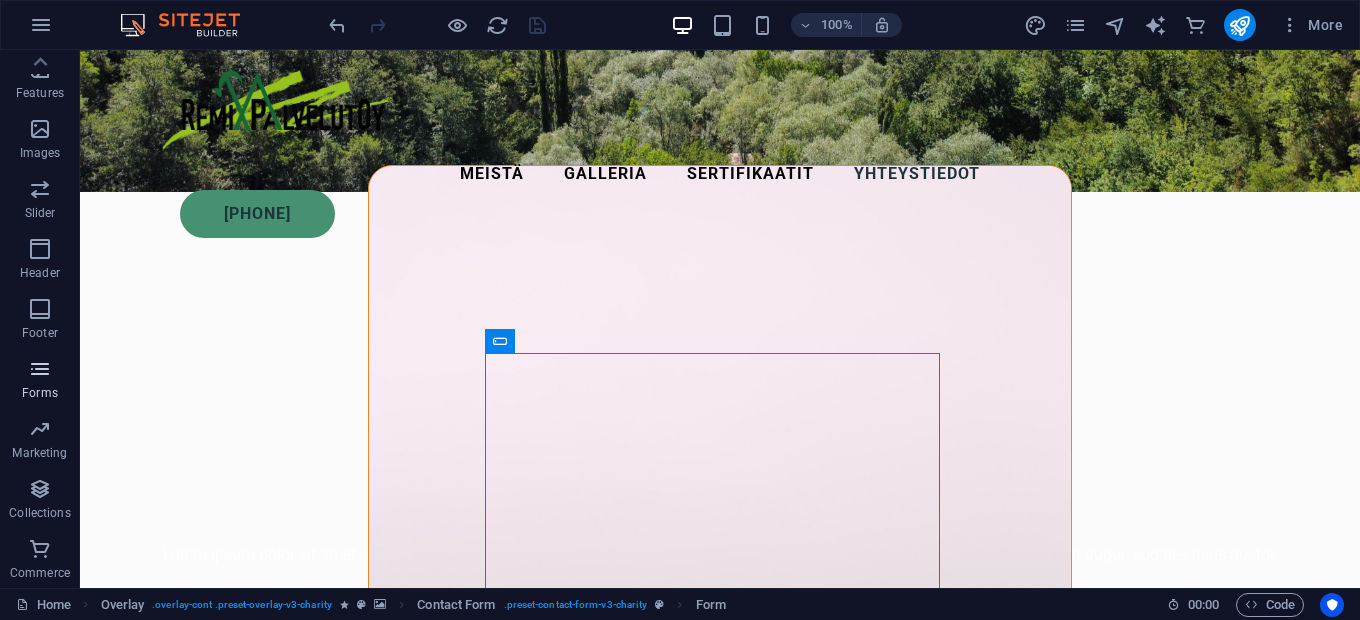 click at bounding box center [40, 369] 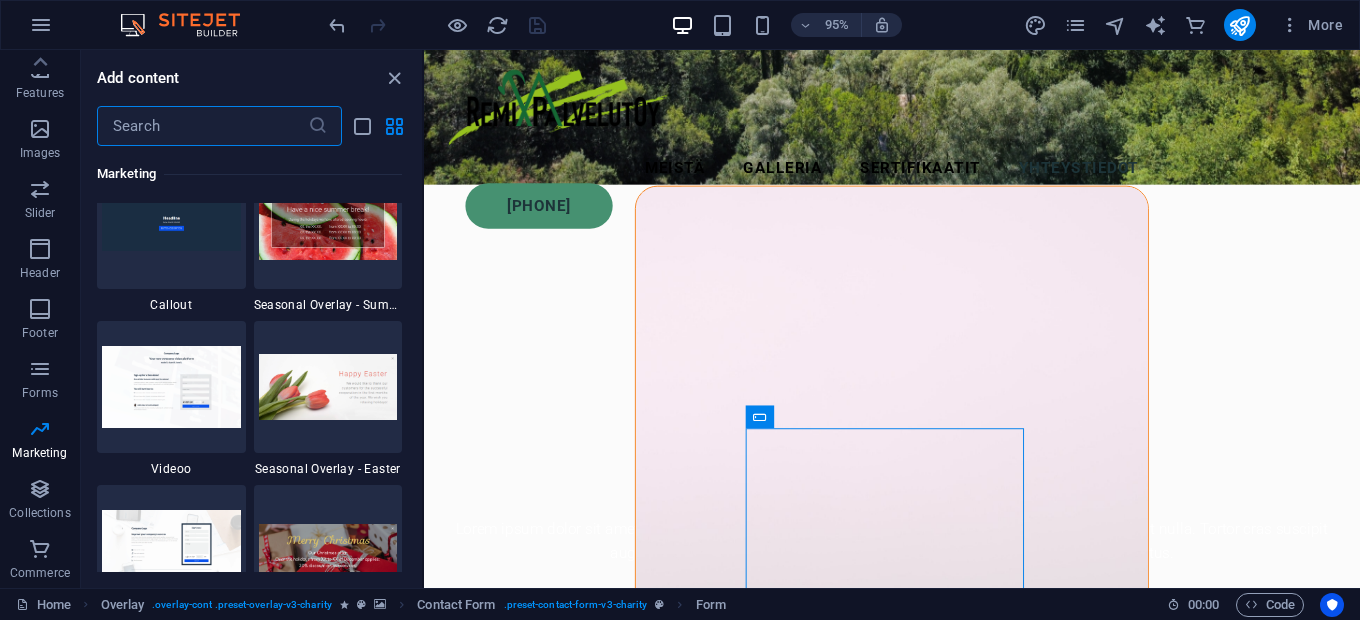 scroll, scrollTop: 16664, scrollLeft: 0, axis: vertical 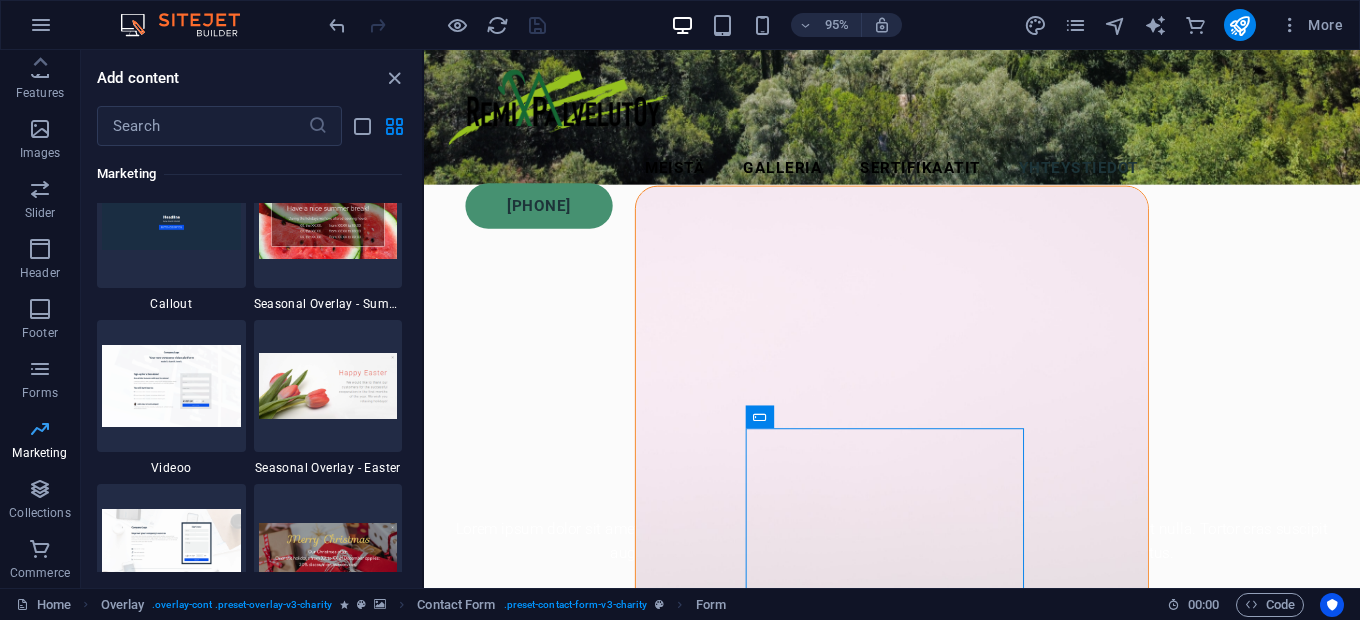 click on "Marketing" at bounding box center [40, 441] 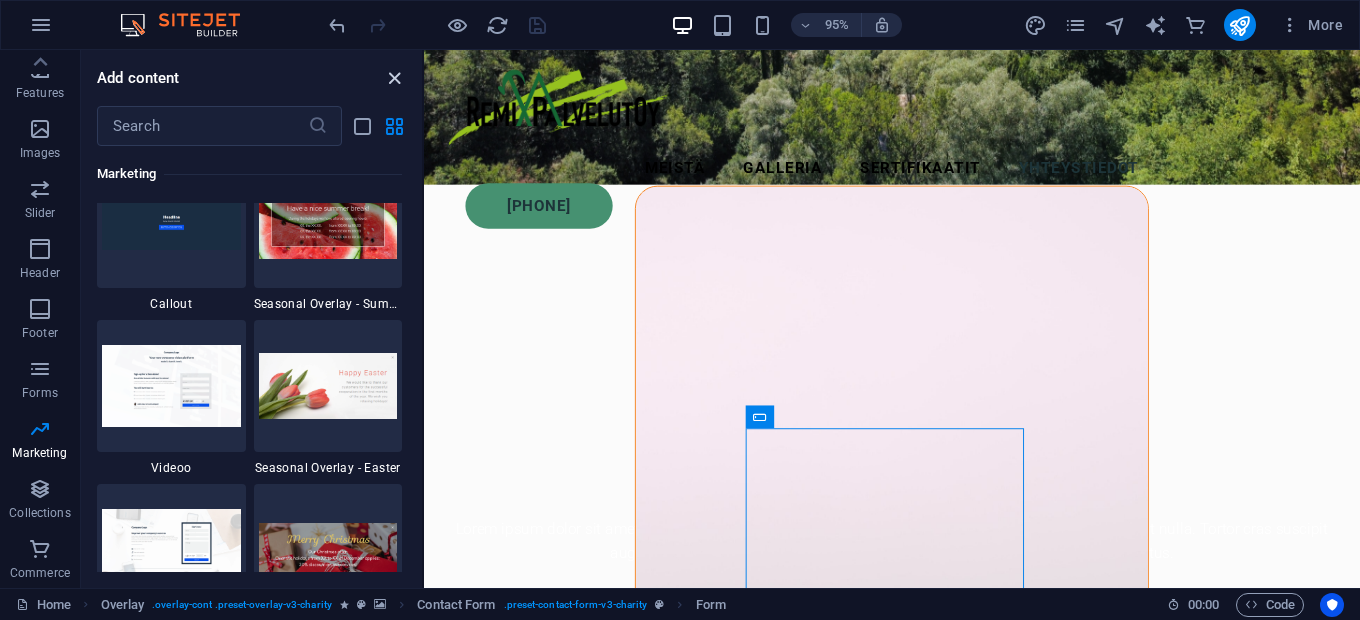 click at bounding box center [394, 78] 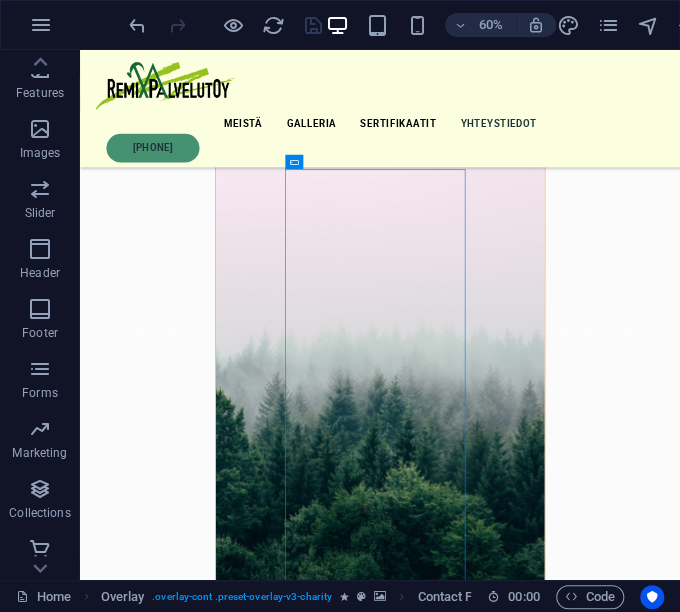 scroll, scrollTop: 943, scrollLeft: 0, axis: vertical 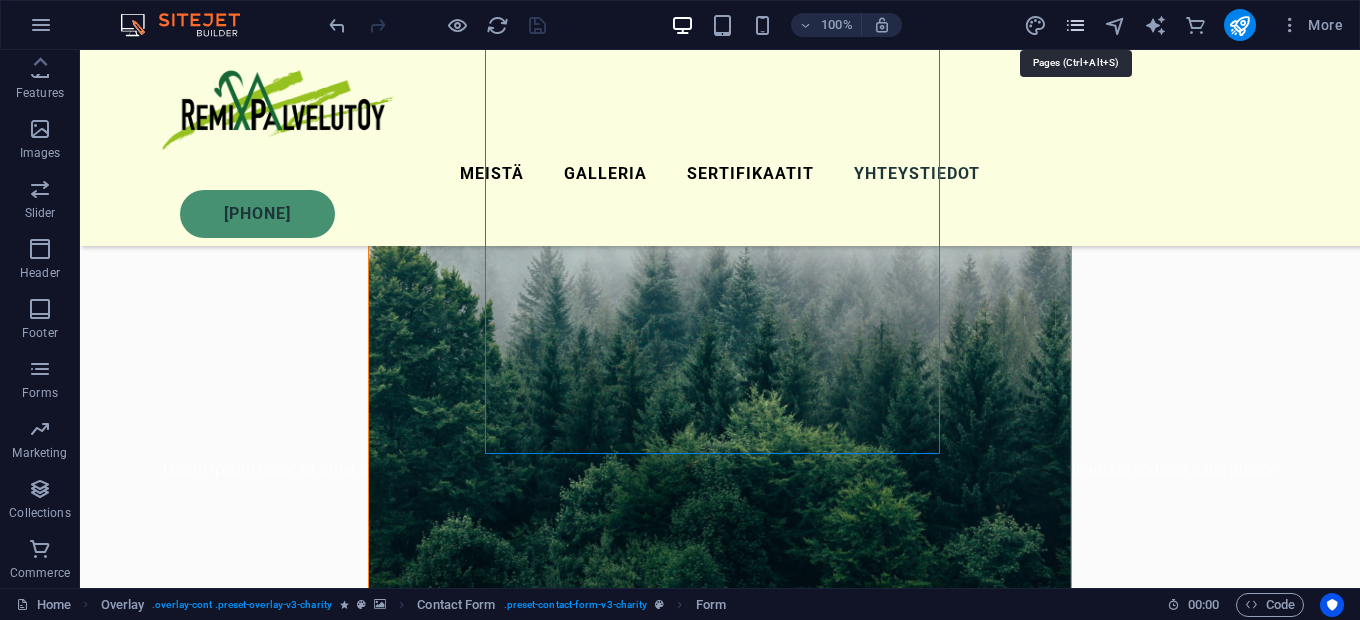 click at bounding box center [1075, 25] 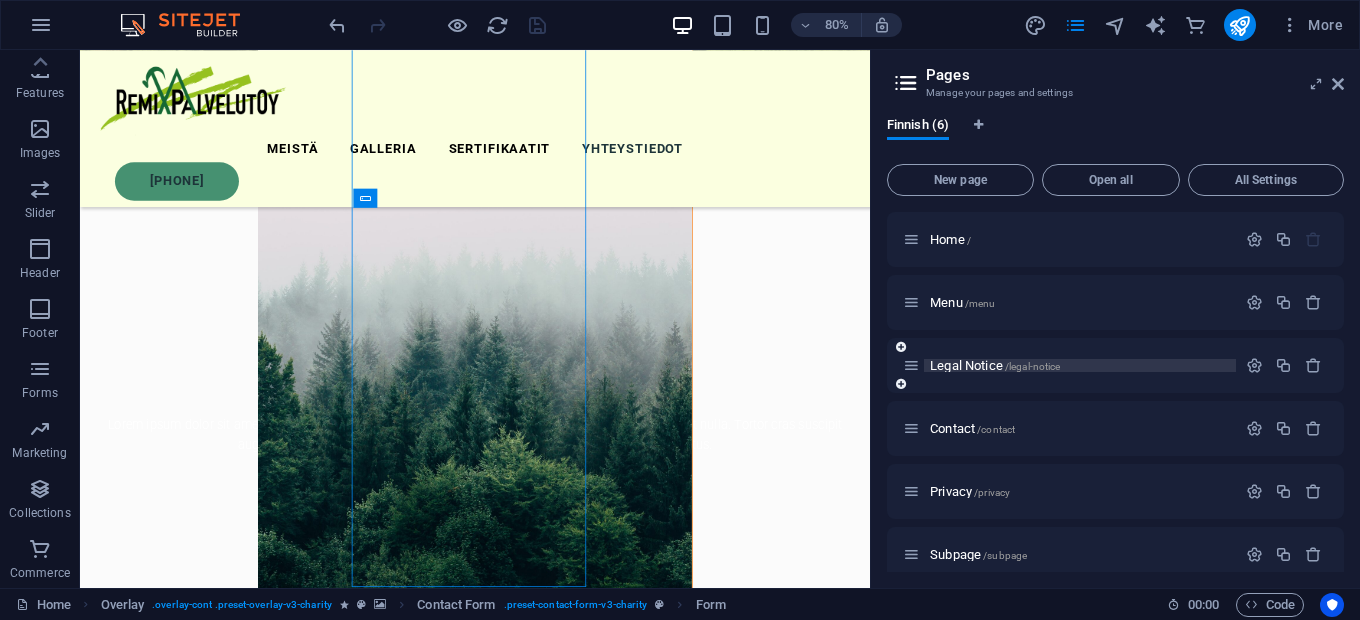 scroll, scrollTop: 17, scrollLeft: 0, axis: vertical 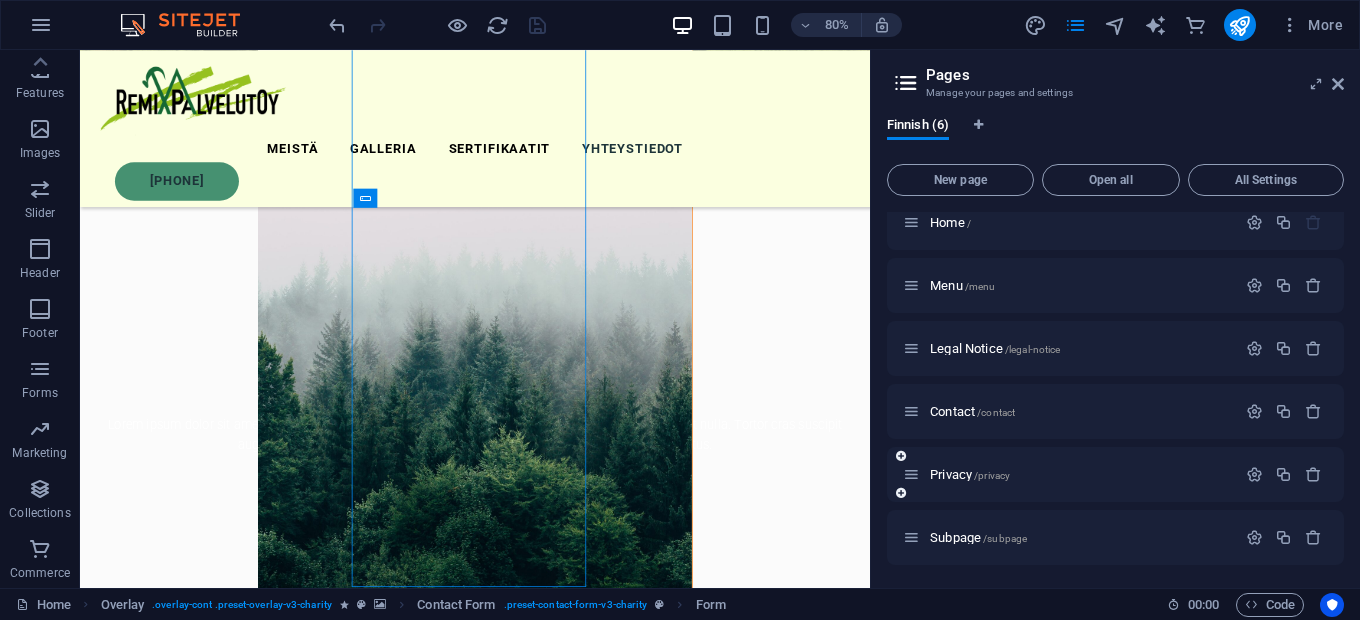 click on "Privacy /privacy" at bounding box center (1069, 474) 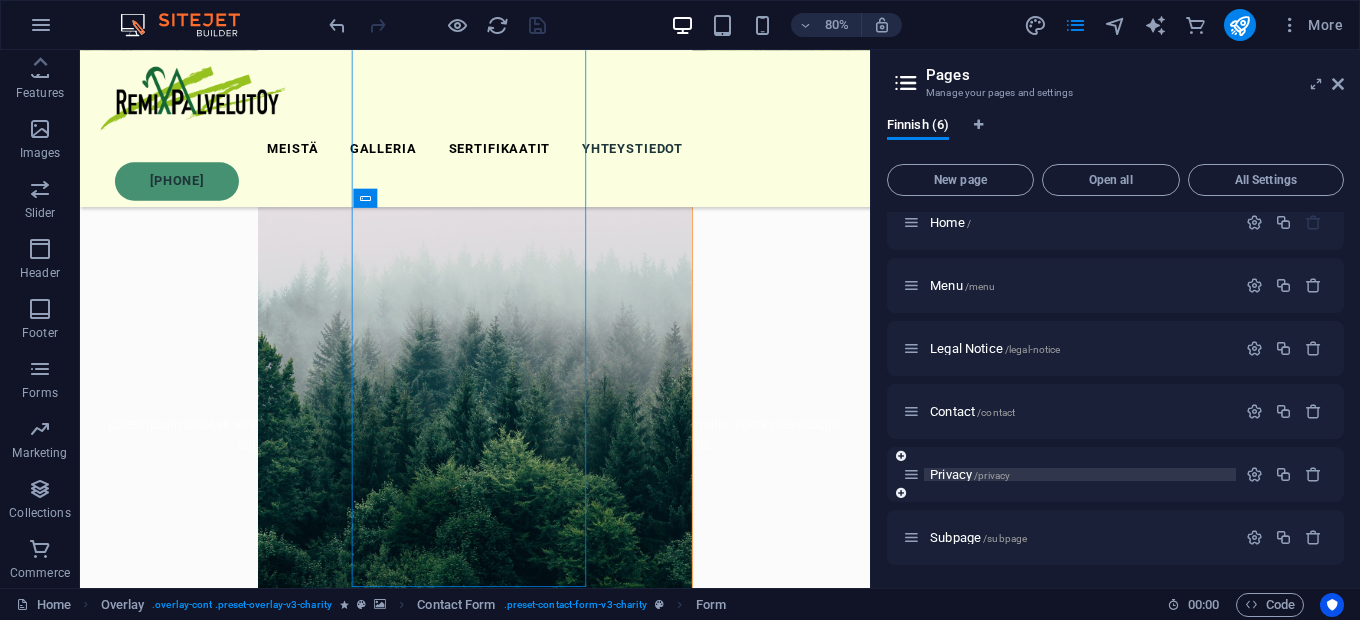 click on "Privacy /privacy" at bounding box center [970, 474] 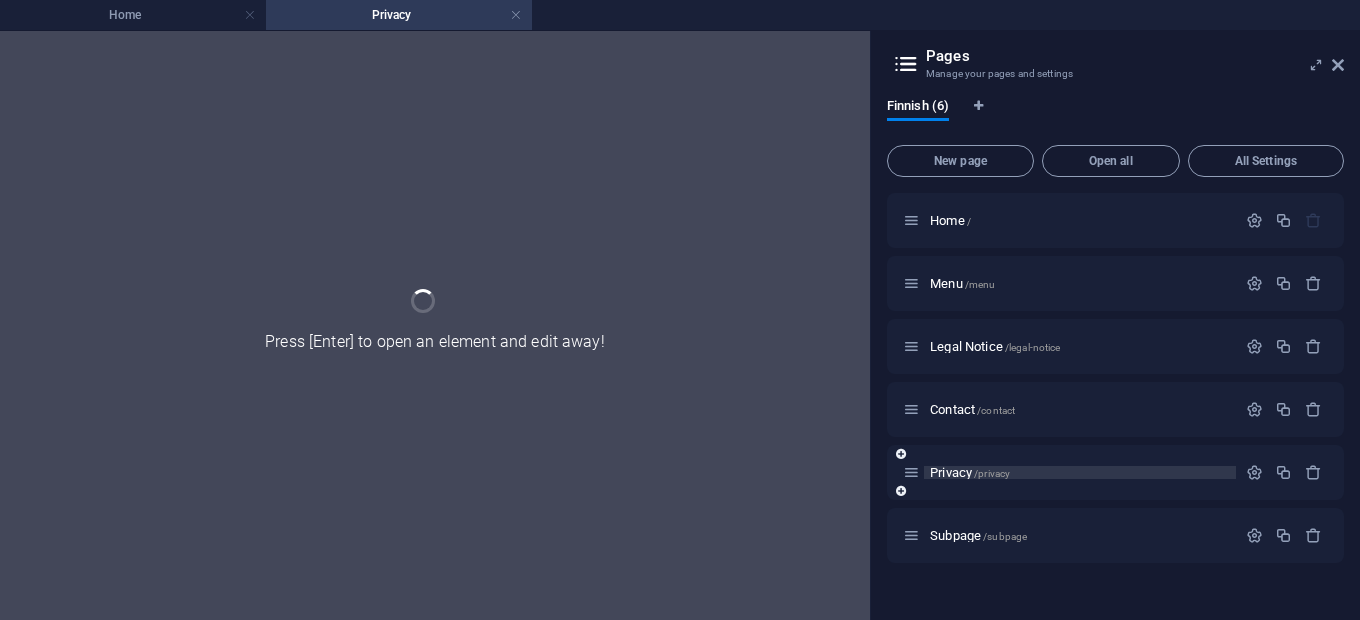 scroll, scrollTop: 0, scrollLeft: 0, axis: both 